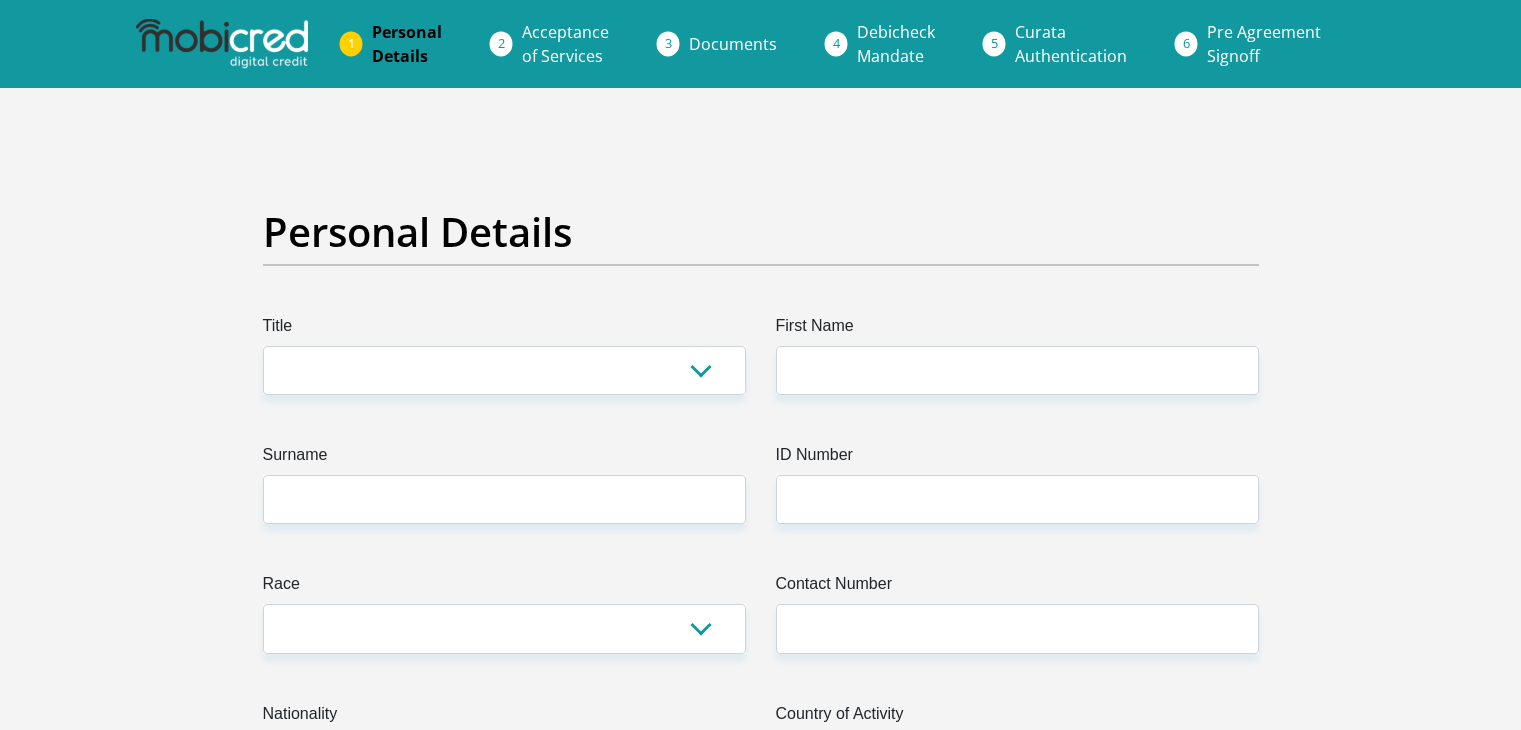 scroll, scrollTop: 0, scrollLeft: 0, axis: both 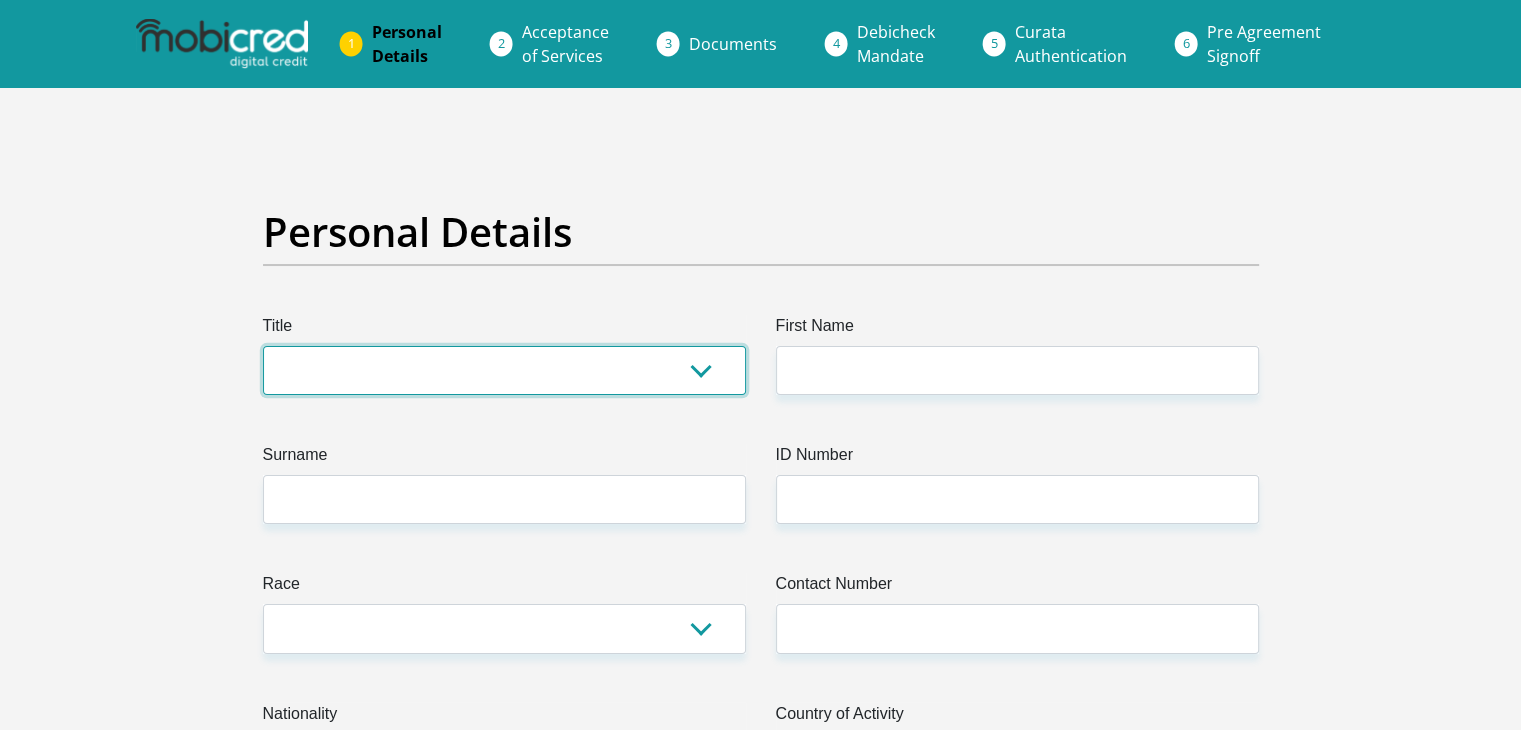 click on "Mr
Ms
Mrs
Dr
Other" at bounding box center [504, 370] 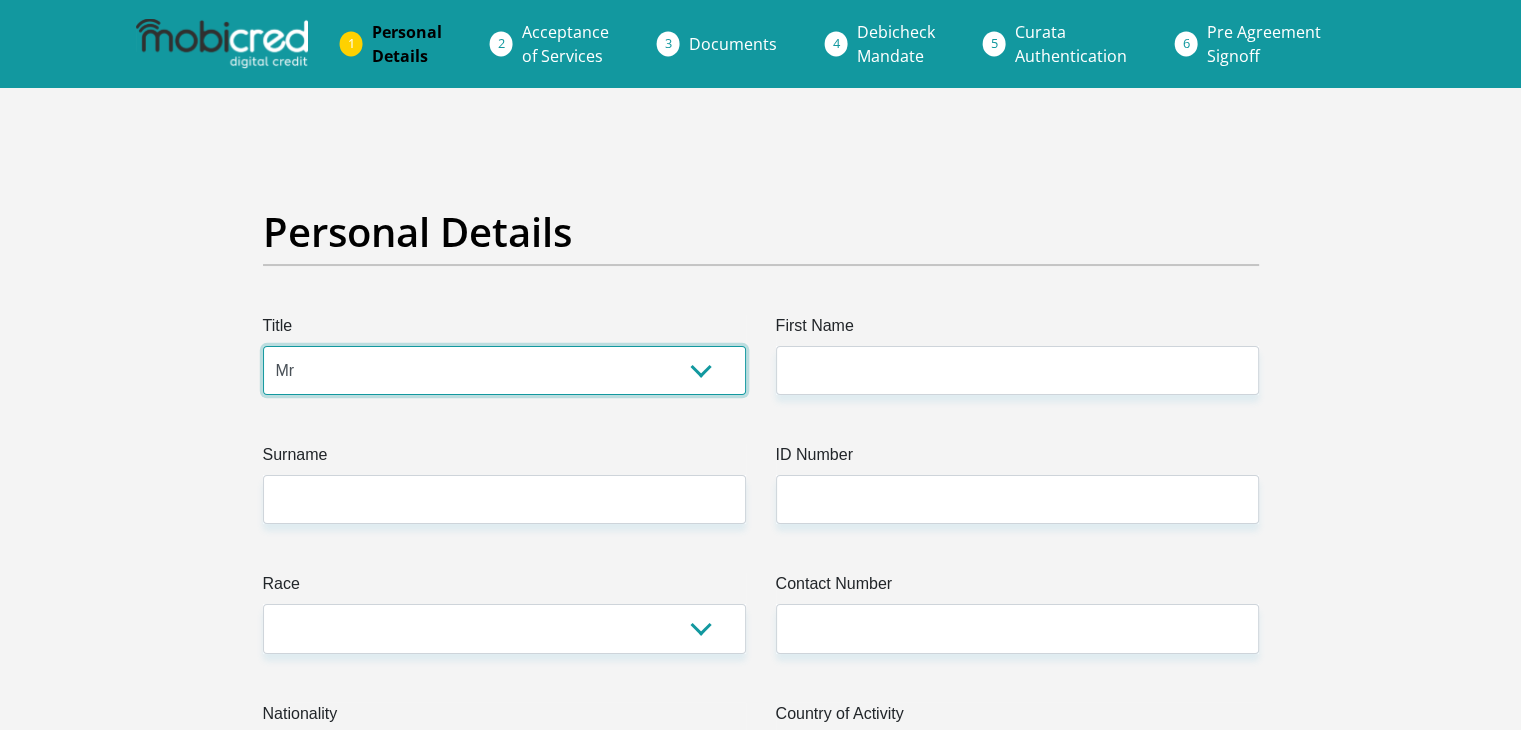 click on "Mr
Ms
Mrs
Dr
Other" at bounding box center [504, 370] 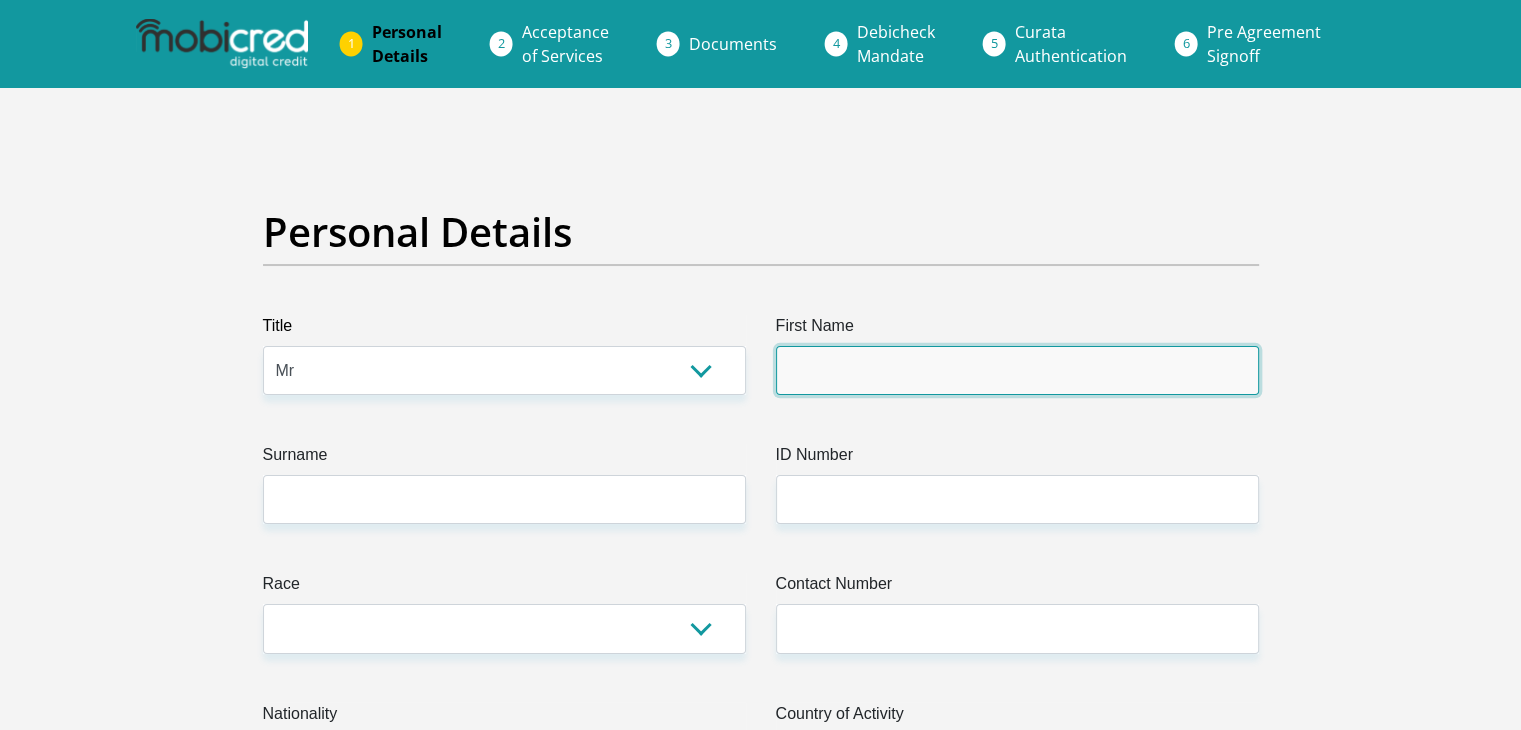 click on "First Name" at bounding box center (1017, 370) 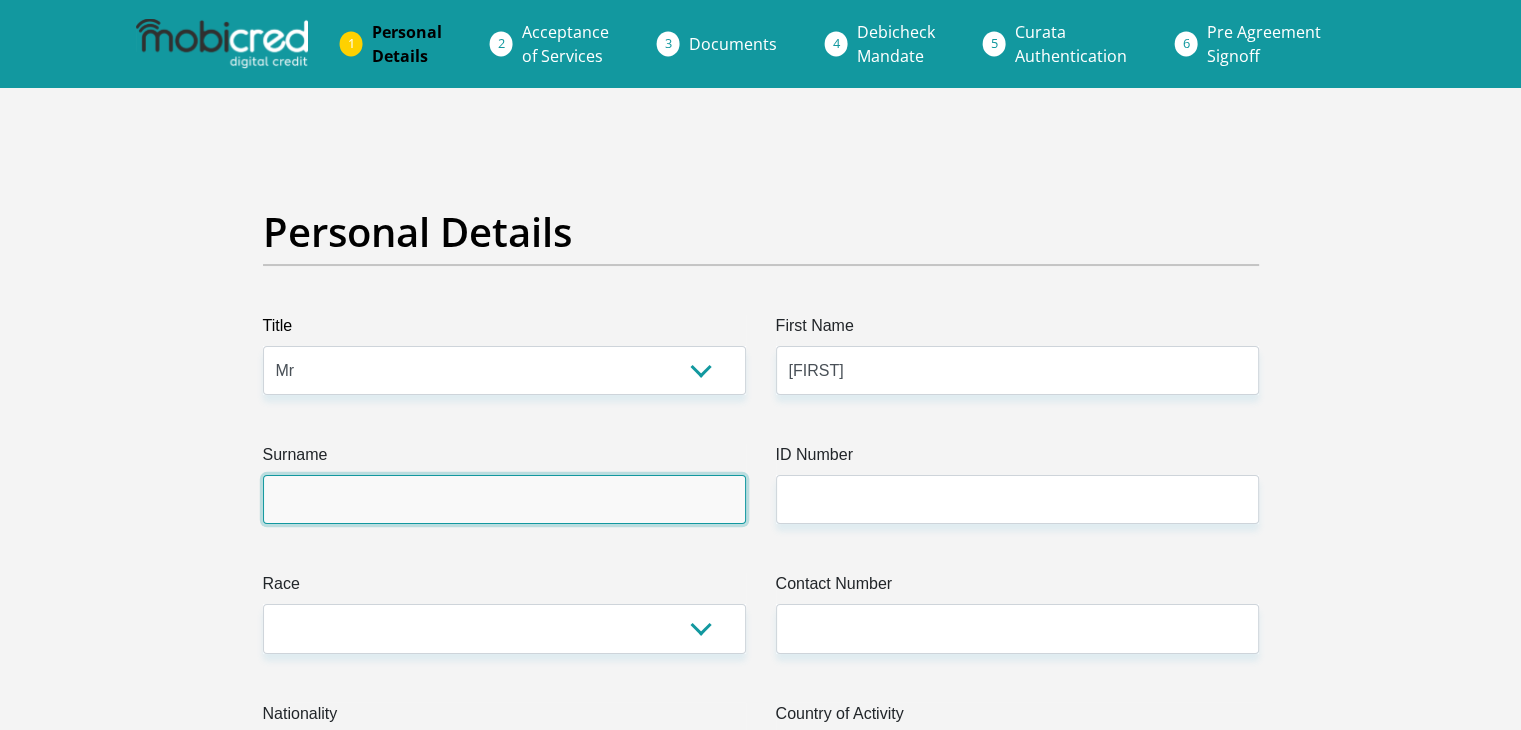 type on "Garrett" 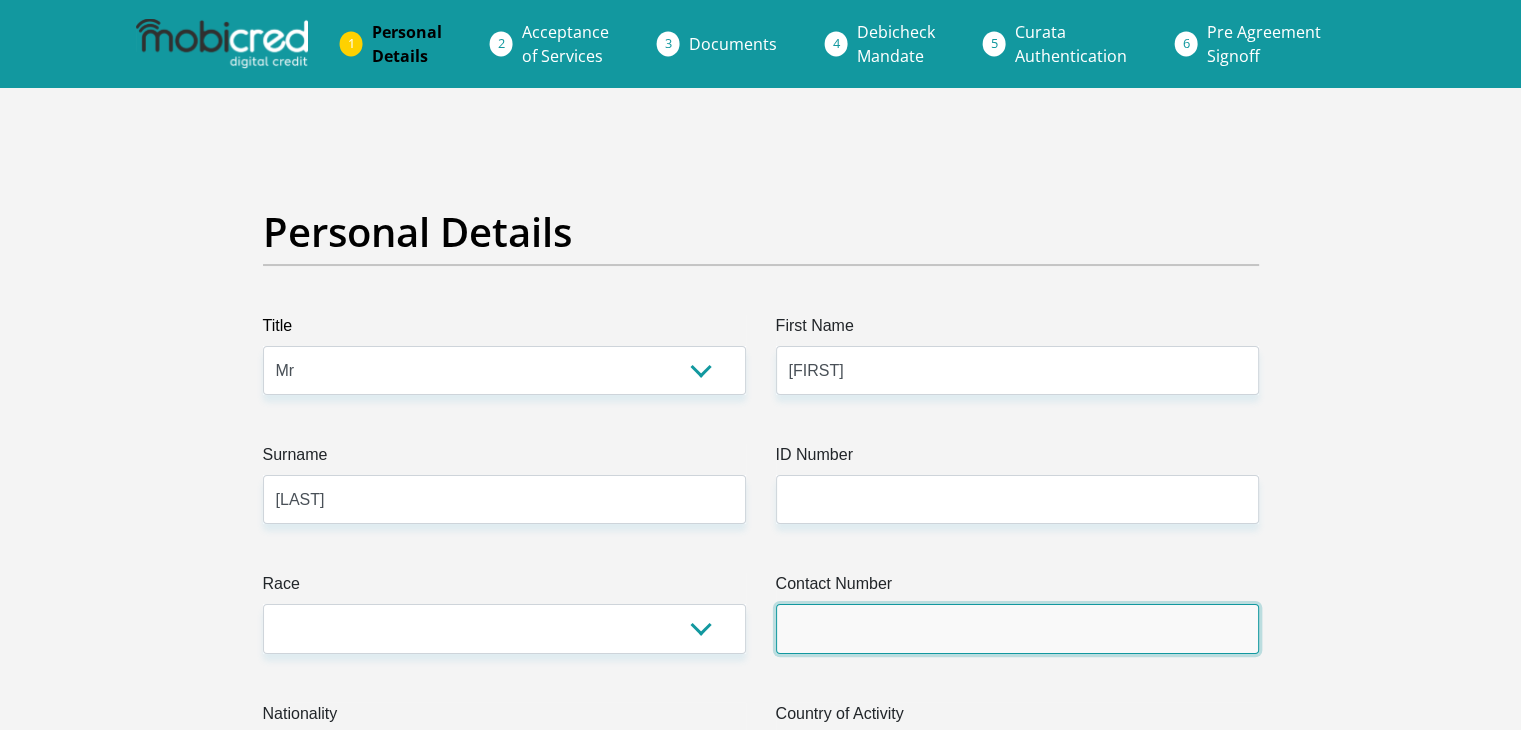type on "0658063447" 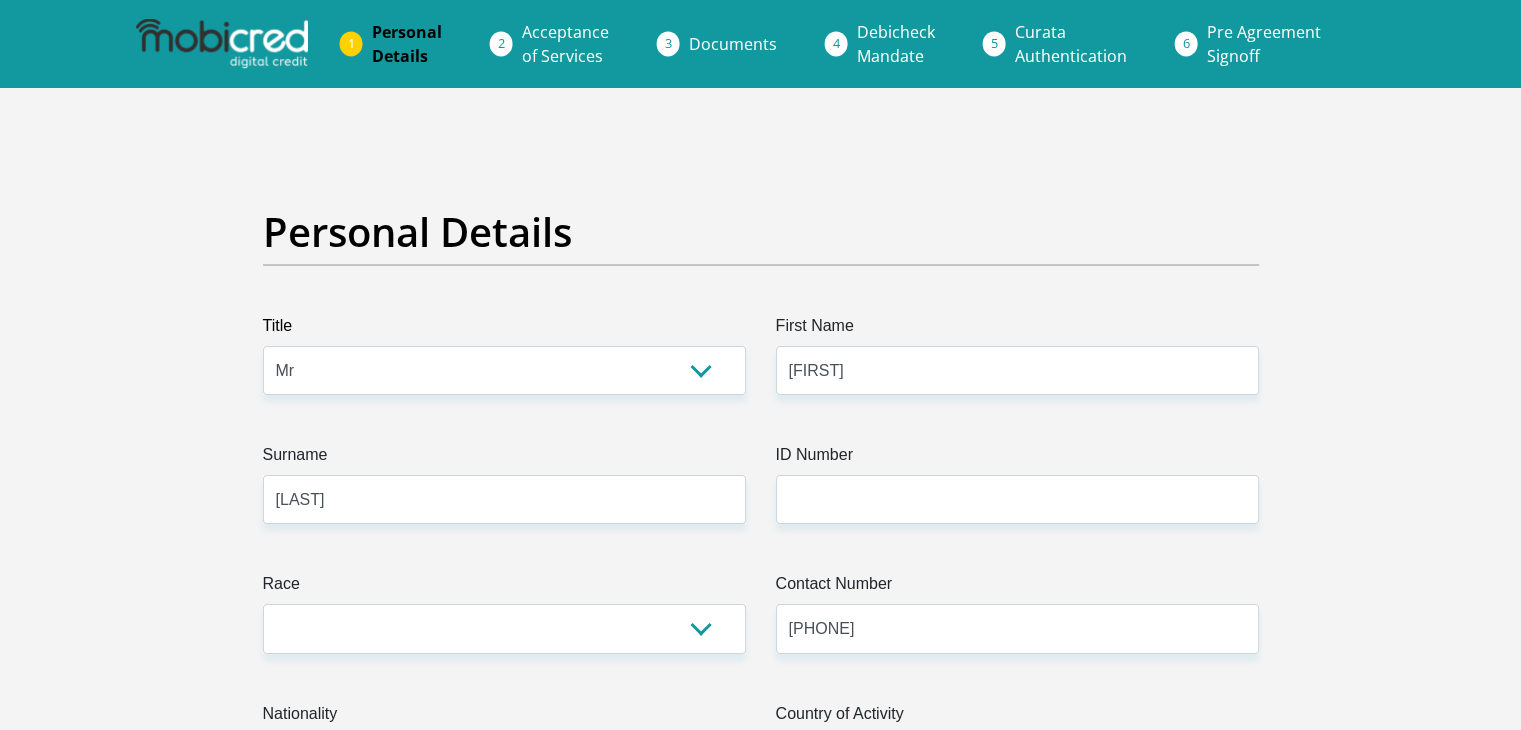 select on "ZAF" 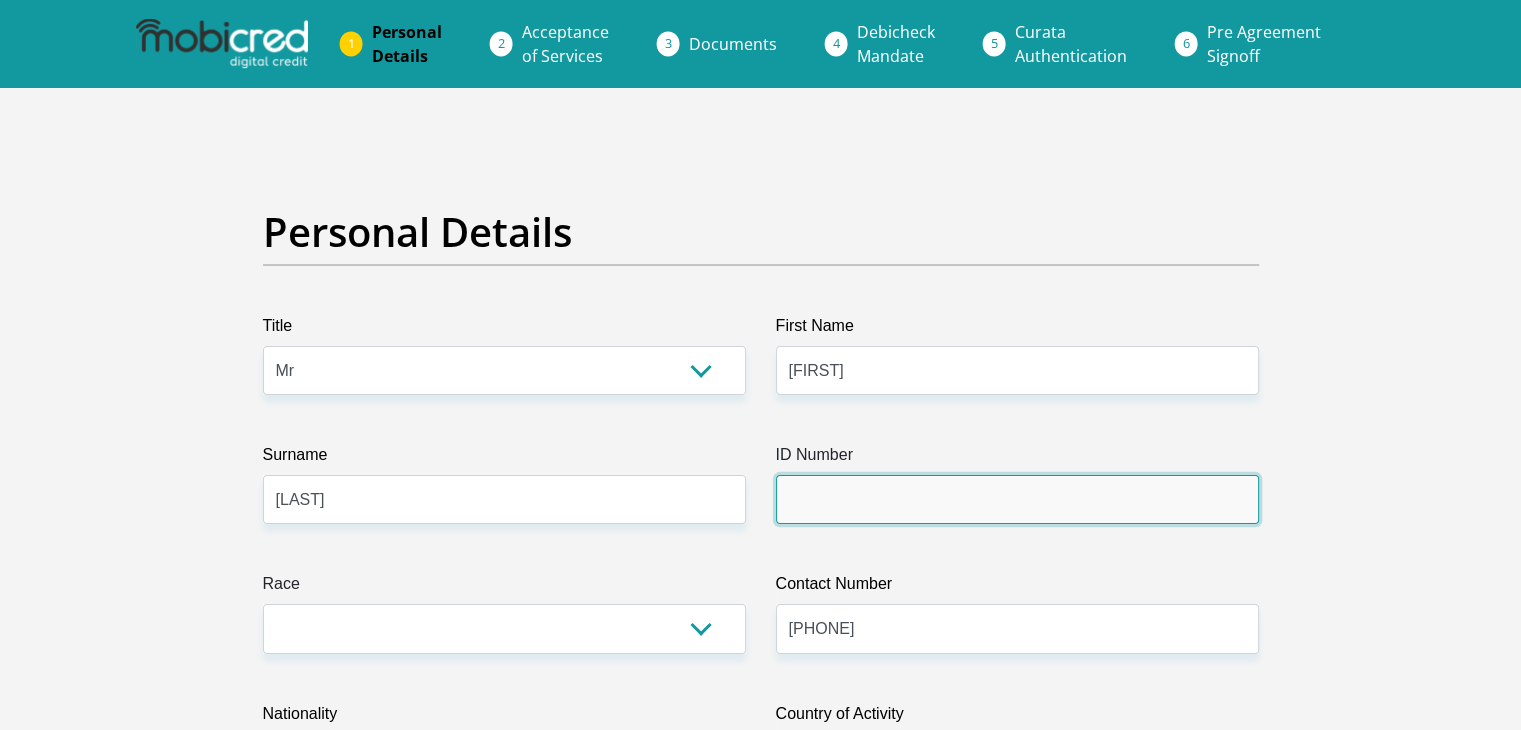 click on "ID Number" at bounding box center [1017, 499] 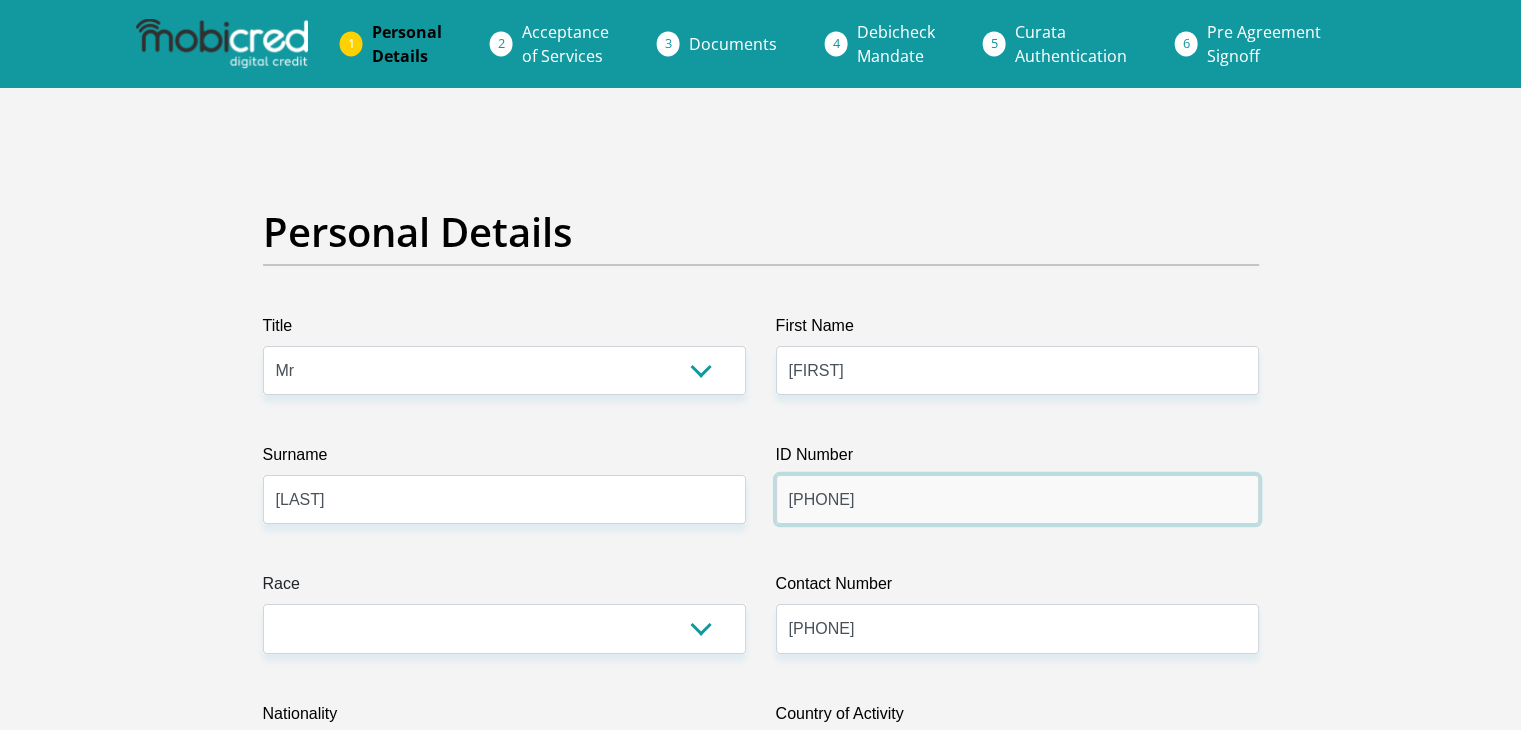 type on "7603075088082" 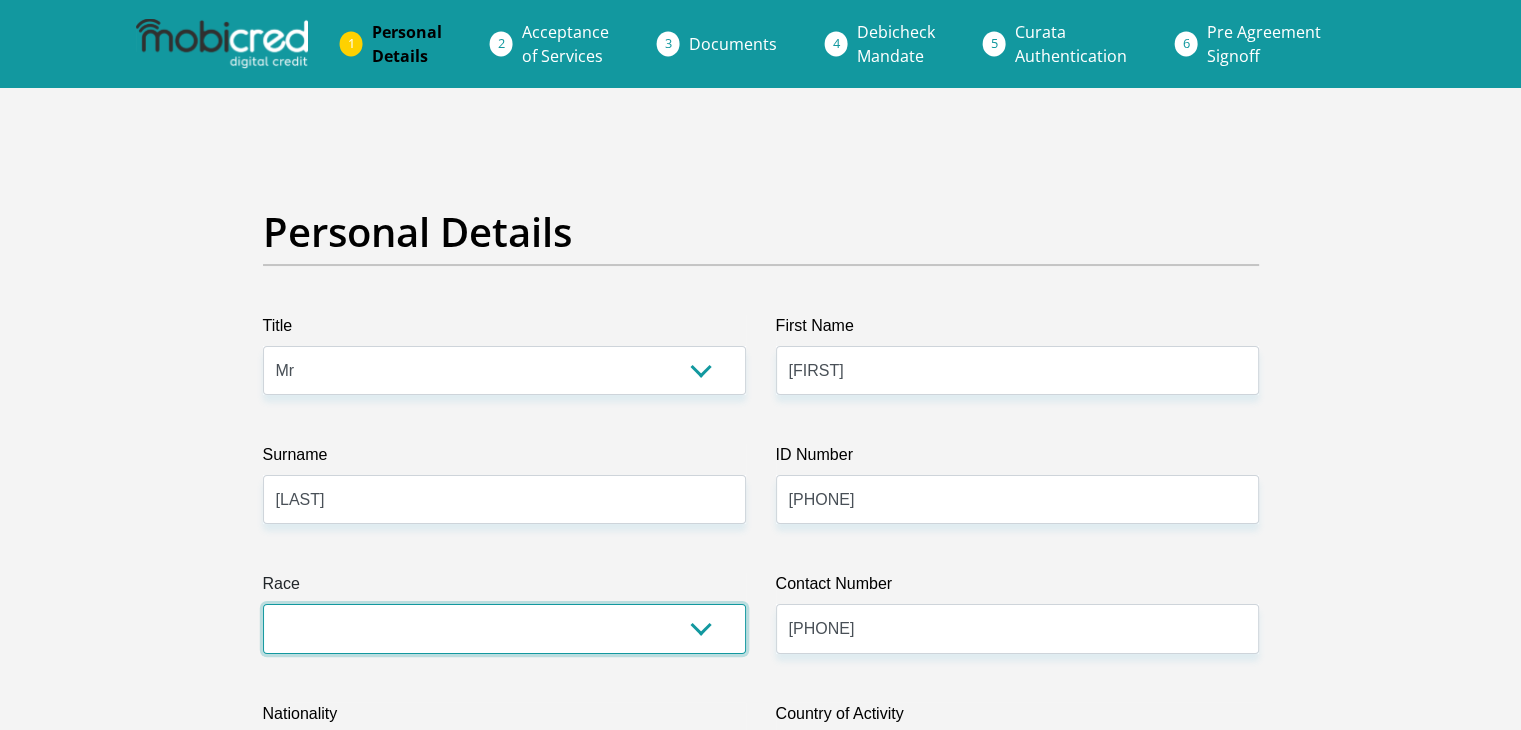 click on "Black
Coloured
Indian
White
Other" at bounding box center (504, 628) 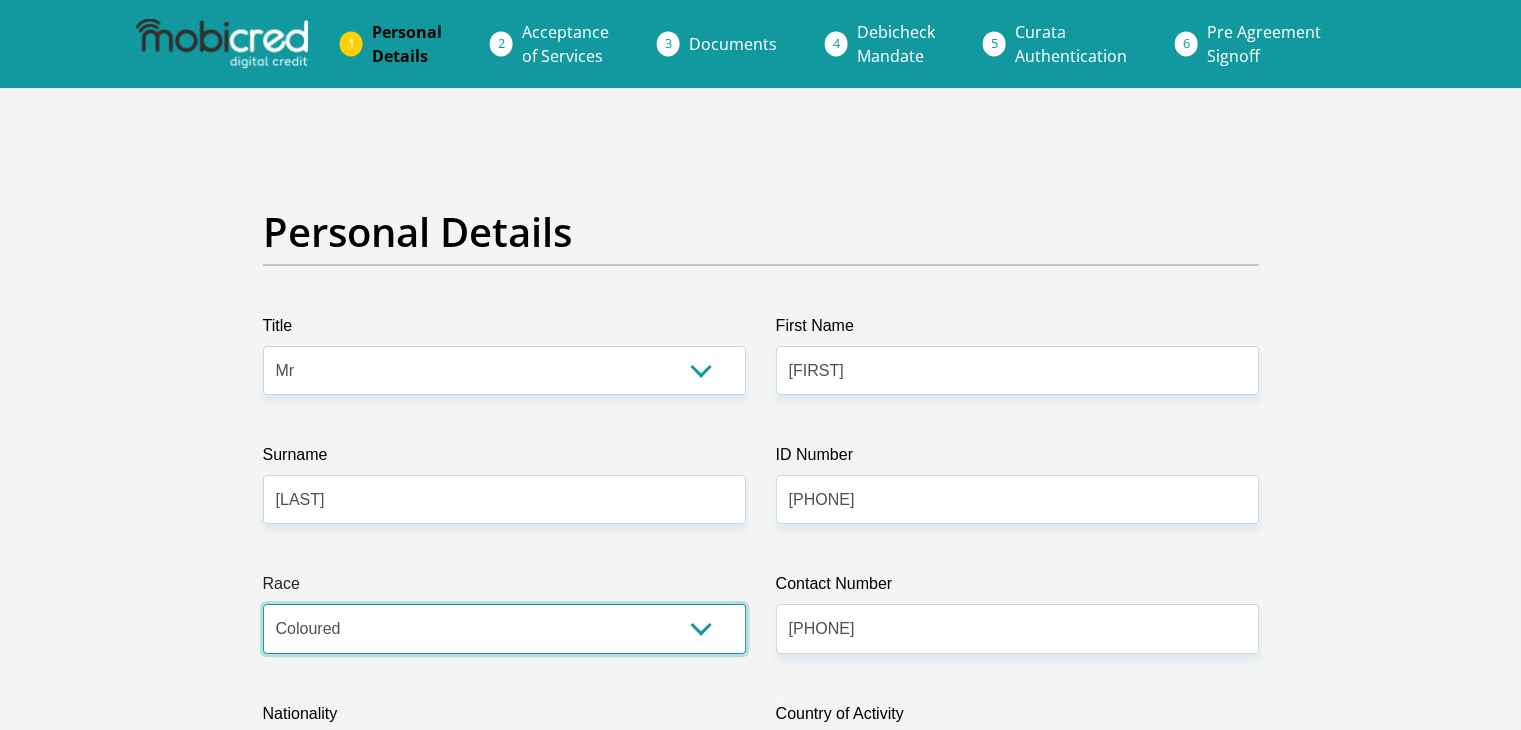 click on "Black
Coloured
Indian
White
Other" at bounding box center (504, 628) 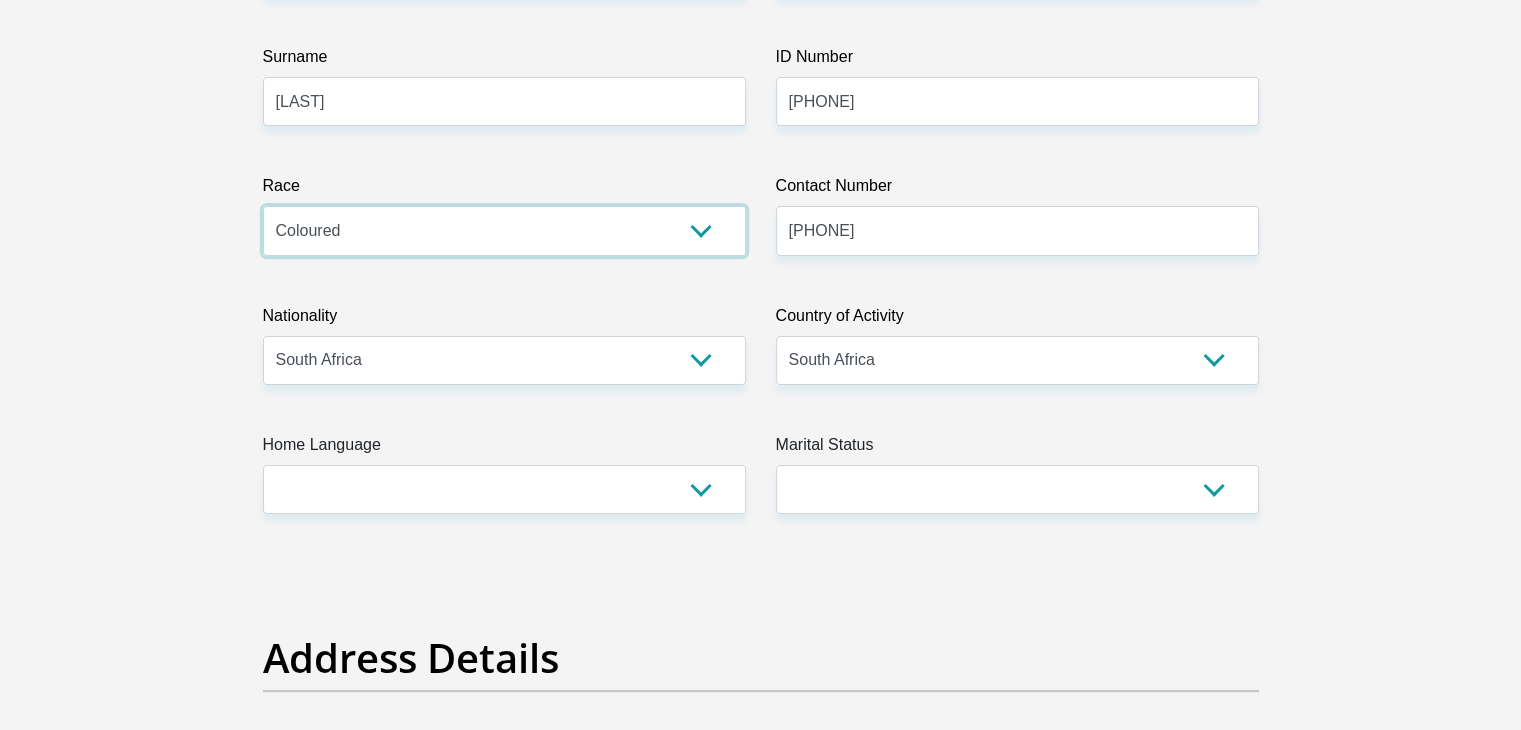 scroll, scrollTop: 400, scrollLeft: 0, axis: vertical 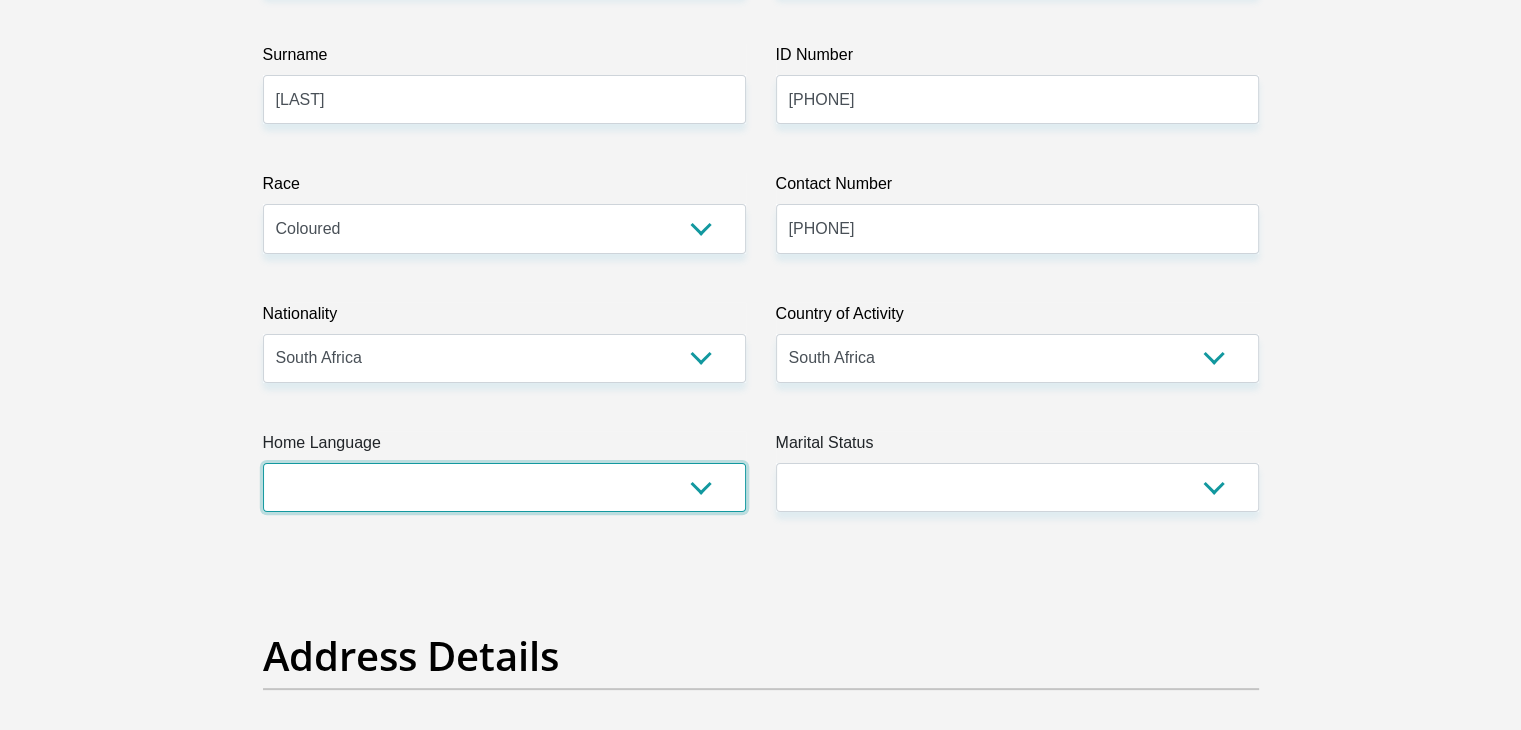 click on "Afrikaans
English
Sepedi
South Ndebele
Southern Sotho
Swati
Tsonga
Tswana
Venda
Xhosa
Zulu
Other" at bounding box center [504, 487] 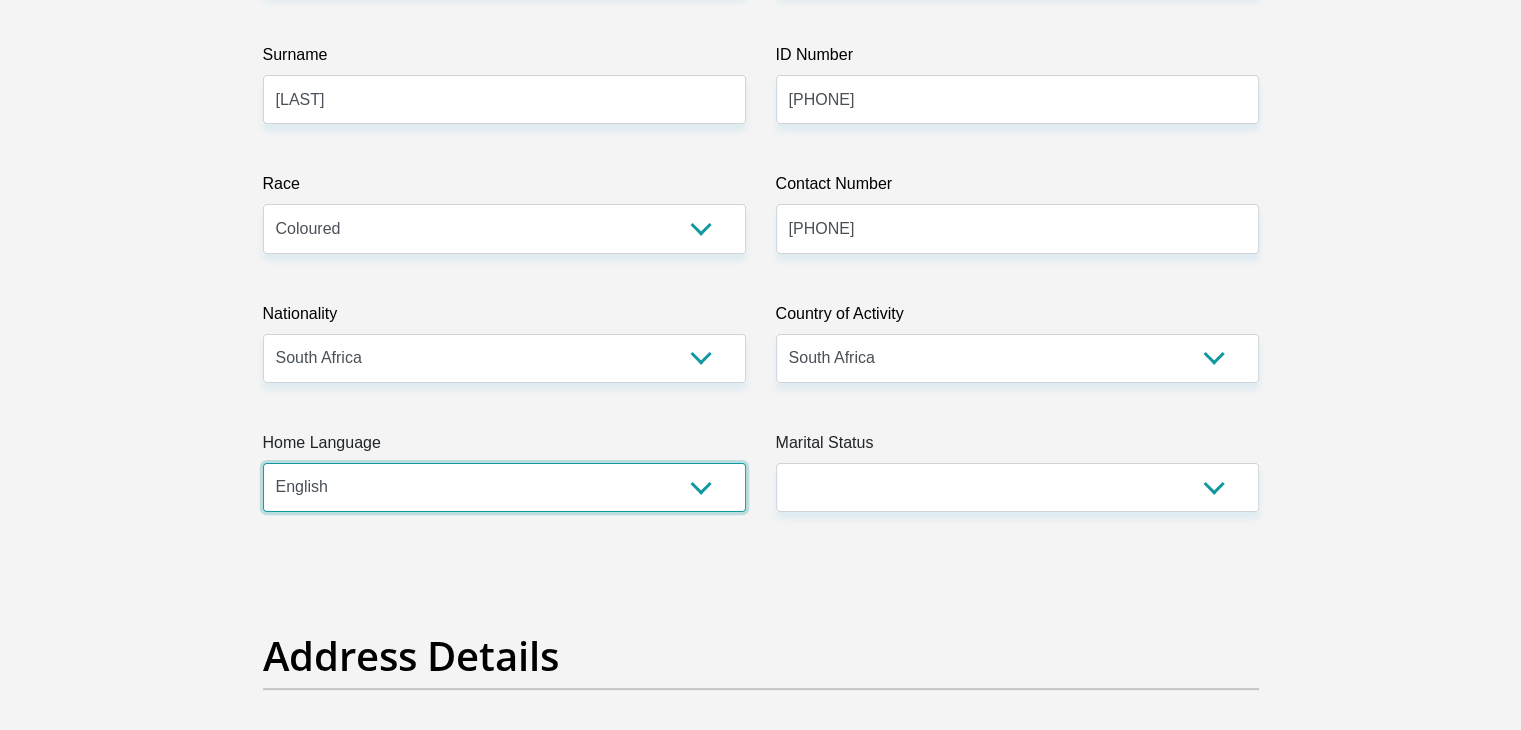 click on "Afrikaans
English
Sepedi
South Ndebele
Southern Sotho
Swati
Tsonga
Tswana
Venda
Xhosa
Zulu
Other" at bounding box center (504, 487) 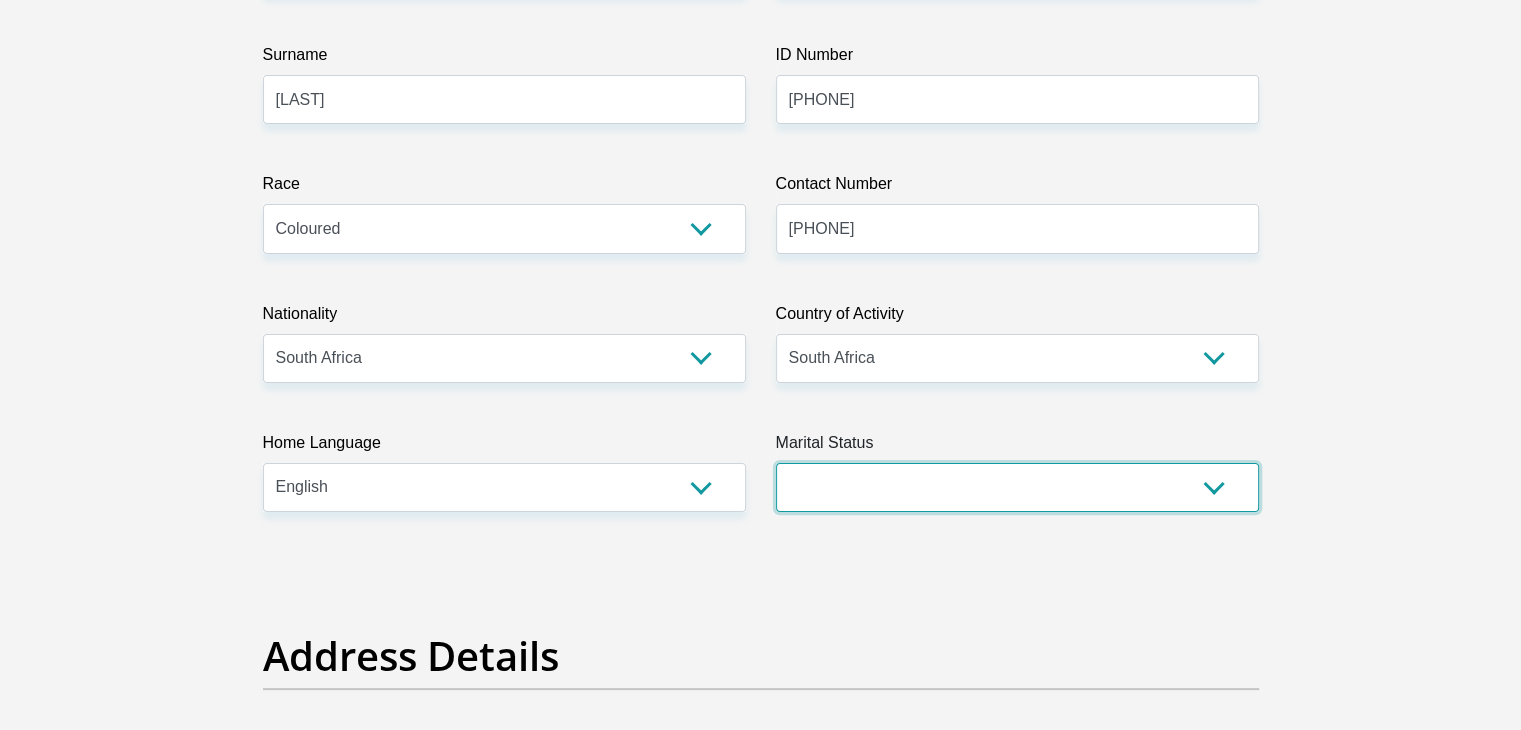 click on "Married ANC
Single
Divorced
Widowed
Married COP or Customary Law" at bounding box center (1017, 487) 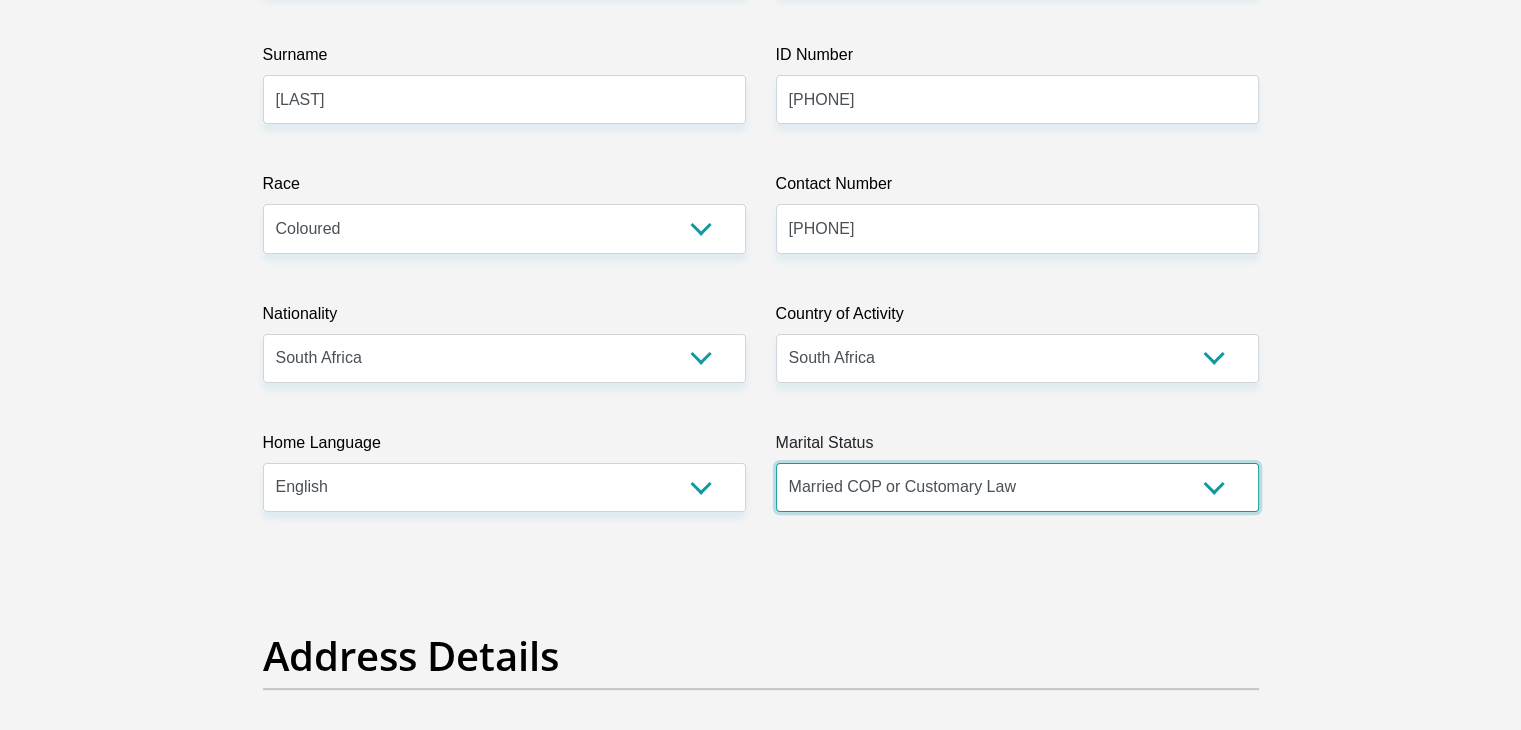click on "Married ANC
Single
Divorced
Widowed
Married COP or Customary Law" at bounding box center [1017, 487] 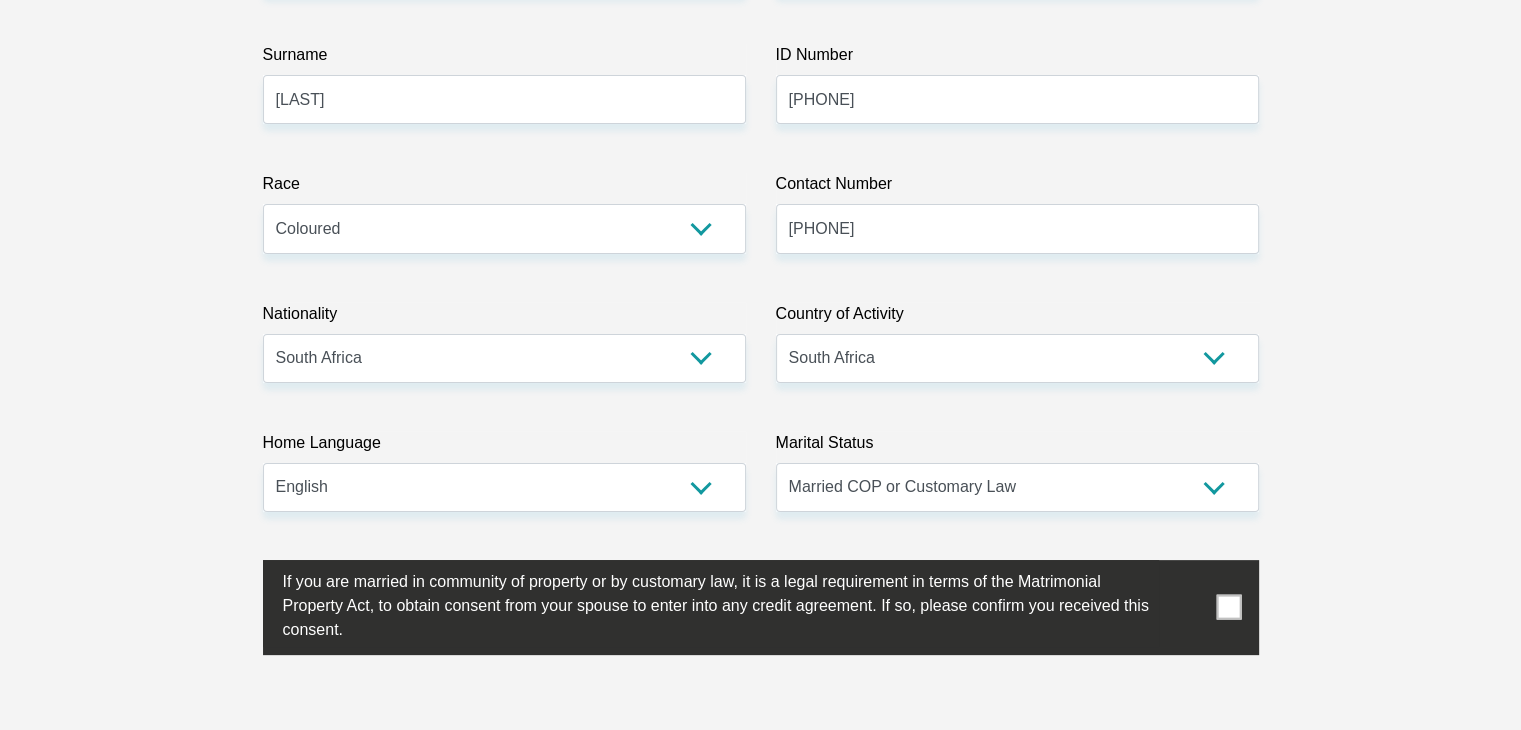 click at bounding box center (1228, 607) 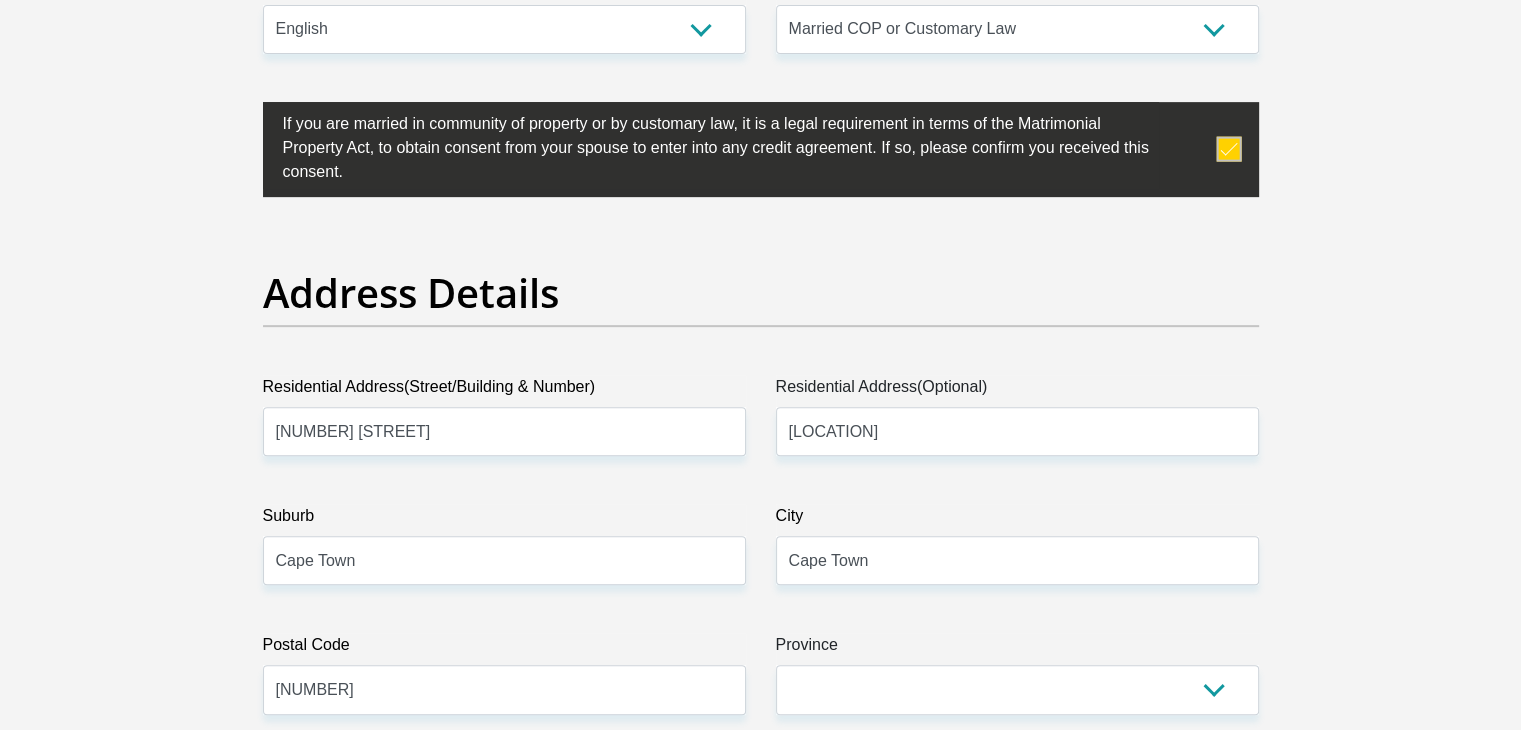 scroll, scrollTop: 900, scrollLeft: 0, axis: vertical 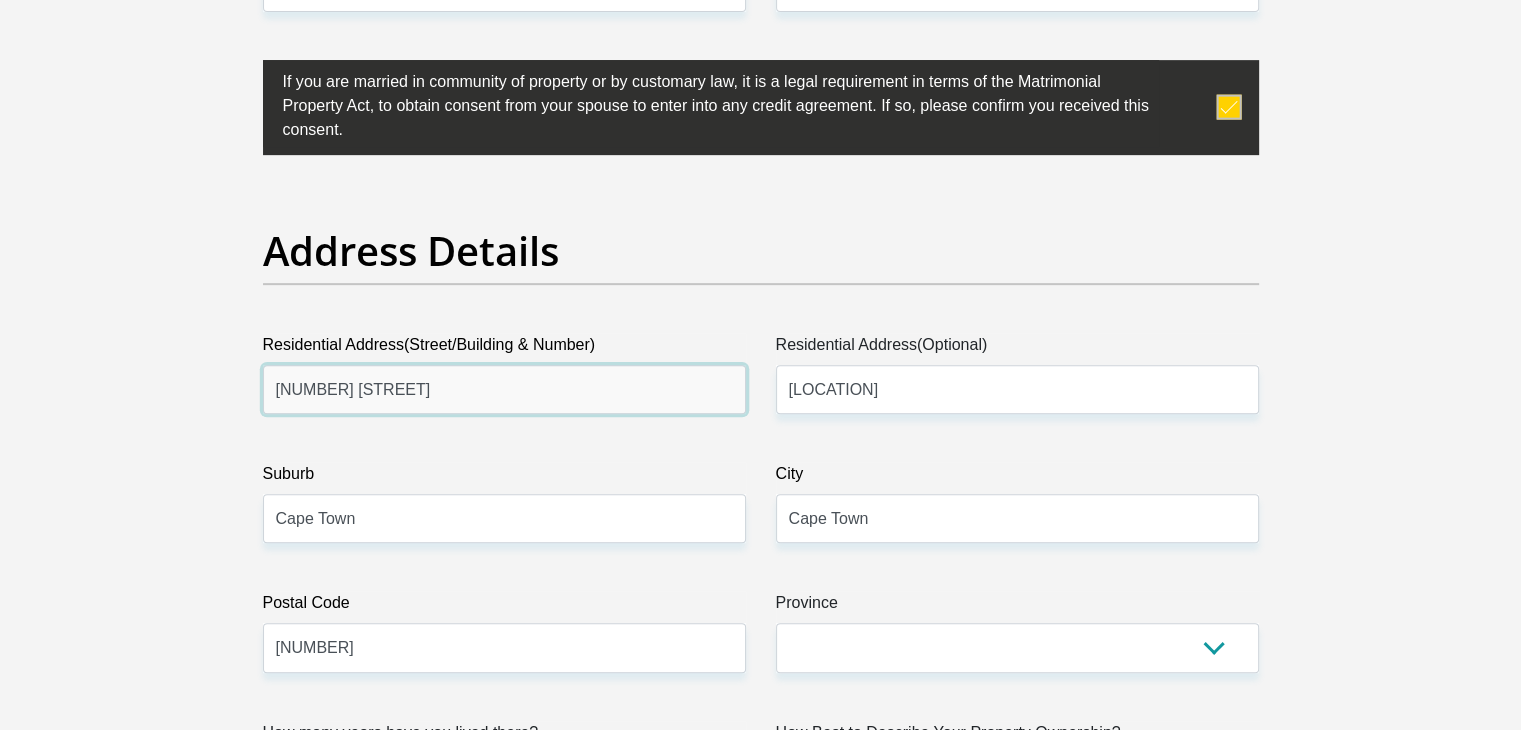 drag, startPoint x: 388, startPoint y: 382, endPoint x: 212, endPoint y: 386, distance: 176.04546 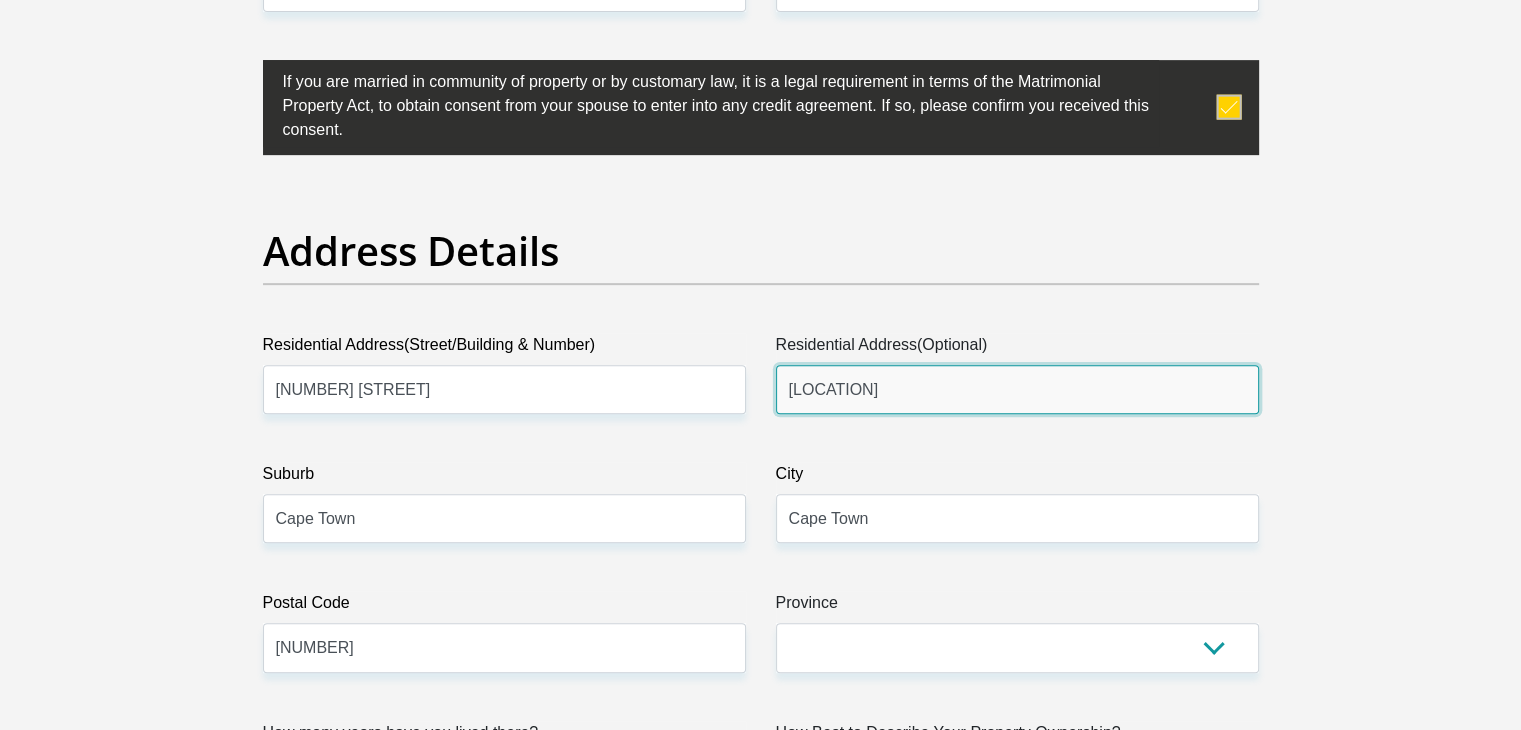 drag, startPoint x: 896, startPoint y: 397, endPoint x: 785, endPoint y: 393, distance: 111.07205 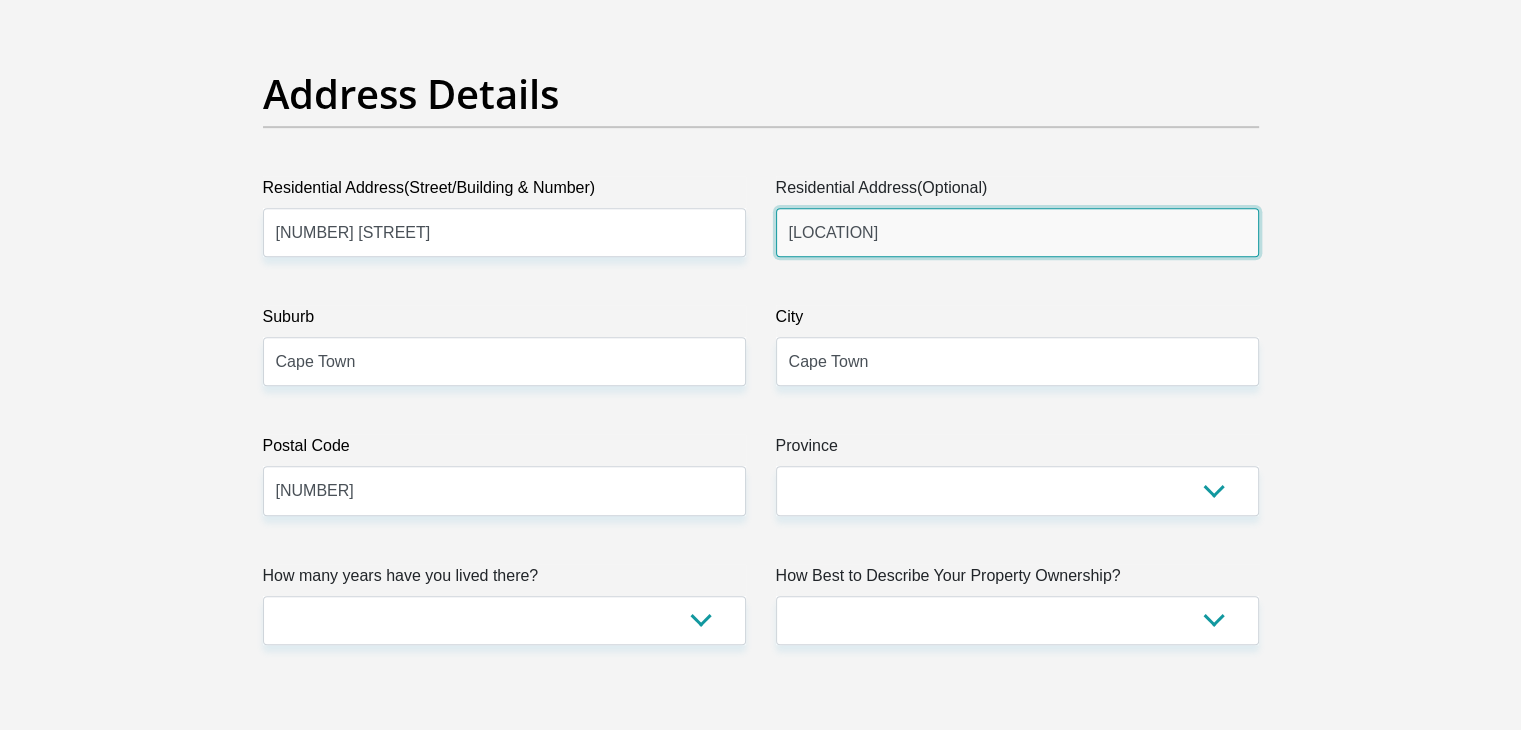 scroll, scrollTop: 1100, scrollLeft: 0, axis: vertical 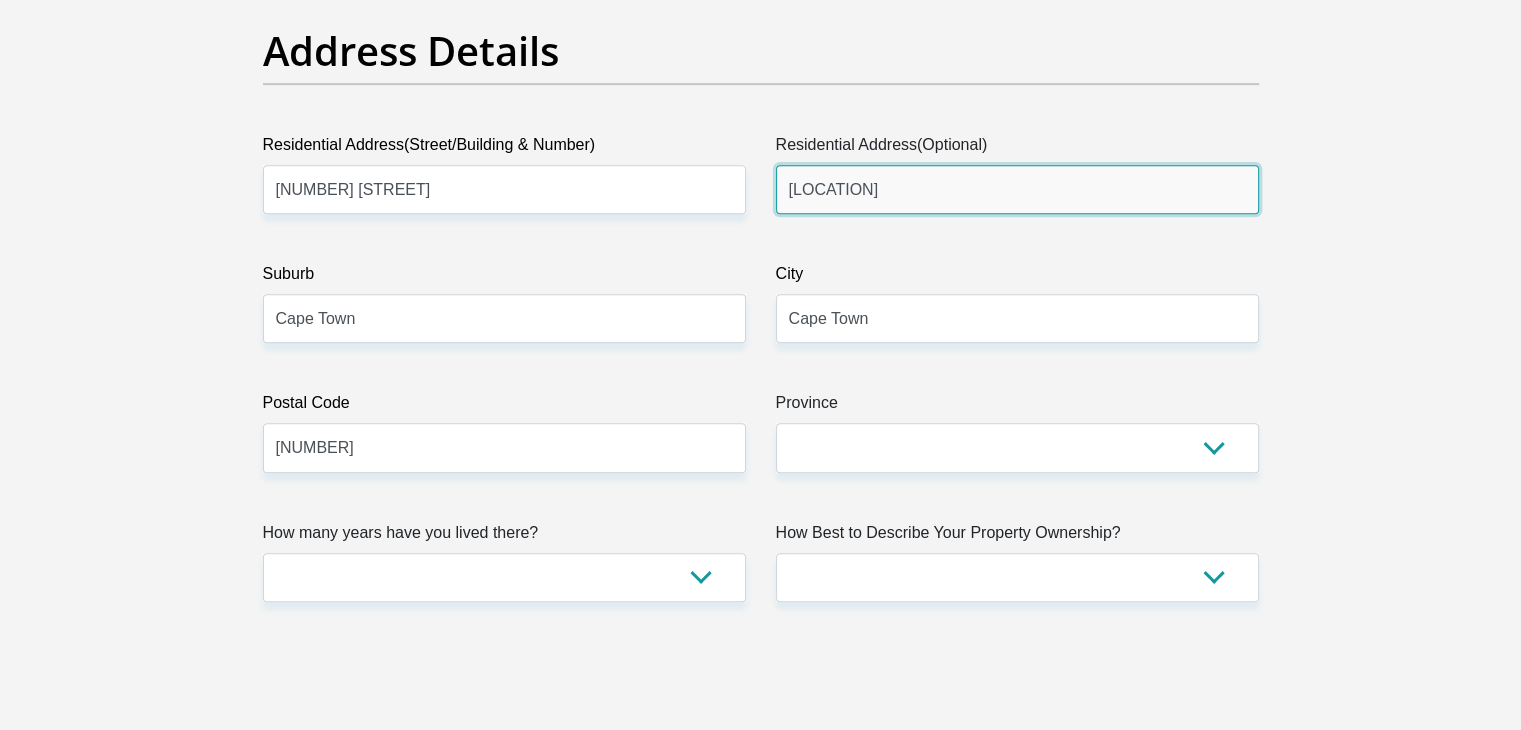 type on "Belthorn estate" 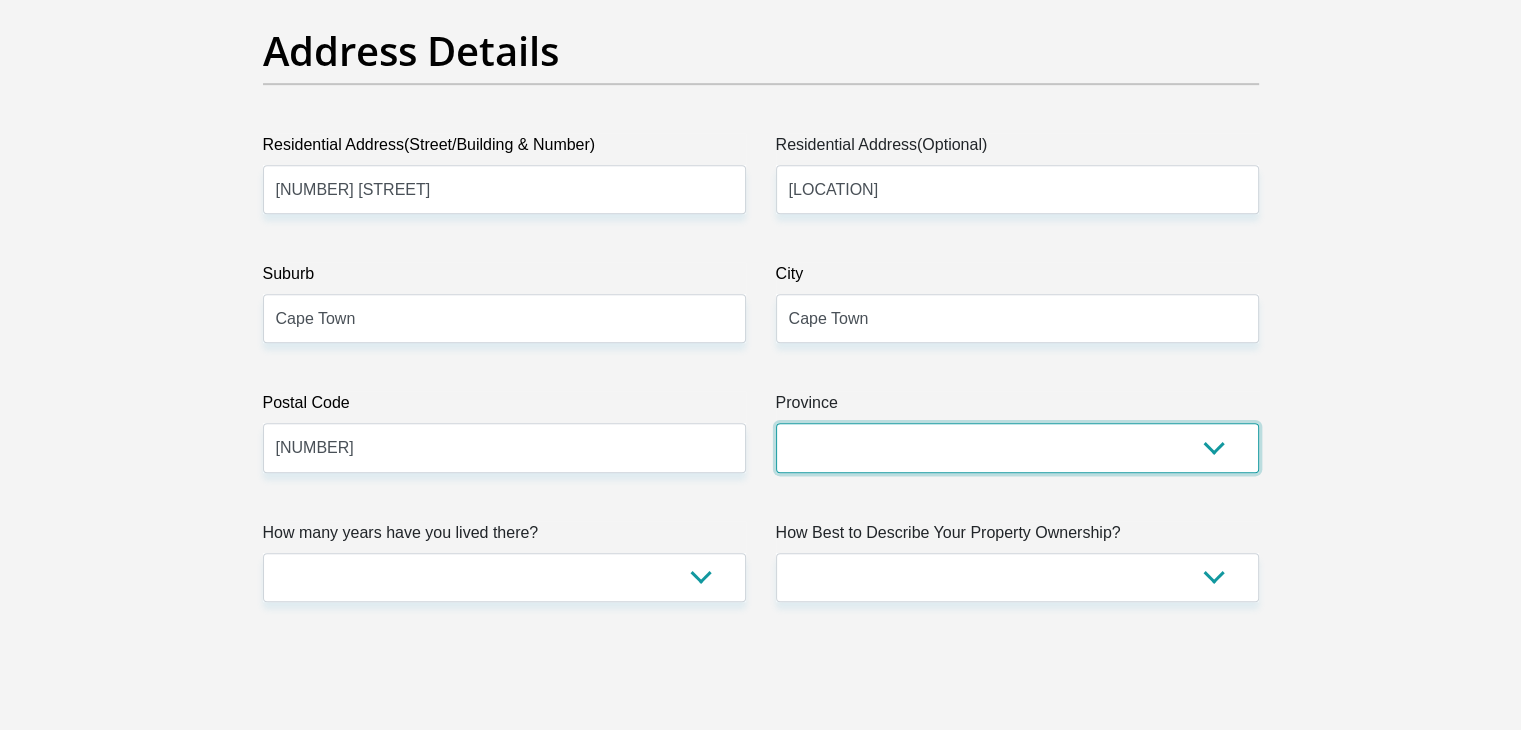 click on "Eastern Cape
Free State
Gauteng
KwaZulu-Natal
Limpopo
Mpumalanga
Northern Cape
North West
Western Cape" at bounding box center [1017, 447] 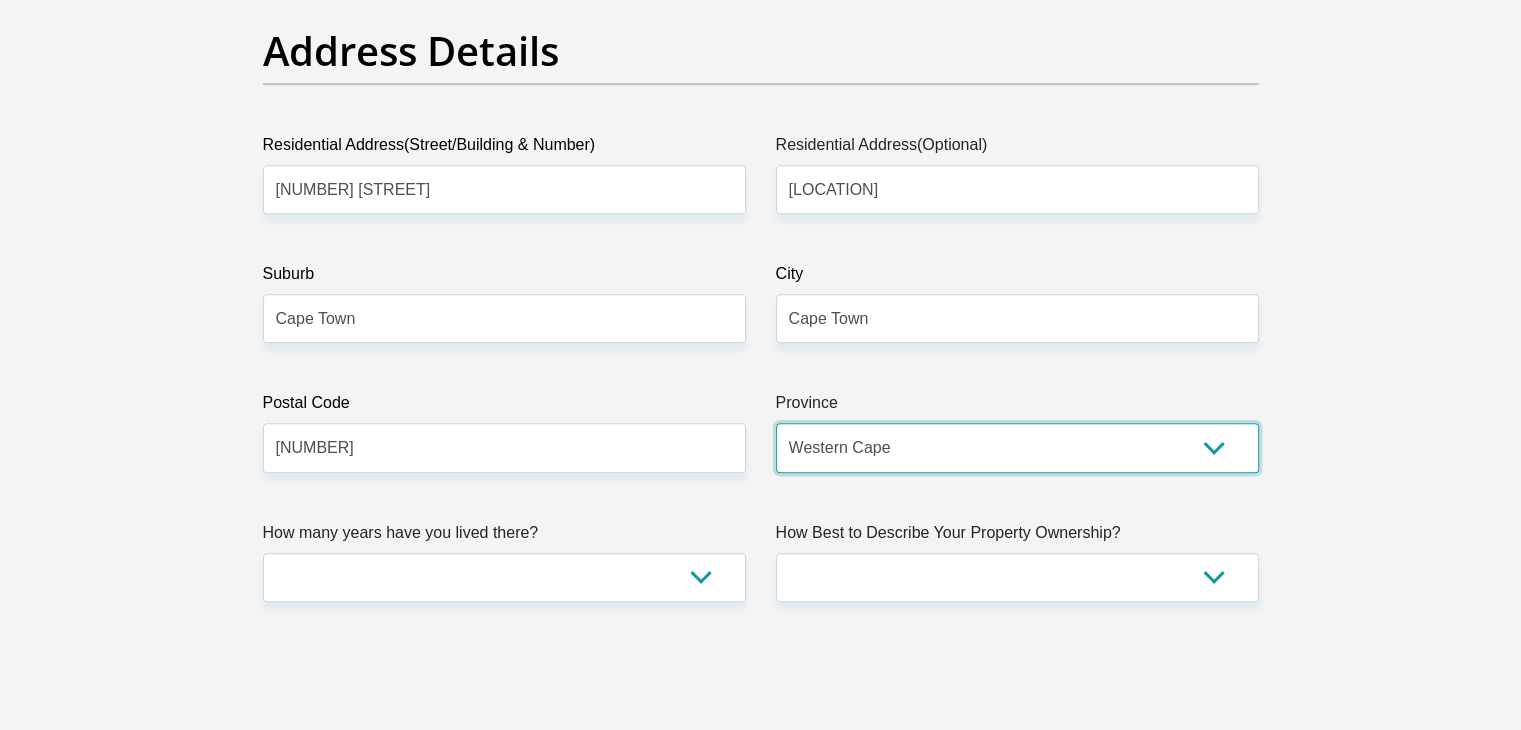 click on "Eastern Cape
Free State
Gauteng
KwaZulu-Natal
Limpopo
Mpumalanga
Northern Cape
North West
Western Cape" at bounding box center [1017, 447] 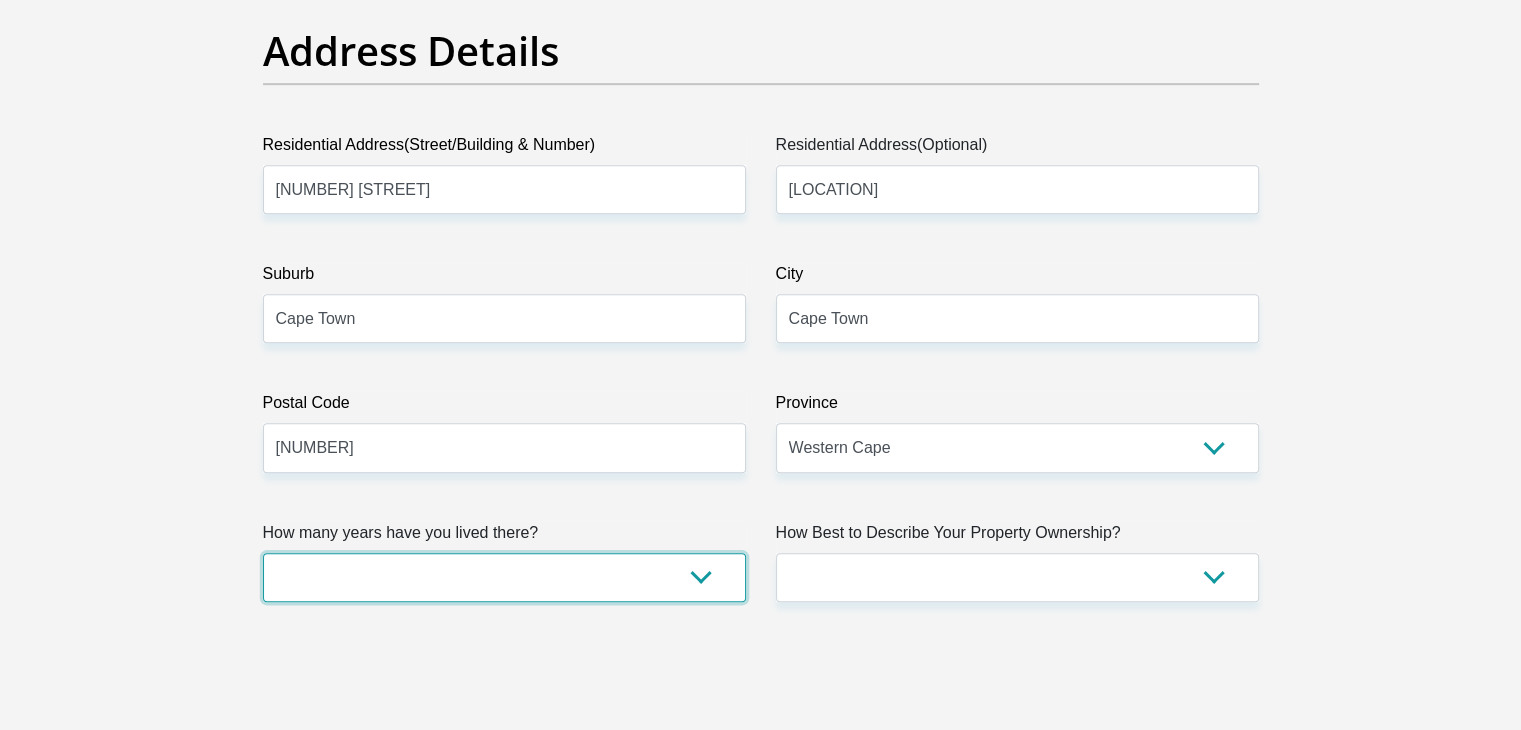 click on "less than 1 year
1-3 years
3-5 years
5+ years" at bounding box center (504, 577) 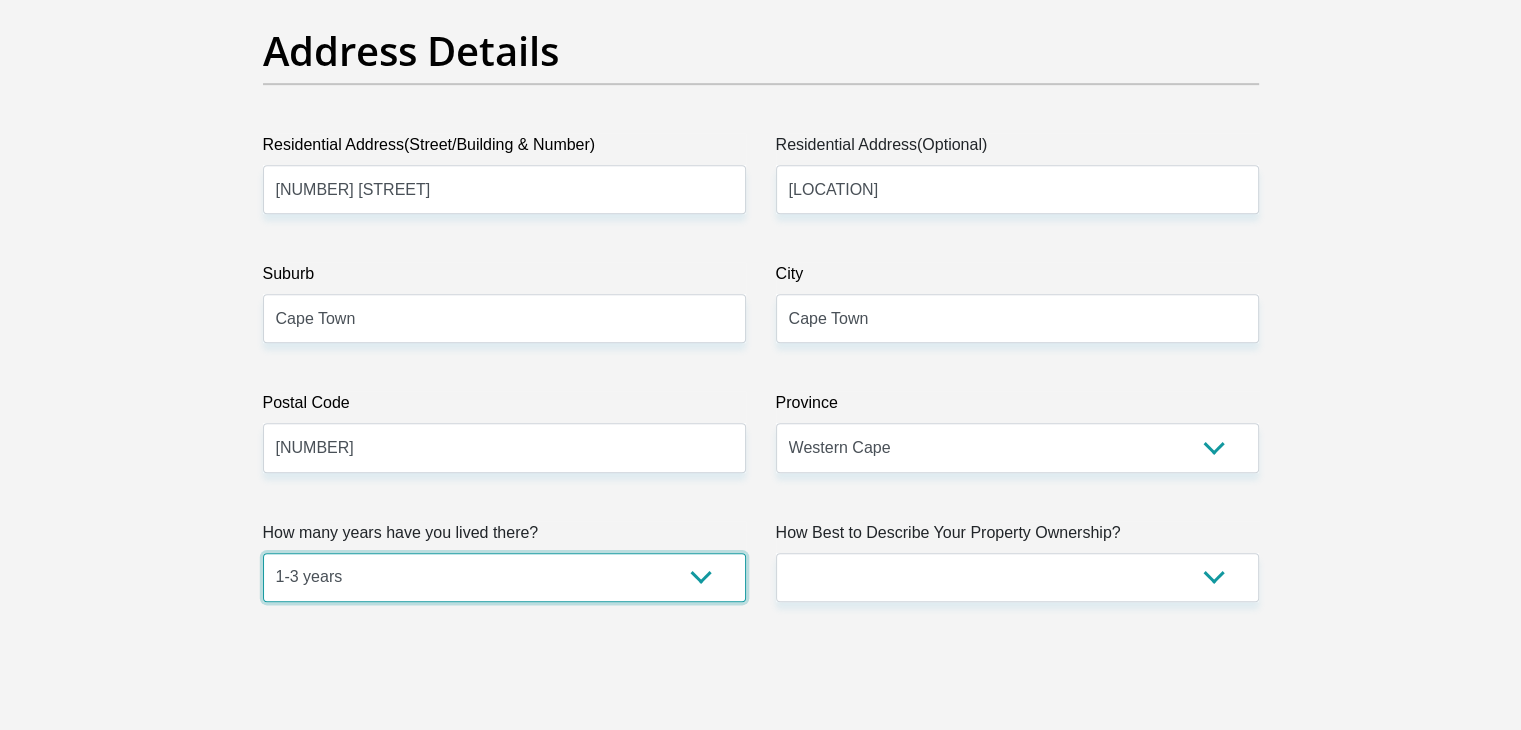 click on "less than 1 year
1-3 years
3-5 years
5+ years" at bounding box center [504, 577] 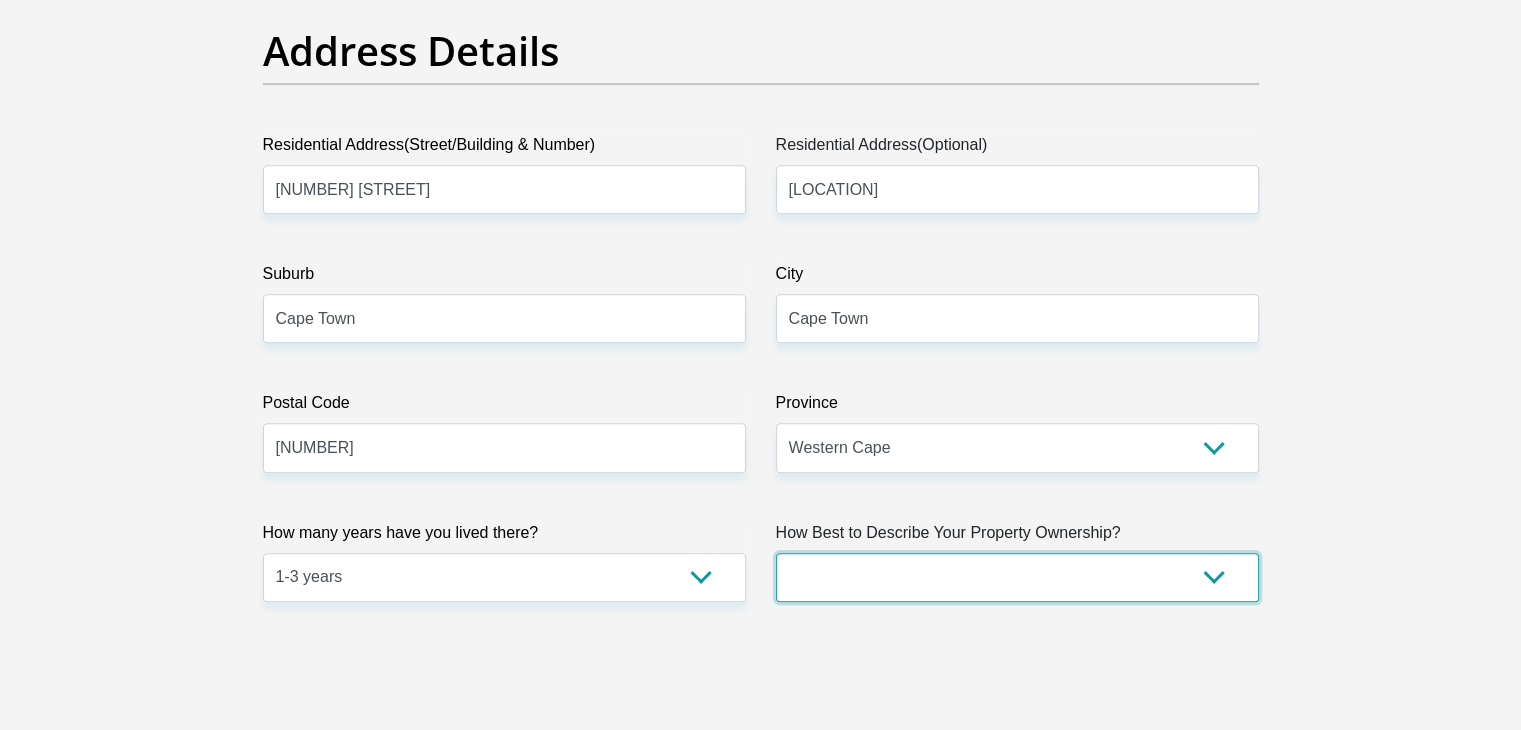click on "Owned
Rented
Family Owned
Company Dwelling" at bounding box center [1017, 577] 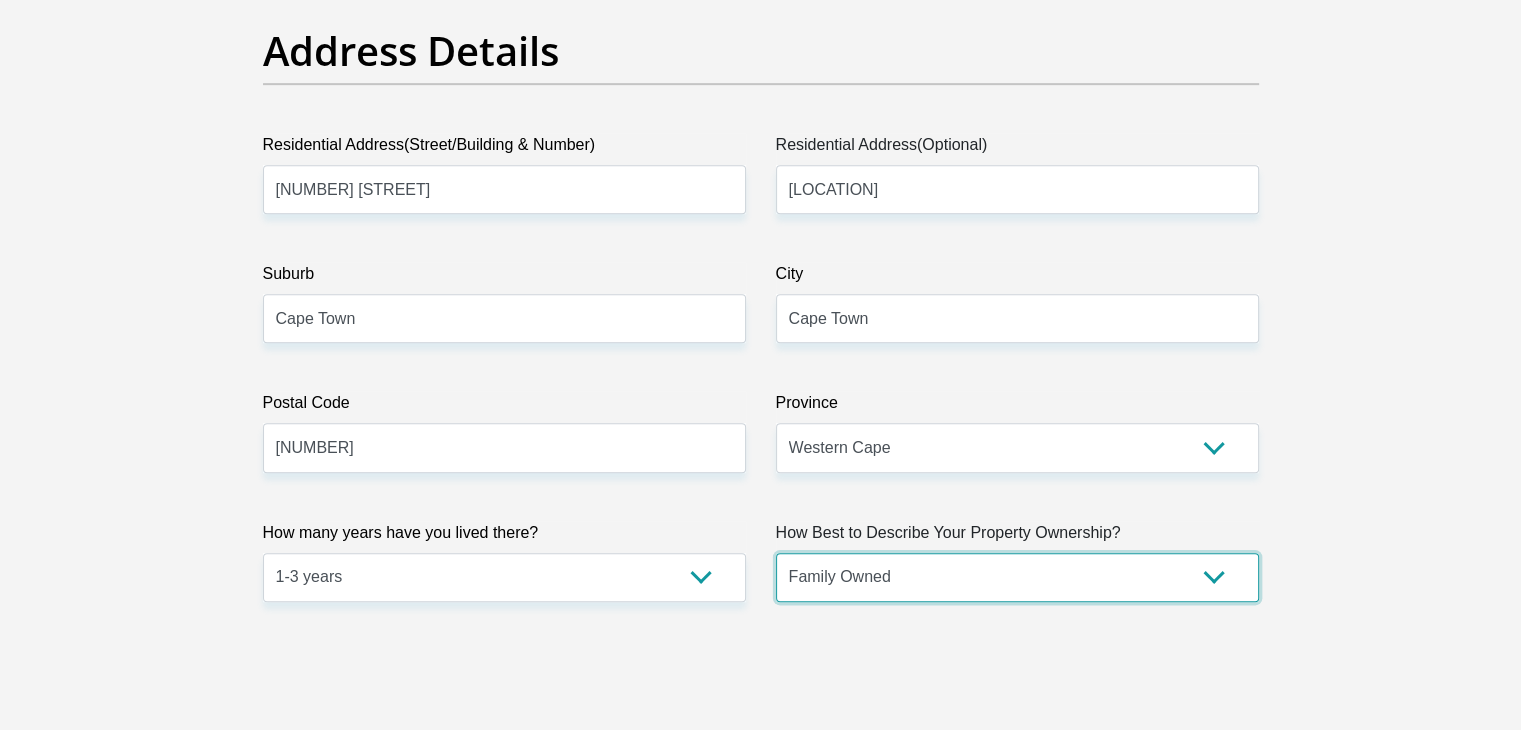 click on "Owned
Rented
Family Owned
Company Dwelling" at bounding box center (1017, 577) 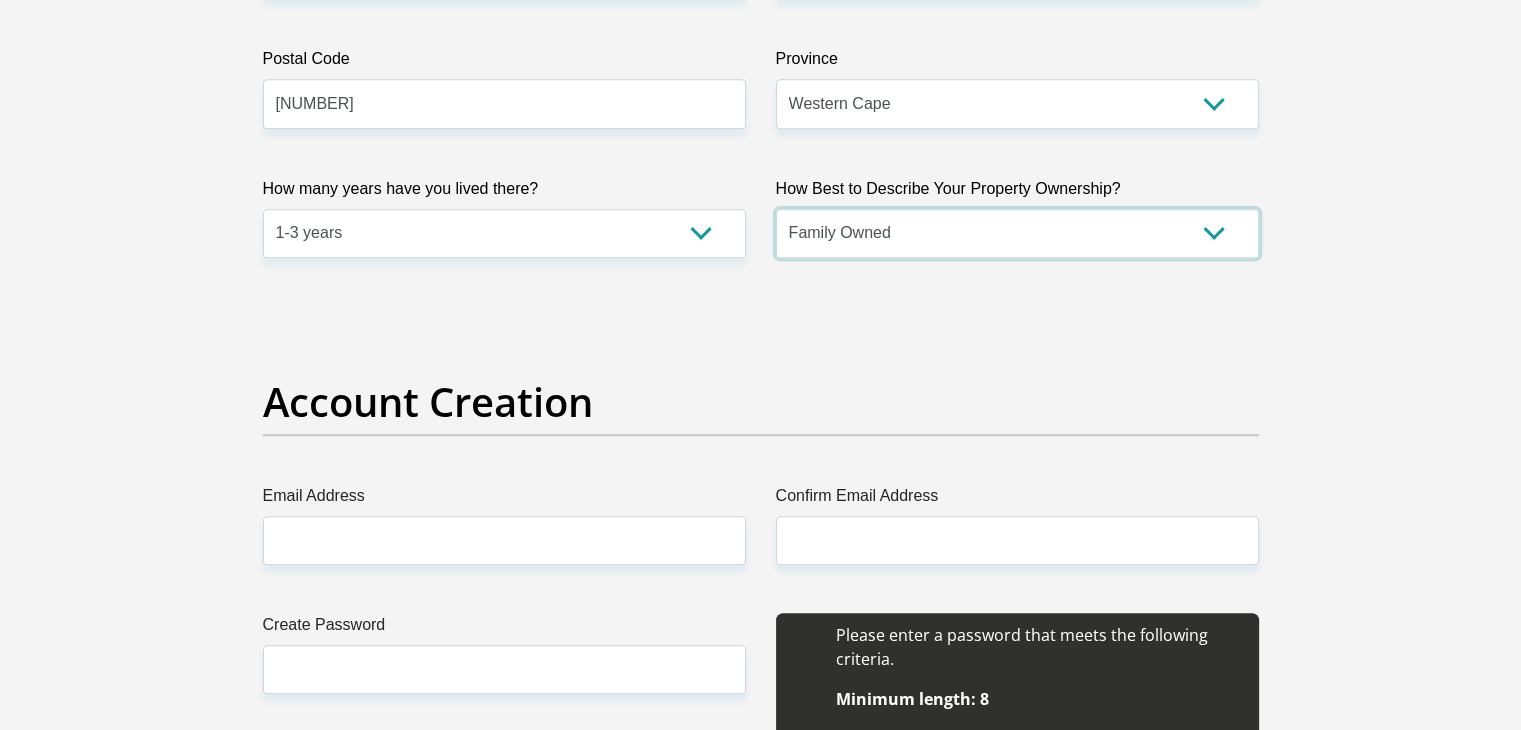scroll, scrollTop: 1600, scrollLeft: 0, axis: vertical 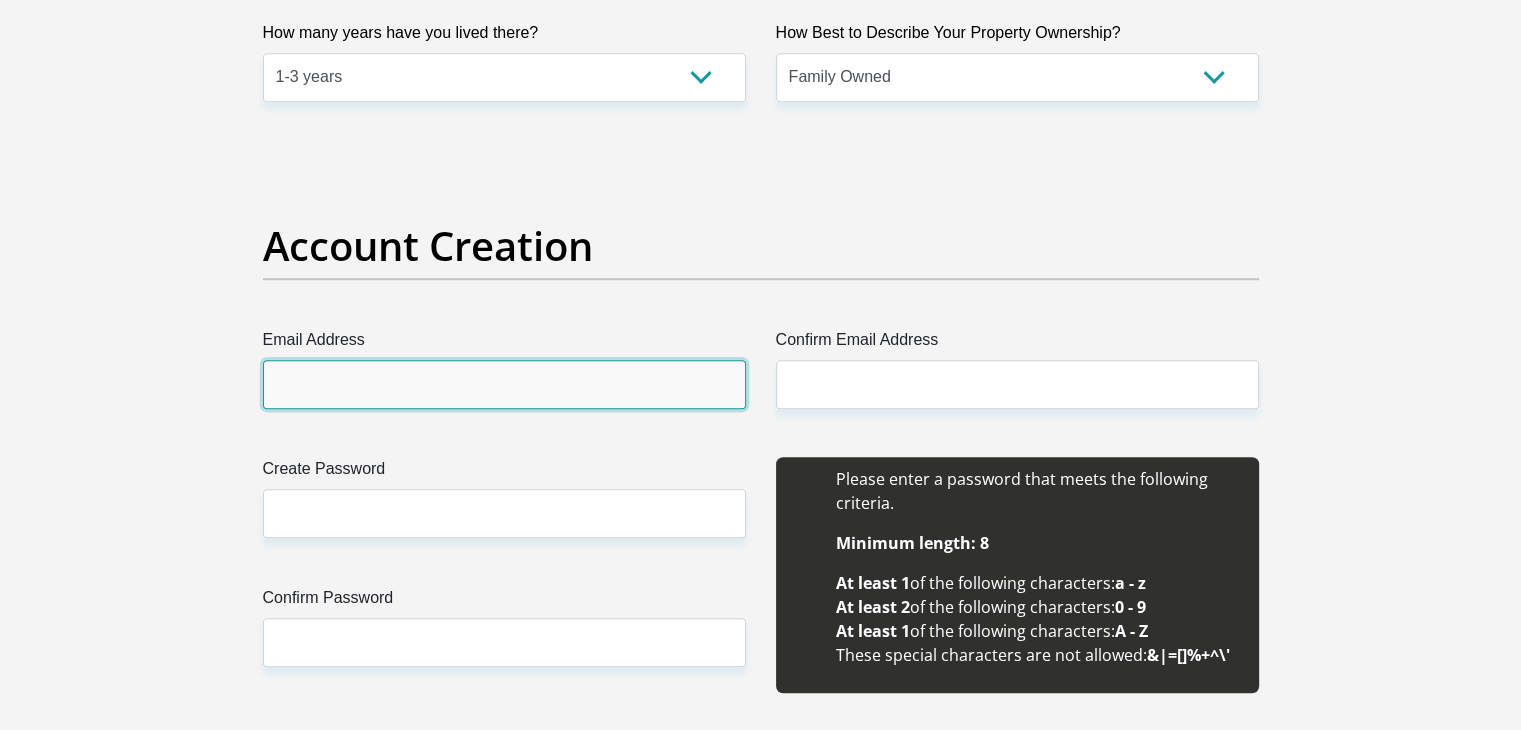 click on "Email Address" at bounding box center [504, 384] 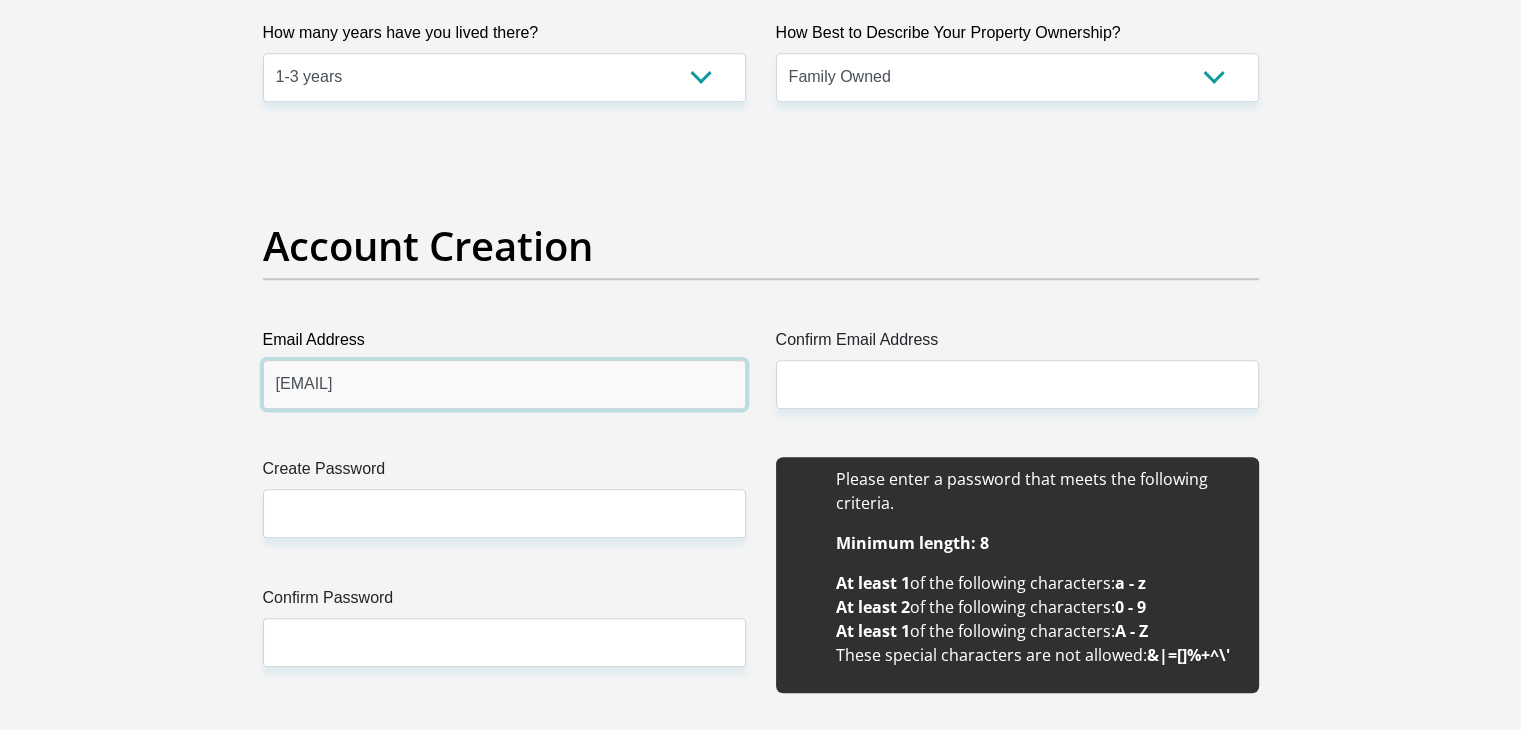 type on "mikaeel.garrett99@gmail.com" 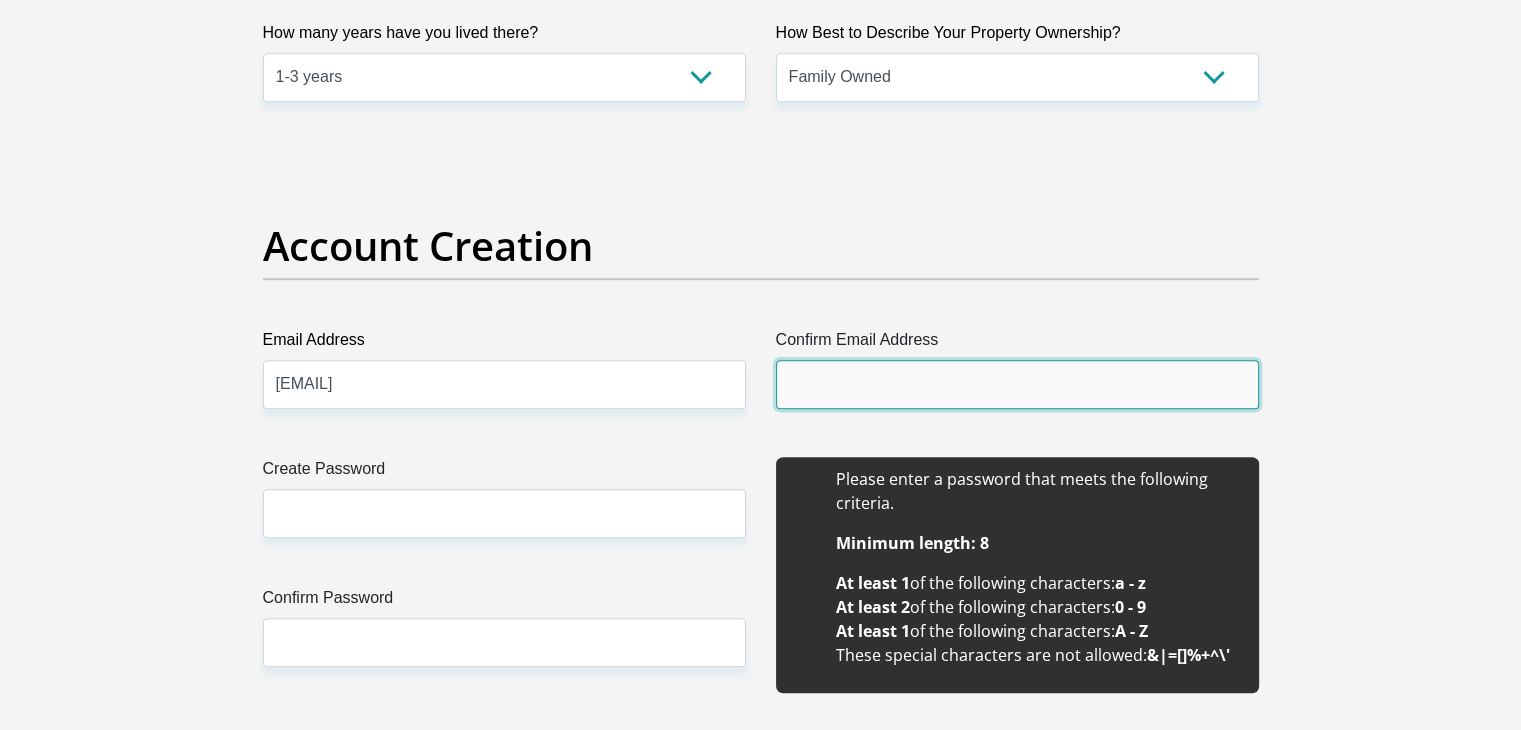 click on "Confirm Email Address" at bounding box center (1017, 384) 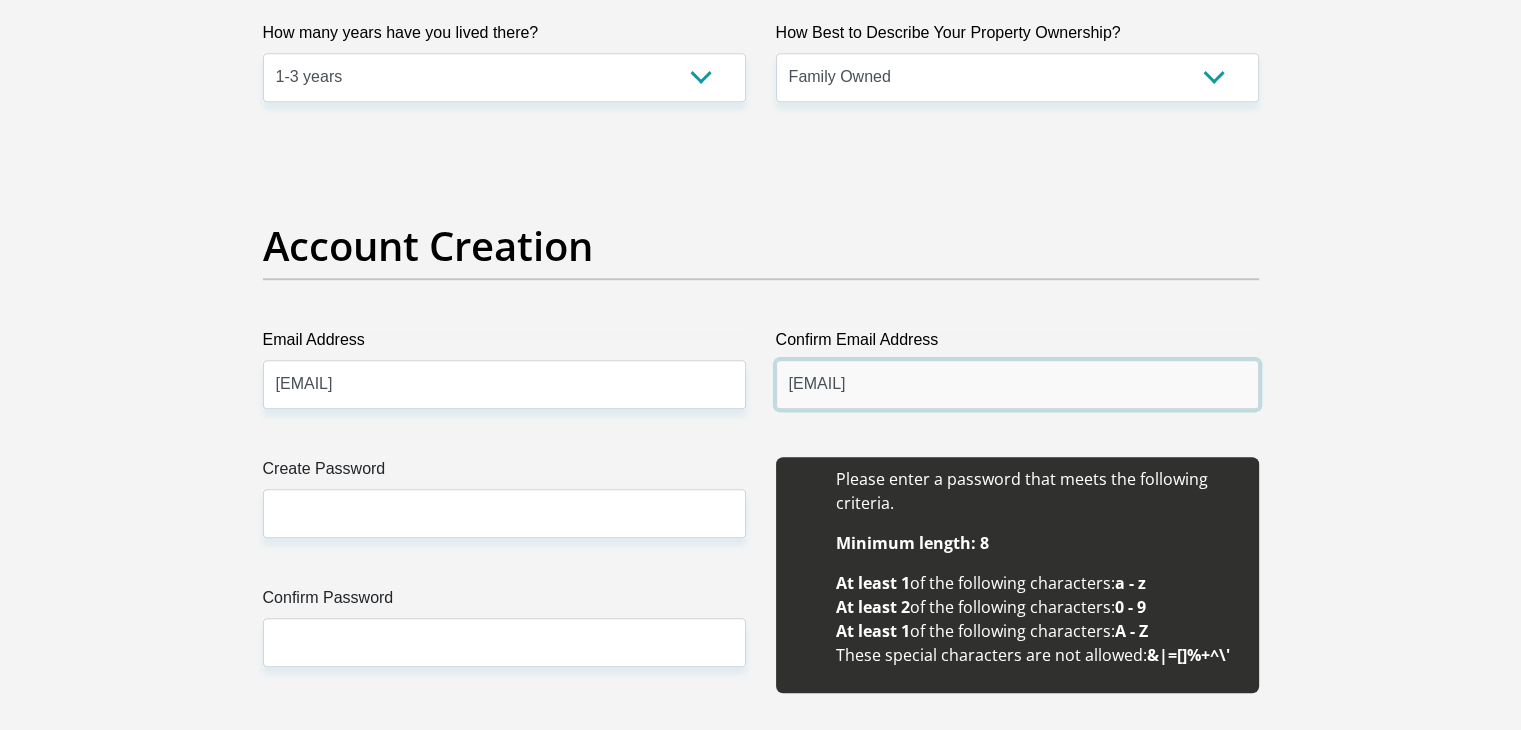 type on "mikaeel.garrett99@gmail.com" 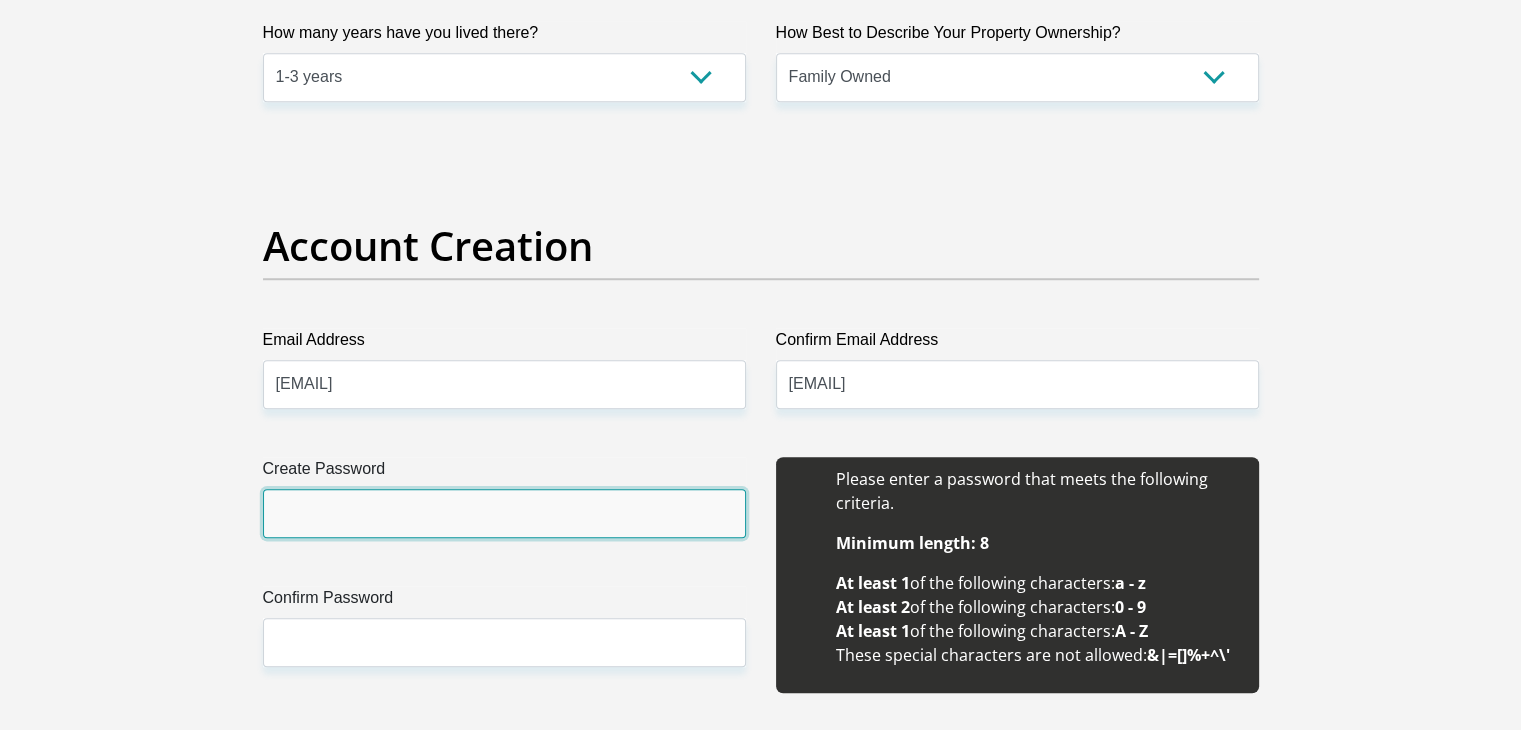 click on "Create Password" at bounding box center (504, 513) 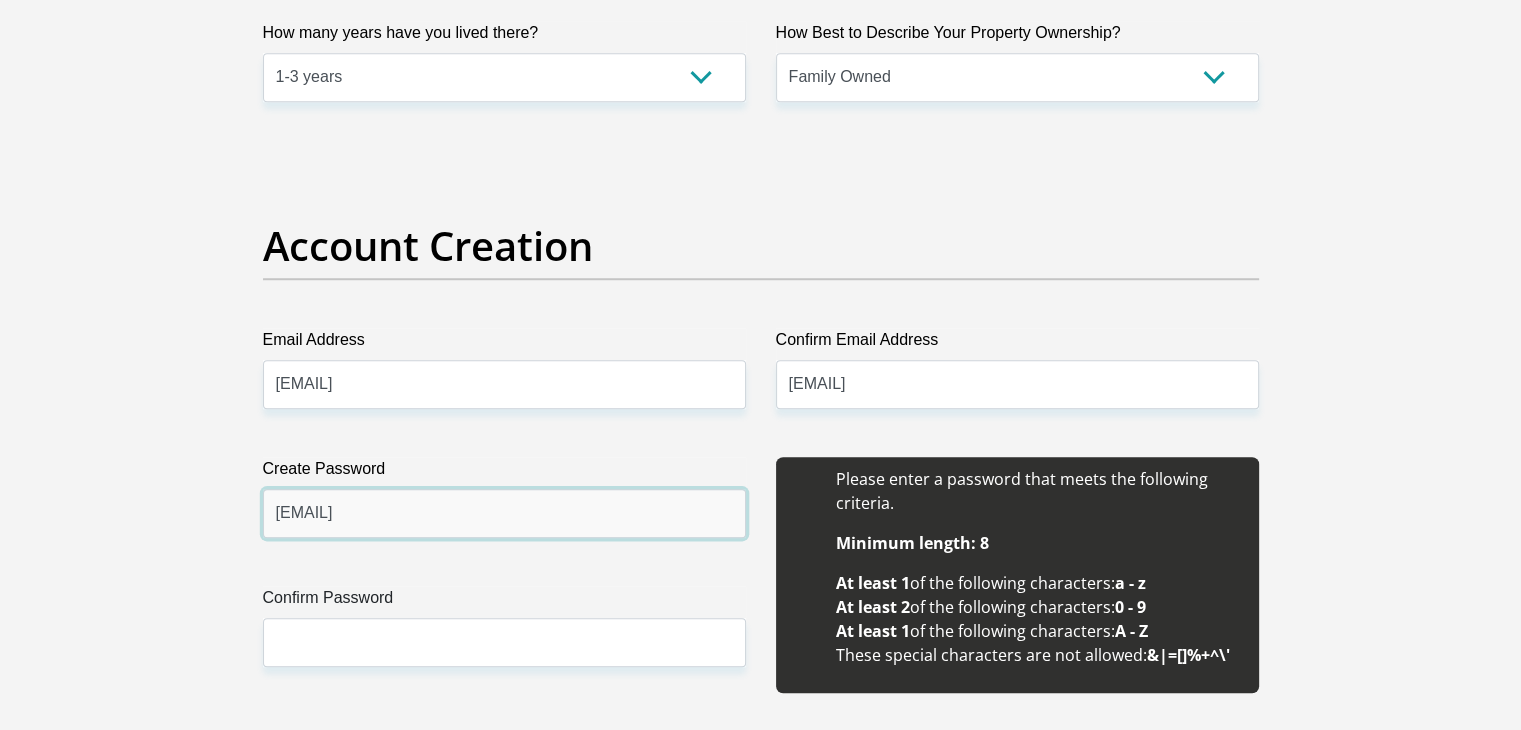 type on "Nihaal@2008" 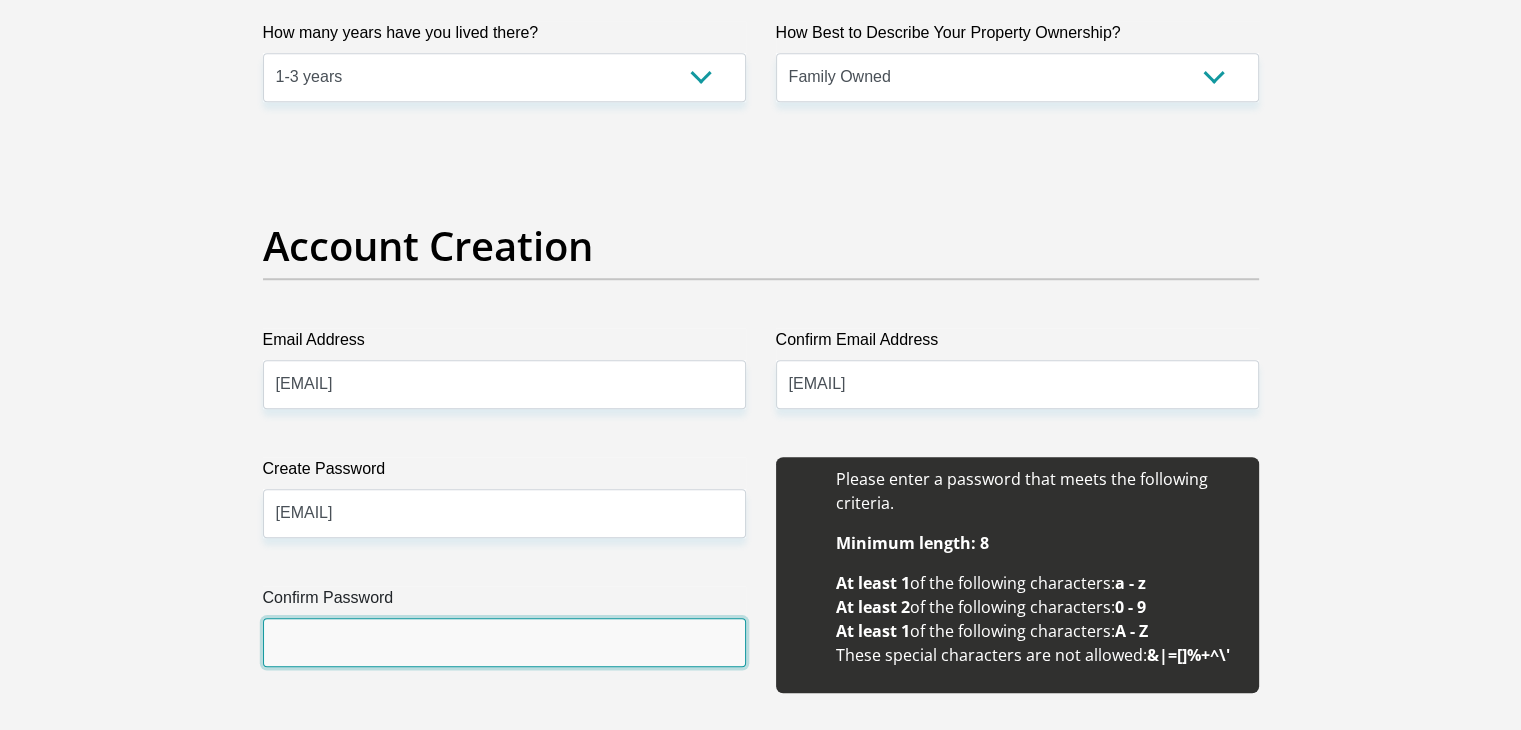 click on "Confirm Password" at bounding box center [504, 642] 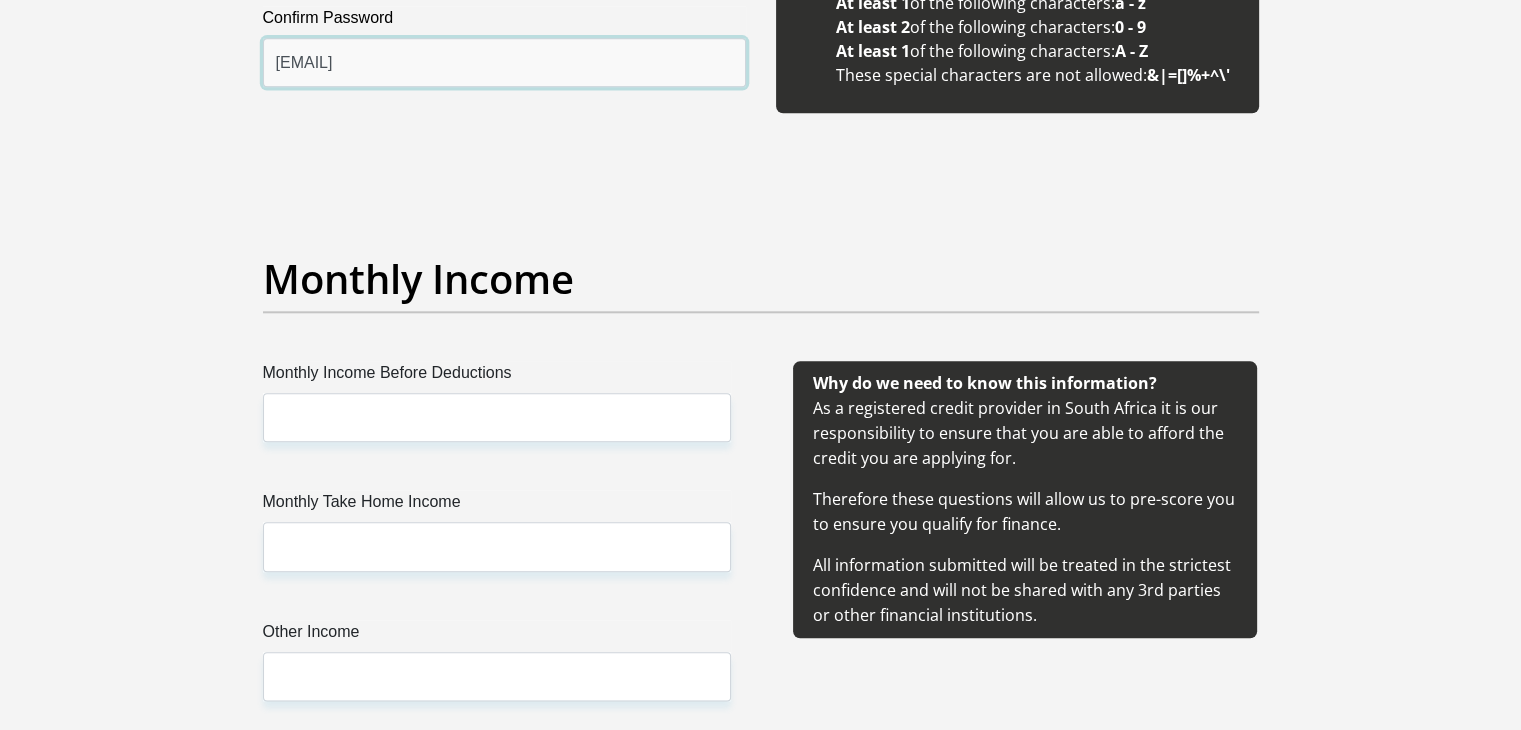 scroll, scrollTop: 2200, scrollLeft: 0, axis: vertical 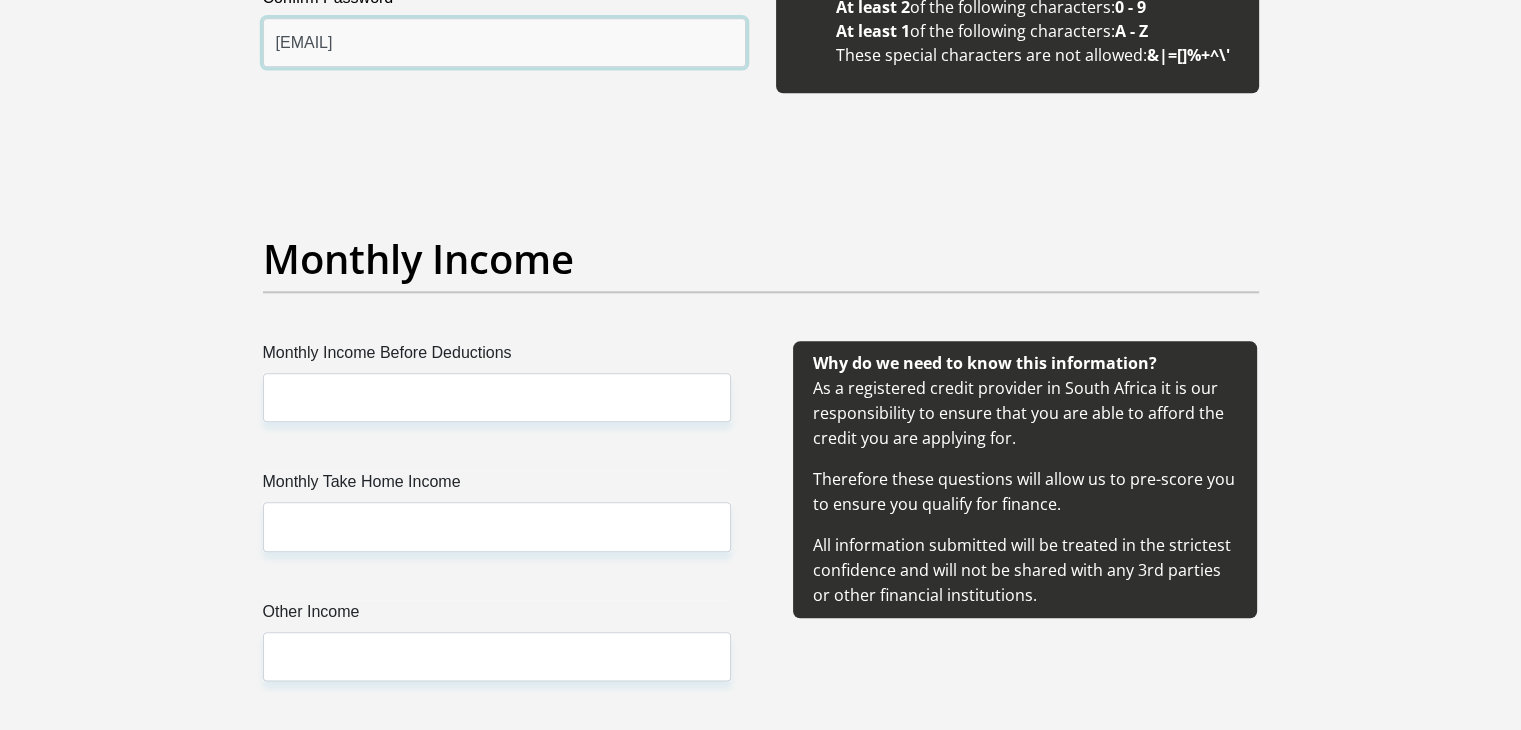type on "Nihaal@2008" 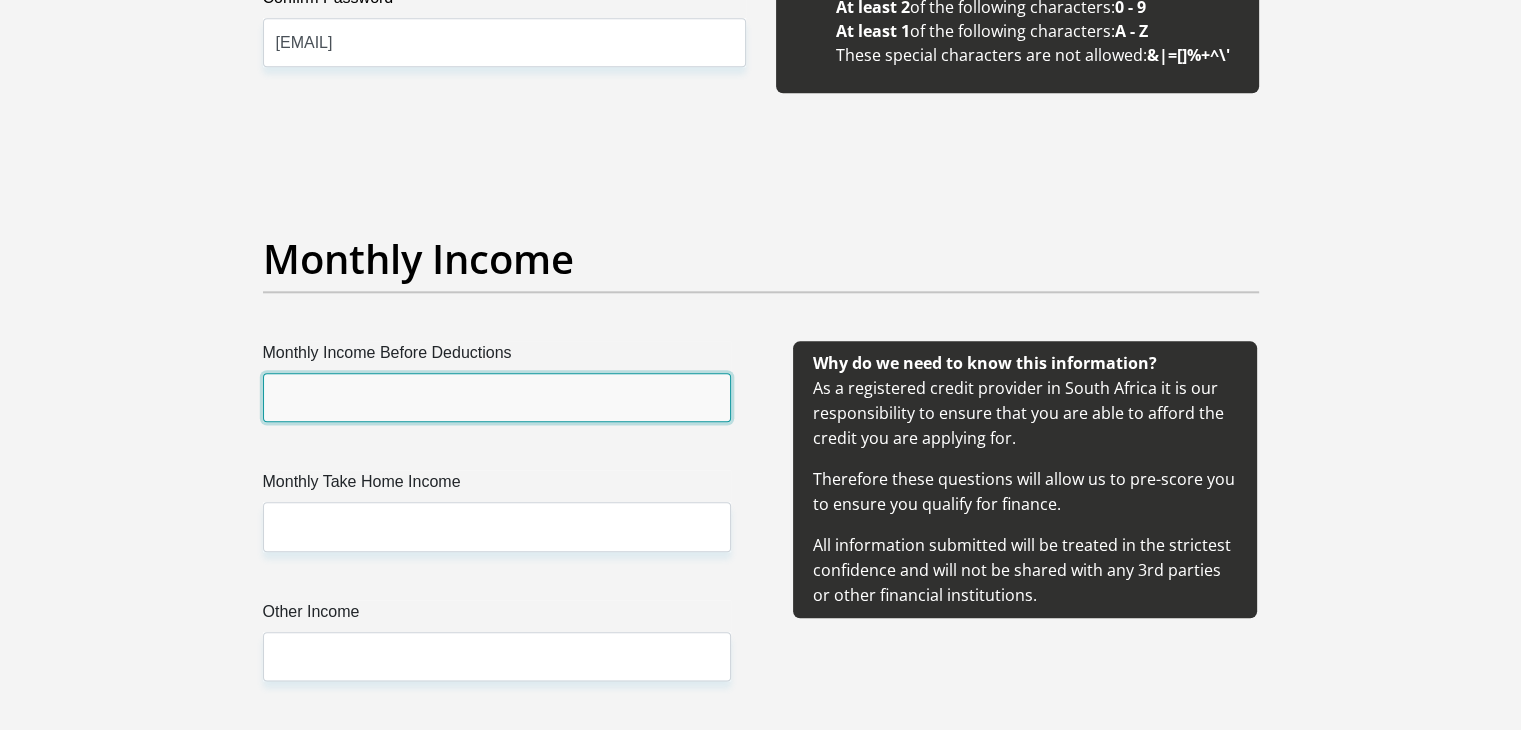 click on "Monthly Income Before Deductions" at bounding box center [497, 397] 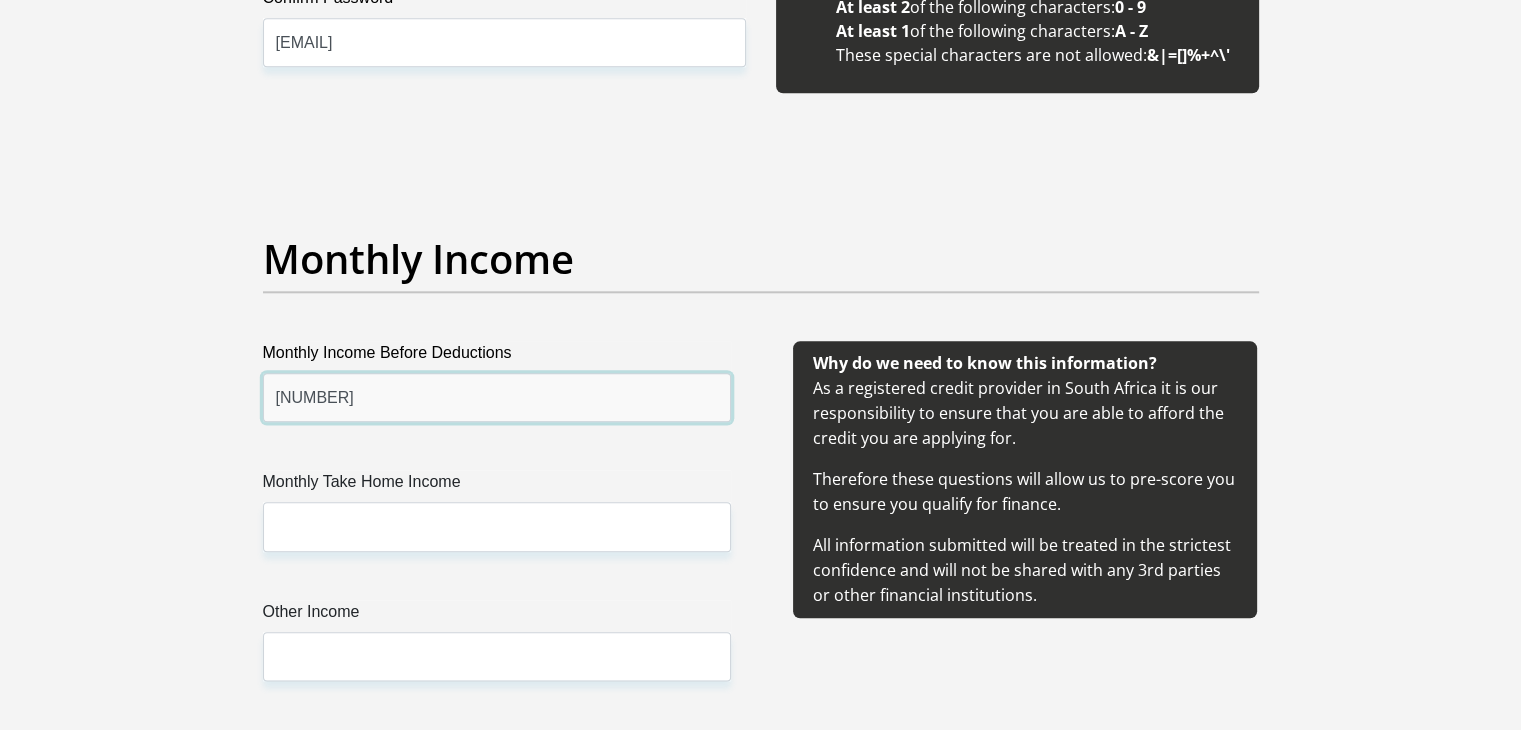 type on "27000" 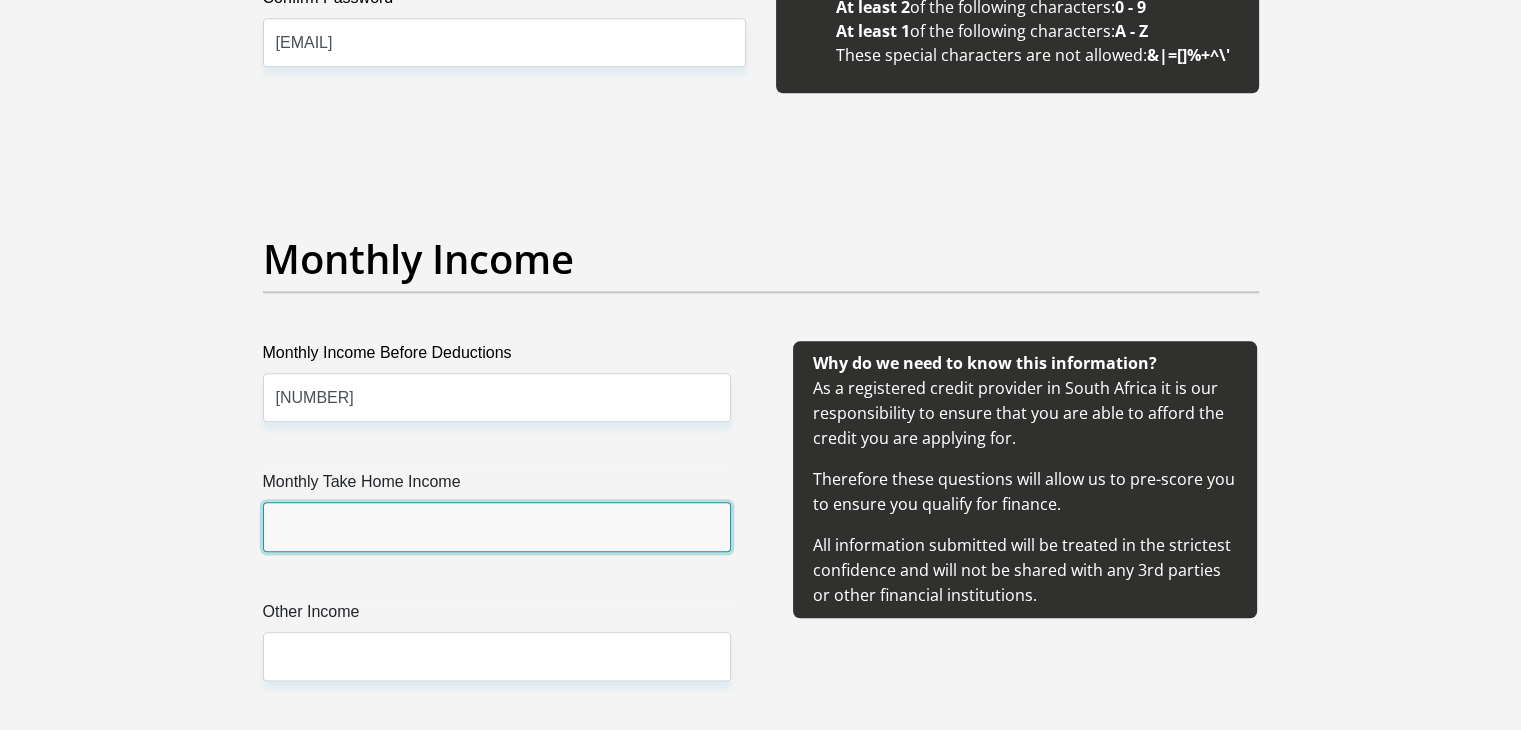 click on "Monthly Take Home Income" at bounding box center (497, 526) 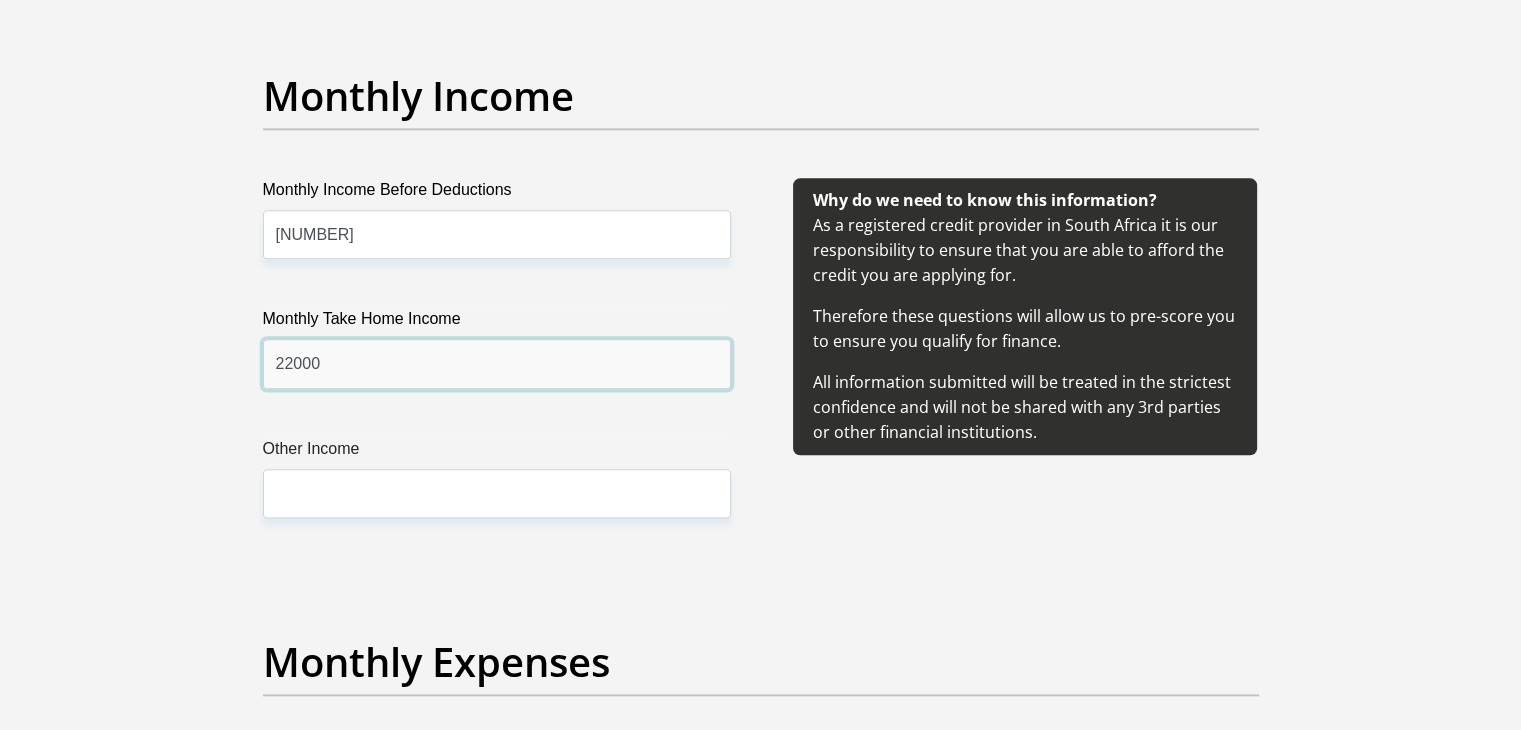 scroll, scrollTop: 2400, scrollLeft: 0, axis: vertical 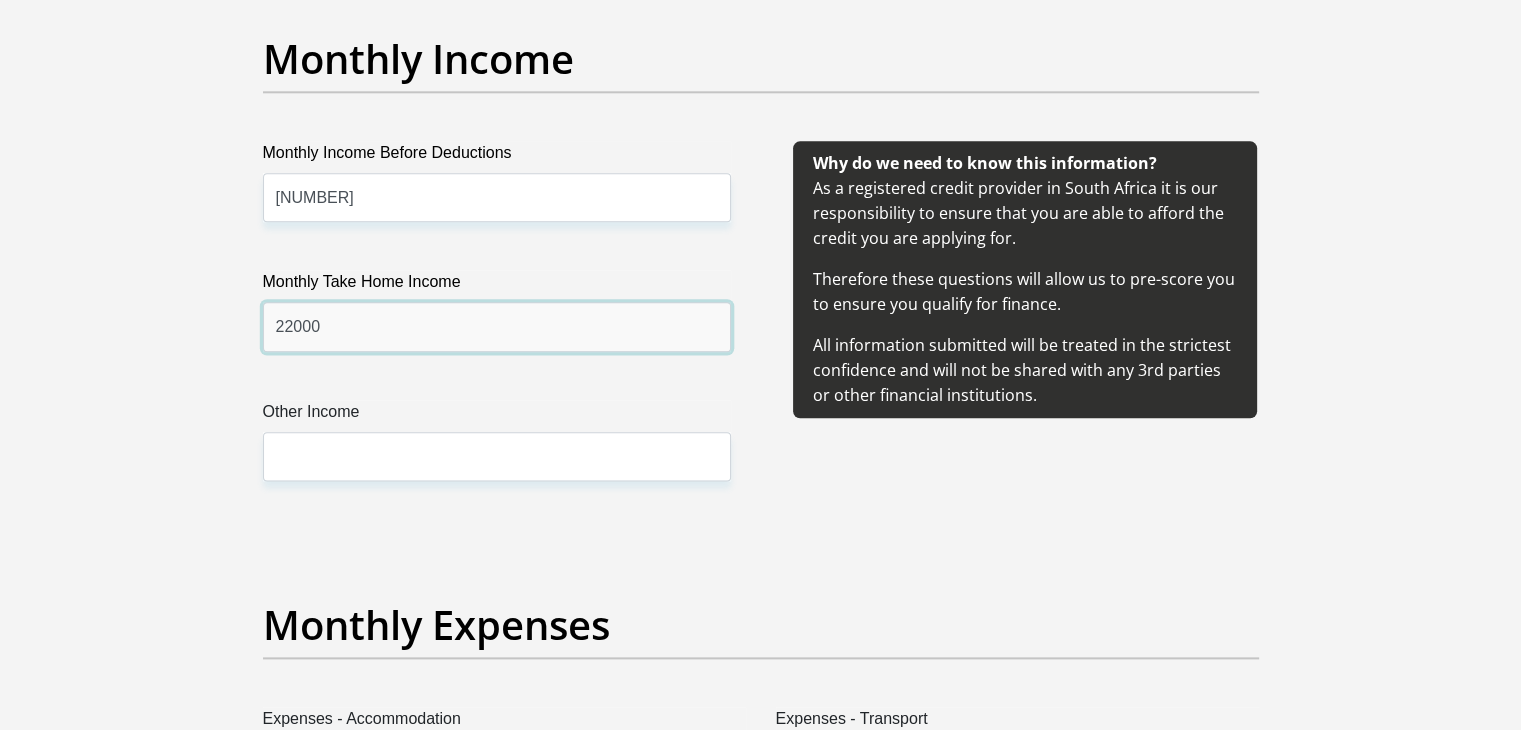 type on "22000" 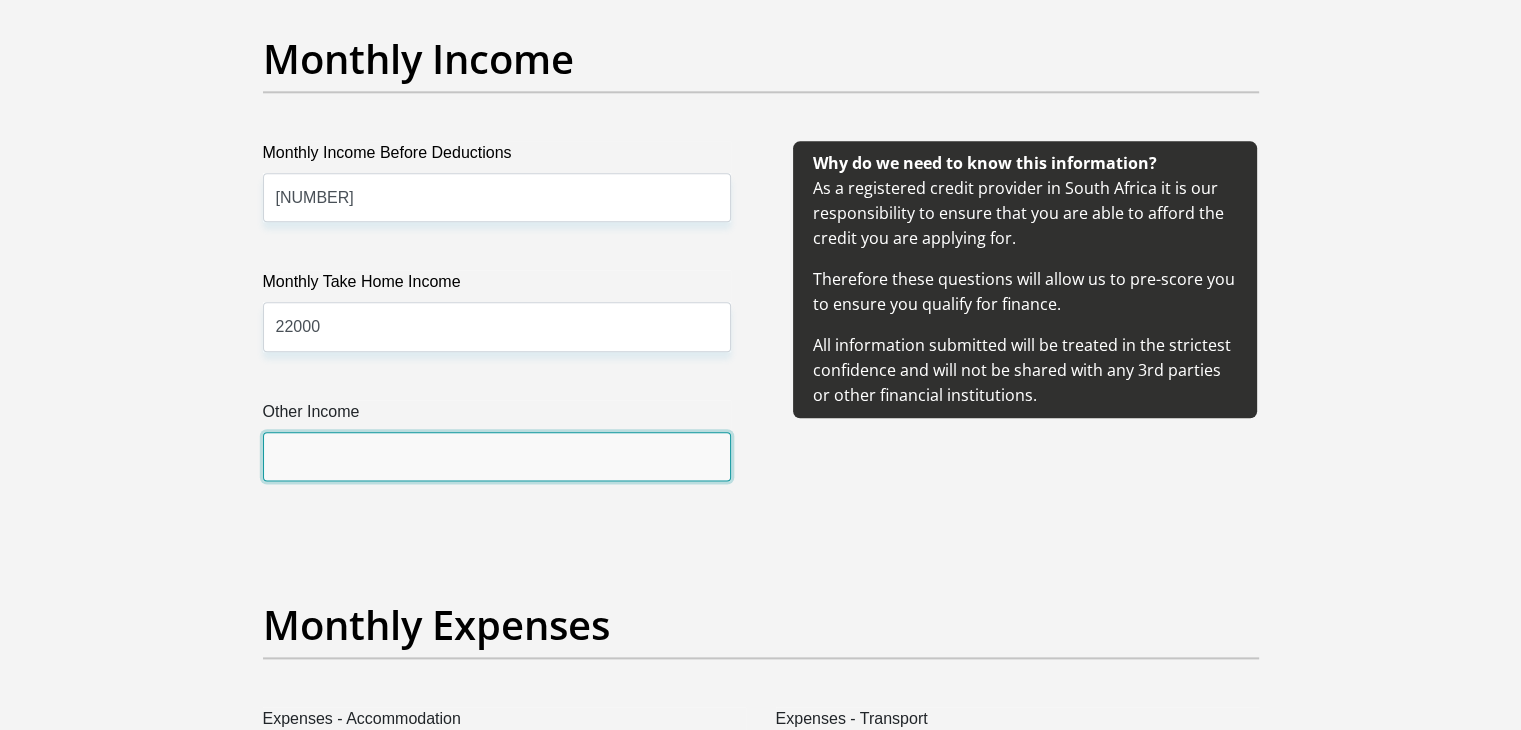 click on "Other Income" at bounding box center [497, 456] 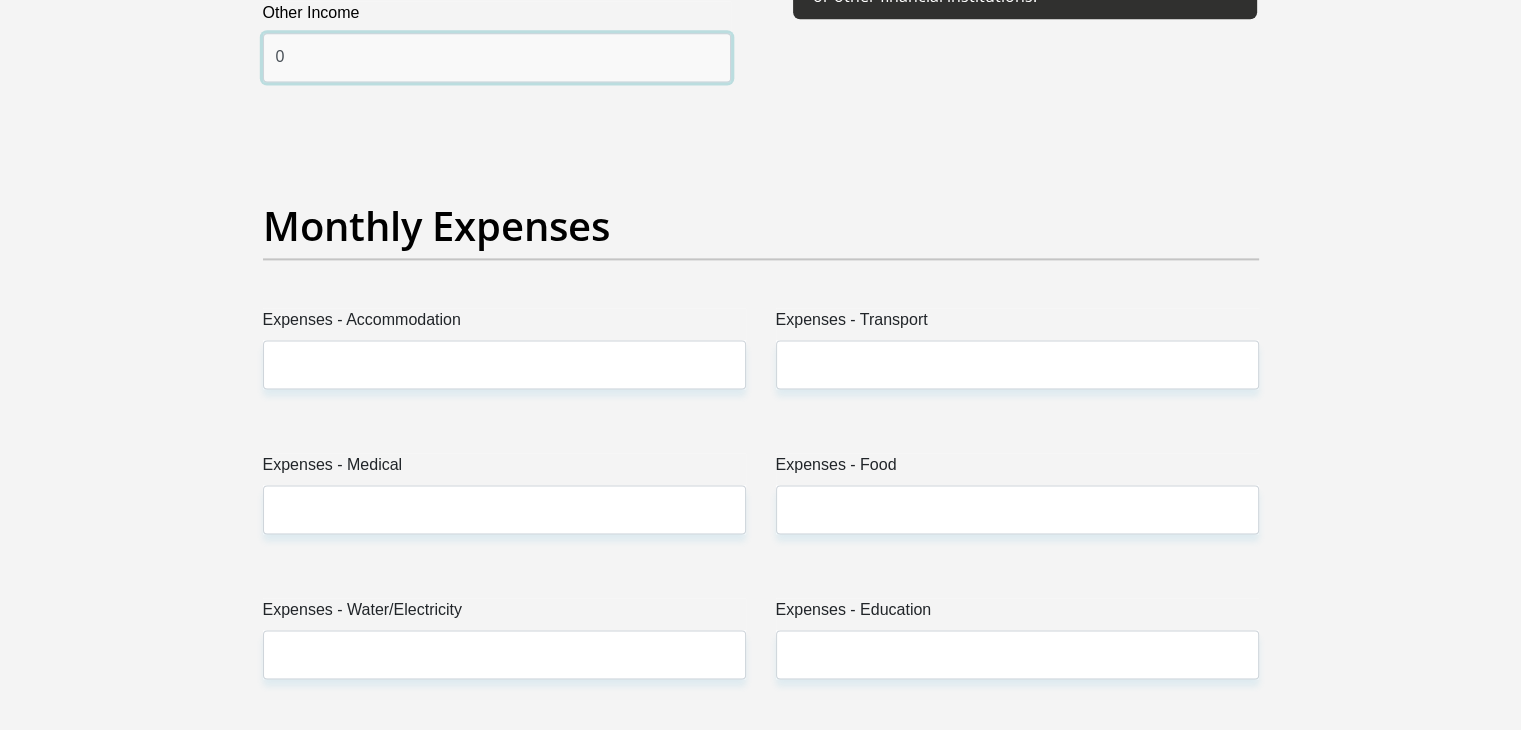 scroll, scrollTop: 2800, scrollLeft: 0, axis: vertical 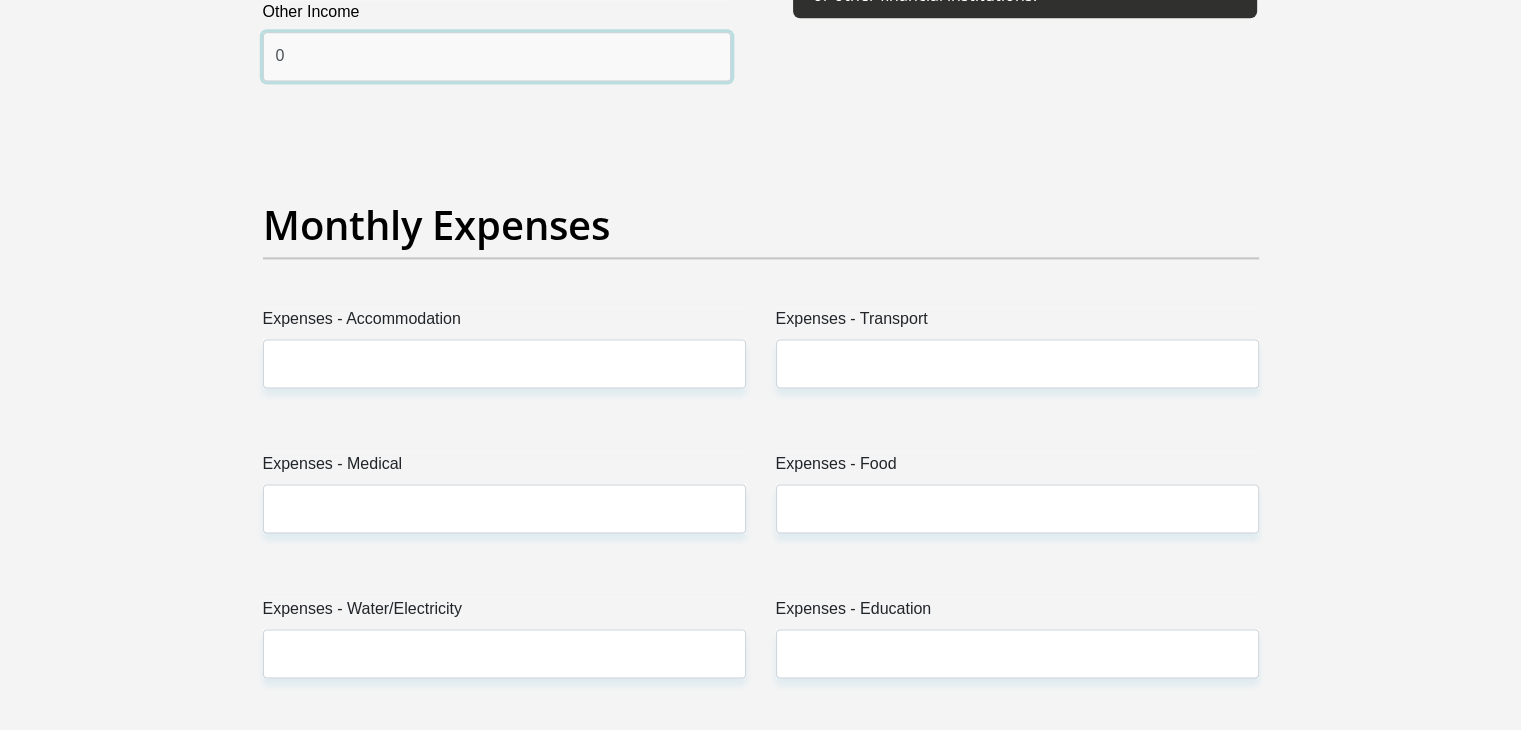 type on "0" 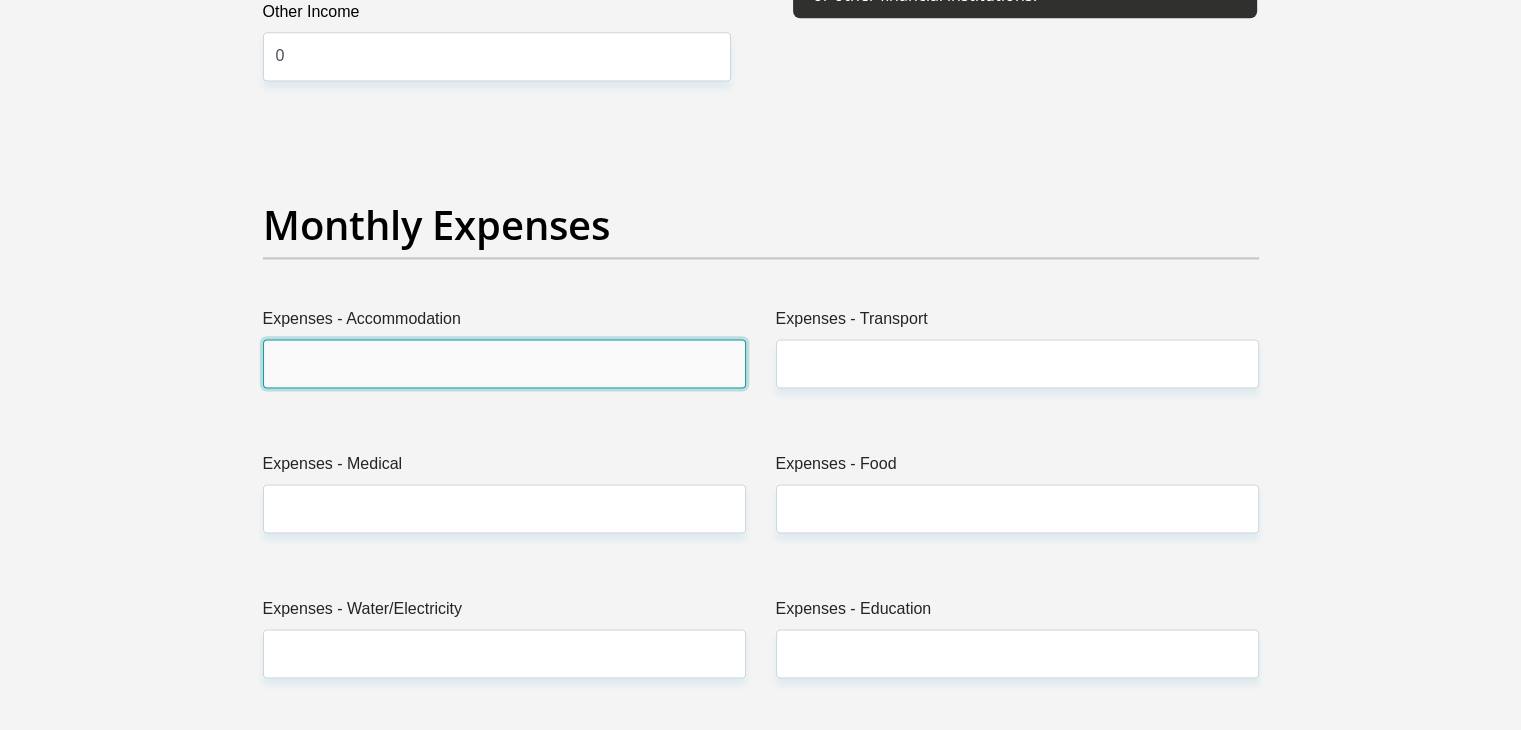 click on "Expenses - Accommodation" at bounding box center (504, 363) 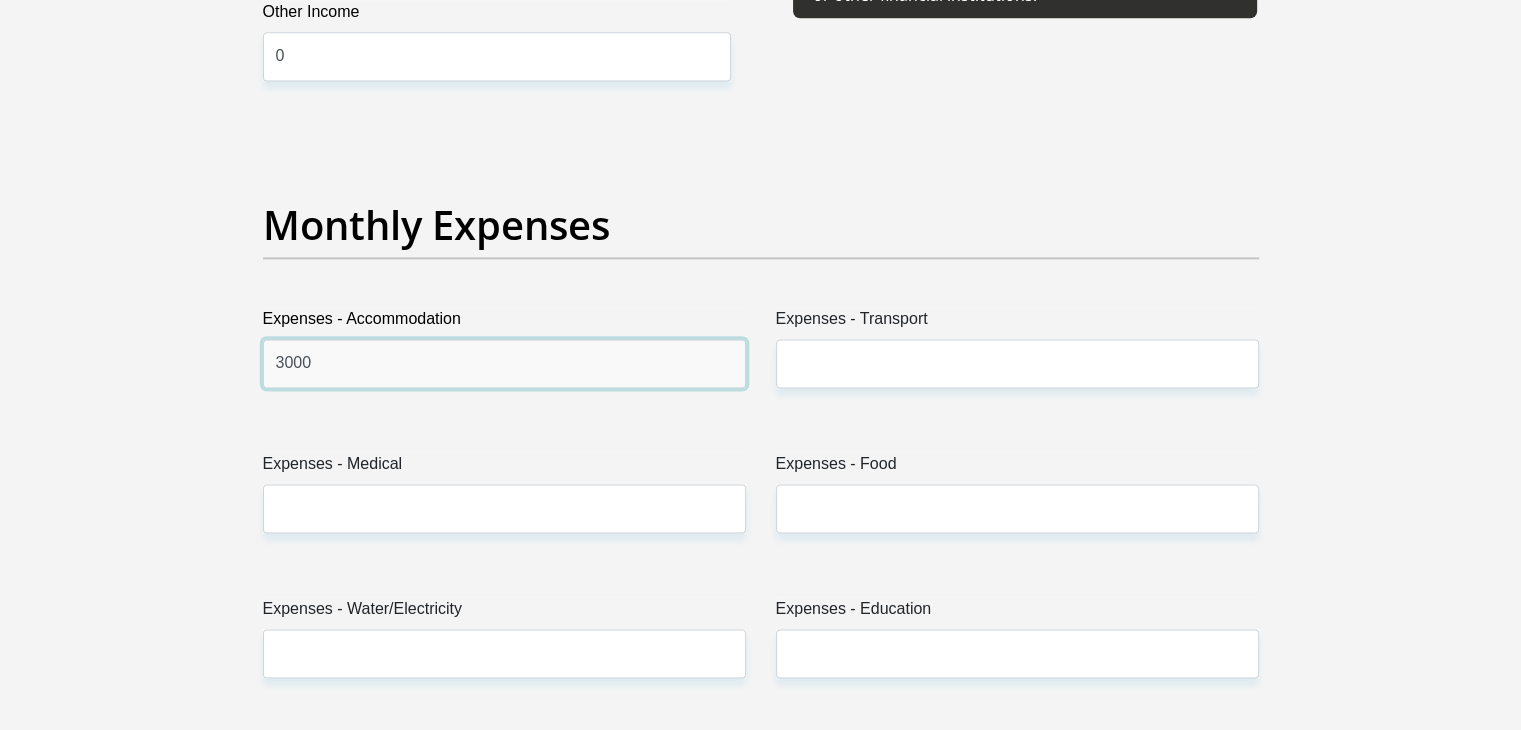 type on "3000" 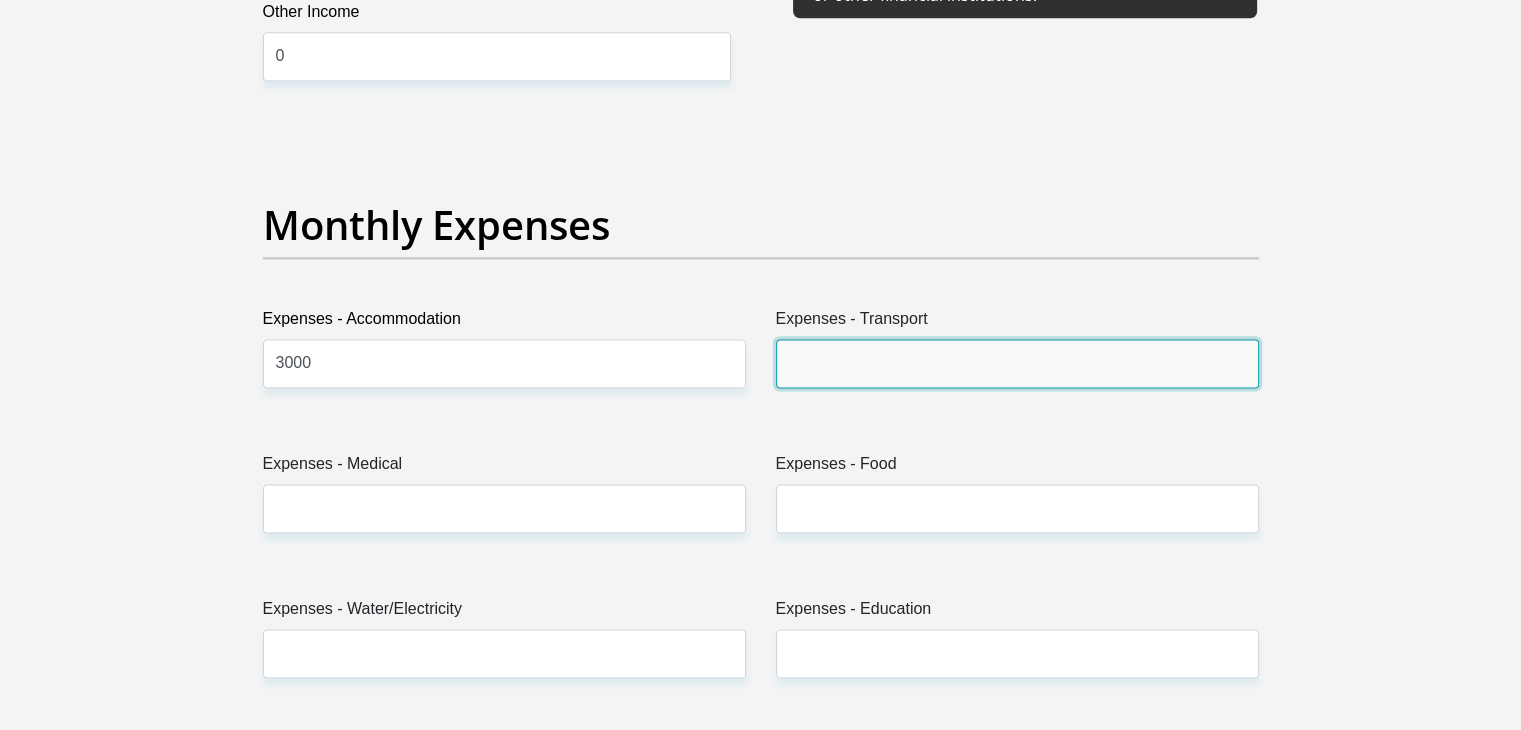 click on "Expenses - Transport" at bounding box center [1017, 363] 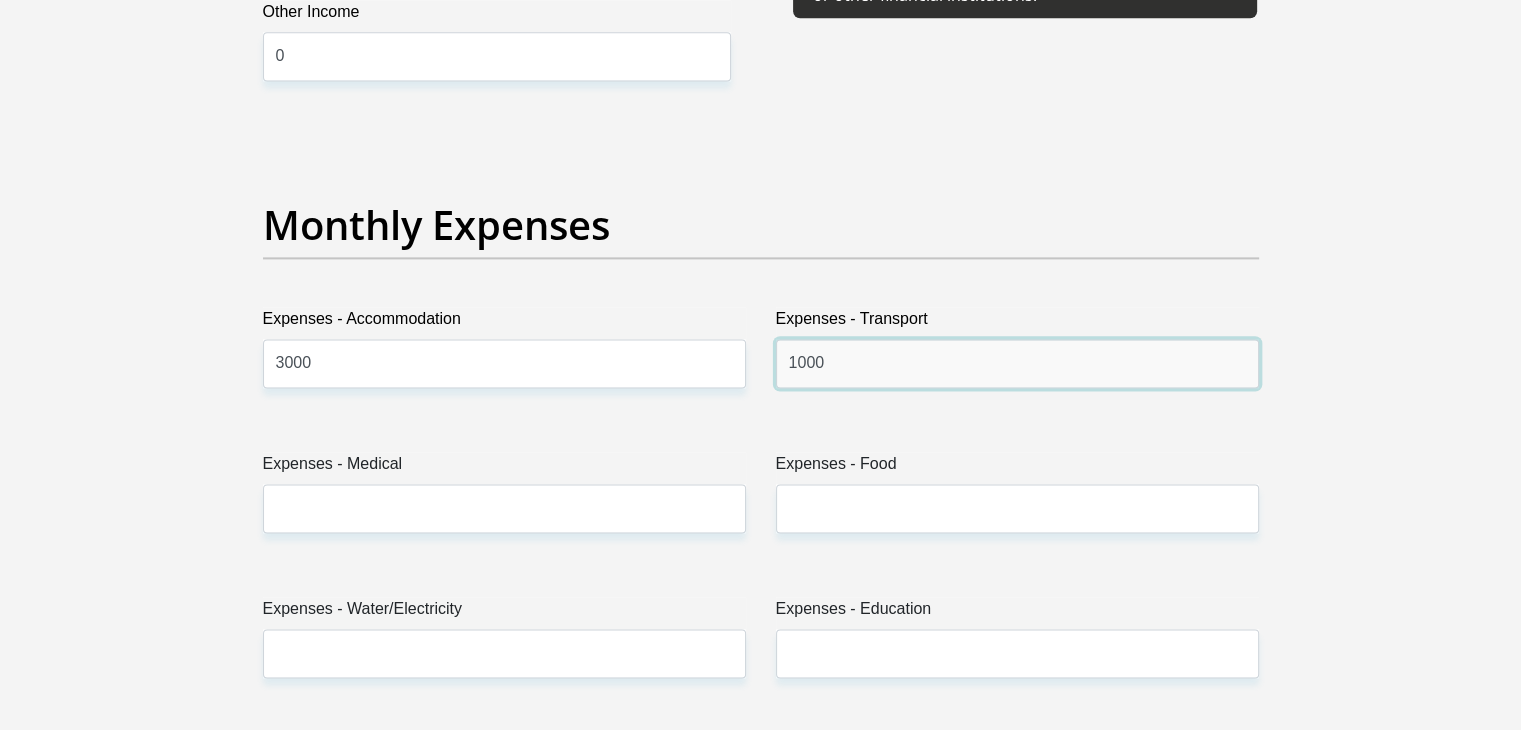 type on "1000" 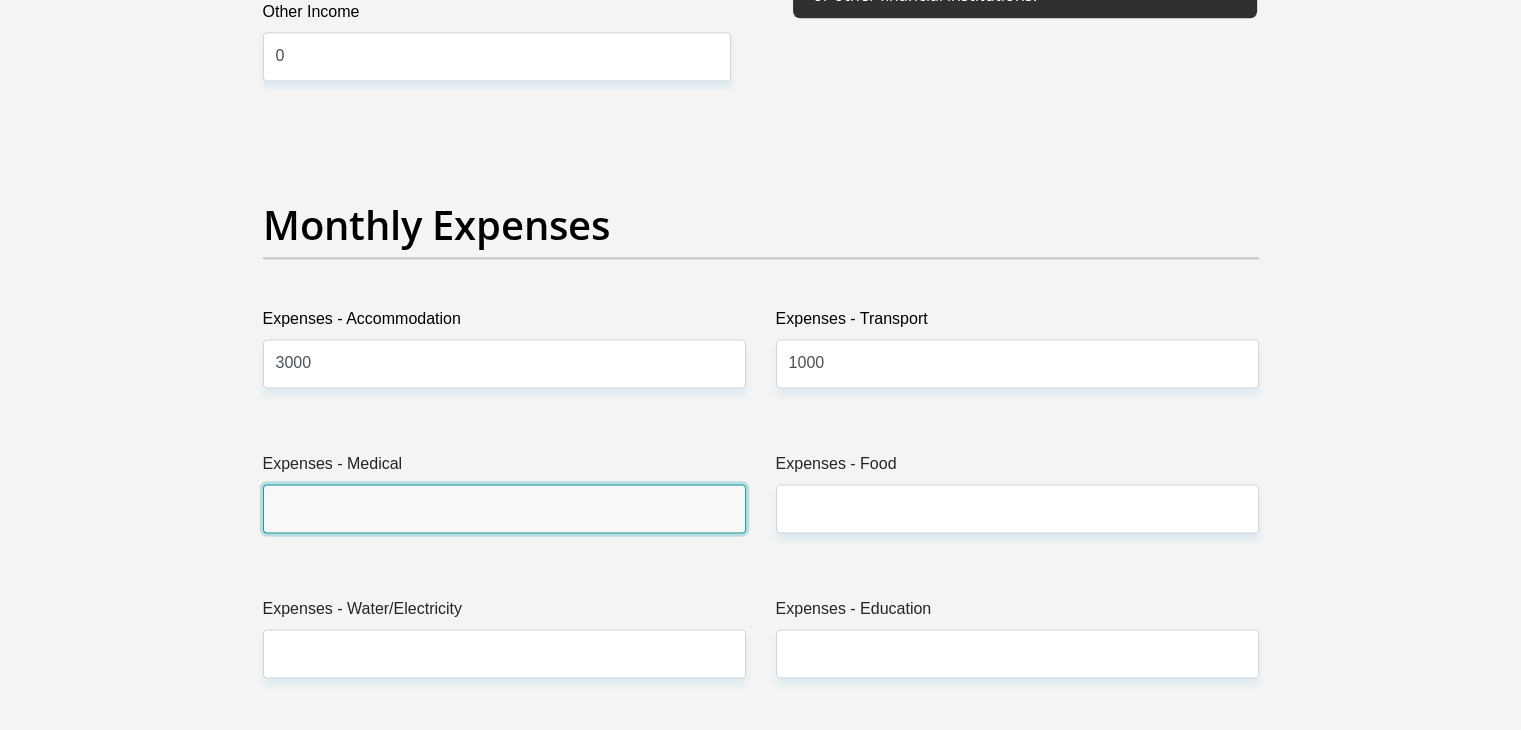 click on "Expenses - Medical" at bounding box center [504, 508] 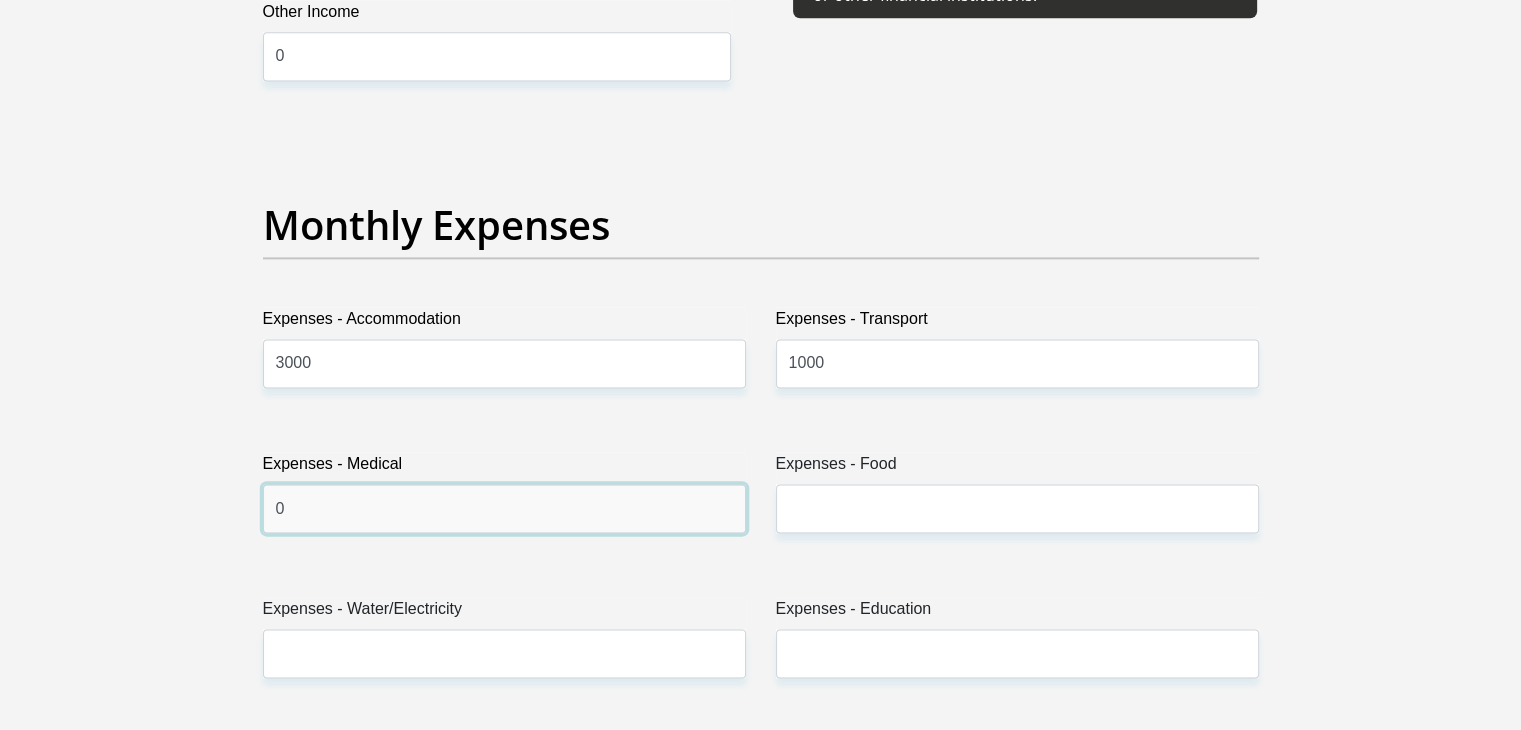 type on "0" 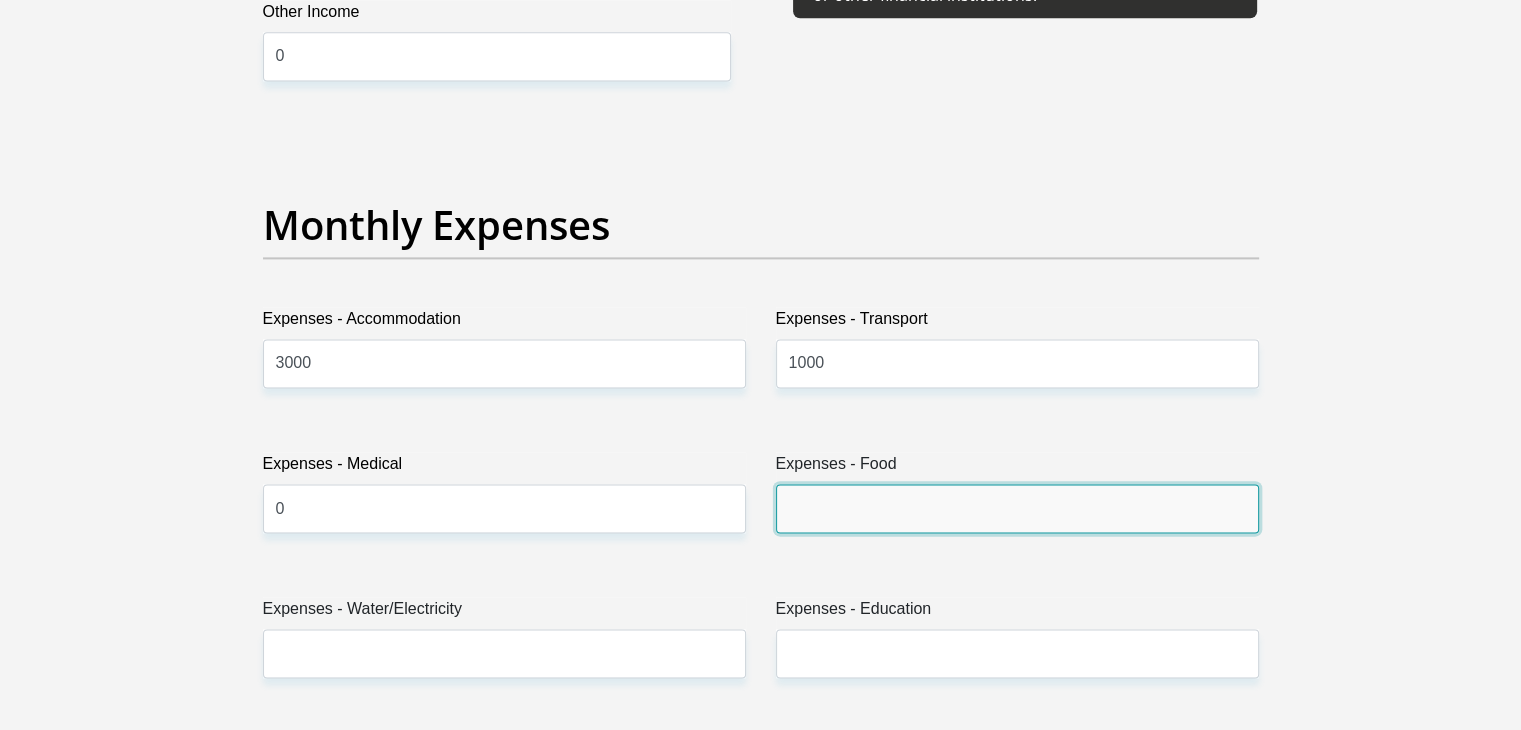 click on "Expenses - Food" at bounding box center (1017, 508) 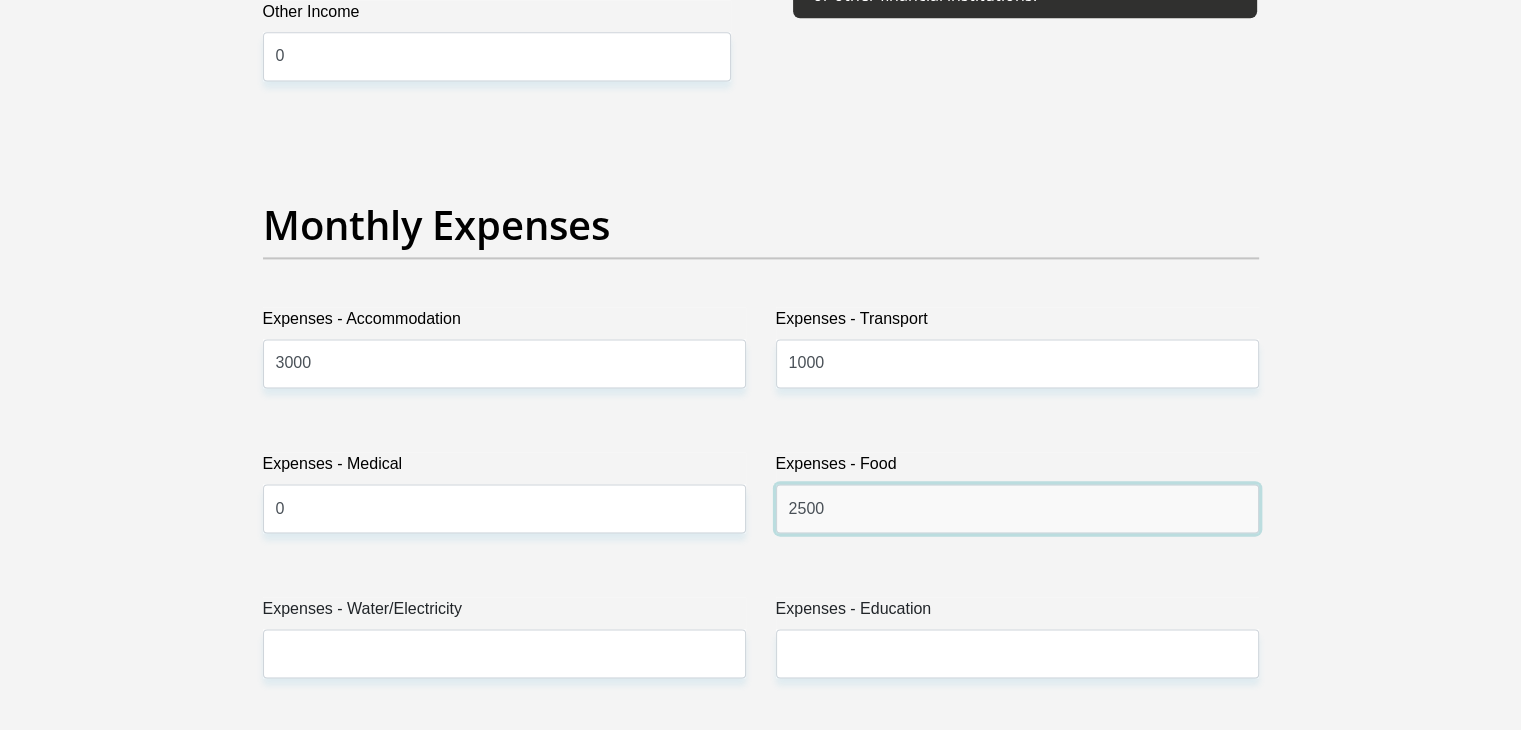 type on "2500" 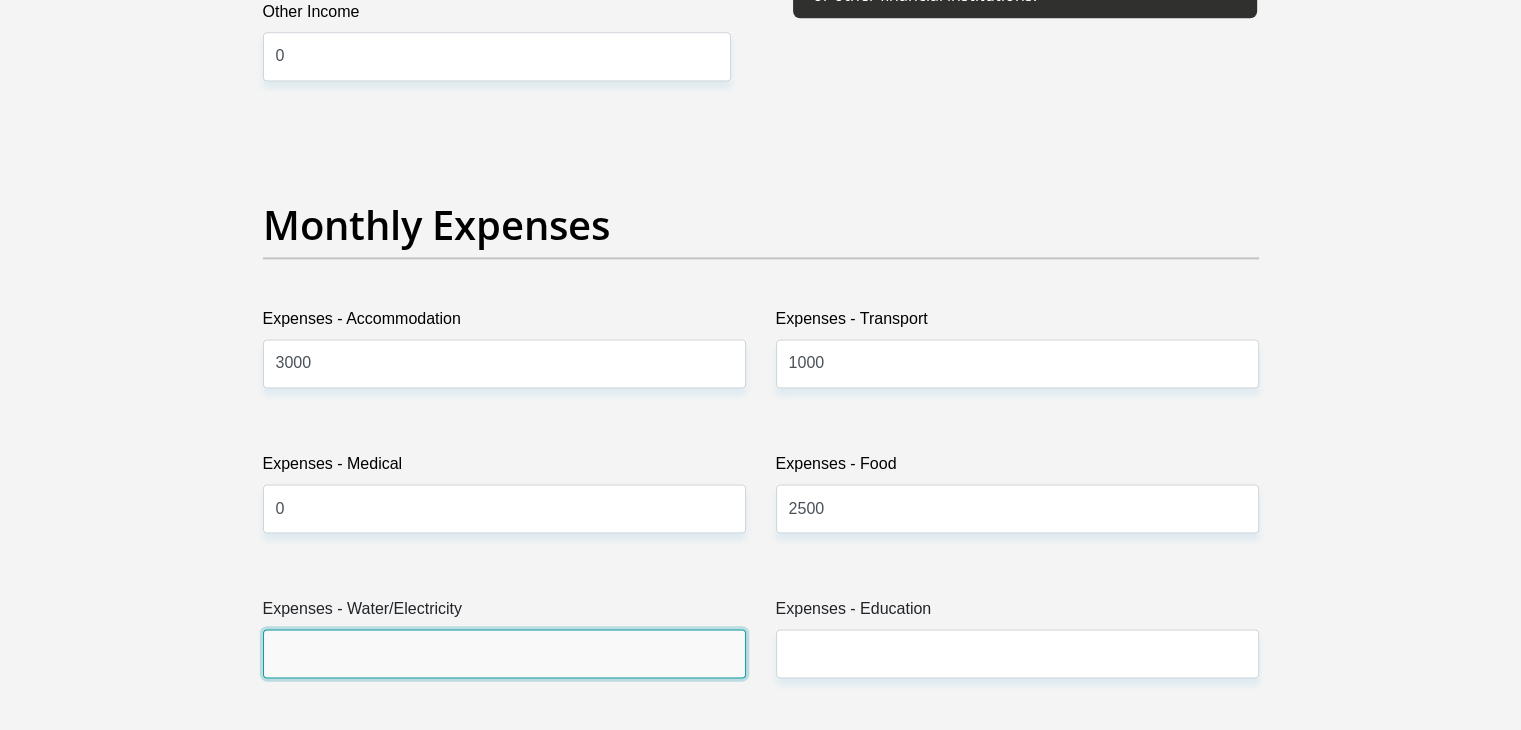 click on "Expenses - Water/Electricity" at bounding box center (504, 653) 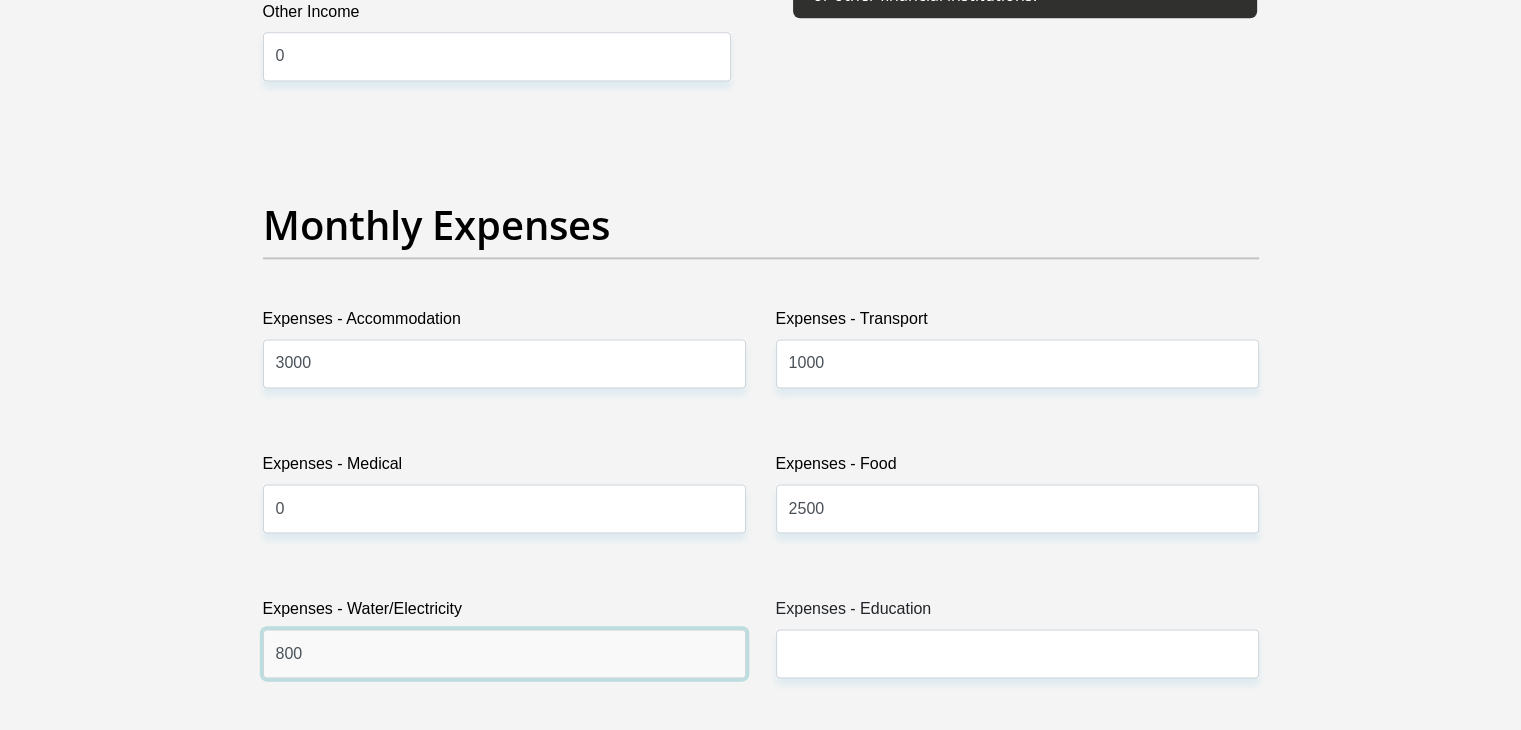 type on "800" 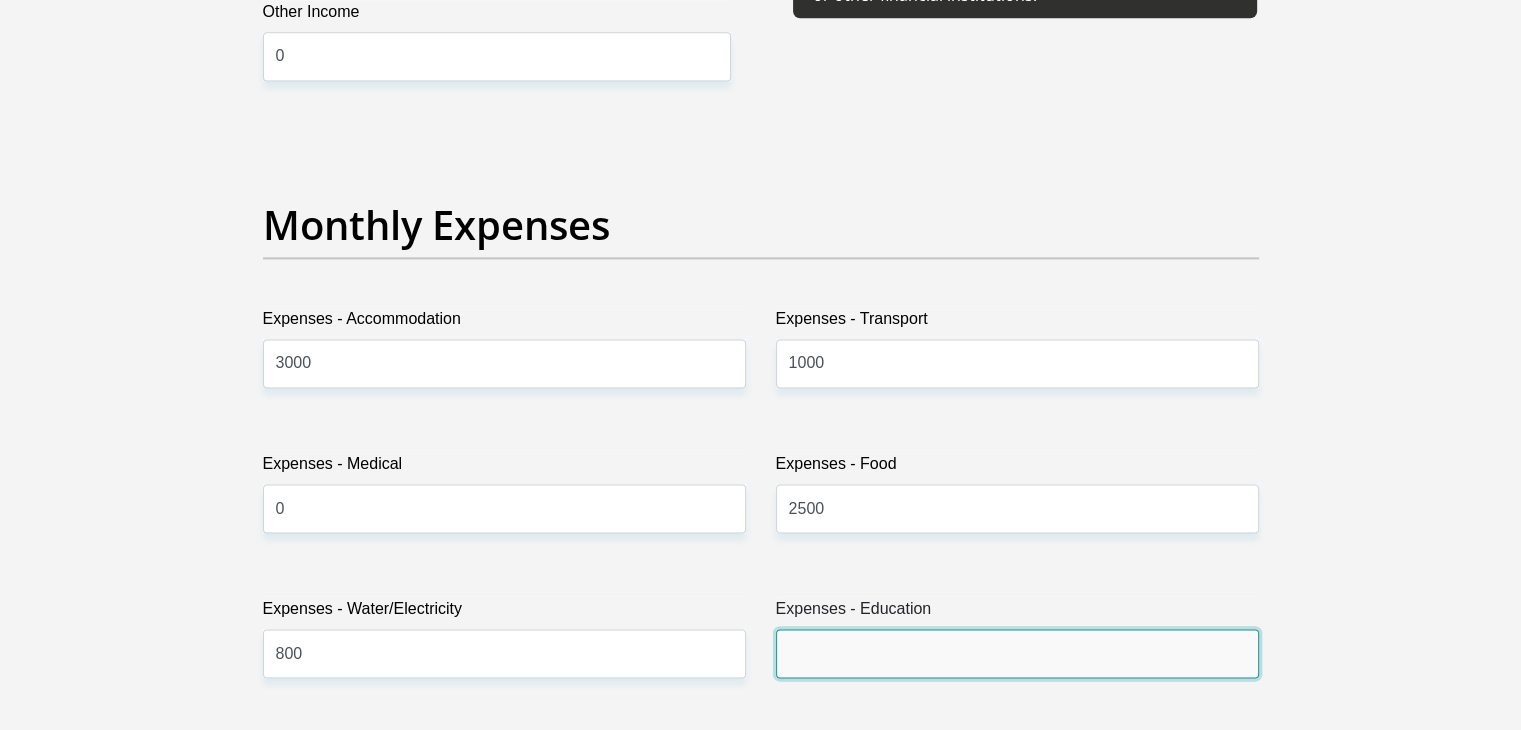 click on "Expenses - Education" at bounding box center (1017, 653) 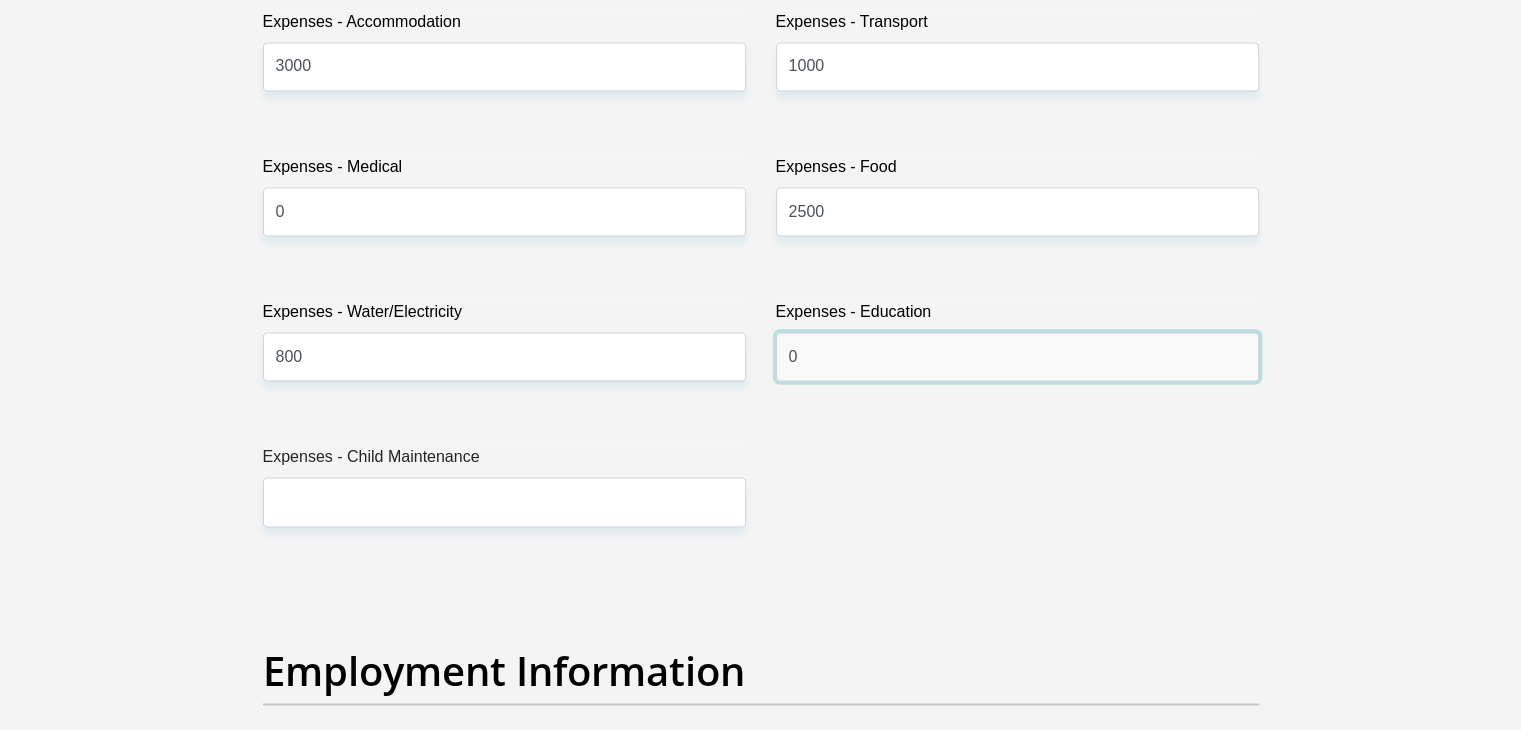 scroll, scrollTop: 3100, scrollLeft: 0, axis: vertical 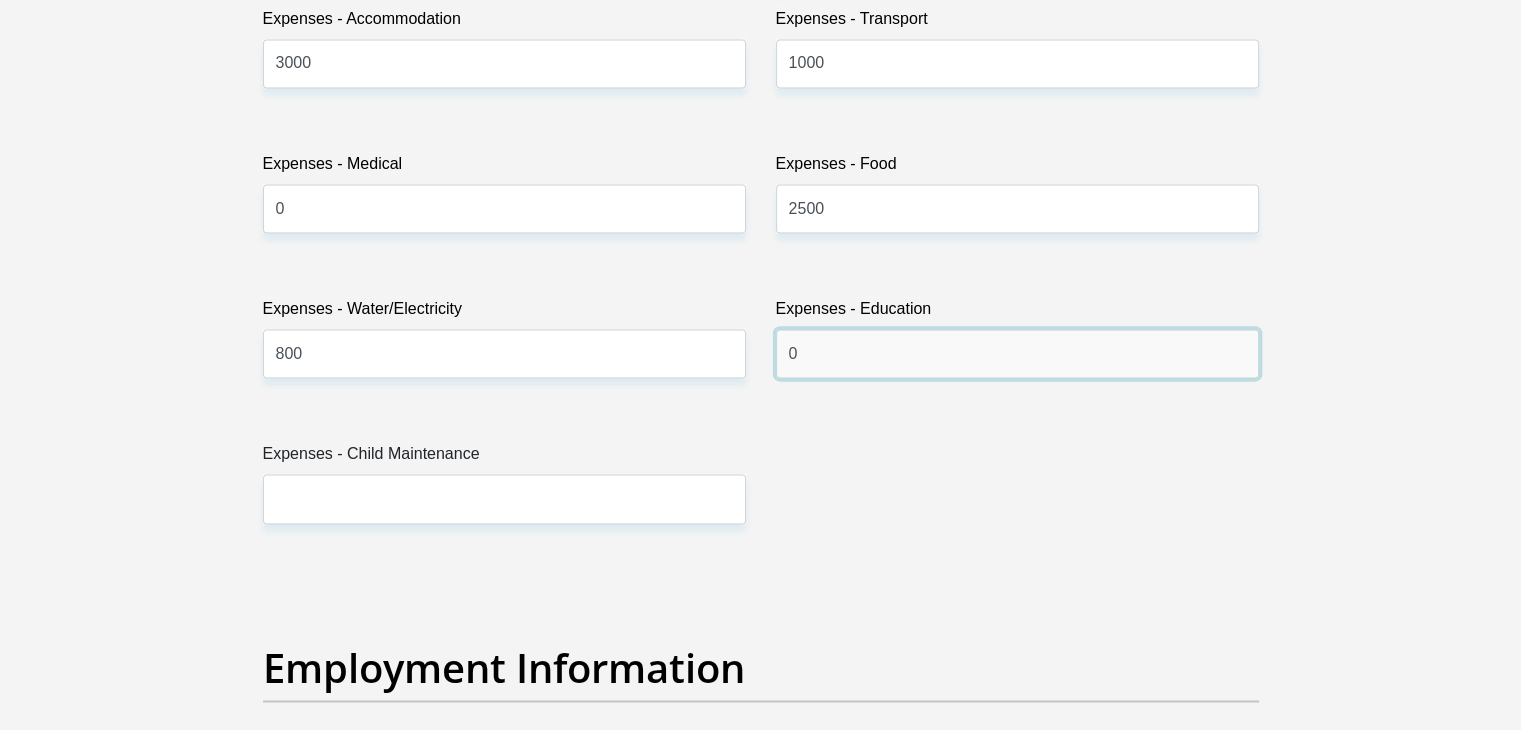 type on "0" 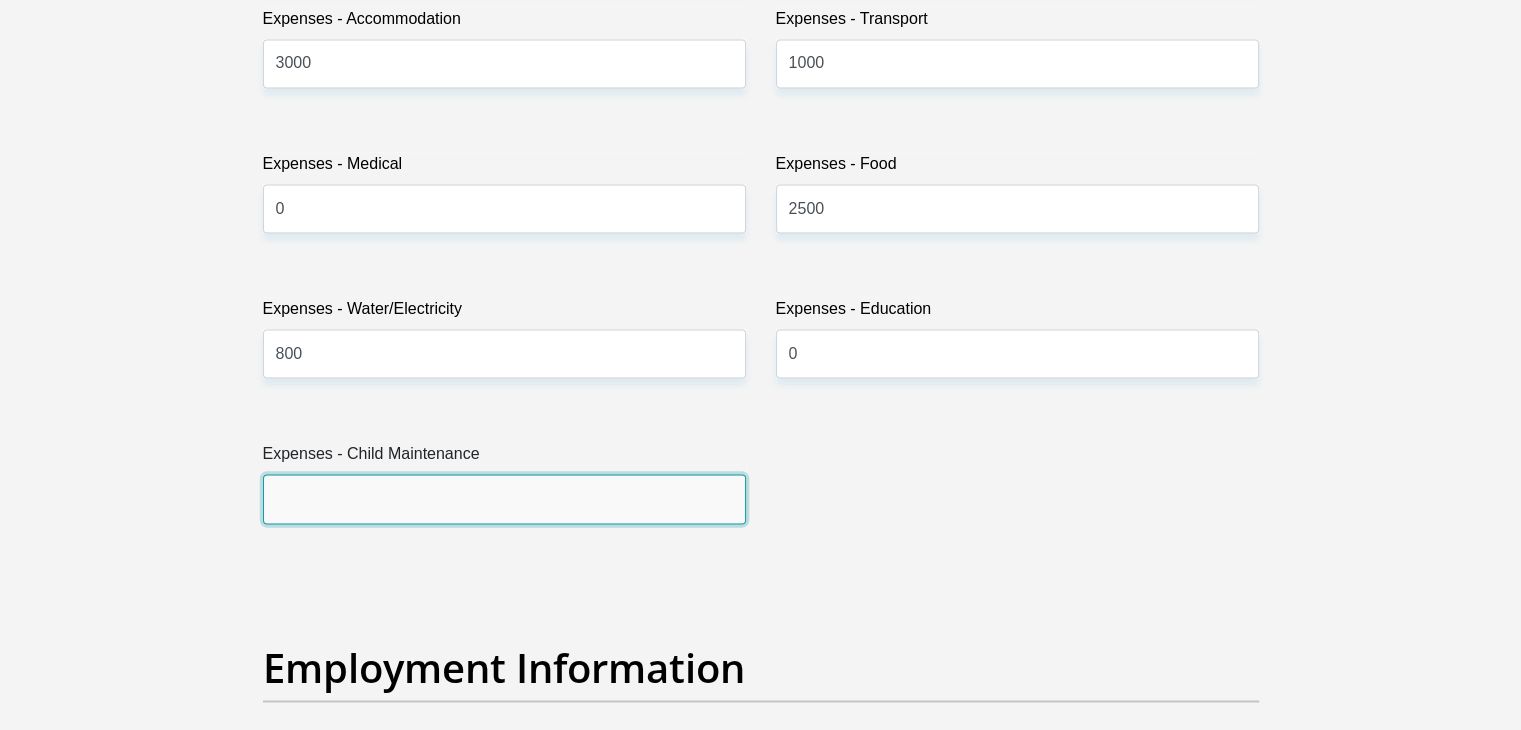 click on "Expenses - Child Maintenance" at bounding box center [504, 498] 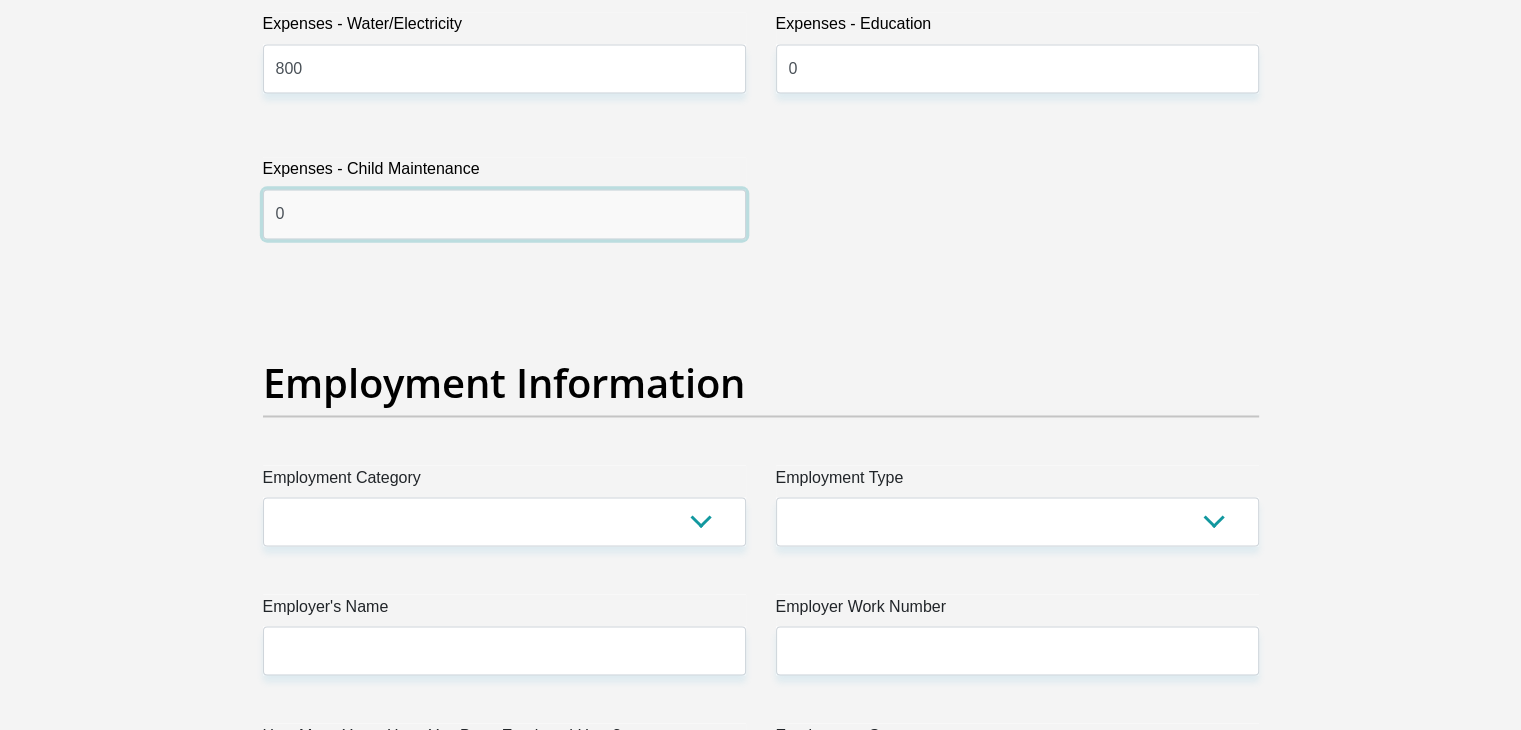 scroll, scrollTop: 3400, scrollLeft: 0, axis: vertical 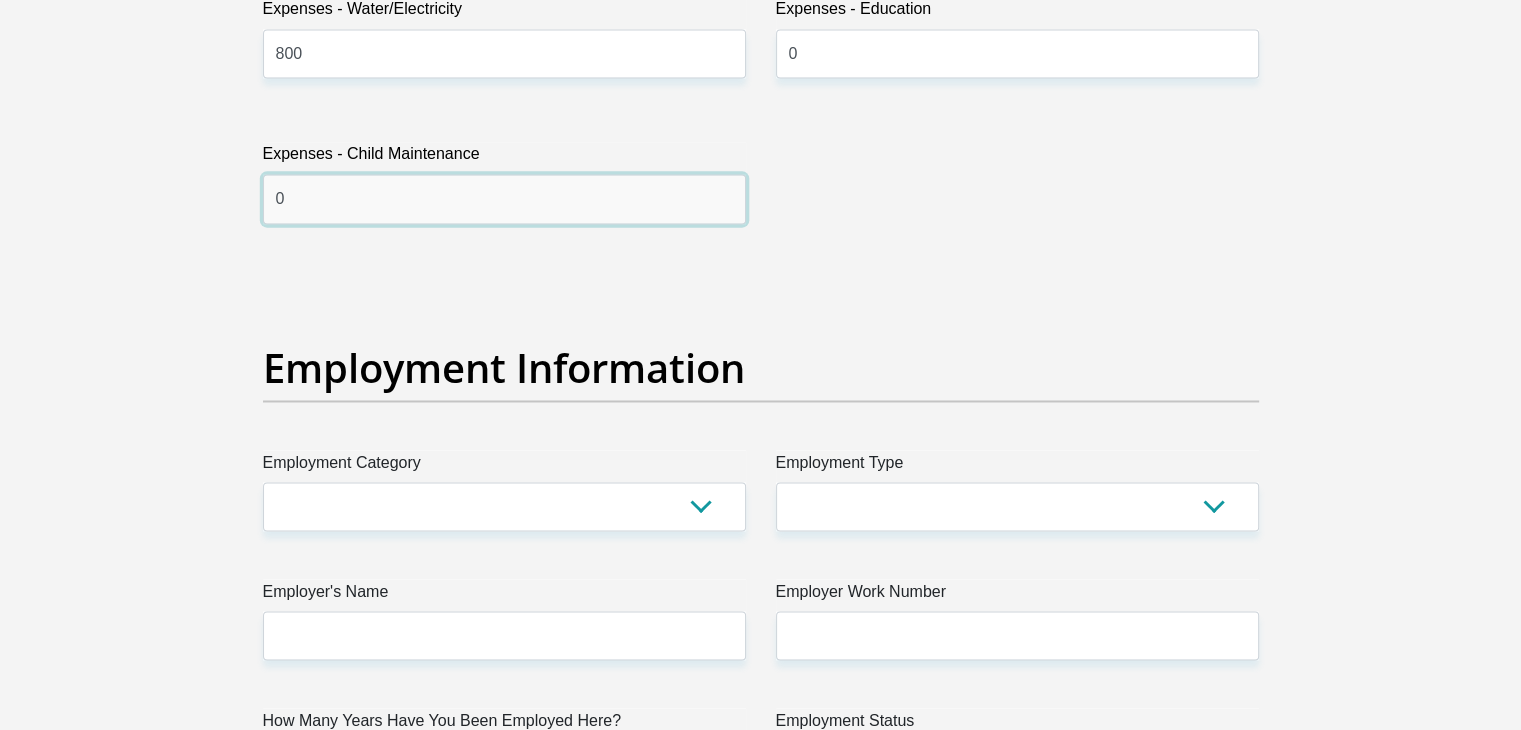 type on "0" 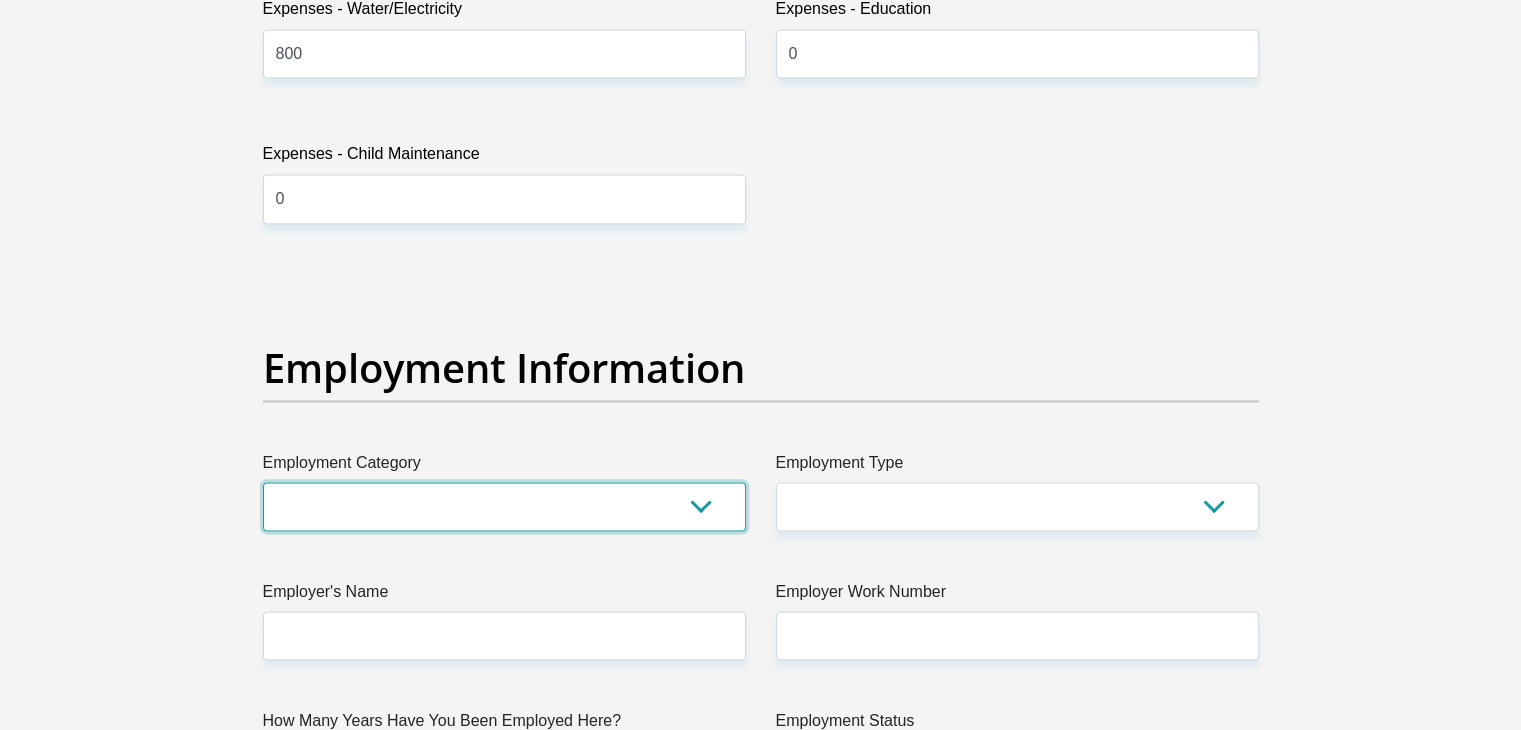 click on "AGRICULTURE
ALCOHOL & TOBACCO
CONSTRUCTION MATERIALS
METALLURGY
EQUIPMENT FOR RENEWABLE ENERGY
SPECIALIZED CONTRACTORS
CAR
GAMING (INCL. INTERNET
OTHER WHOLESALE
UNLICENSED PHARMACEUTICALS
CURRENCY EXCHANGE HOUSES
OTHER FINANCIAL INSTITUTIONS & INSURANCE
REAL ESTATE AGENTS
OIL & GAS
OTHER MATERIALS (E.G. IRON ORE)
PRECIOUS STONES & PRECIOUS METALS
POLITICAL ORGANIZATIONS
RELIGIOUS ORGANIZATIONS(NOT SECTS)
ACTI. HAVING BUSINESS DEAL WITH PUBLIC ADMINISTRATION
LAUNDROMATS" at bounding box center [504, 506] 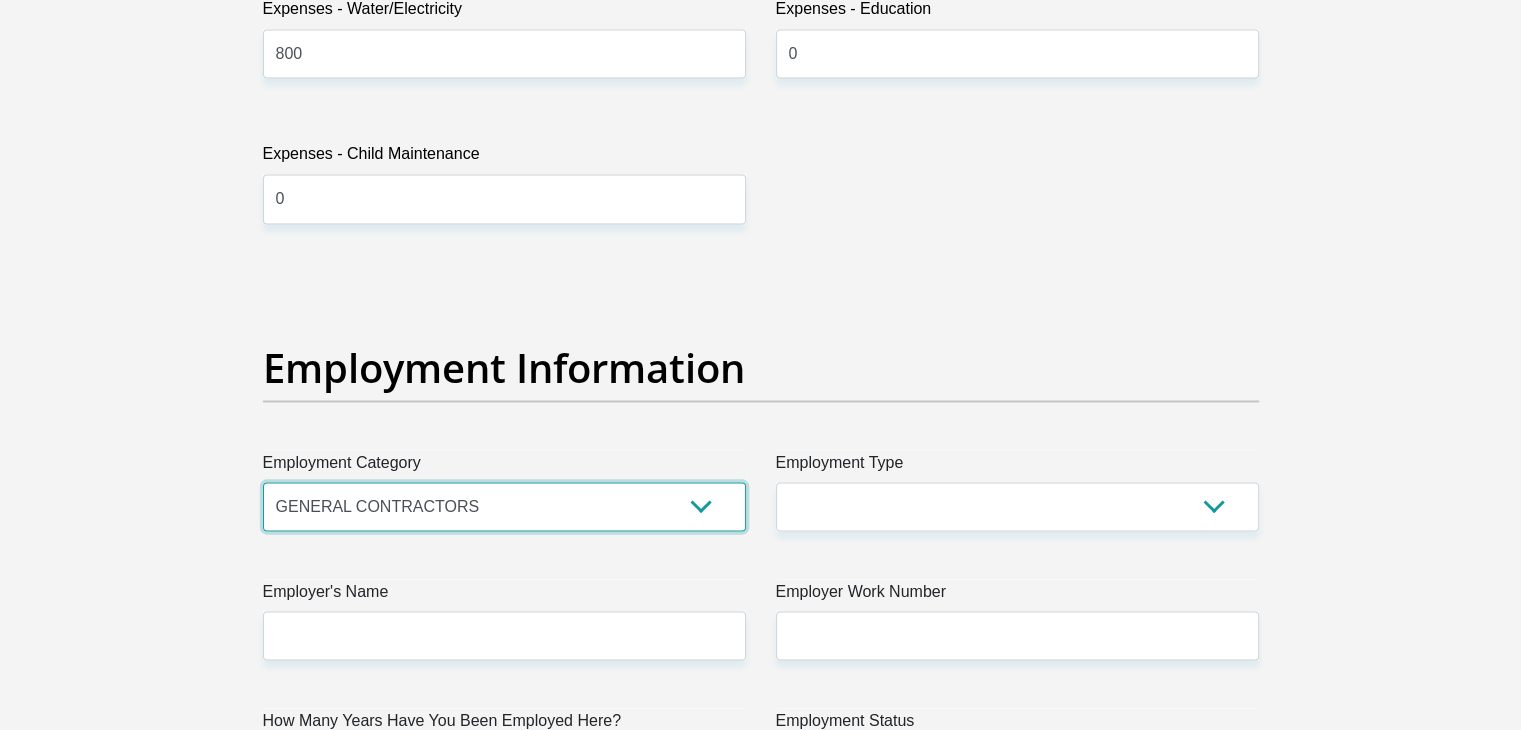 click on "AGRICULTURE
ALCOHOL & TOBACCO
CONSTRUCTION MATERIALS
METALLURGY
EQUIPMENT FOR RENEWABLE ENERGY
SPECIALIZED CONTRACTORS
CAR
GAMING (INCL. INTERNET
OTHER WHOLESALE
UNLICENSED PHARMACEUTICALS
CURRENCY EXCHANGE HOUSES
OTHER FINANCIAL INSTITUTIONS & INSURANCE
REAL ESTATE AGENTS
OIL & GAS
OTHER MATERIALS (E.G. IRON ORE)
PRECIOUS STONES & PRECIOUS METALS
POLITICAL ORGANIZATIONS
RELIGIOUS ORGANIZATIONS(NOT SECTS)
ACTI. HAVING BUSINESS DEAL WITH PUBLIC ADMINISTRATION
LAUNDROMATS" at bounding box center [504, 506] 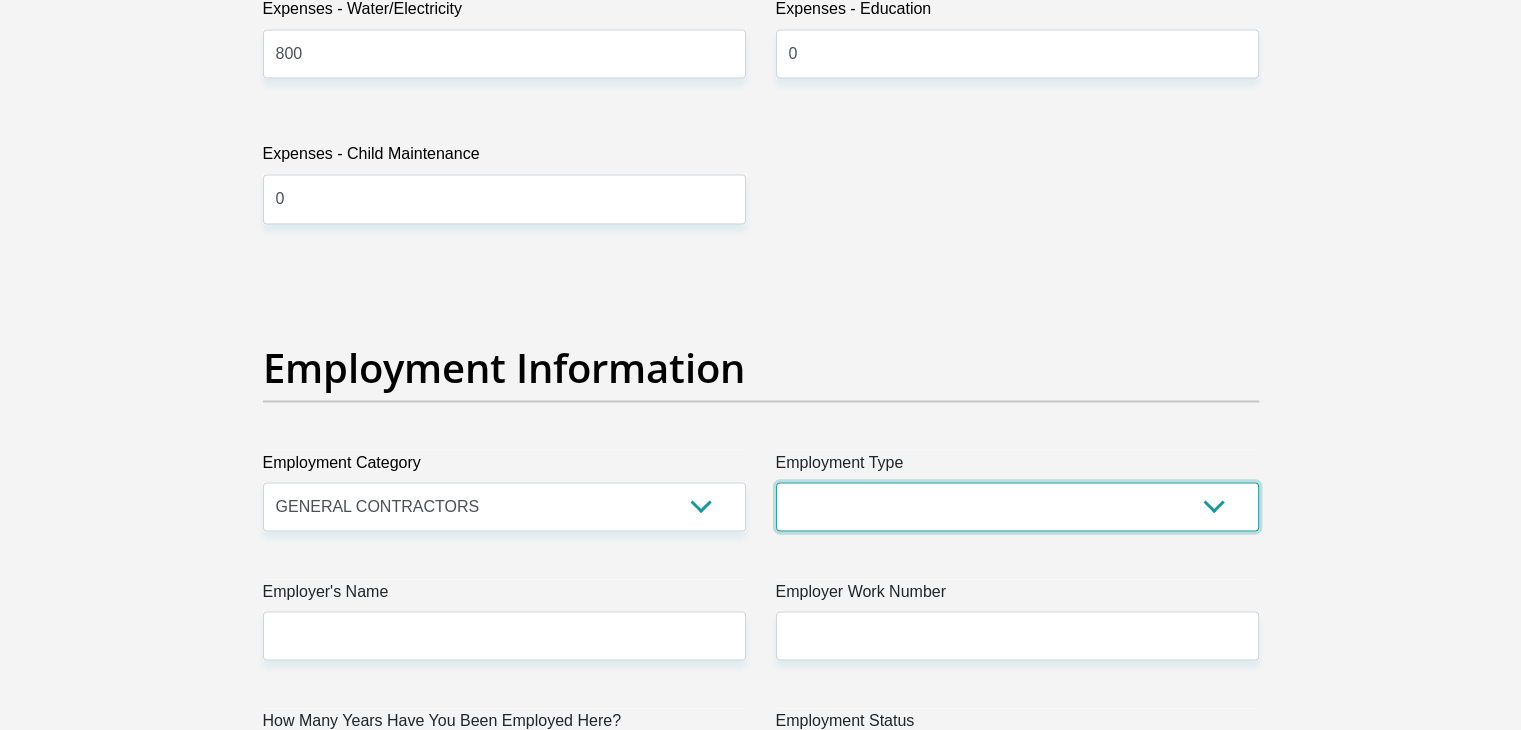 click on "College/Lecturer
Craft Seller
Creative
Driver
Executive
Farmer
Forces - Non Commissioned
Forces - Officer
Hawker
Housewife
Labourer
Licenced Professional
Manager
Miner
Non Licenced Professional
Office Staff/Clerk
Outside Worker
Pensioner
Permanent Teacher
Production/Manufacturing
Sales
Self-Employed
Semi-Professional Worker
Service Industry  Social Worker  Student" at bounding box center [1017, 506] 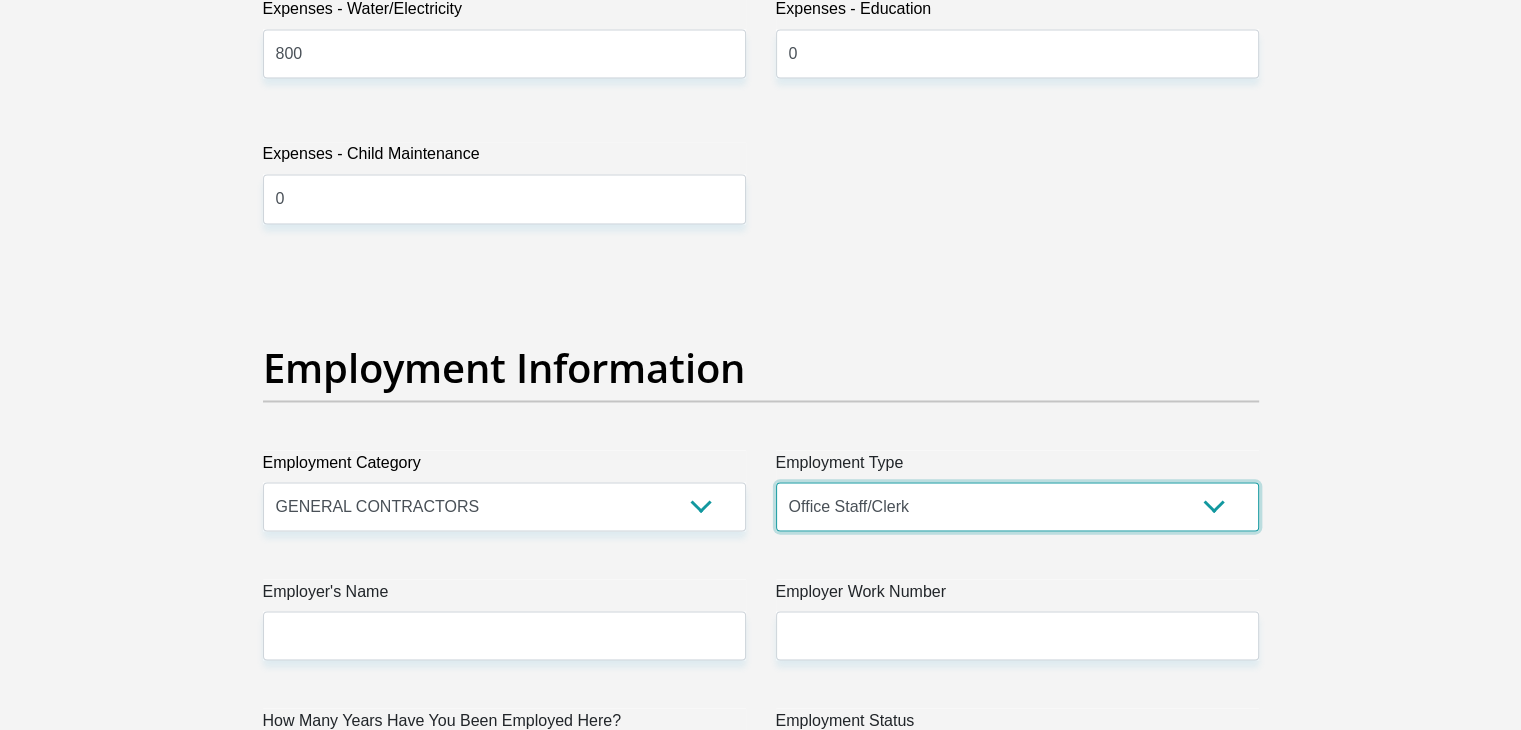 click on "College/Lecturer
Craft Seller
Creative
Driver
Executive
Farmer
Forces - Non Commissioned
Forces - Officer
Hawker
Housewife
Labourer
Licenced Professional
Manager
Miner
Non Licenced Professional
Office Staff/Clerk
Outside Worker
Pensioner
Permanent Teacher
Production/Manufacturing
Sales
Self-Employed
Semi-Professional Worker
Service Industry  Social Worker  Student" at bounding box center (1017, 506) 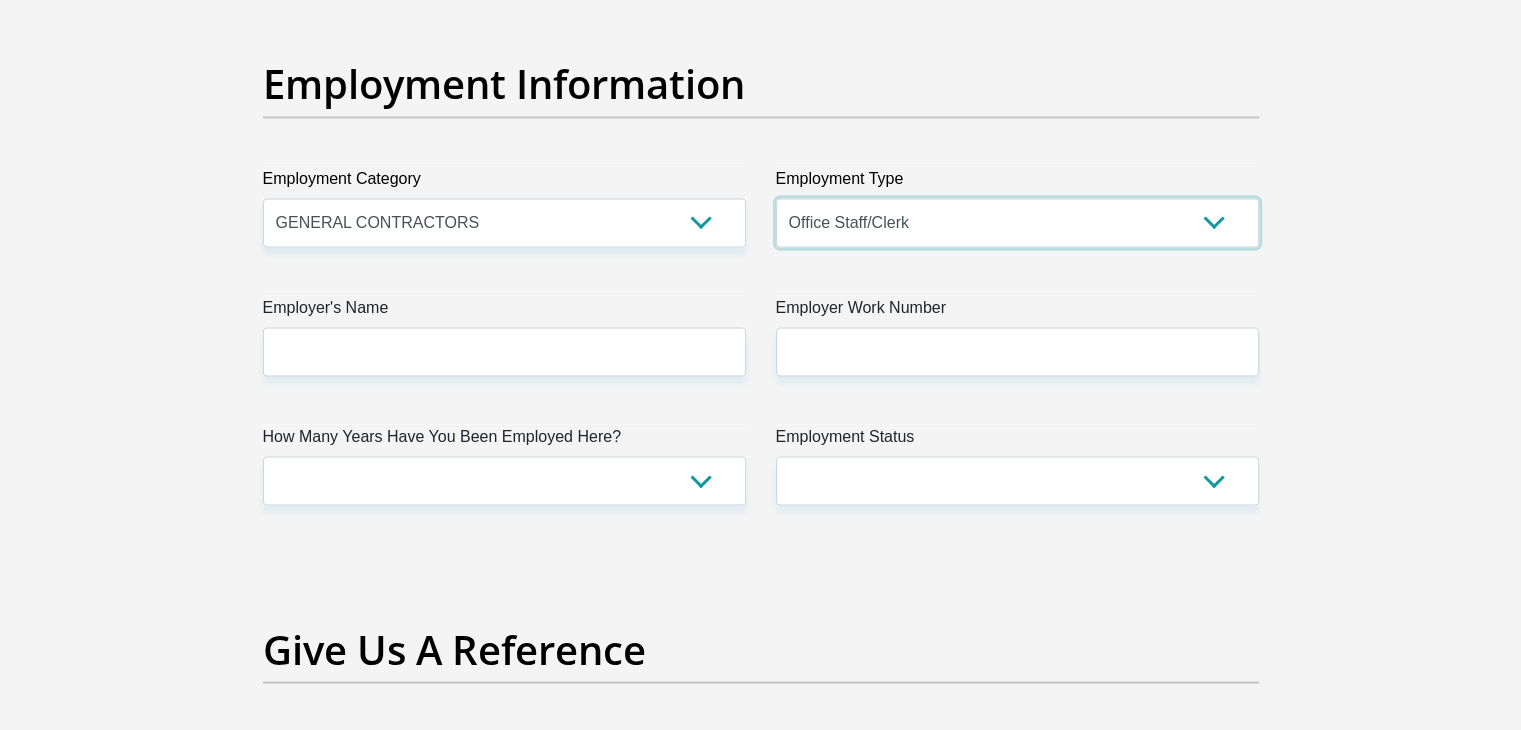 scroll, scrollTop: 3700, scrollLeft: 0, axis: vertical 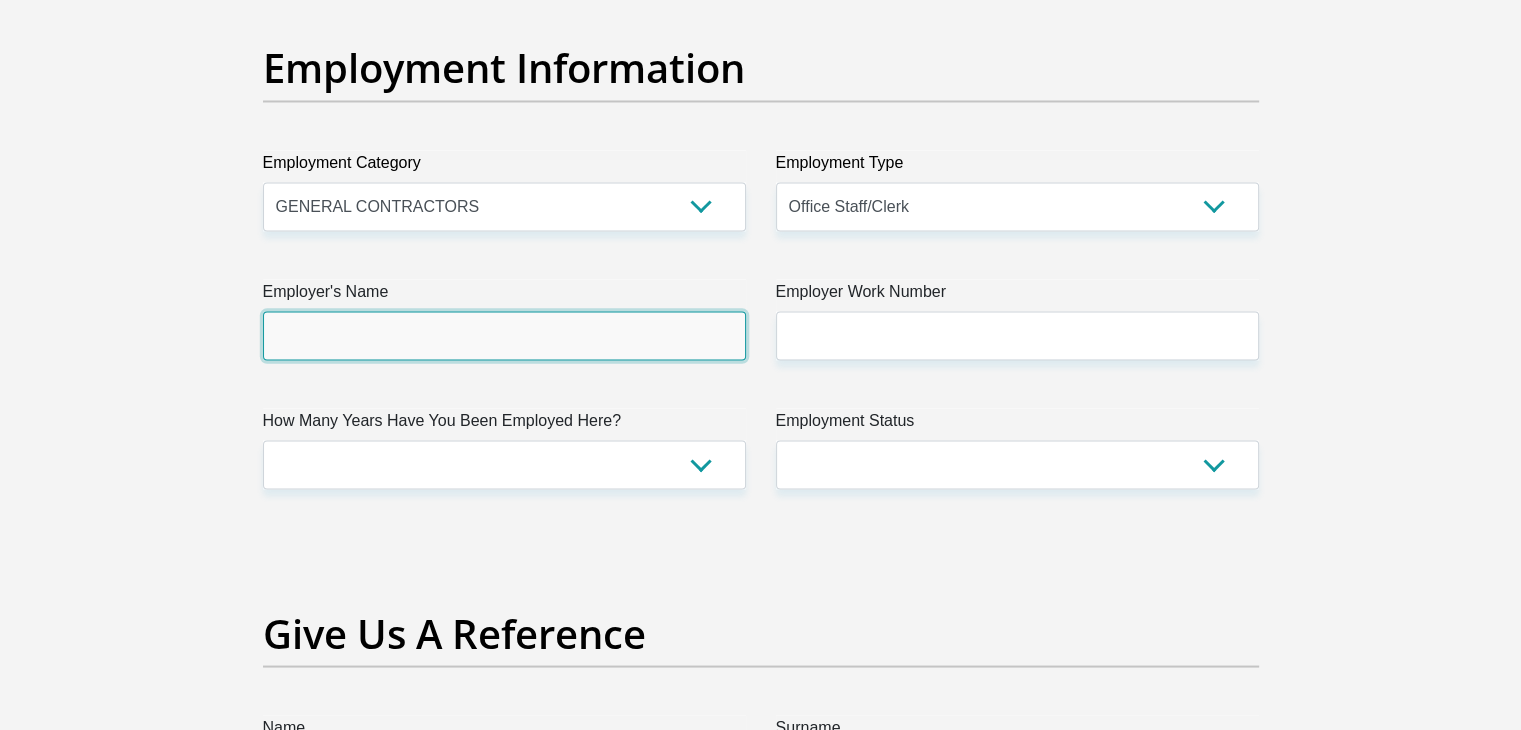 click on "Employer's Name" at bounding box center (504, 335) 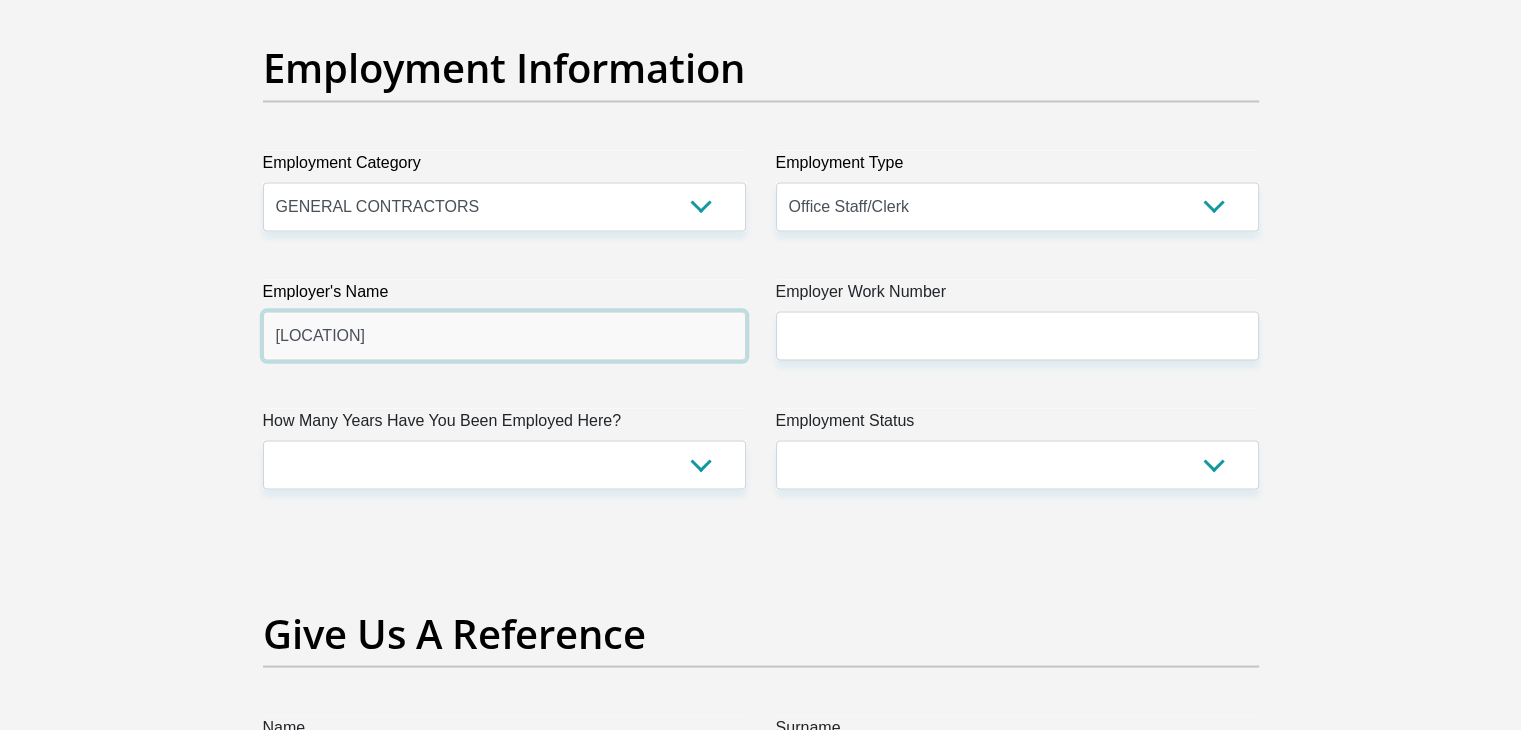 type on "Potentiam" 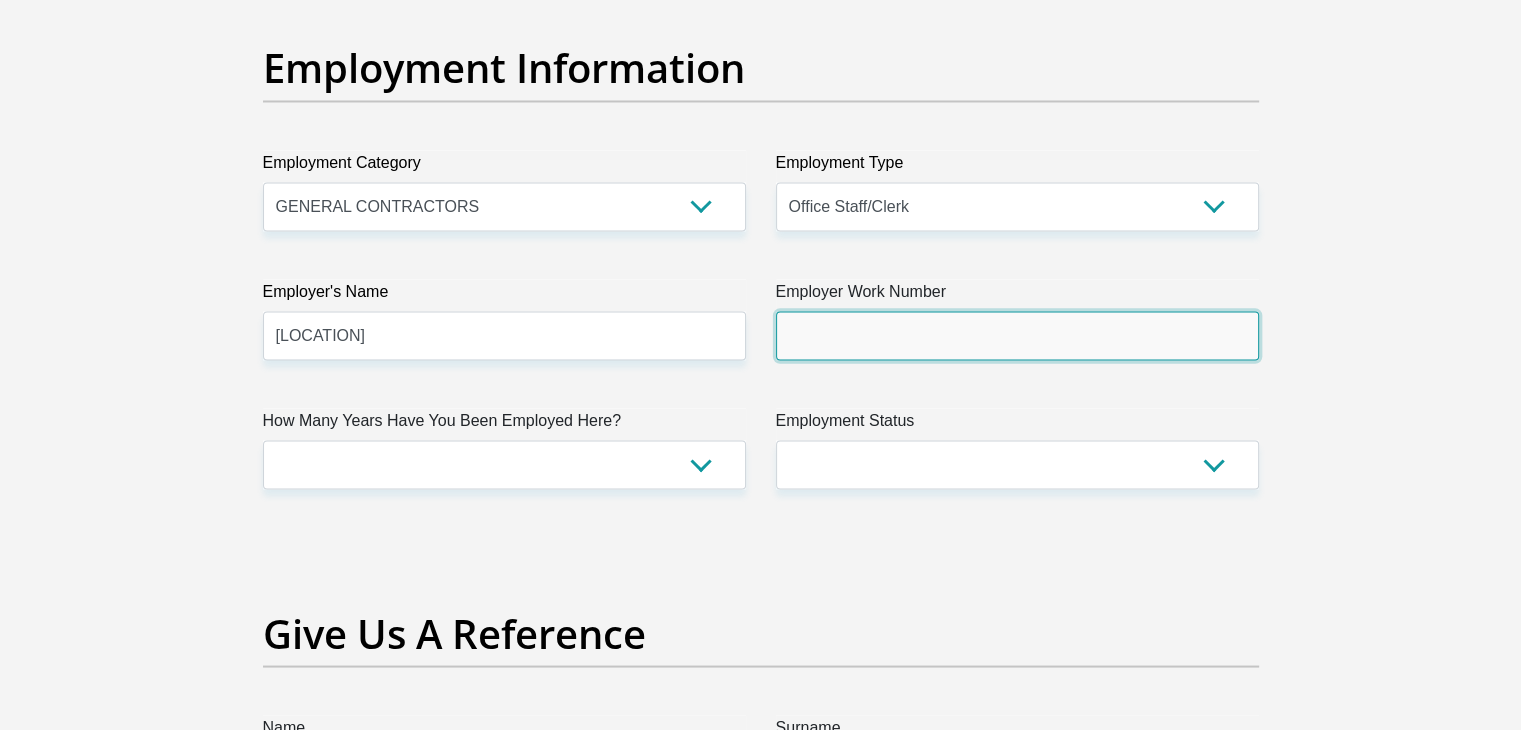 click on "Employer Work Number" at bounding box center (1017, 335) 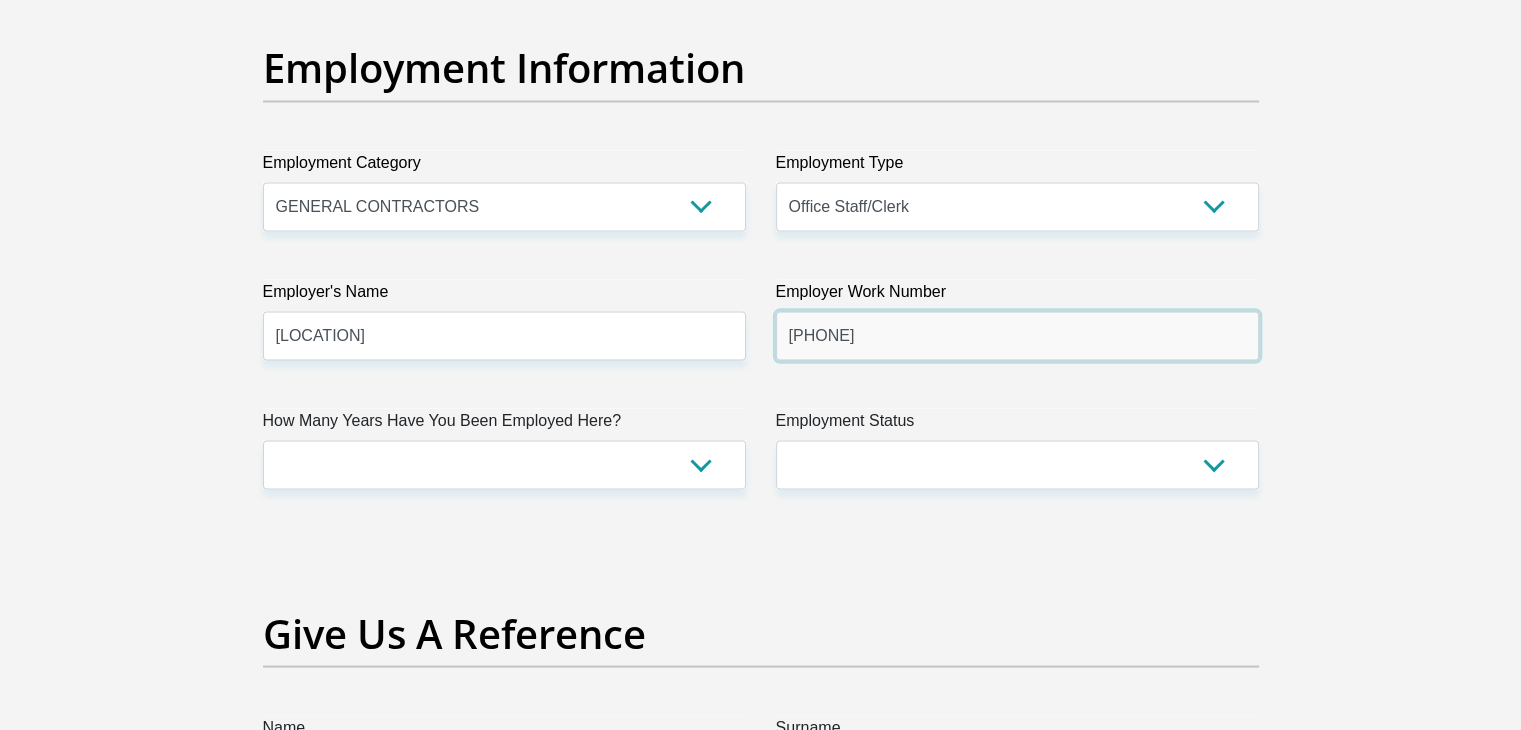 type on "0826691574" 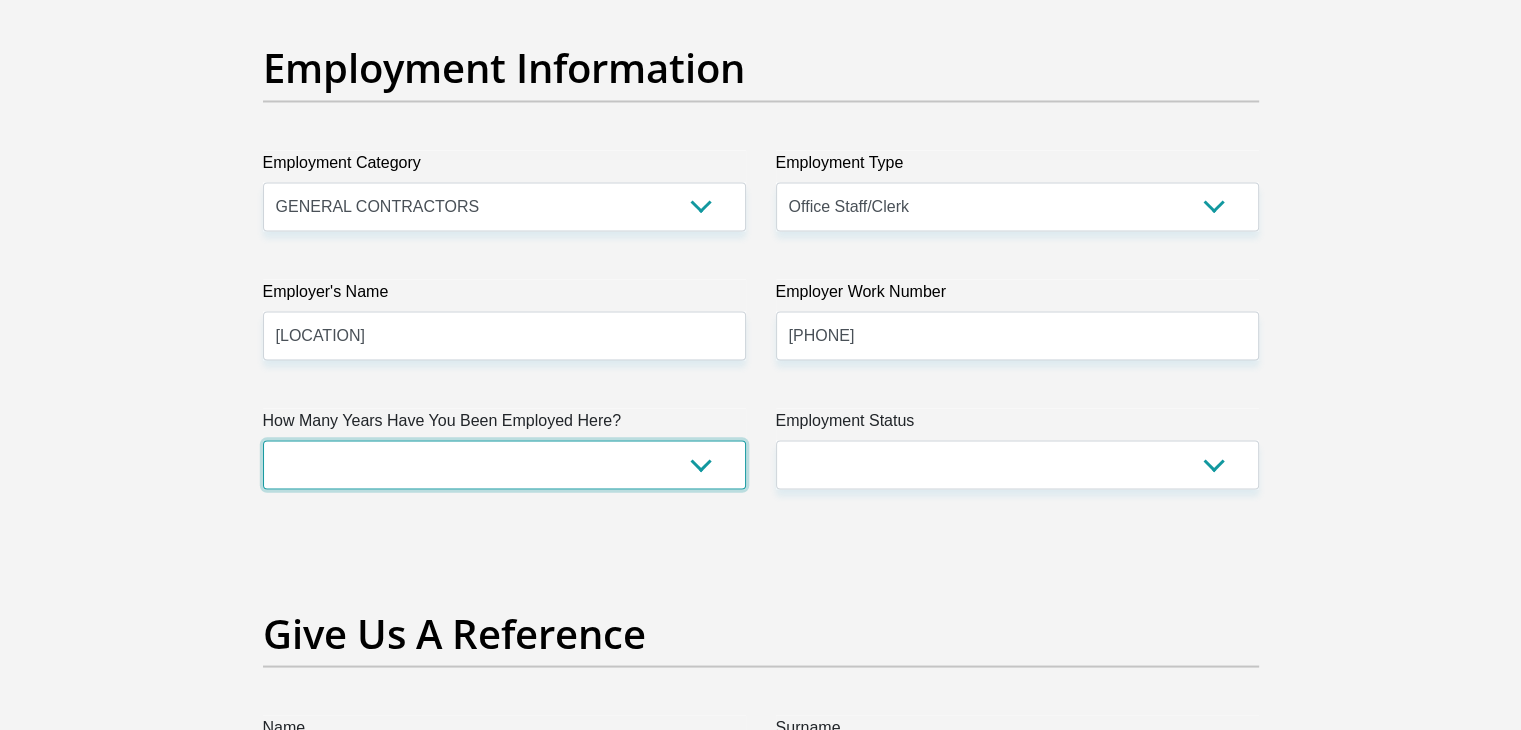 click on "less than 1 year
1-3 years
3-5 years
5+ years" at bounding box center (504, 464) 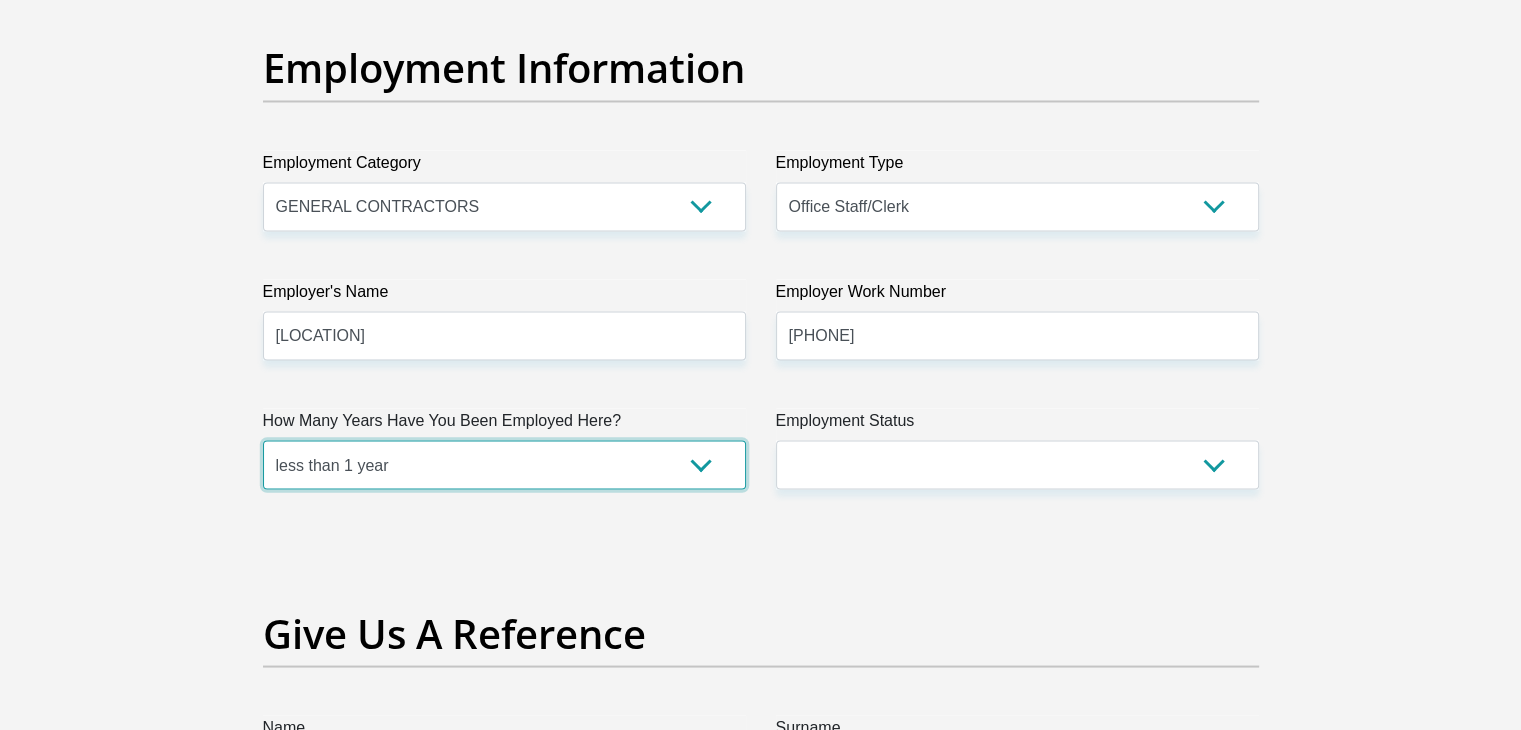 click on "less than 1 year
1-3 years
3-5 years
5+ years" at bounding box center [504, 464] 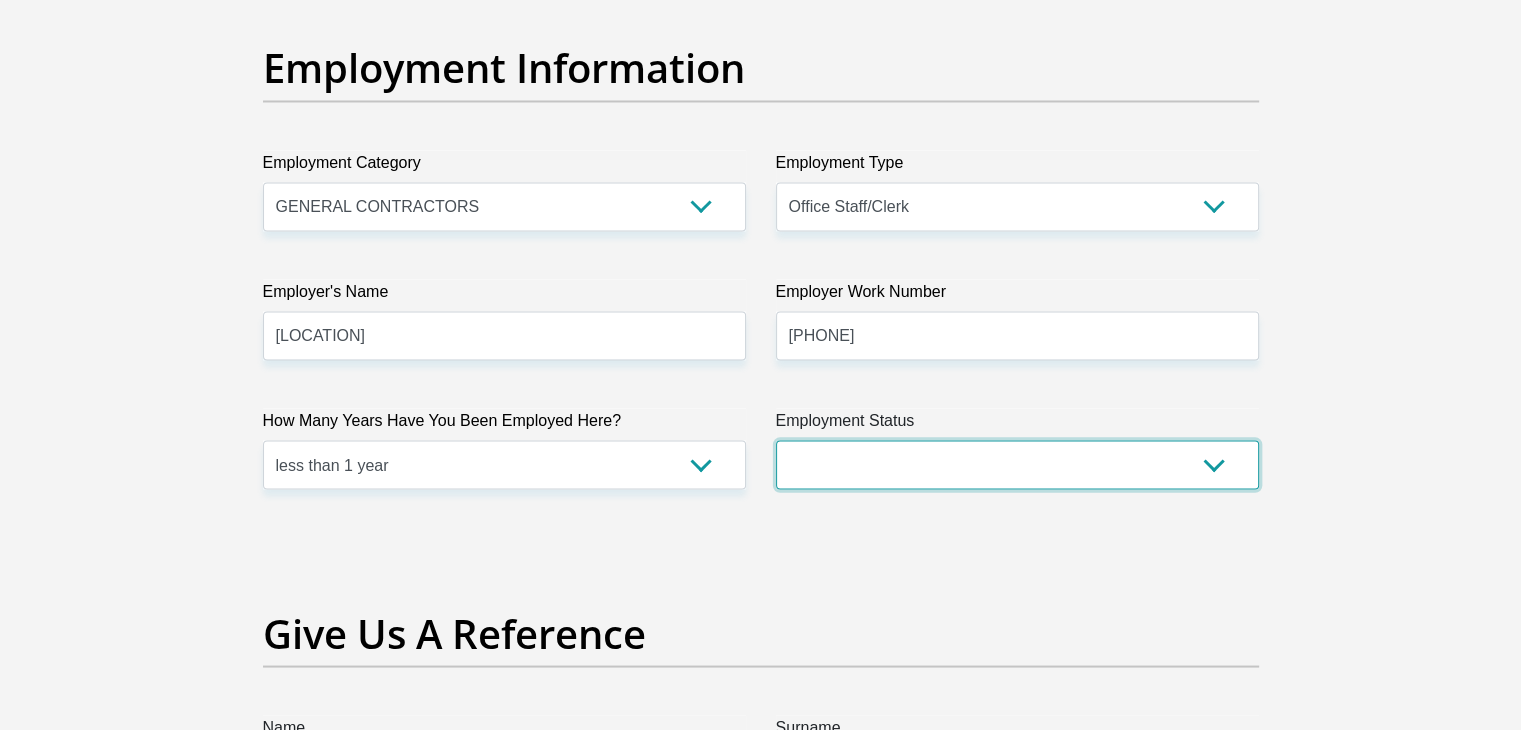 click on "Permanent/Full-time
Part-time/Casual
Contract Worker
Self-Employed
Housewife
Retired
Student
Medically Boarded
Disability
Unemployed" at bounding box center (1017, 464) 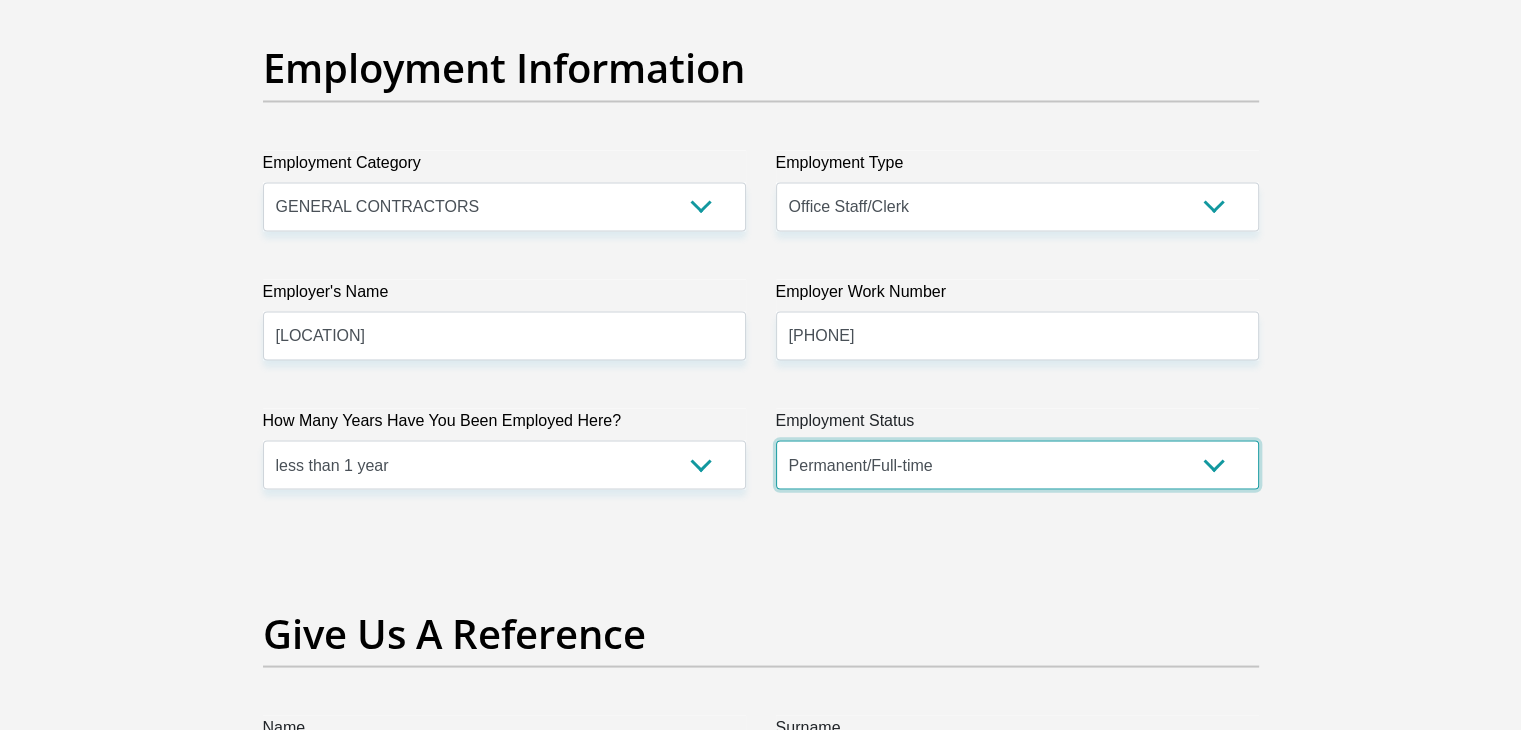 click on "Permanent/Full-time
Part-time/Casual
Contract Worker
Self-Employed
Housewife
Retired
Student
Medically Boarded
Disability
Unemployed" at bounding box center [1017, 464] 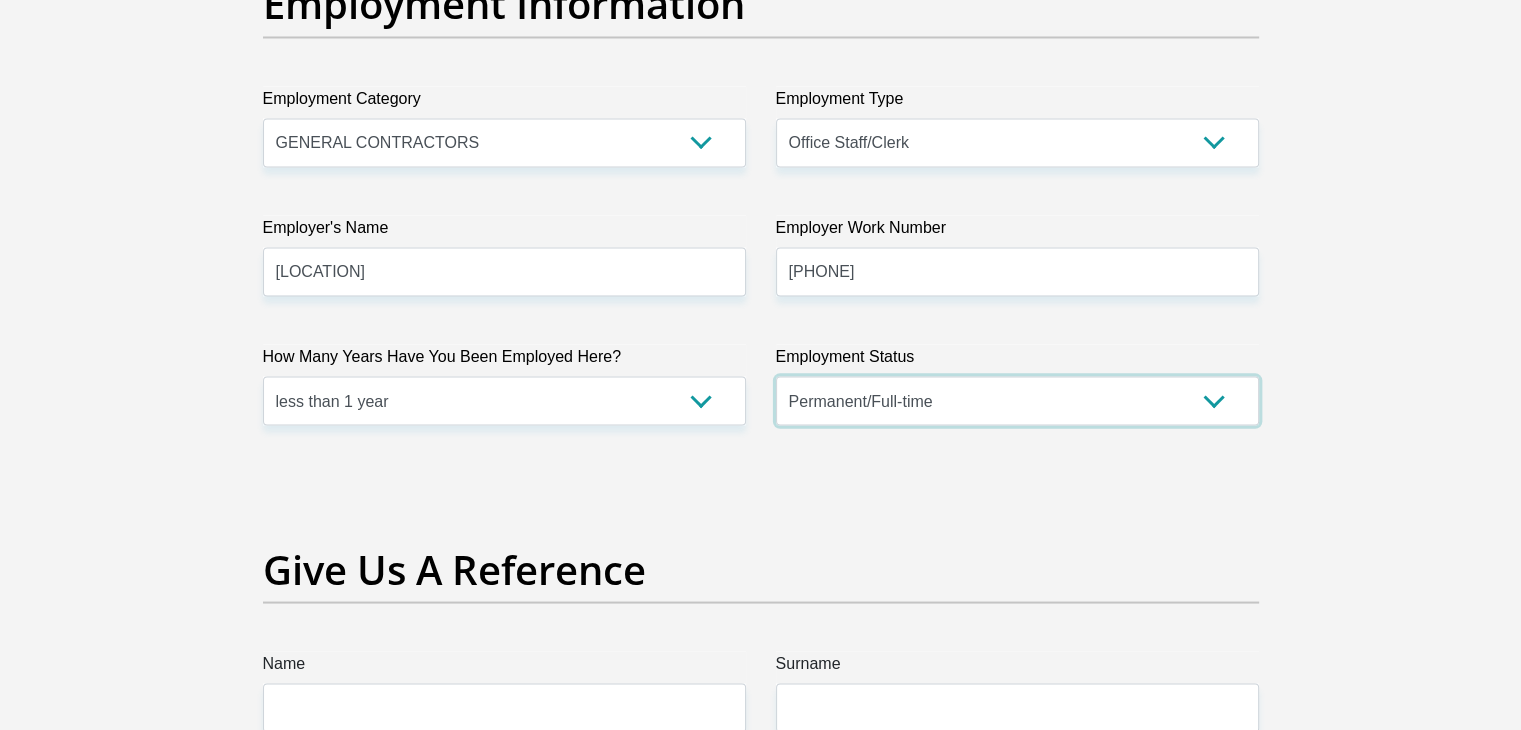scroll, scrollTop: 4000, scrollLeft: 0, axis: vertical 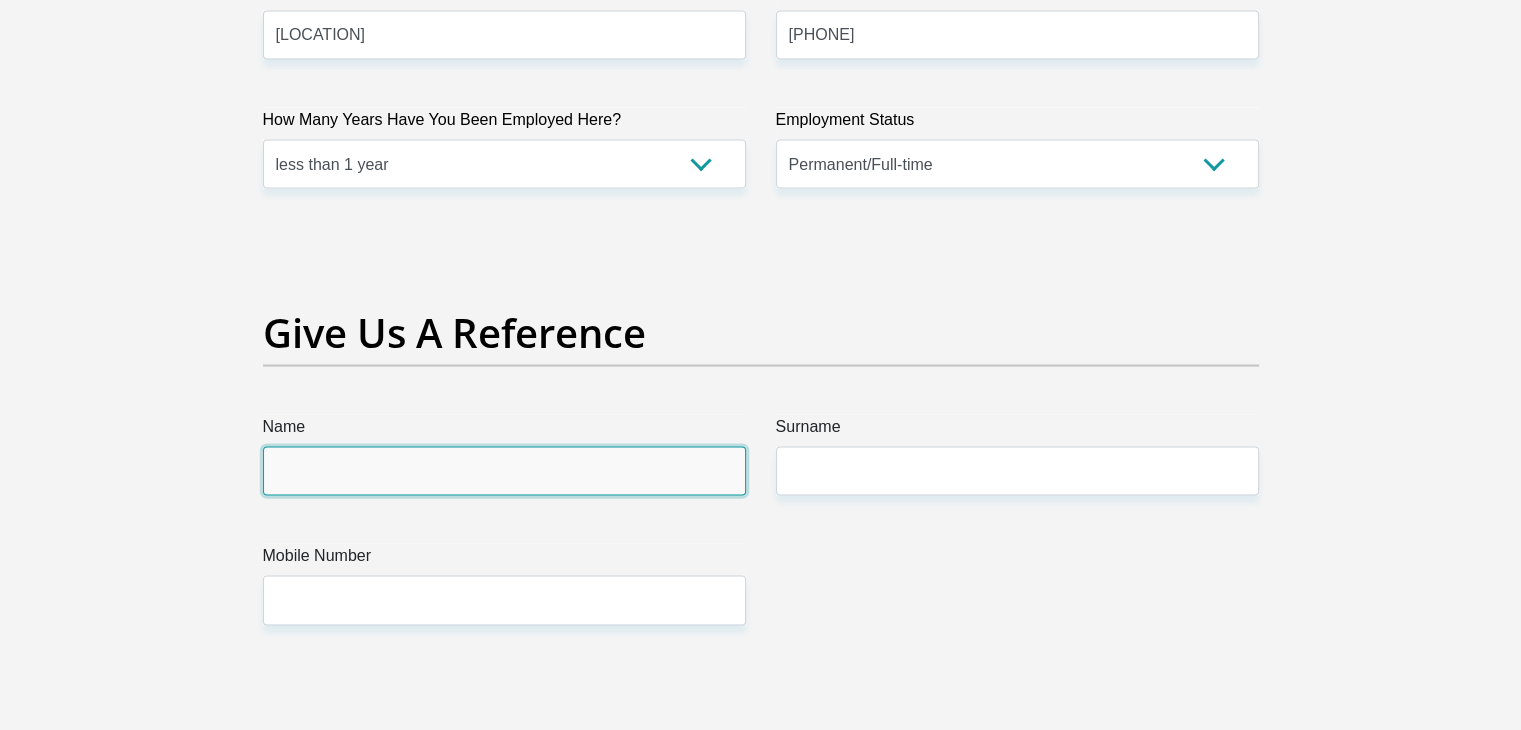 click on "Name" at bounding box center (504, 471) 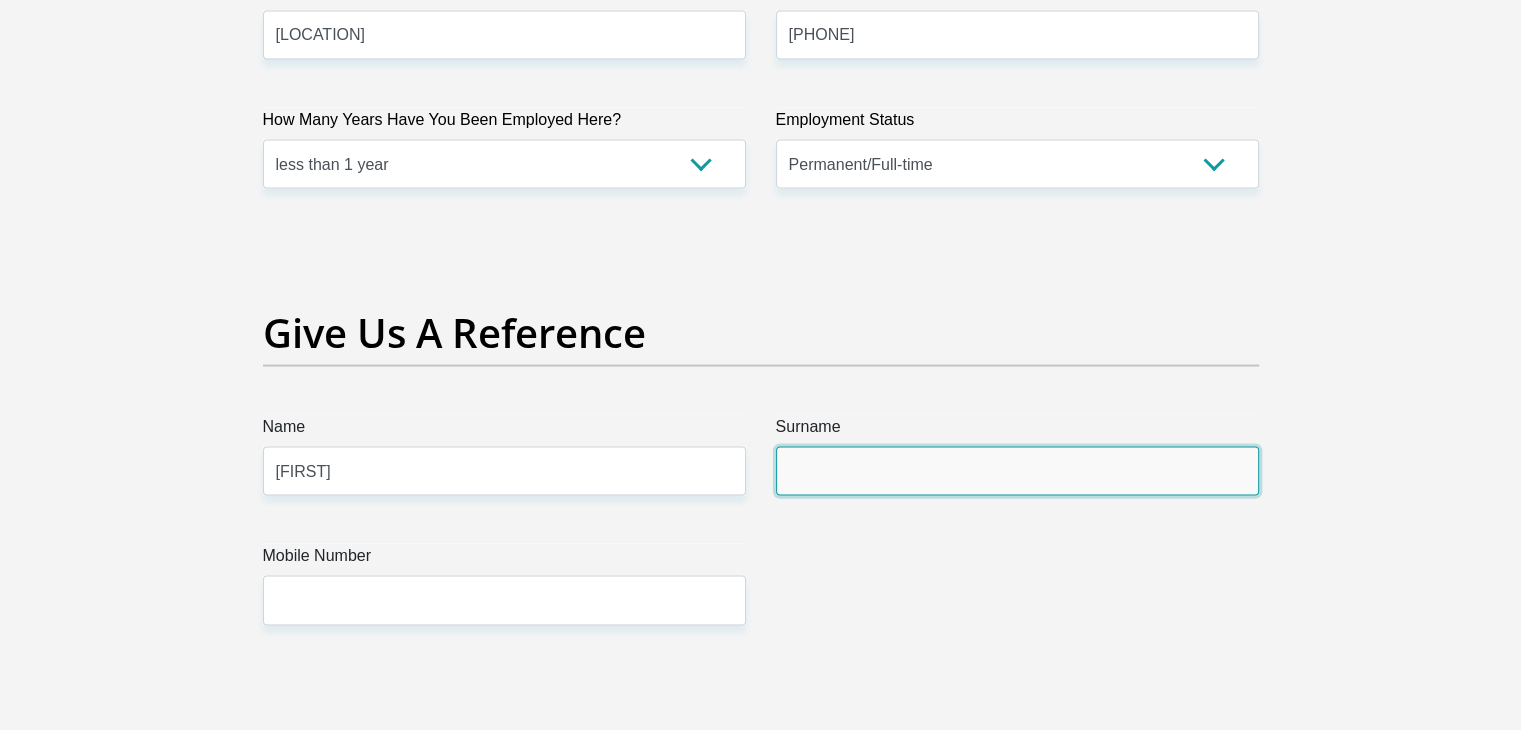 type on "Hackley" 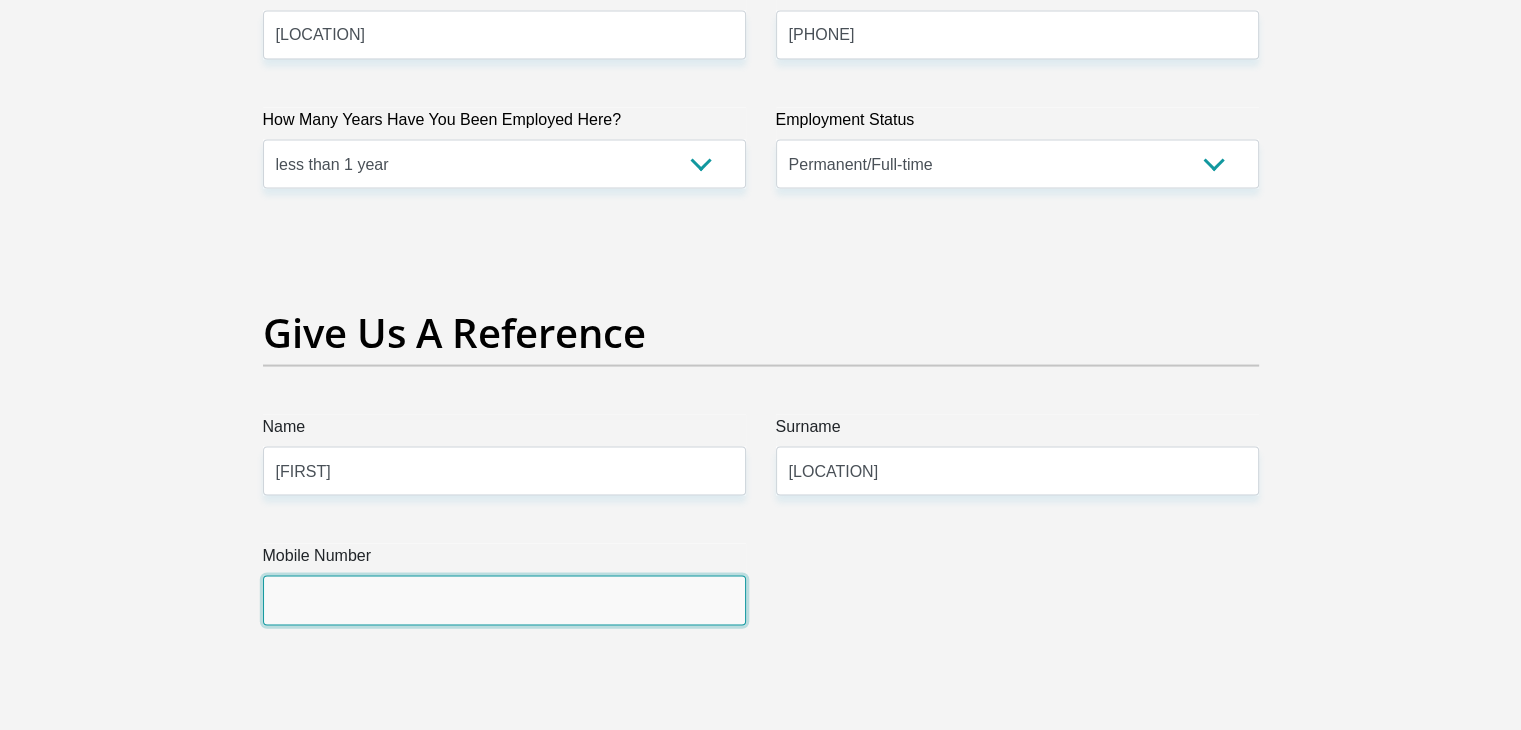 type on "0614540105" 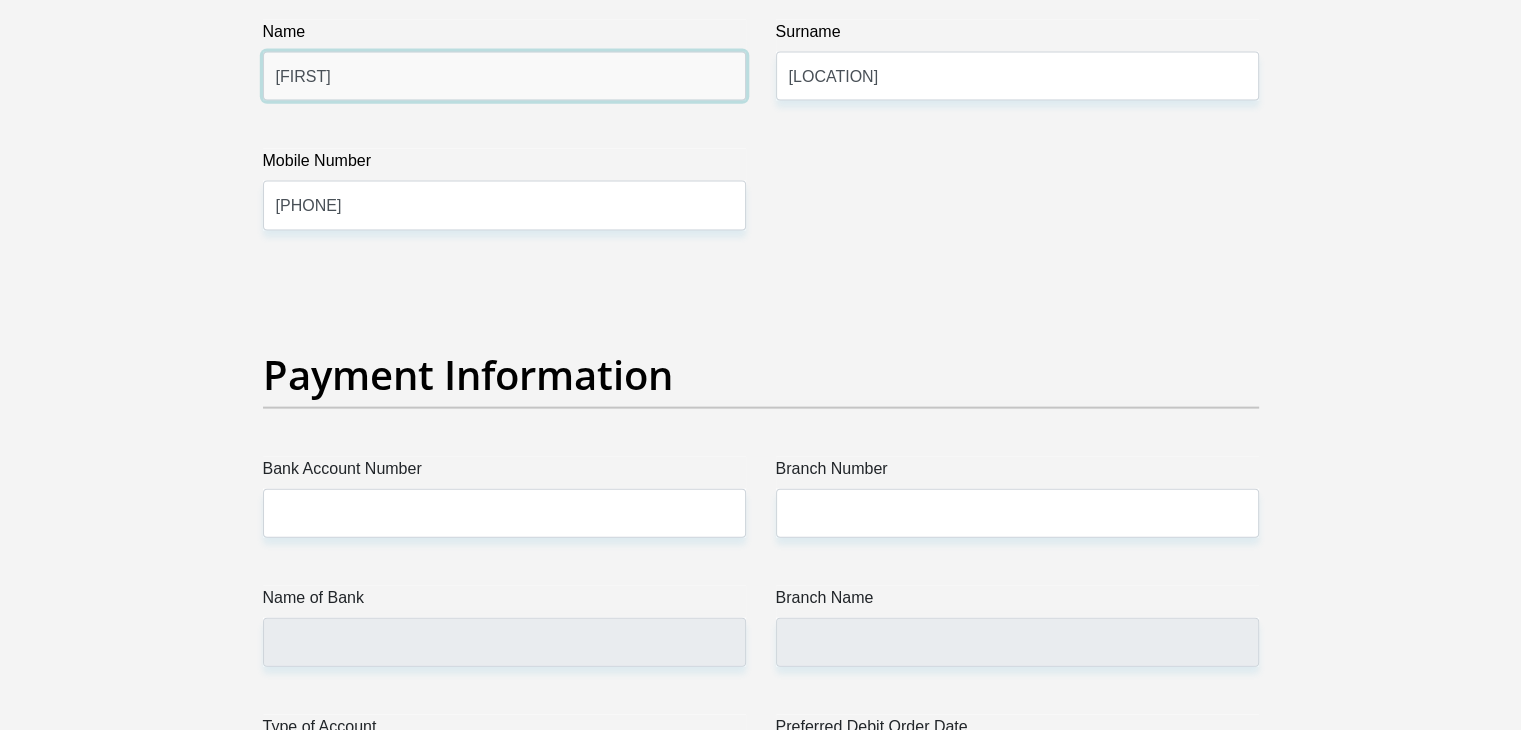 scroll, scrollTop: 4400, scrollLeft: 0, axis: vertical 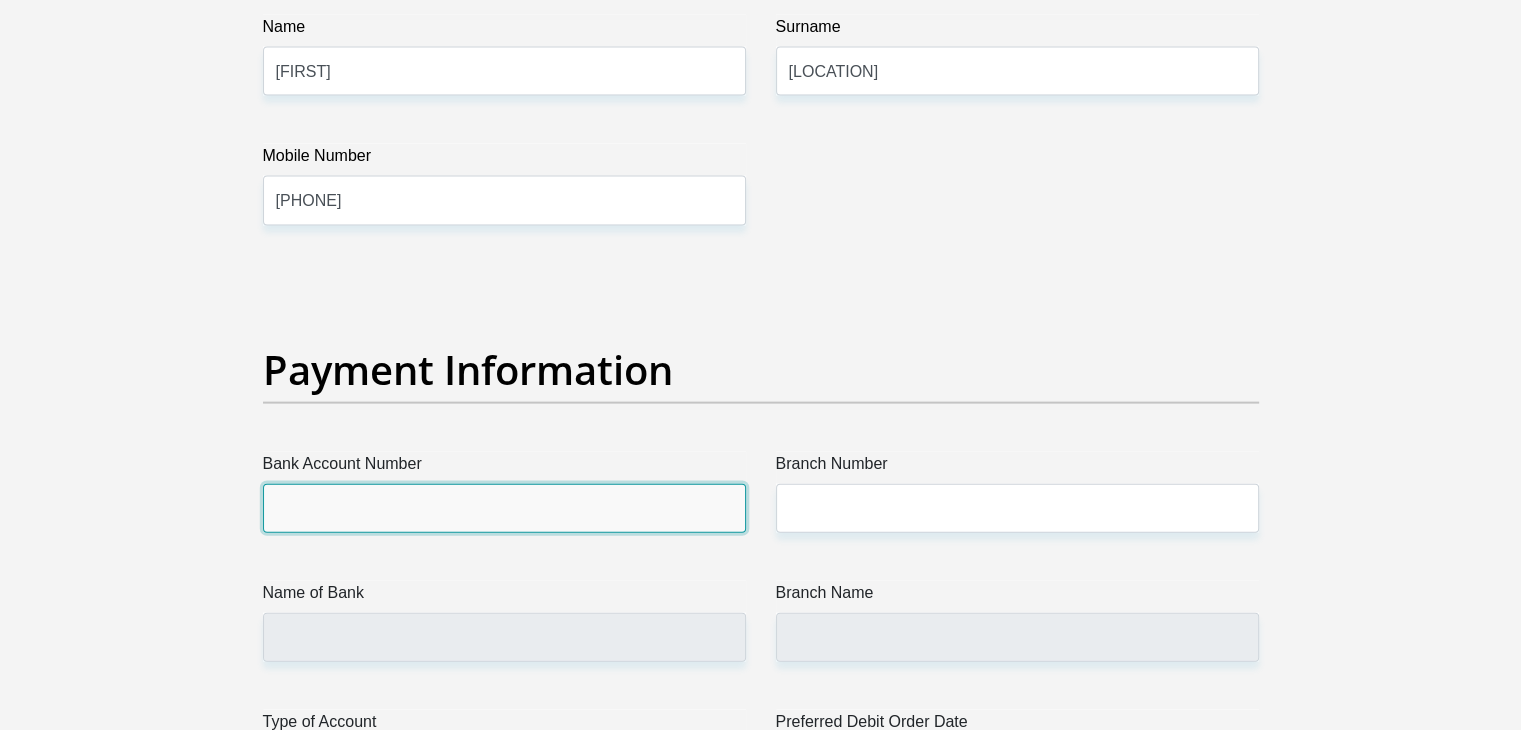 click on "Bank Account Number" at bounding box center (504, 508) 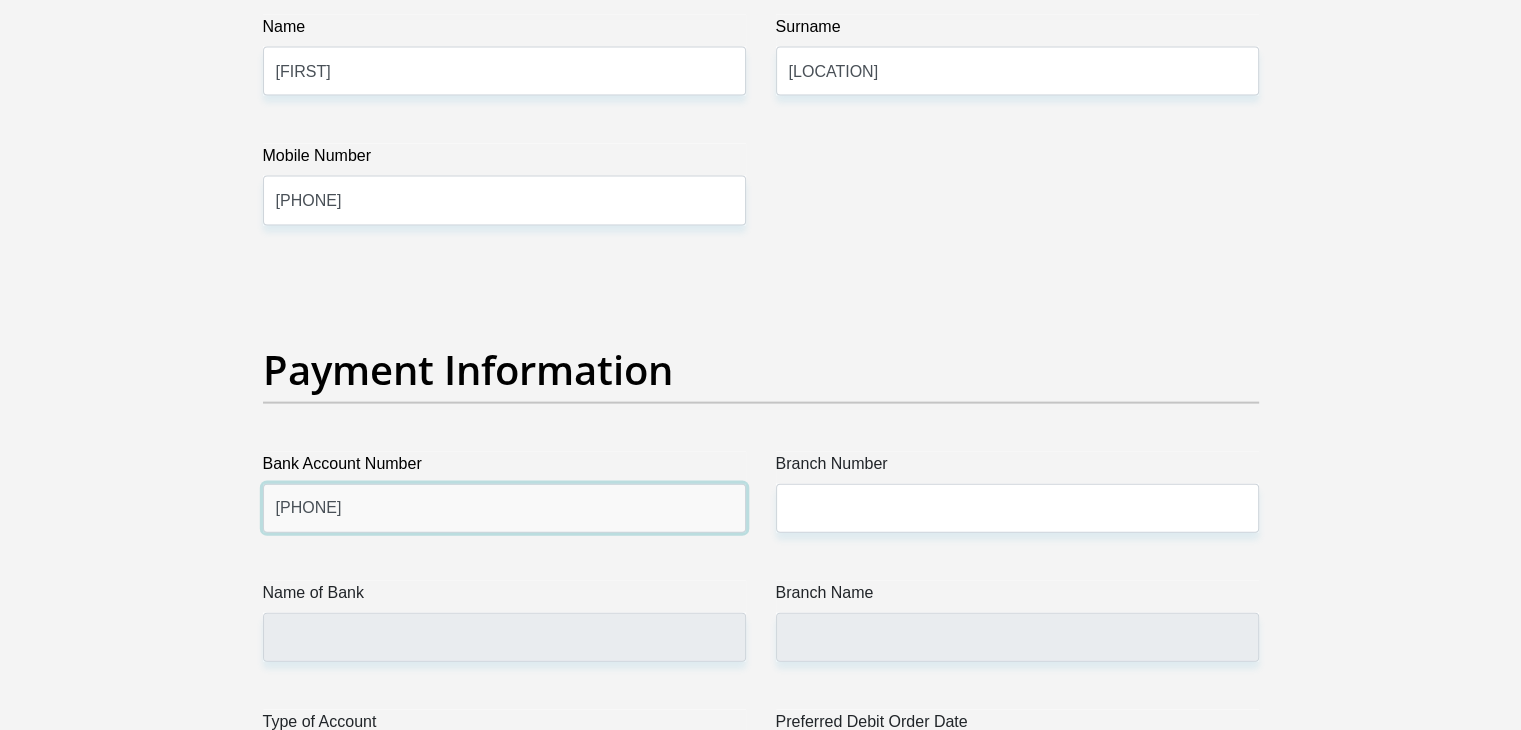 type on "4116780271" 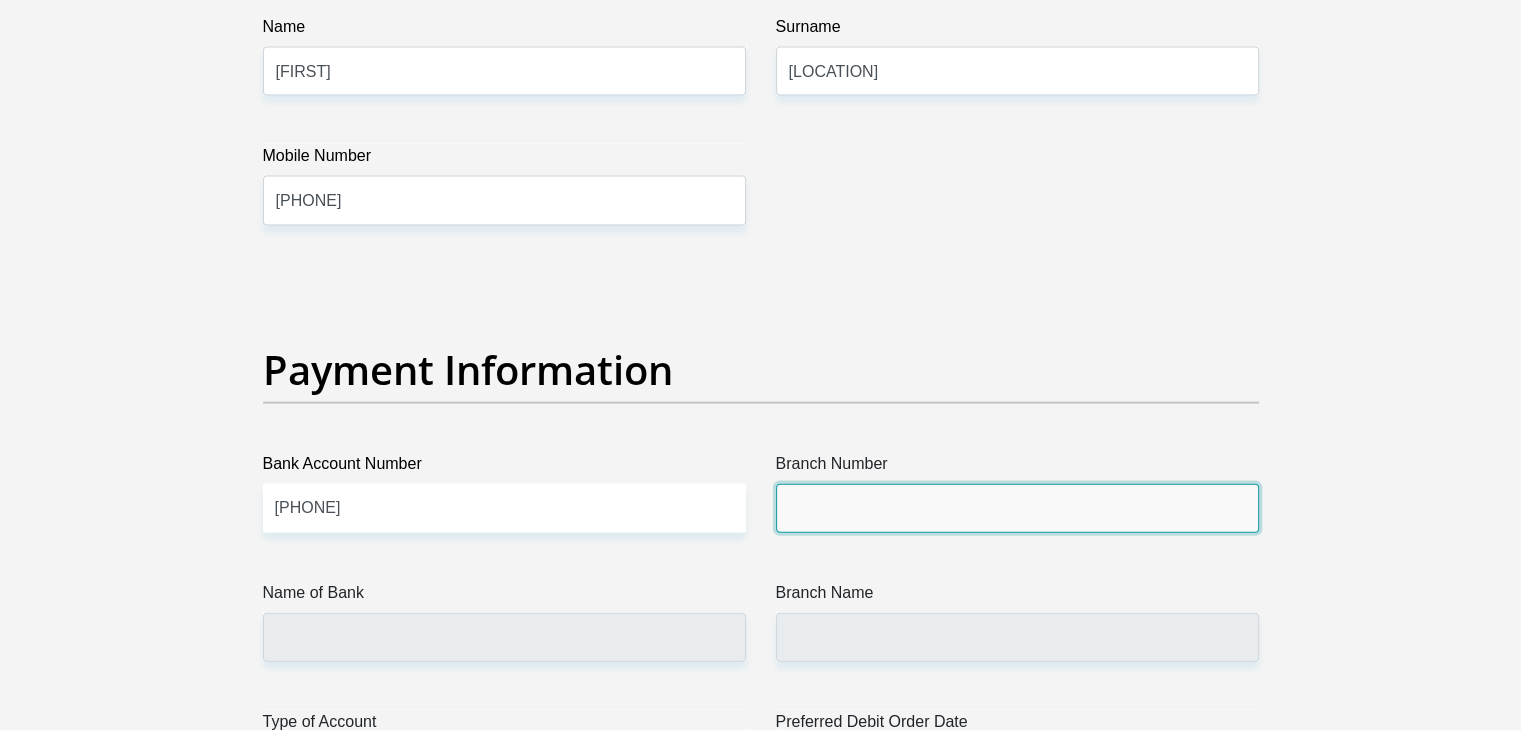 click on "Branch Number" at bounding box center (1017, 508) 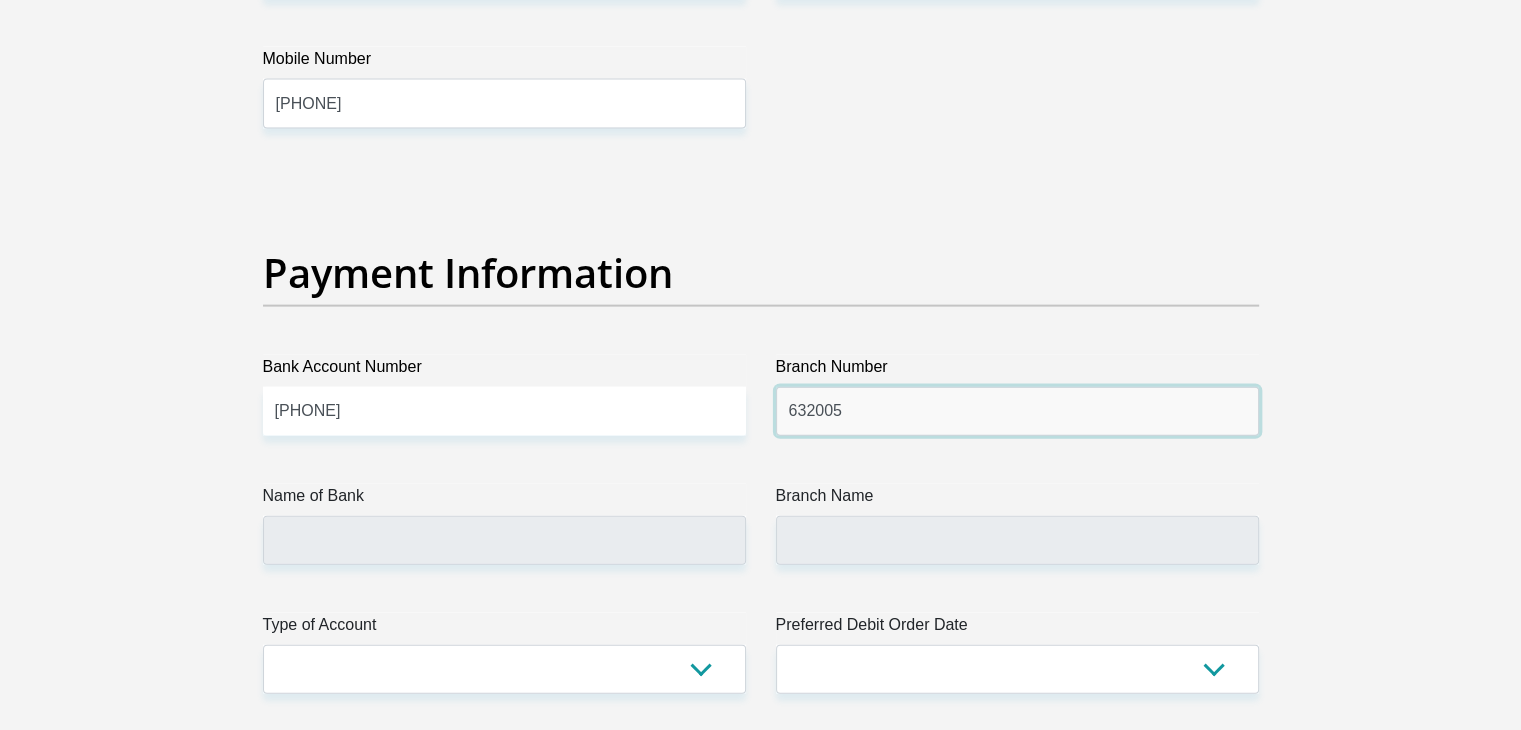 scroll, scrollTop: 4500, scrollLeft: 0, axis: vertical 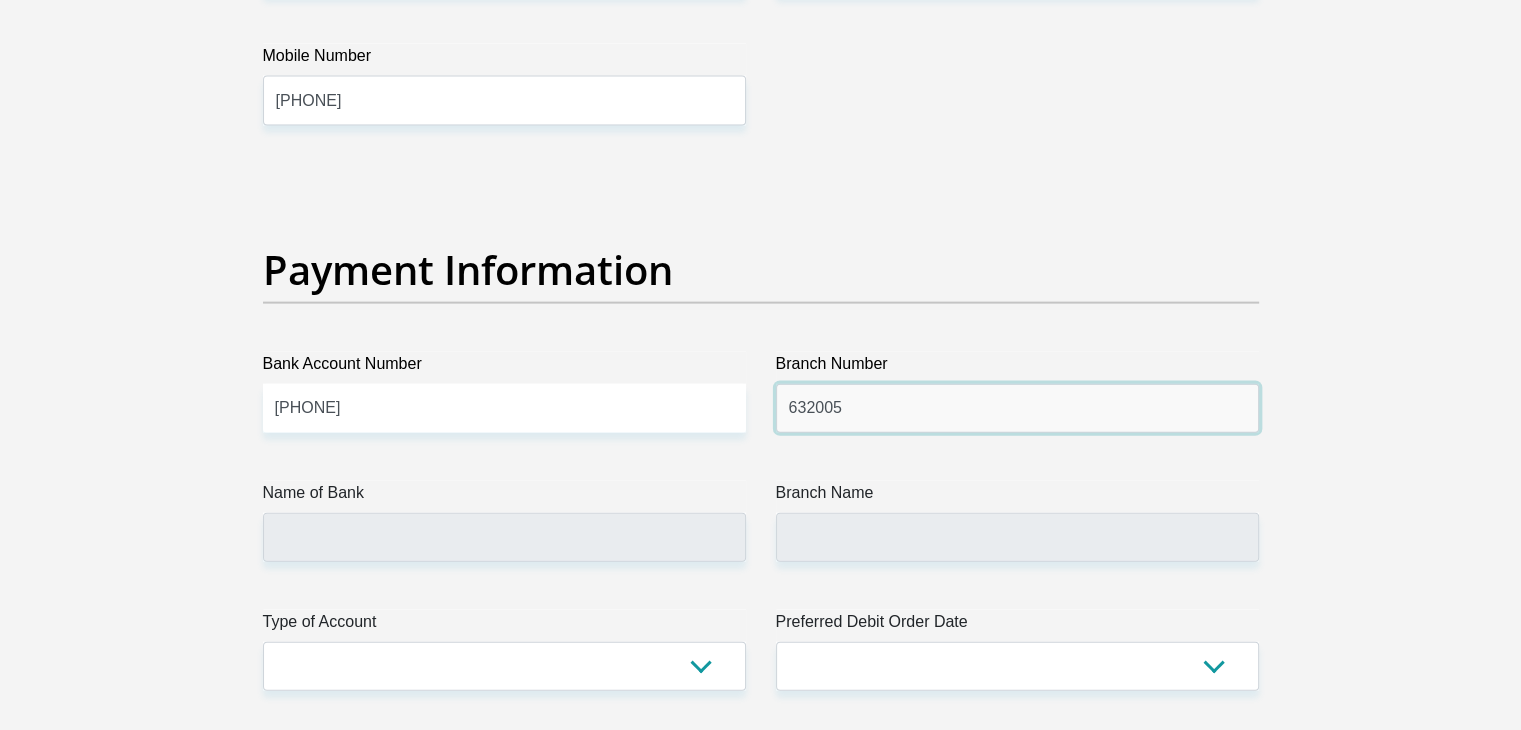 type on "632005" 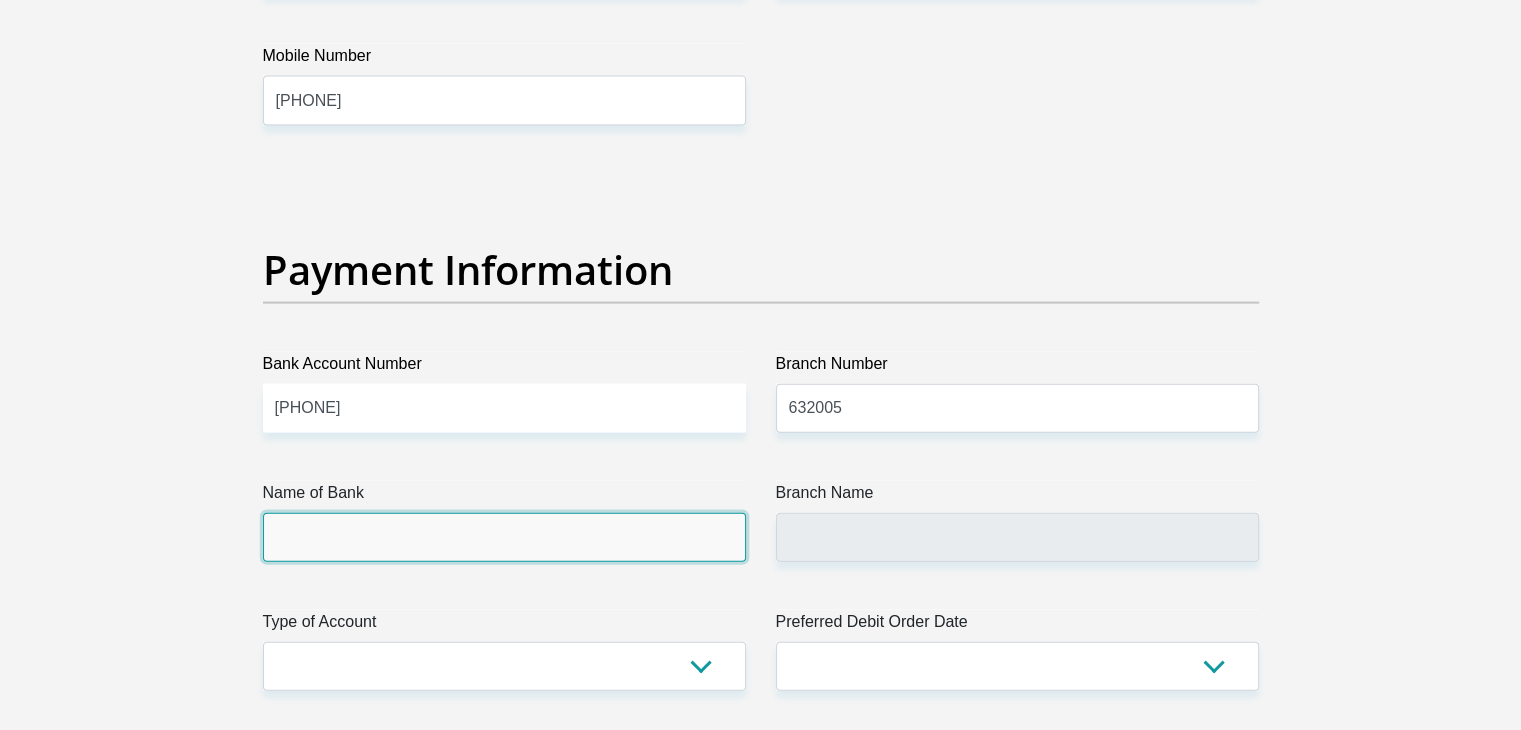 click on "Name of Bank" at bounding box center [504, 537] 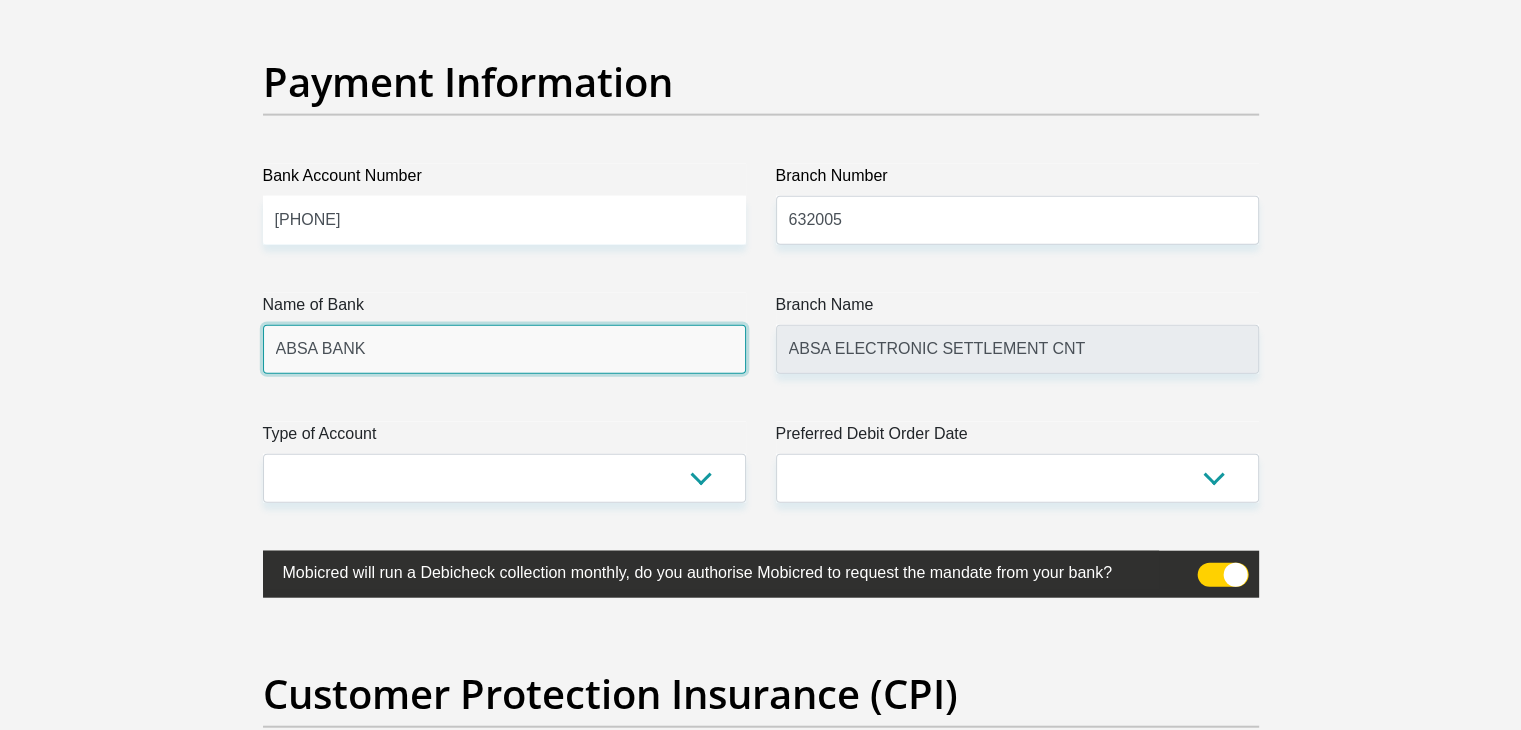 scroll, scrollTop: 4700, scrollLeft: 0, axis: vertical 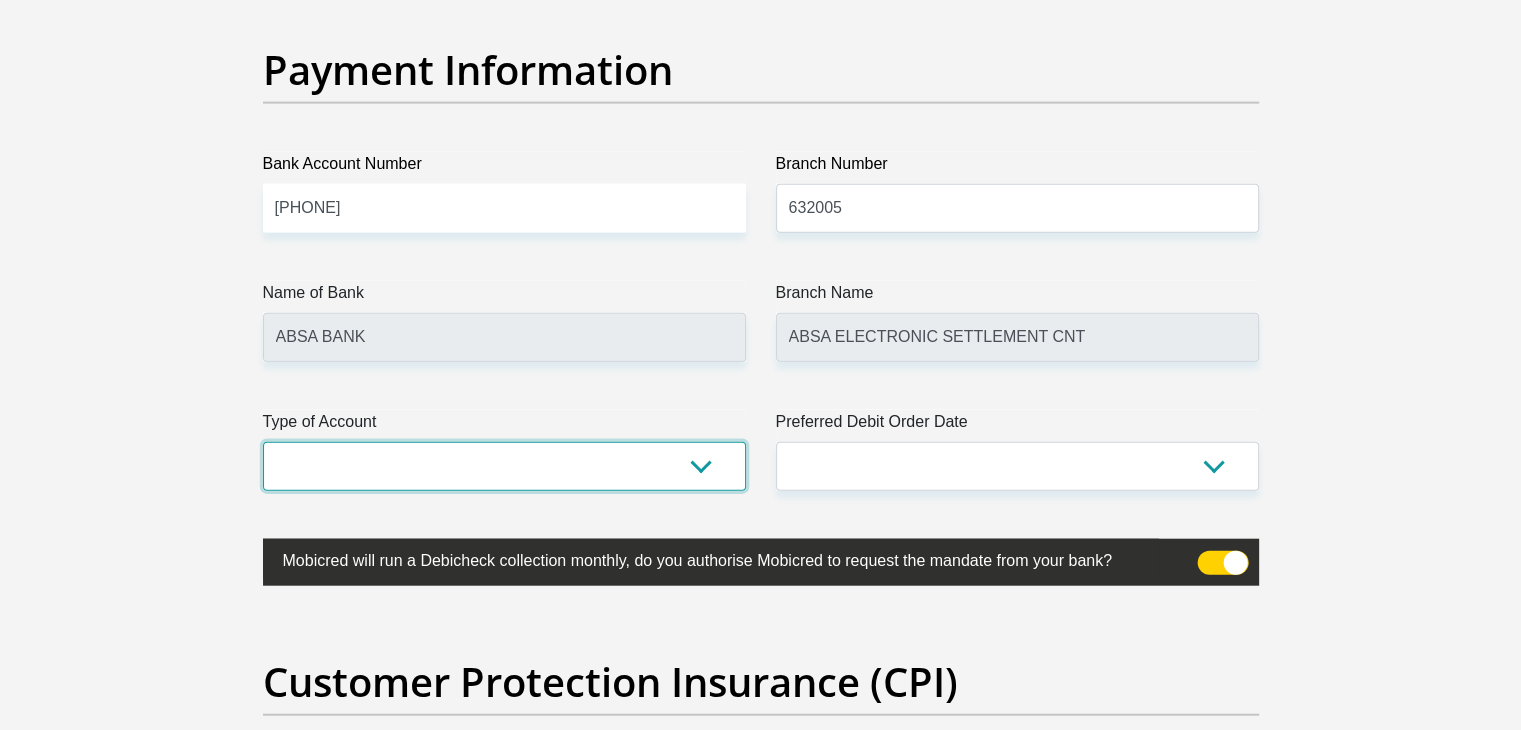click on "Cheque
Savings" at bounding box center (504, 466) 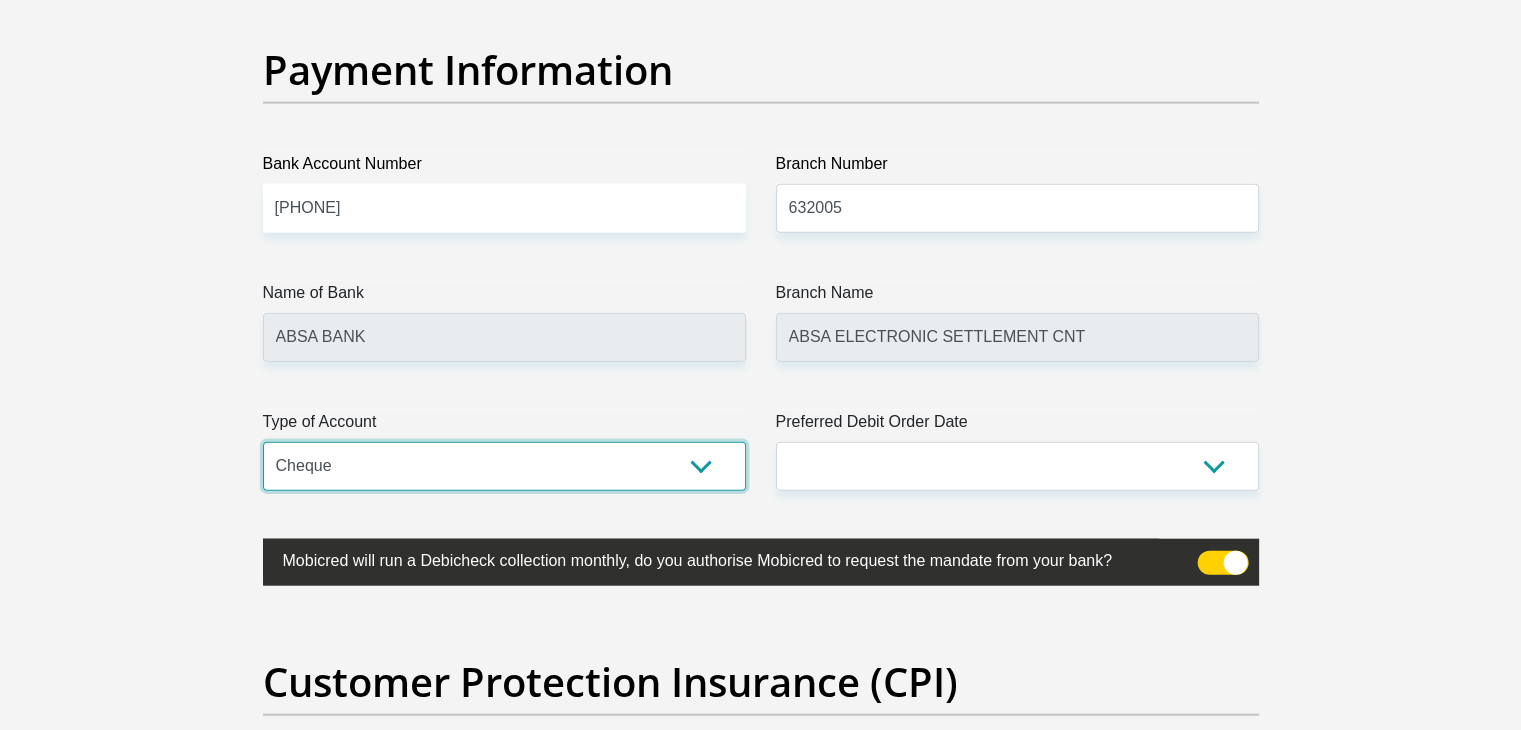 click on "Cheque
Savings" at bounding box center (504, 466) 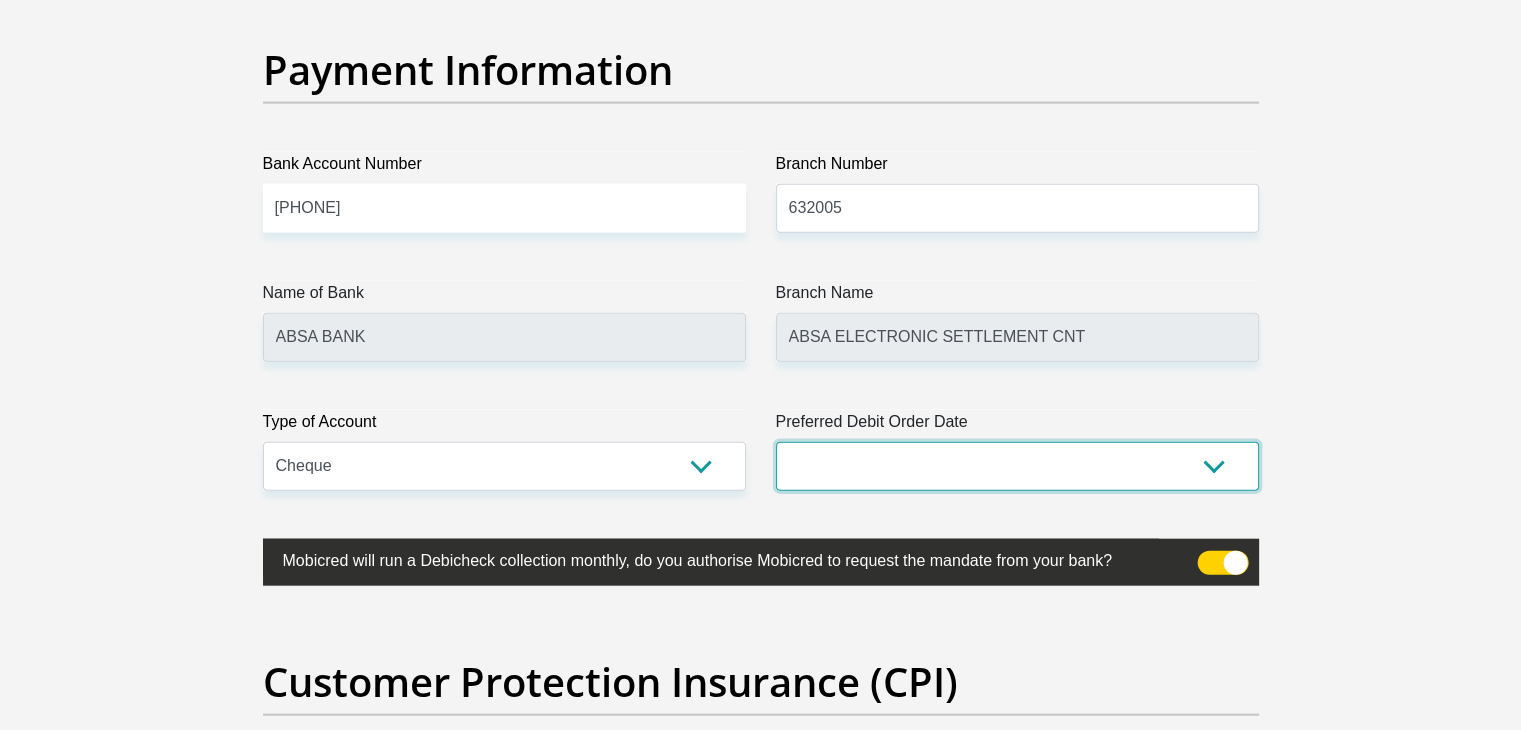 click on "1st
2nd
3rd
4th
5th
7th
18th
19th
20th
21st
22nd
23rd
24th
25th
26th
27th
28th
29th
30th" at bounding box center (1017, 466) 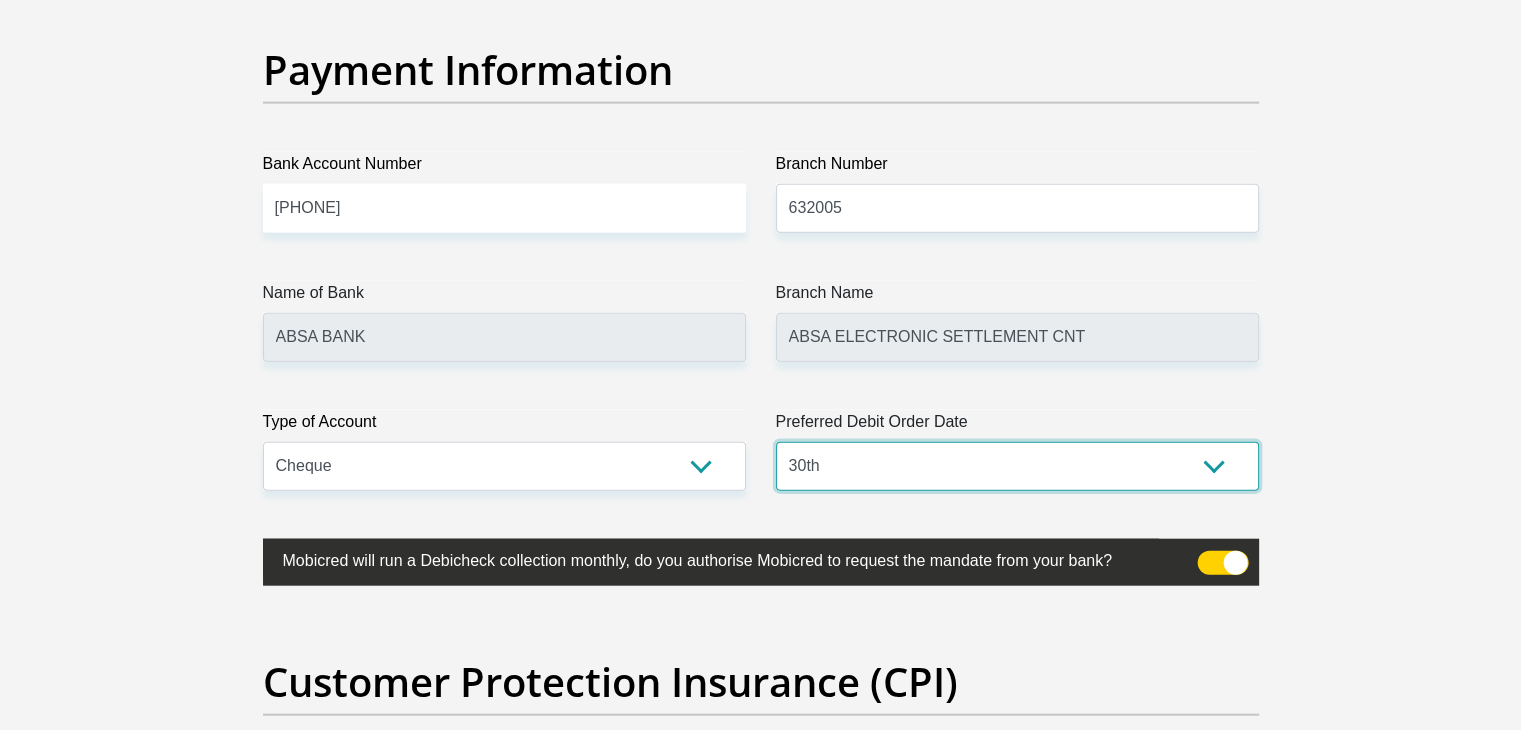 click on "1st
2nd
3rd
4th
5th
7th
18th
19th
20th
21st
22nd
23rd
24th
25th
26th
27th
28th
29th
30th" at bounding box center [1017, 466] 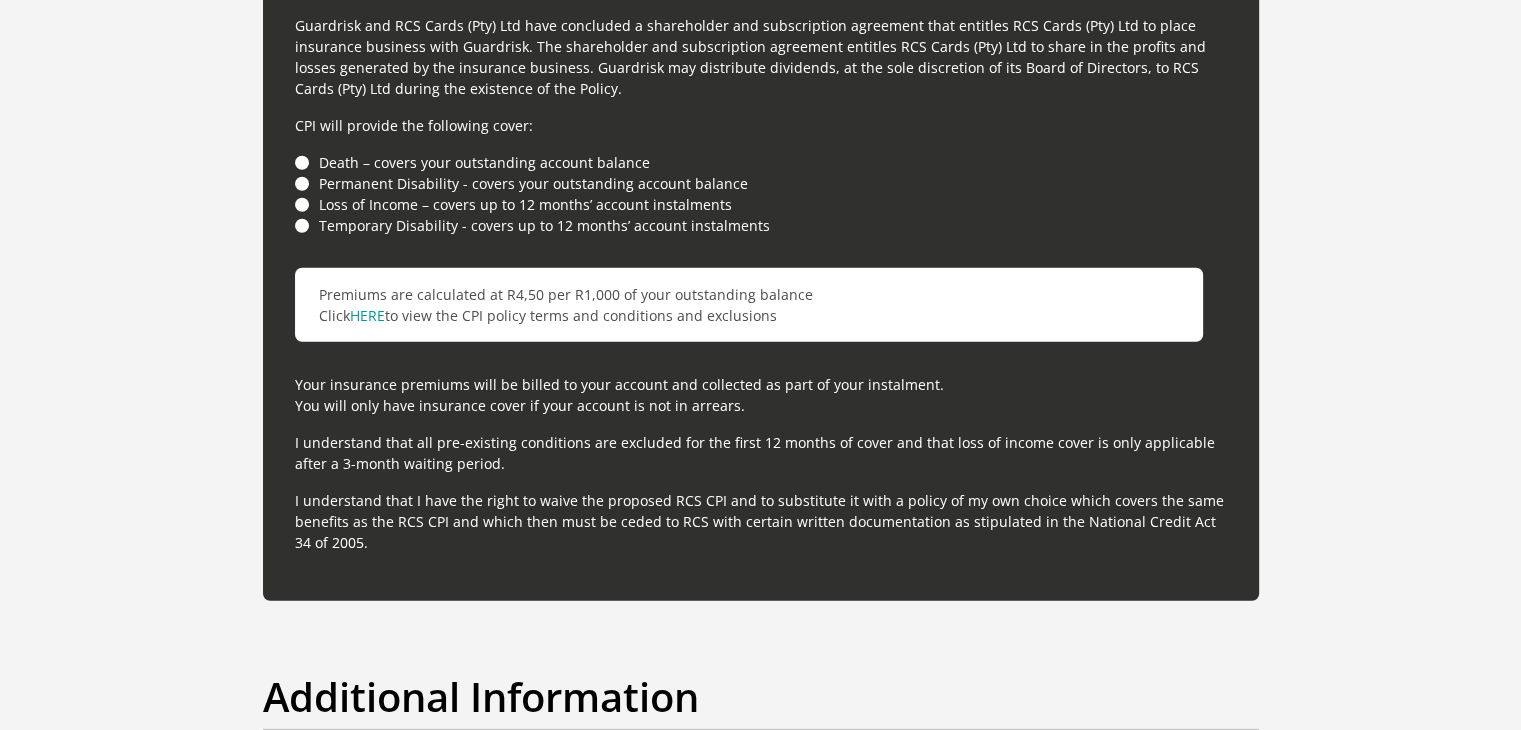 scroll, scrollTop: 5700, scrollLeft: 0, axis: vertical 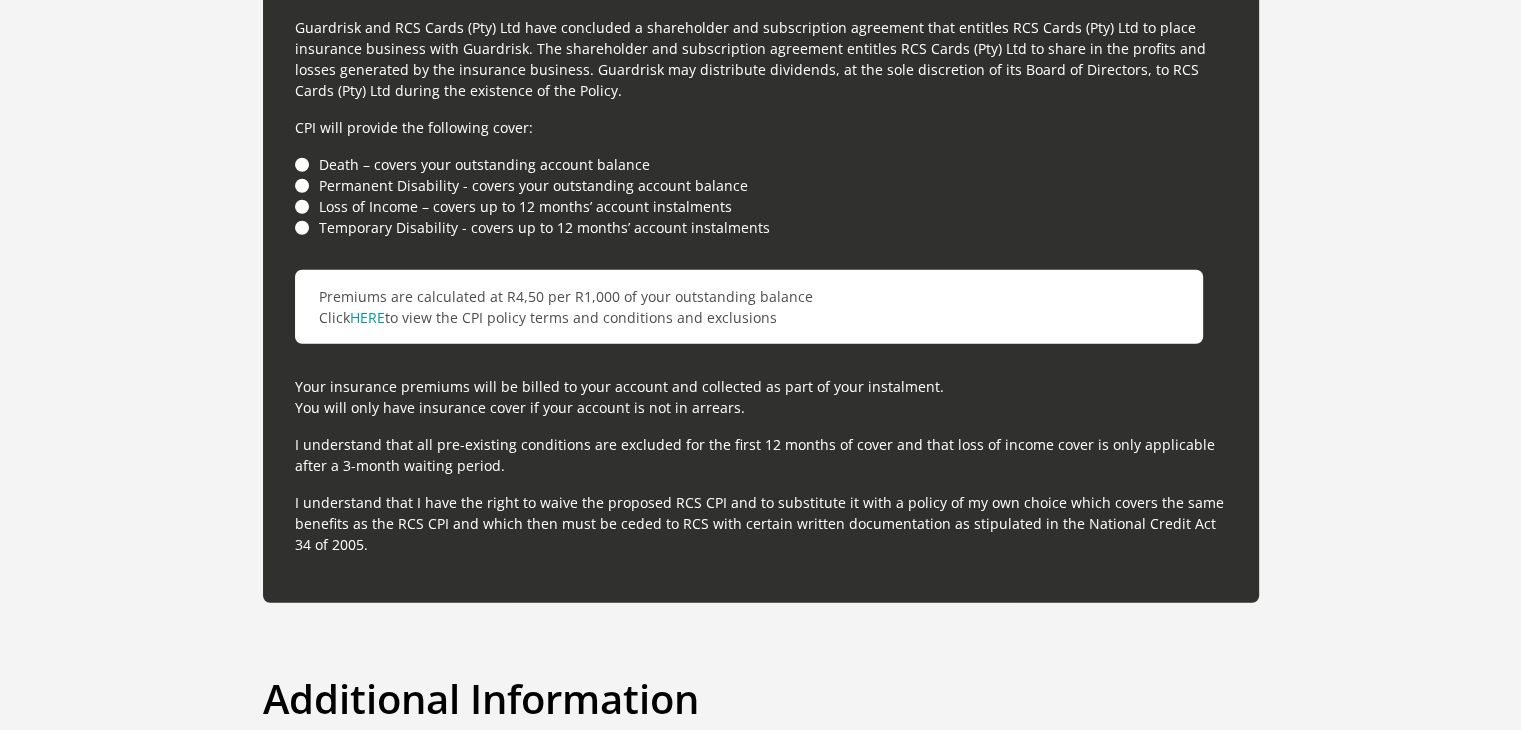 click on "Death – covers your outstanding account balance" at bounding box center [761, 164] 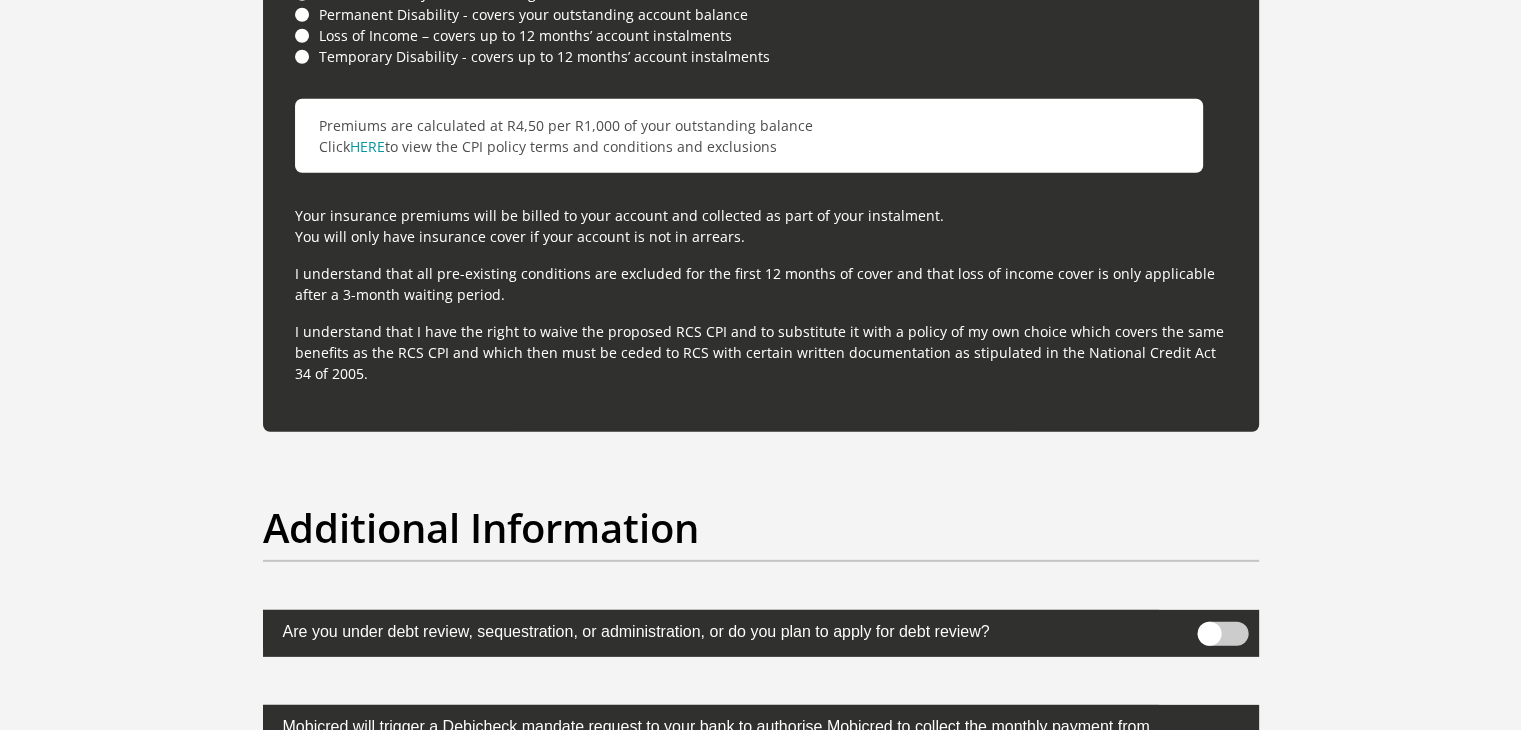 scroll, scrollTop: 6100, scrollLeft: 0, axis: vertical 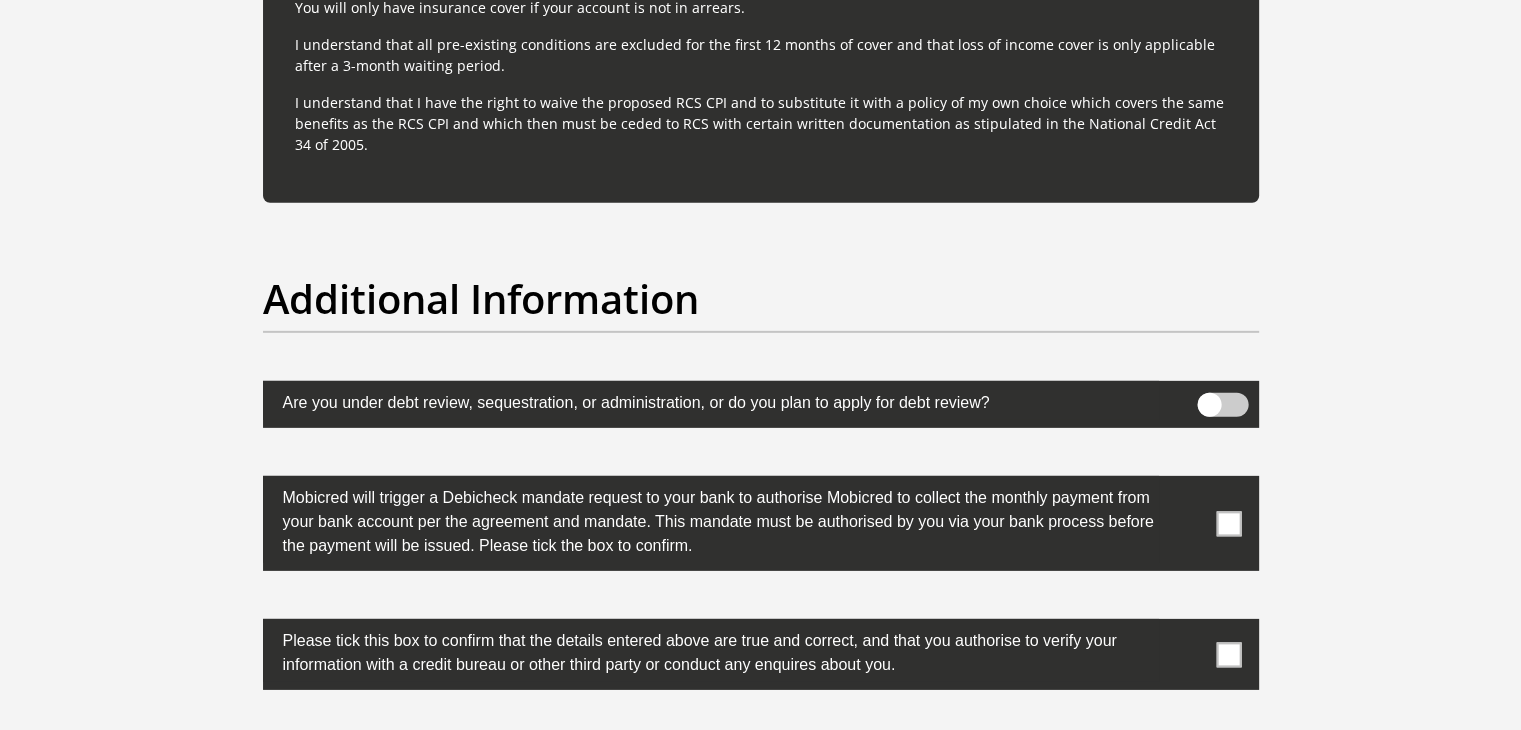 click at bounding box center (1228, 523) 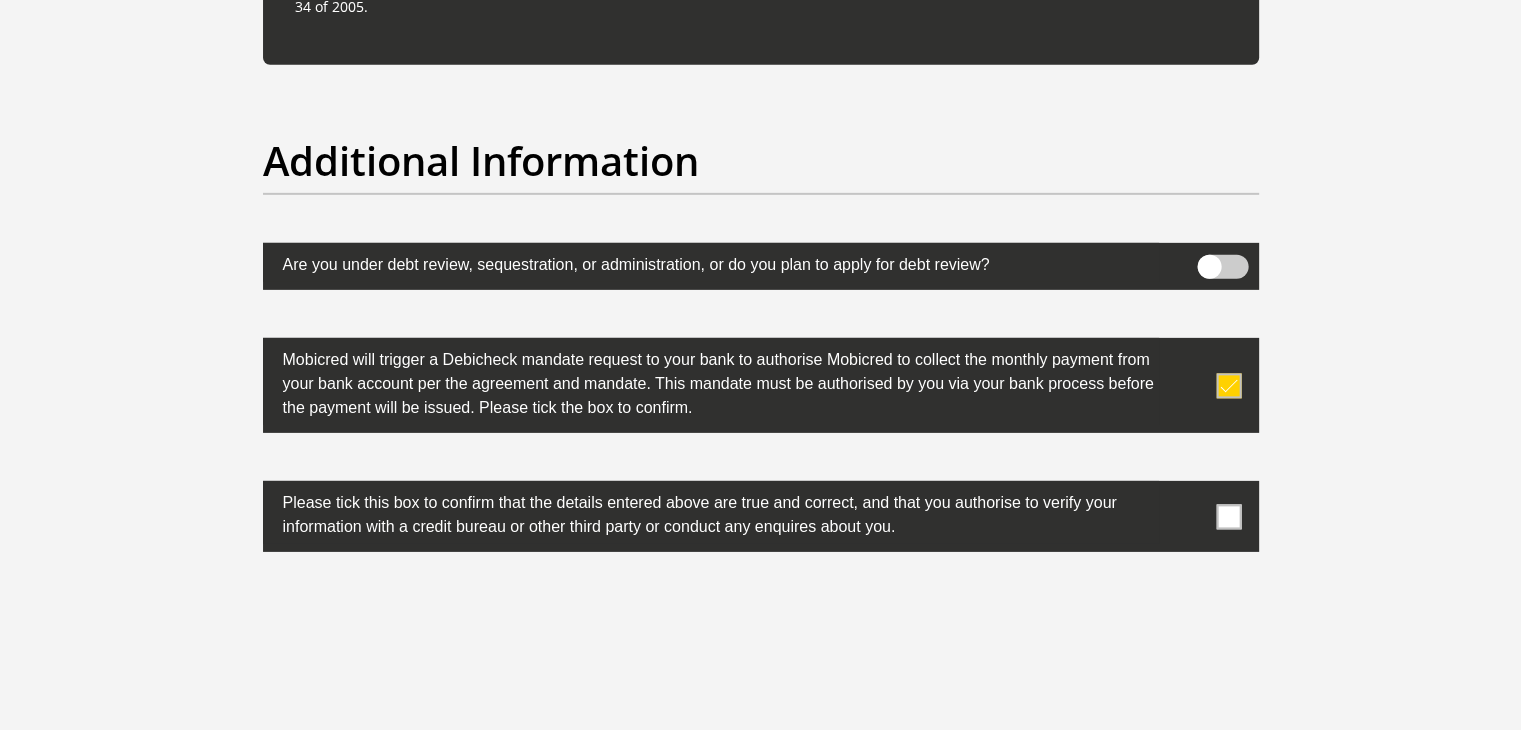 scroll, scrollTop: 6300, scrollLeft: 0, axis: vertical 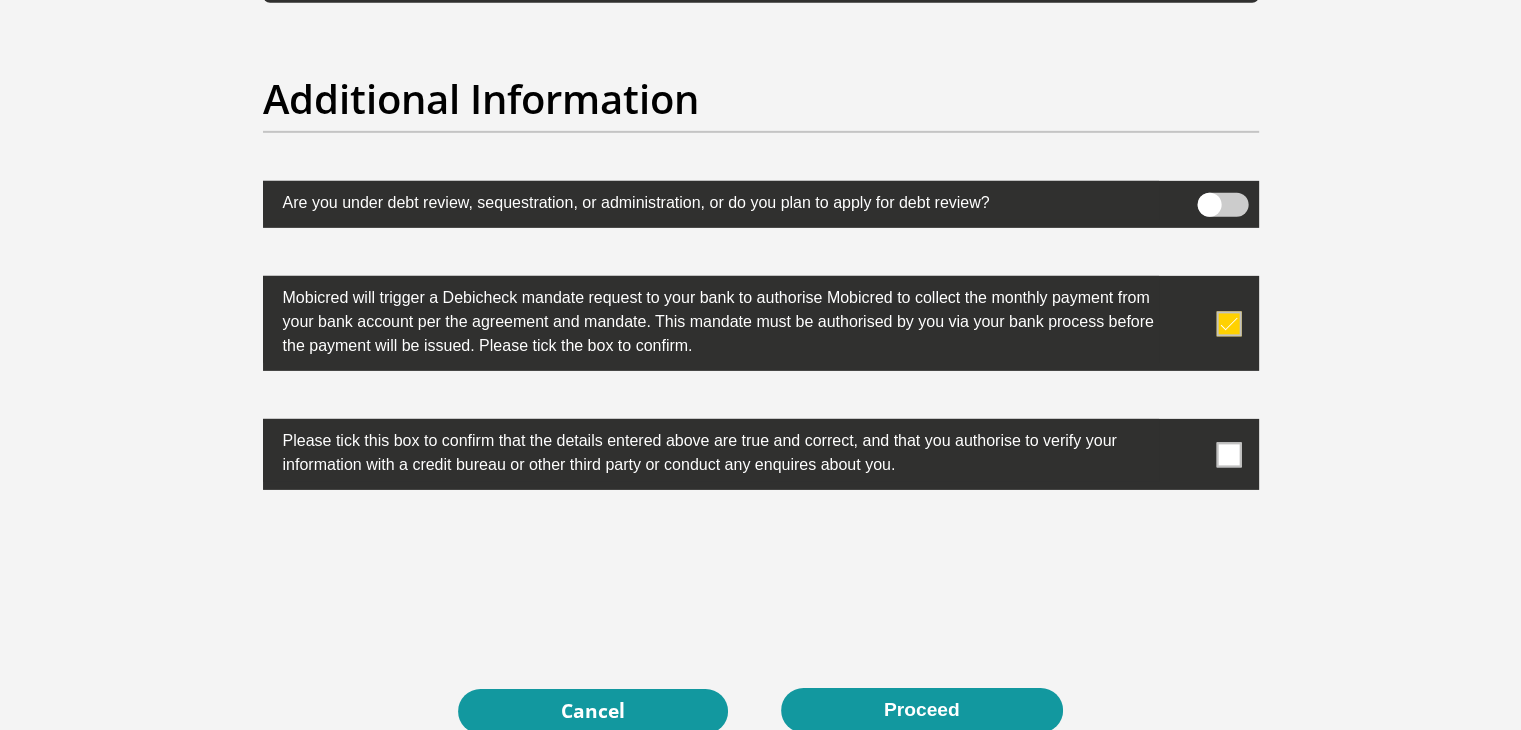 click at bounding box center (1228, 454) 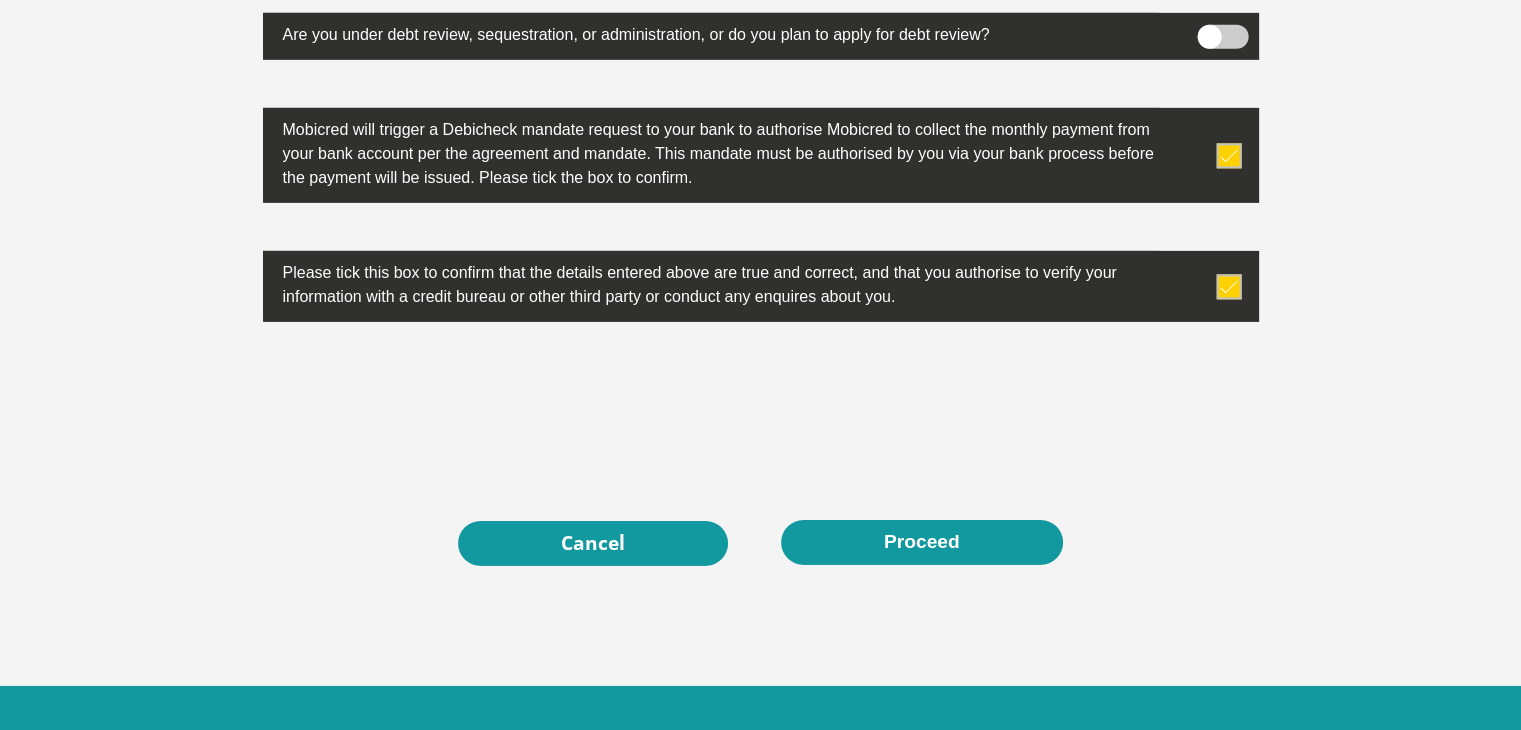 scroll, scrollTop: 6500, scrollLeft: 0, axis: vertical 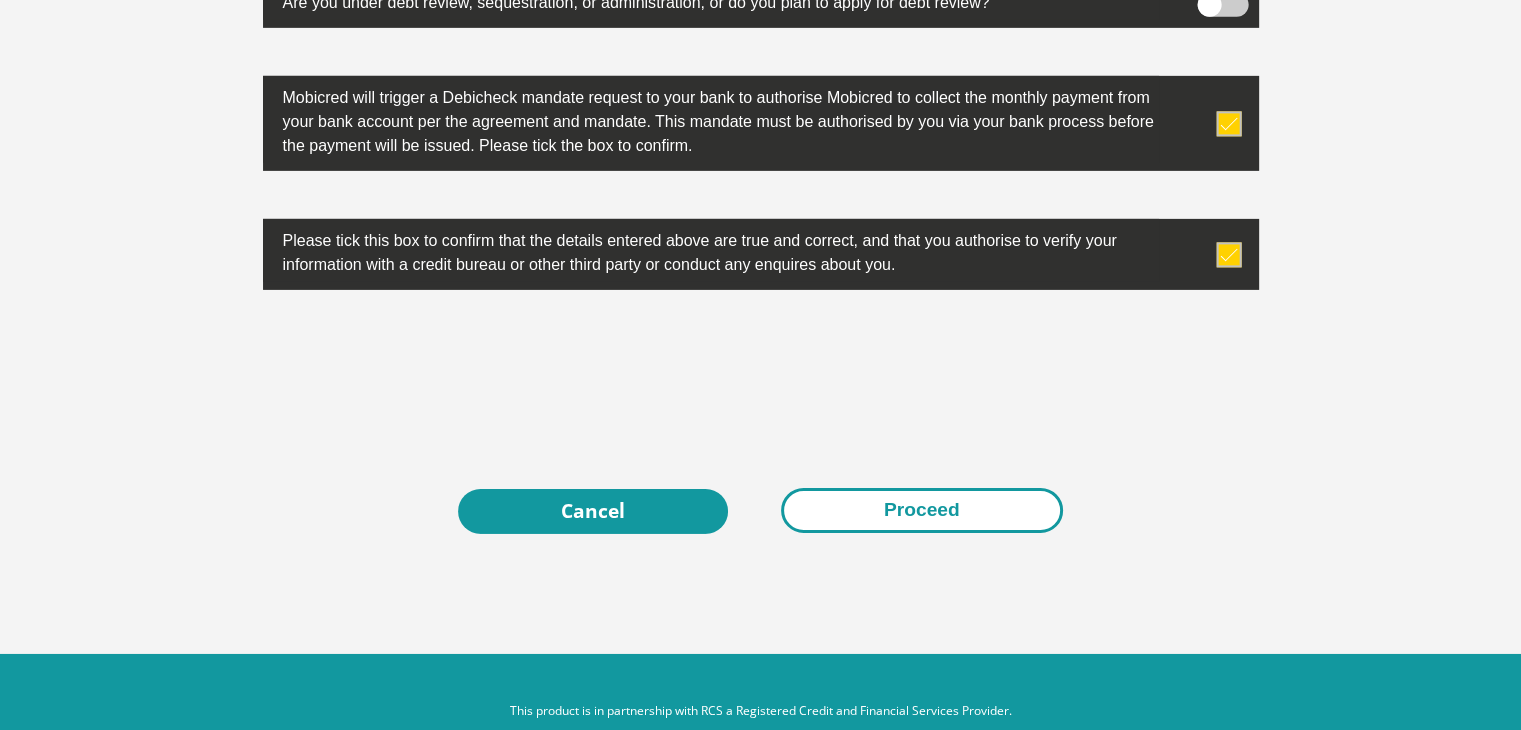 click on "Proceed" at bounding box center [922, 510] 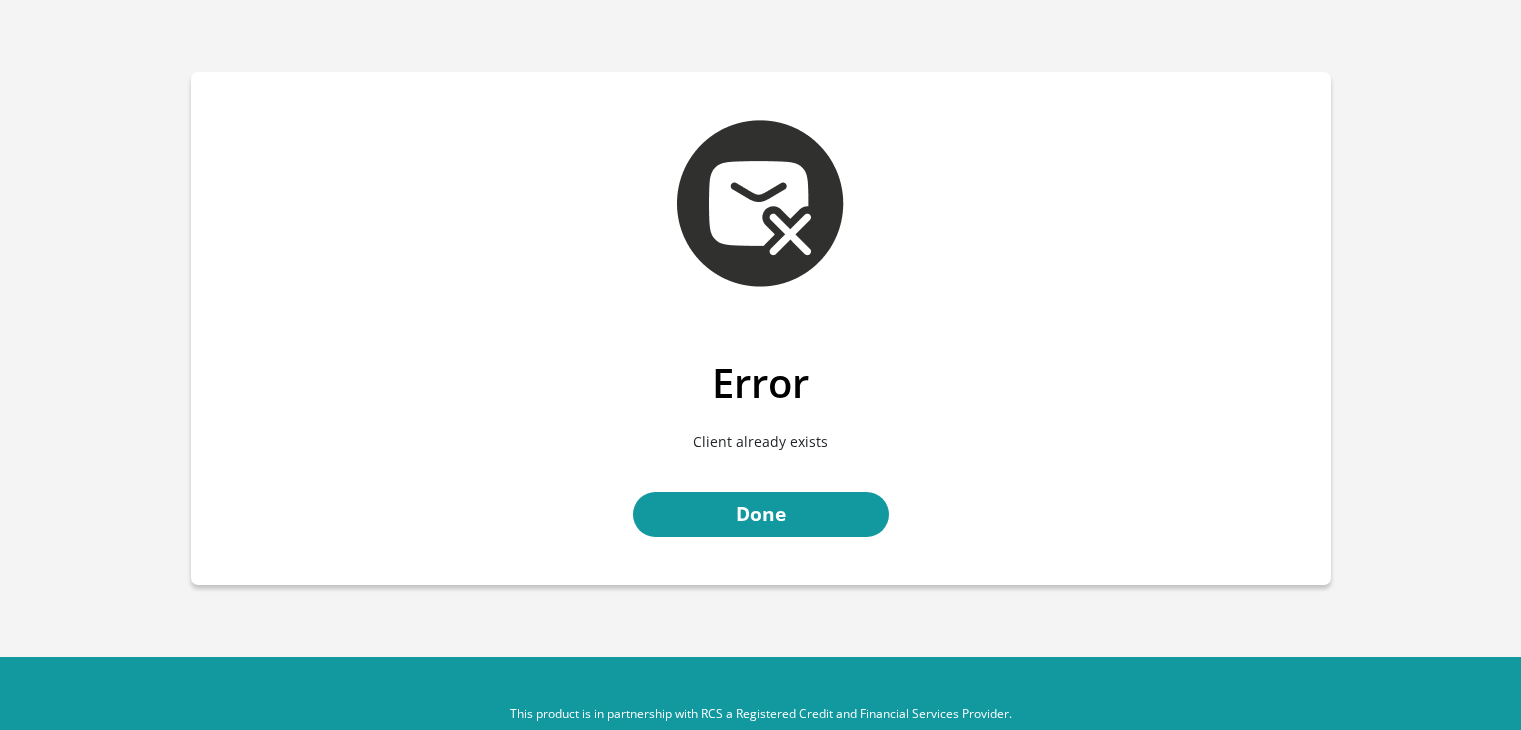 scroll, scrollTop: 0, scrollLeft: 0, axis: both 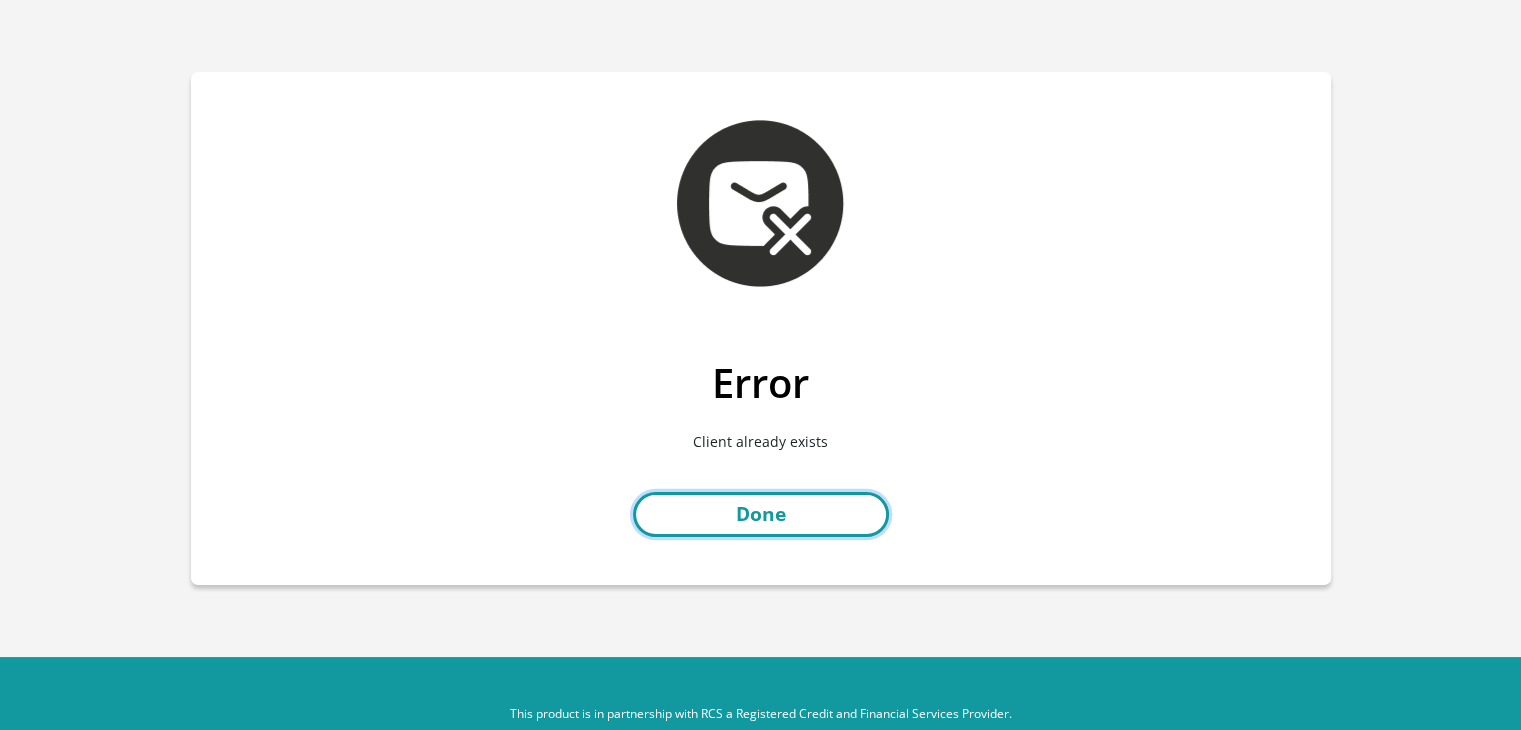 click on "Done" at bounding box center (761, 514) 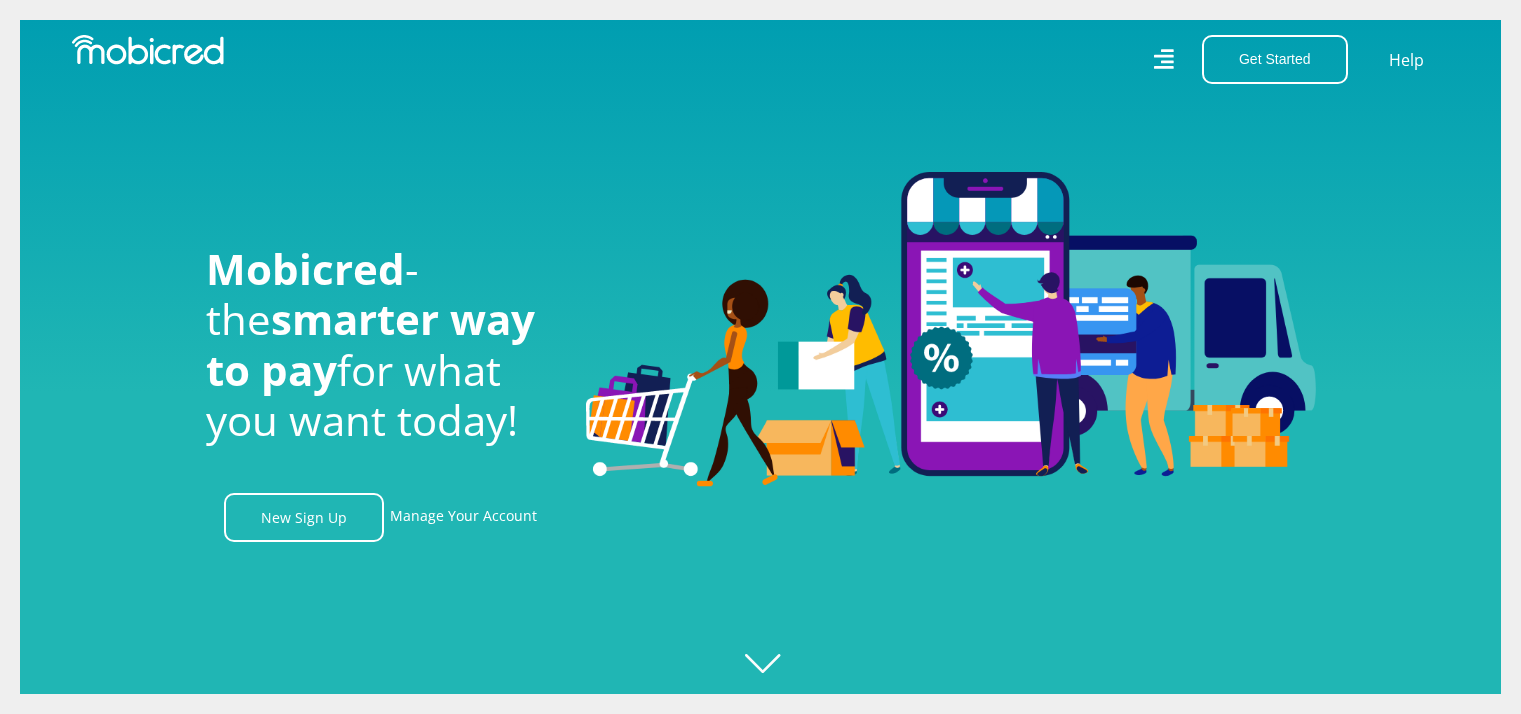 scroll, scrollTop: 0, scrollLeft: 0, axis: both 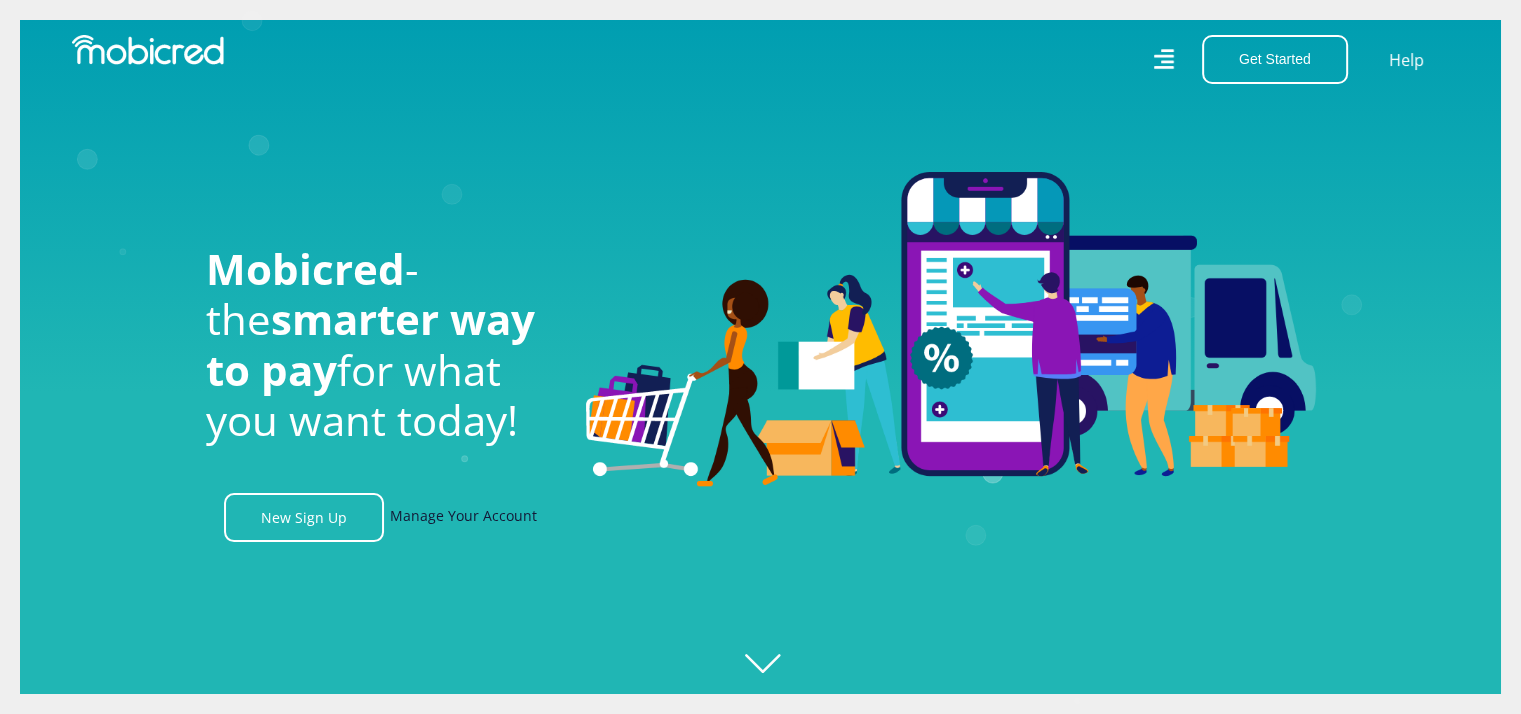 click on "Manage Your Account" at bounding box center [463, 517] 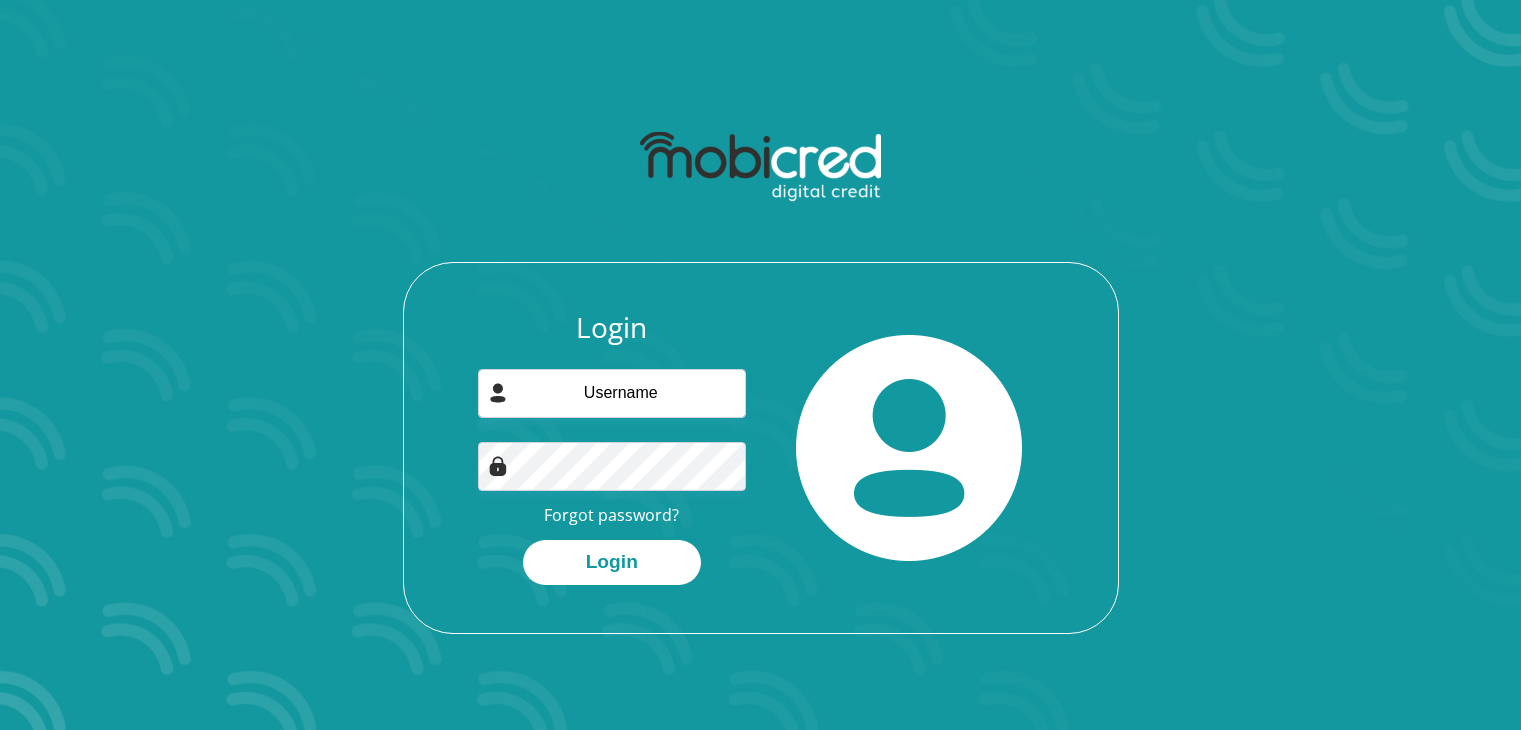 scroll, scrollTop: 0, scrollLeft: 0, axis: both 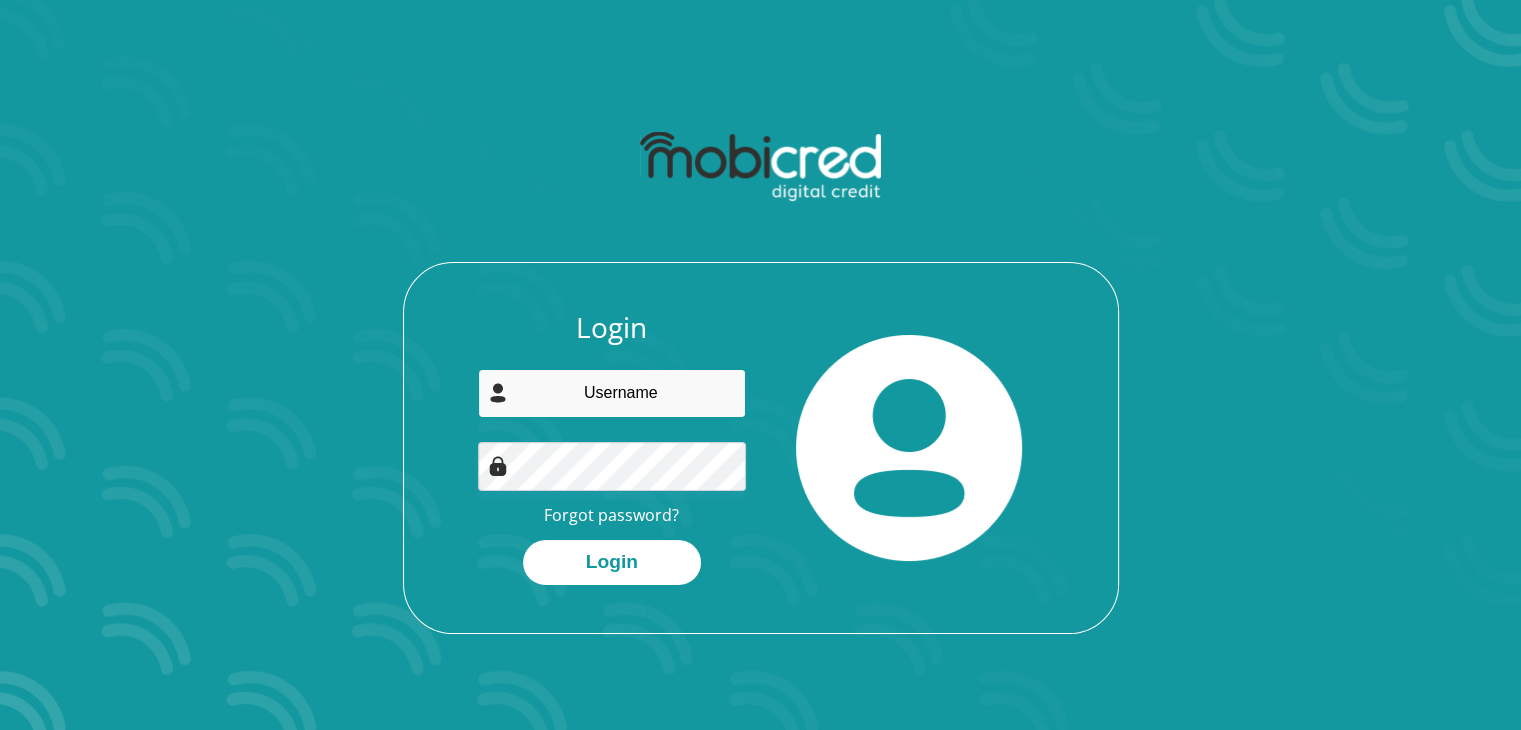 click at bounding box center (612, 393) 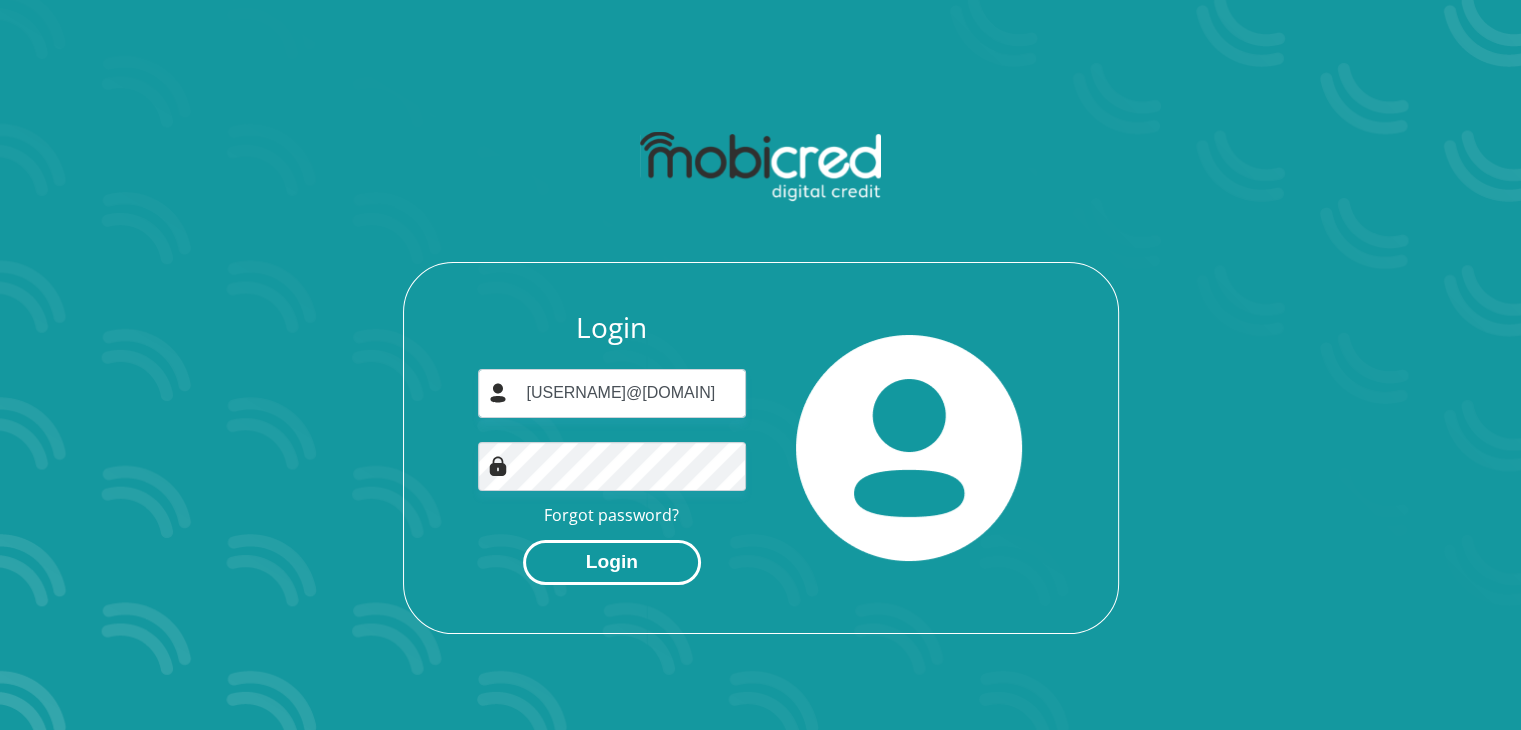 click on "Login" at bounding box center [612, 562] 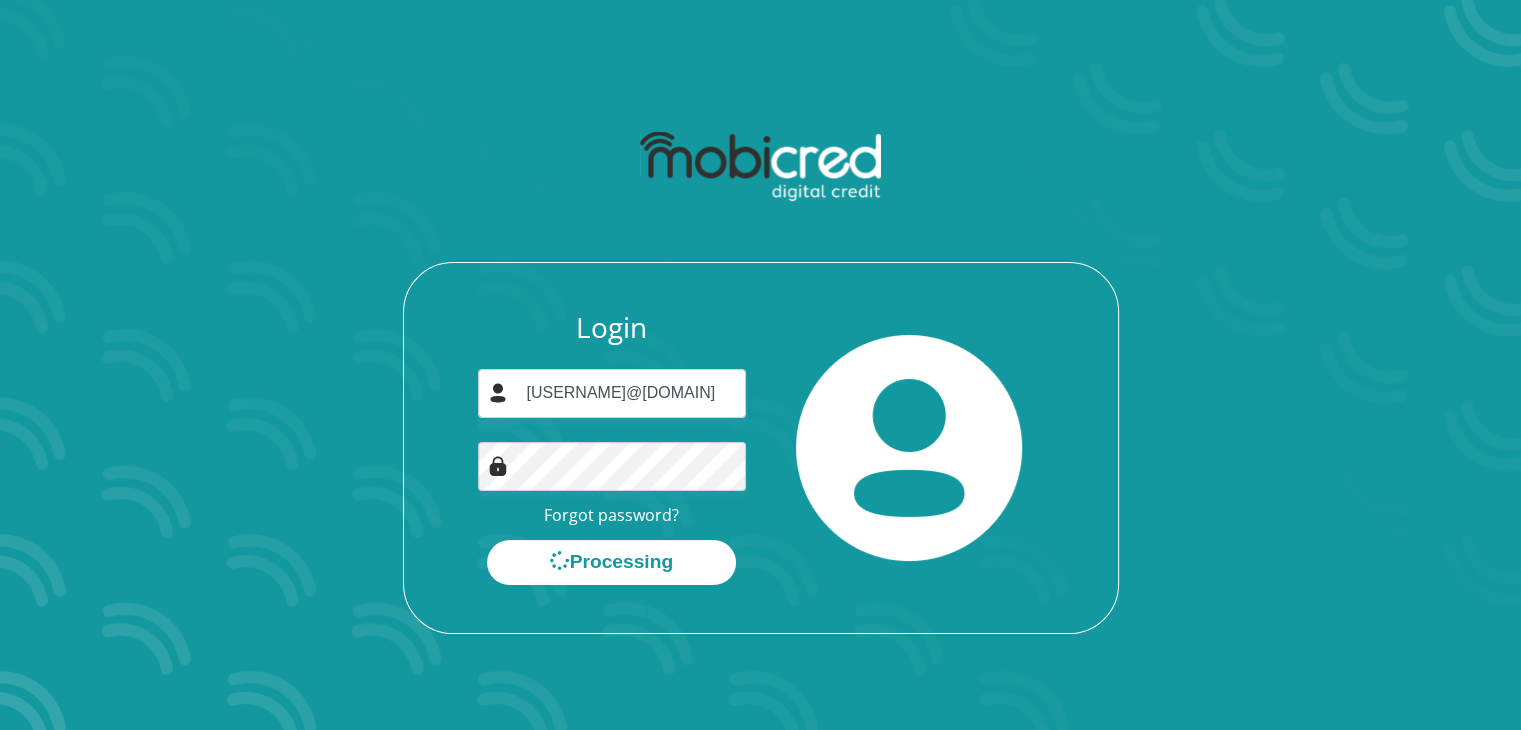 scroll, scrollTop: 0, scrollLeft: 0, axis: both 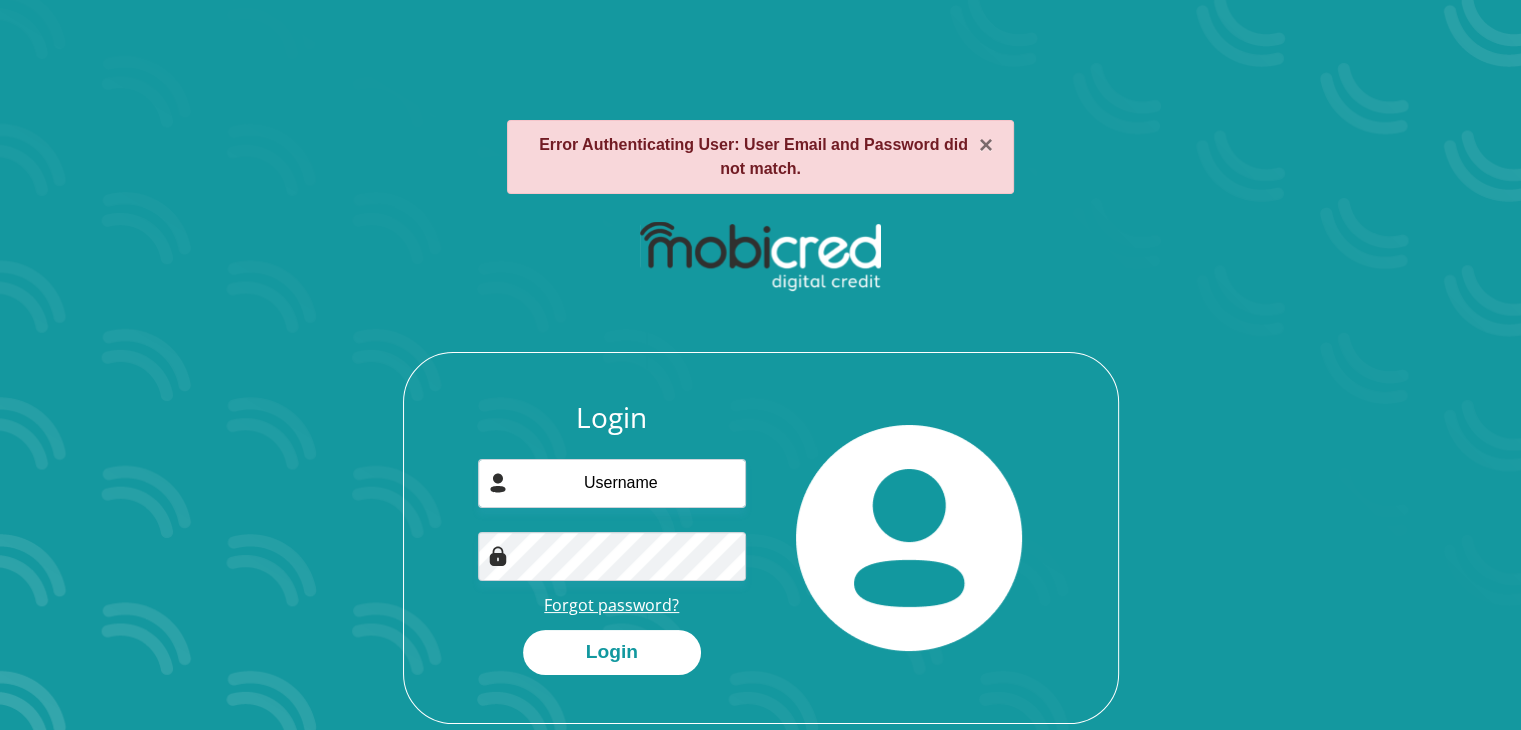 click on "Forgot password?" at bounding box center (611, 605) 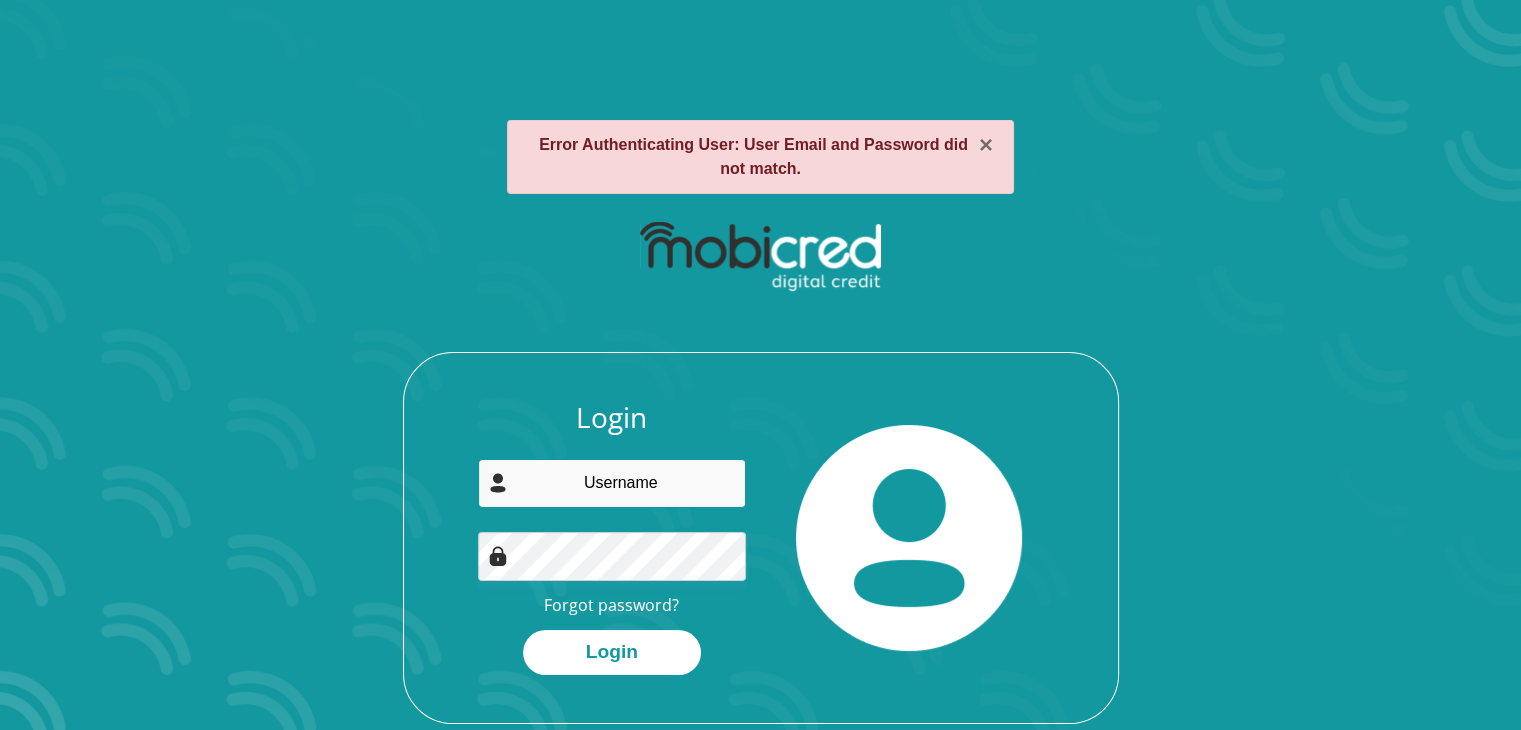 click at bounding box center [612, 483] 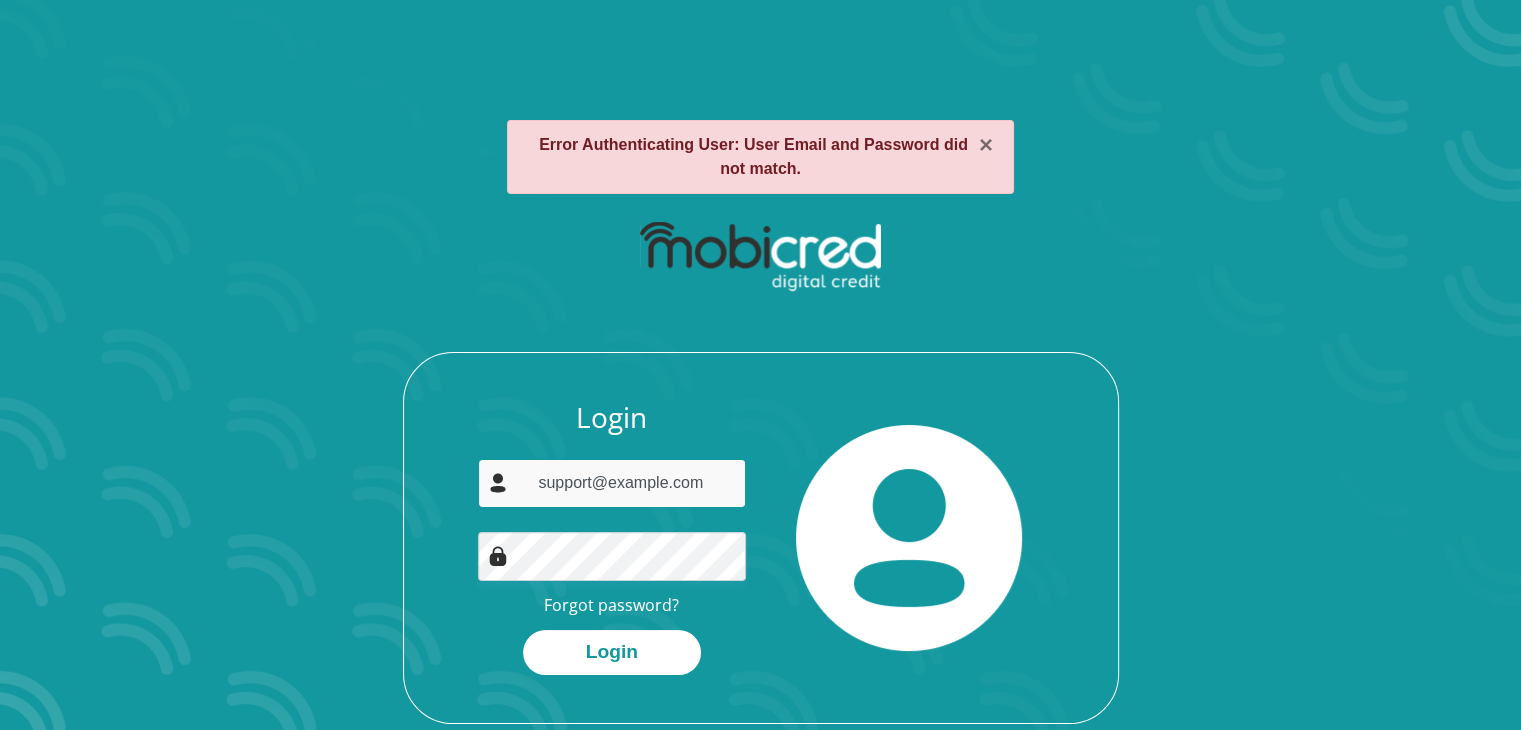 type on "[EMAIL]" 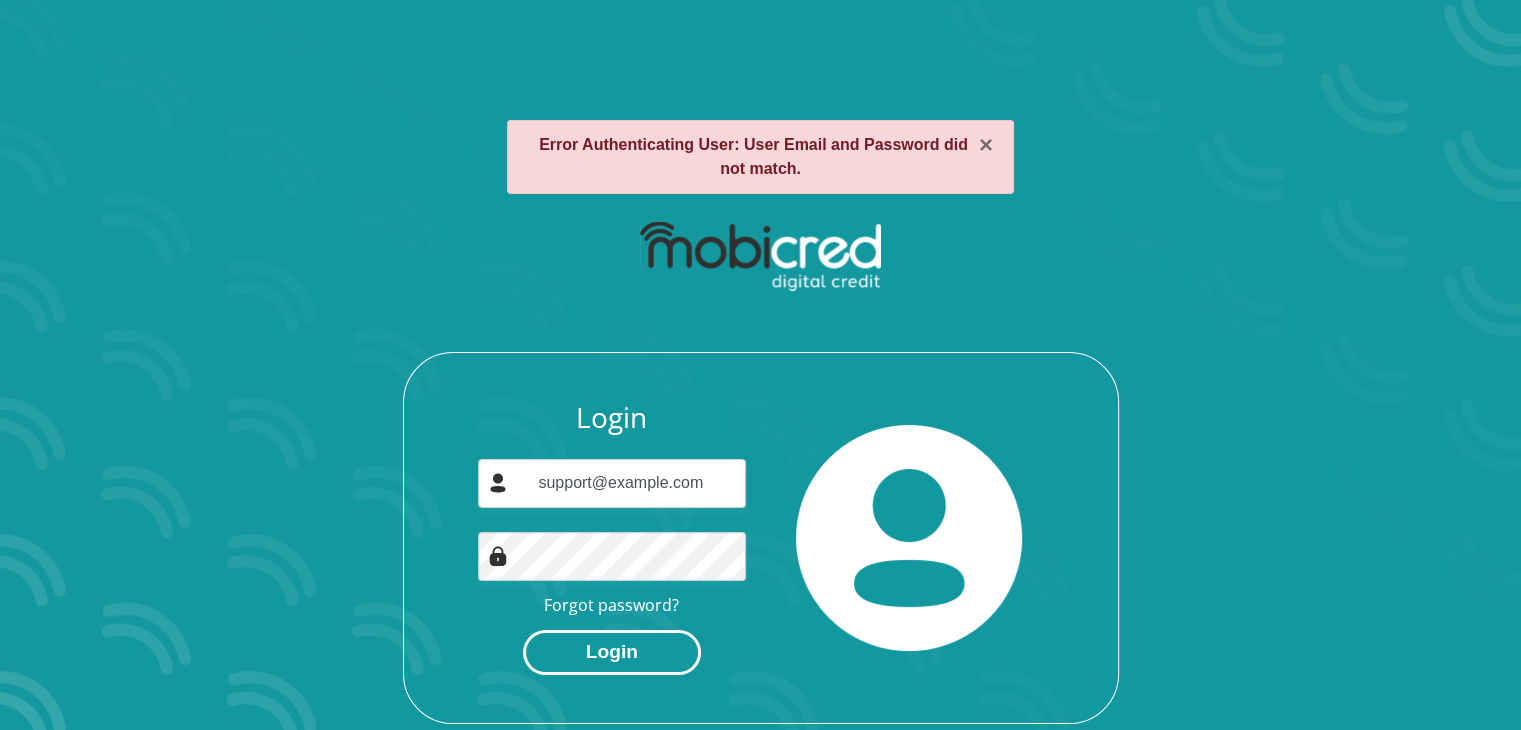 click on "Login" at bounding box center (612, 652) 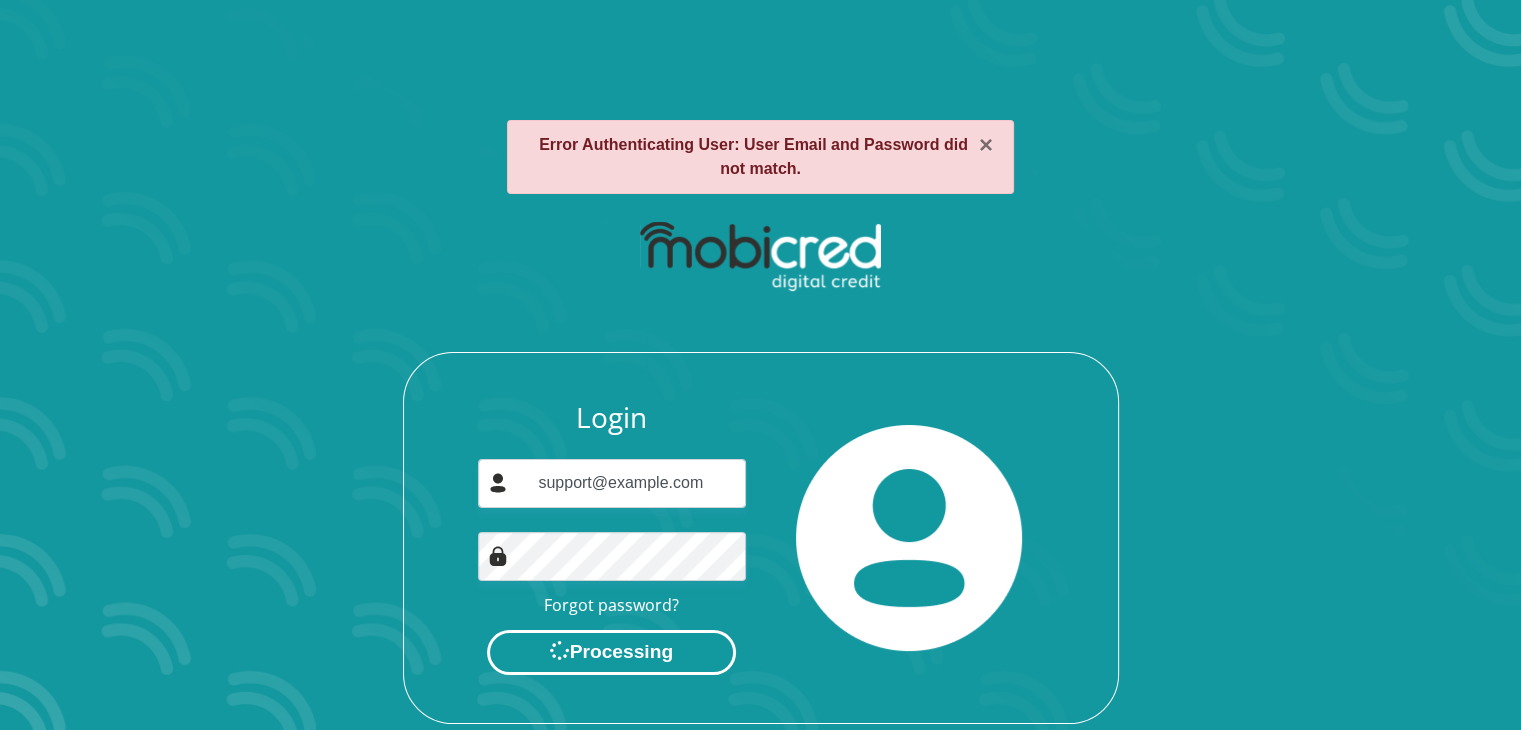scroll, scrollTop: 0, scrollLeft: 0, axis: both 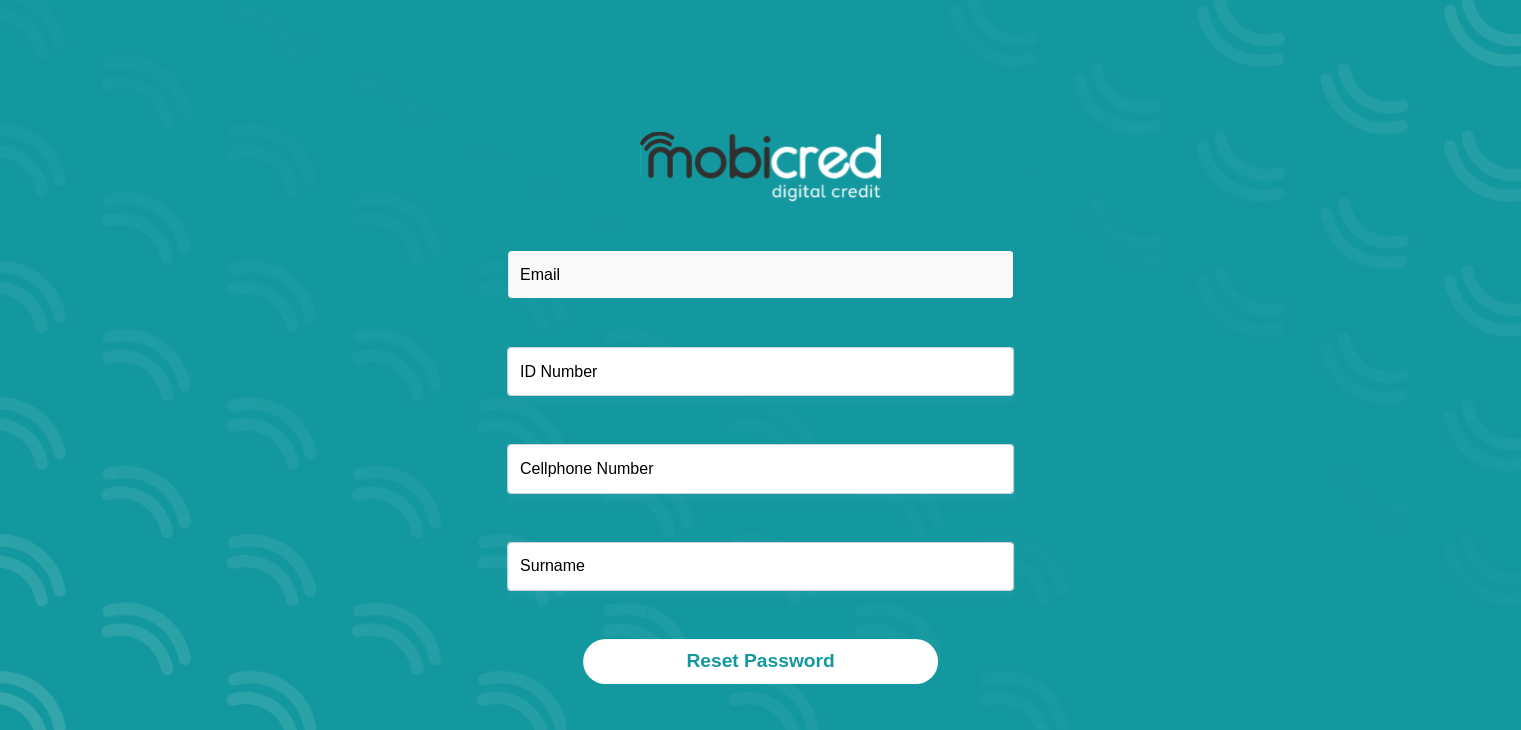 click at bounding box center [760, 274] 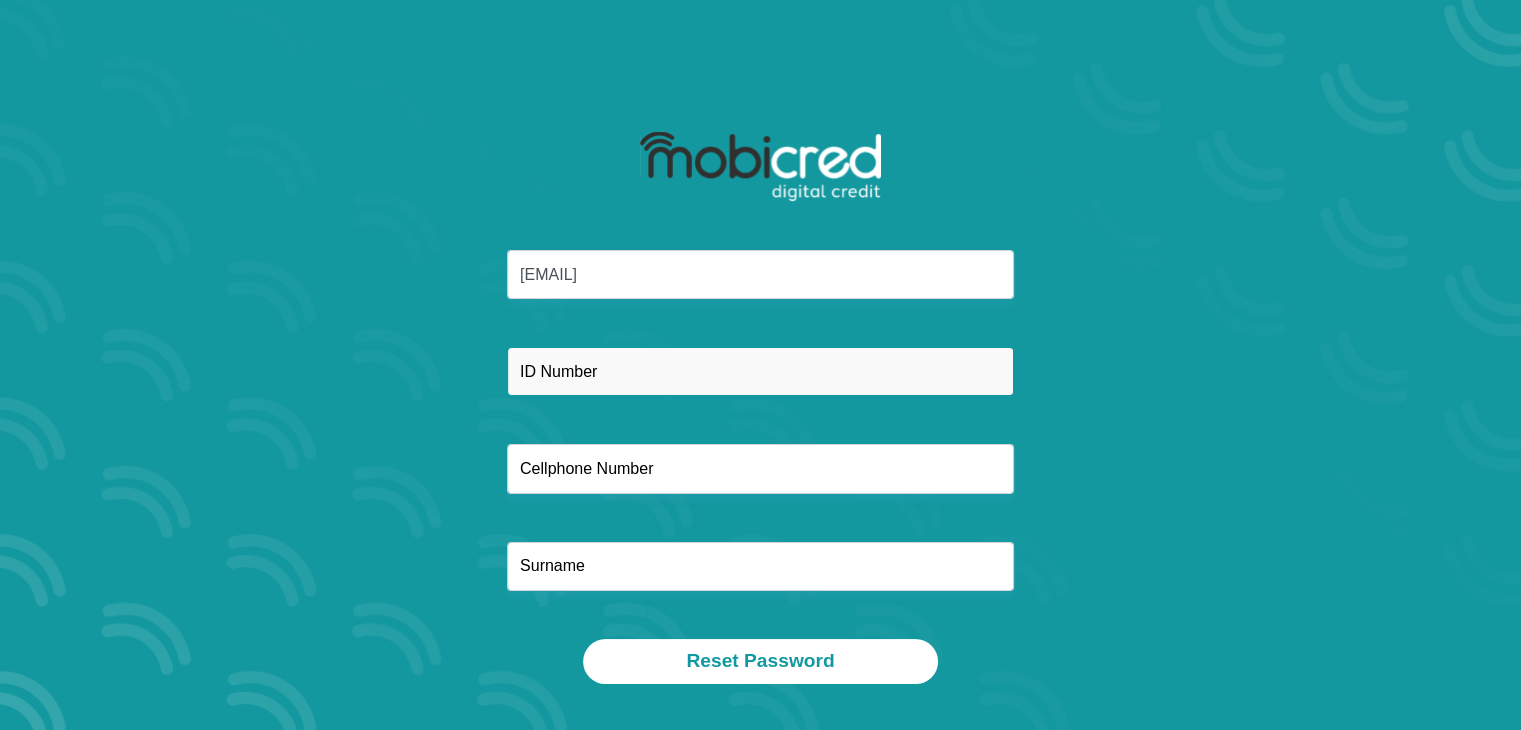 click at bounding box center (760, 371) 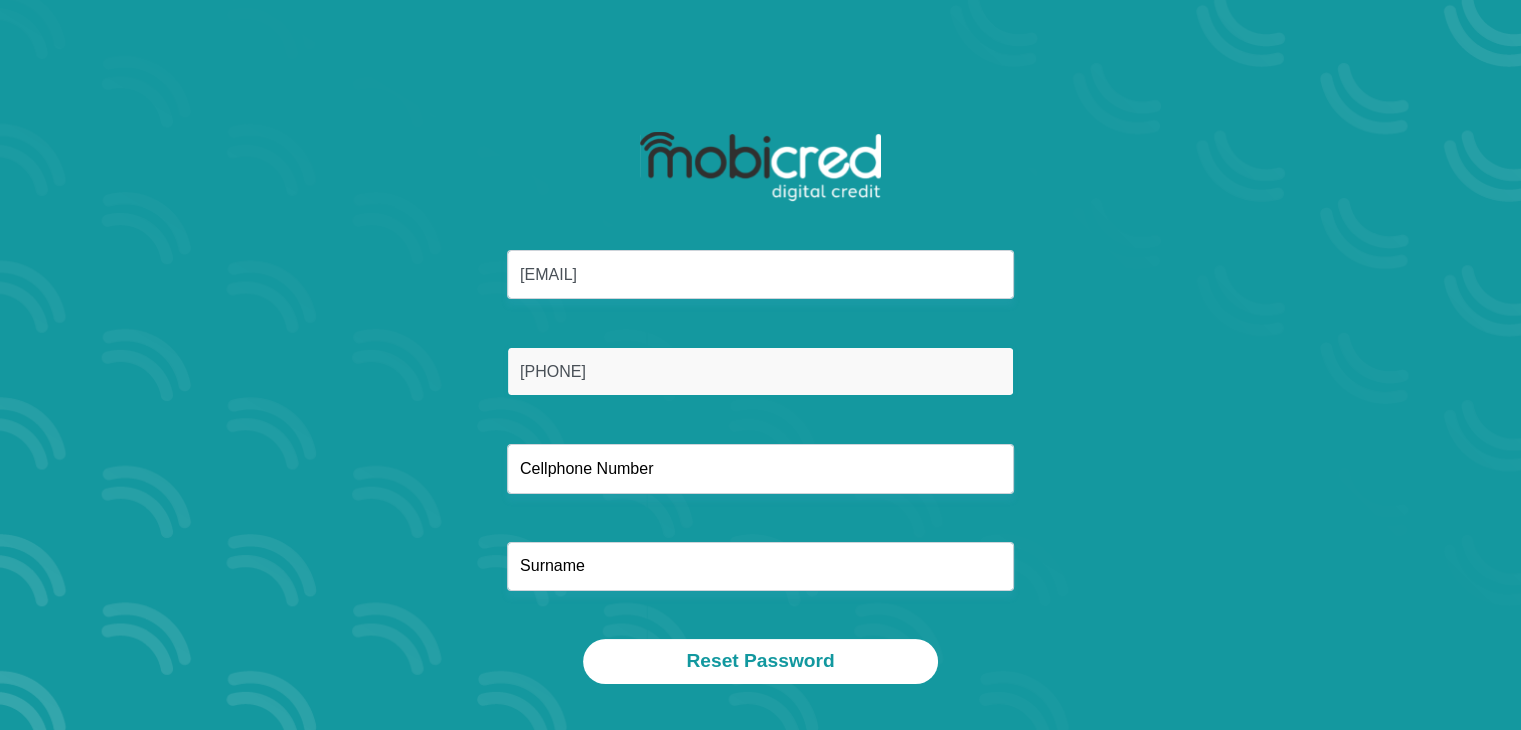 type on "7603075088082" 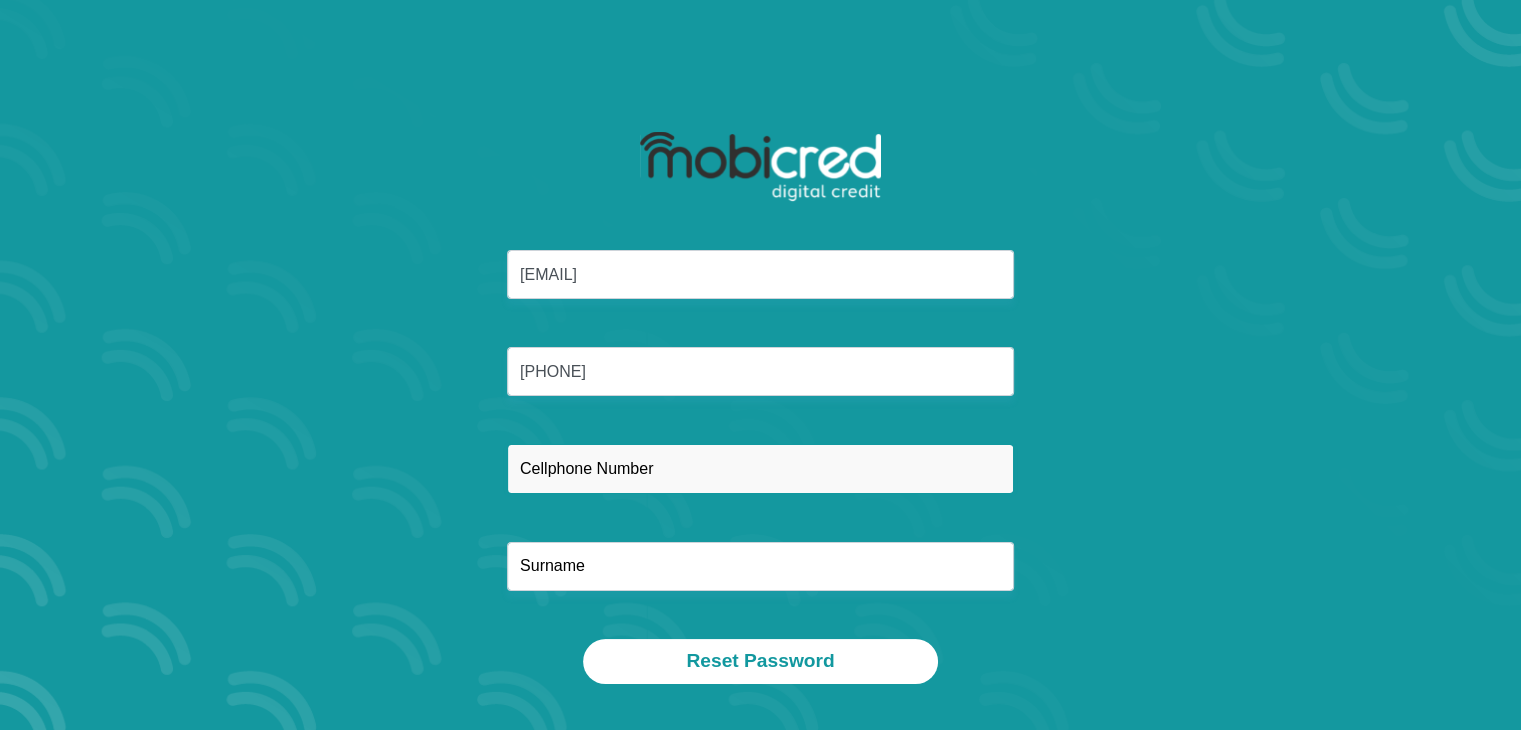 click at bounding box center [760, 468] 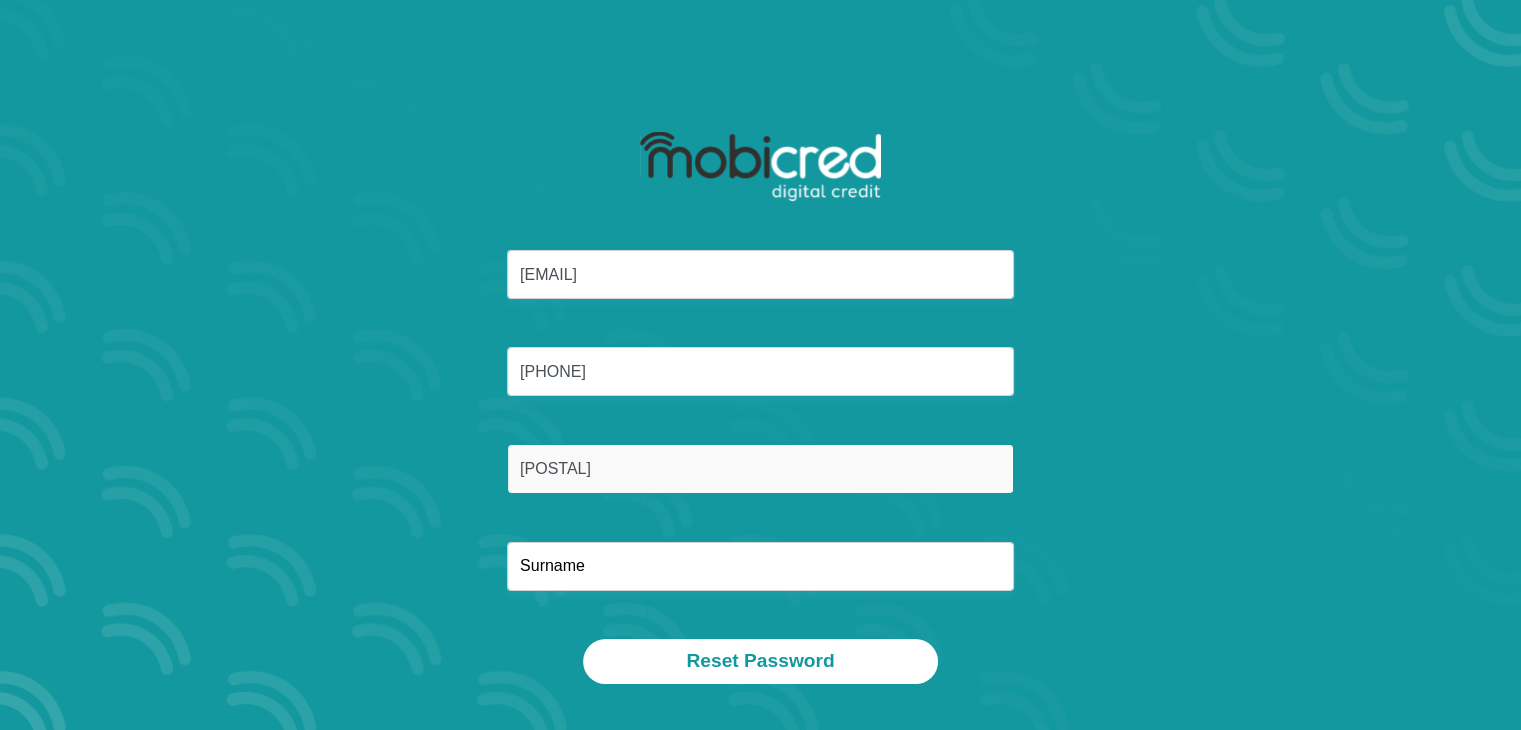 type on "0658063447" 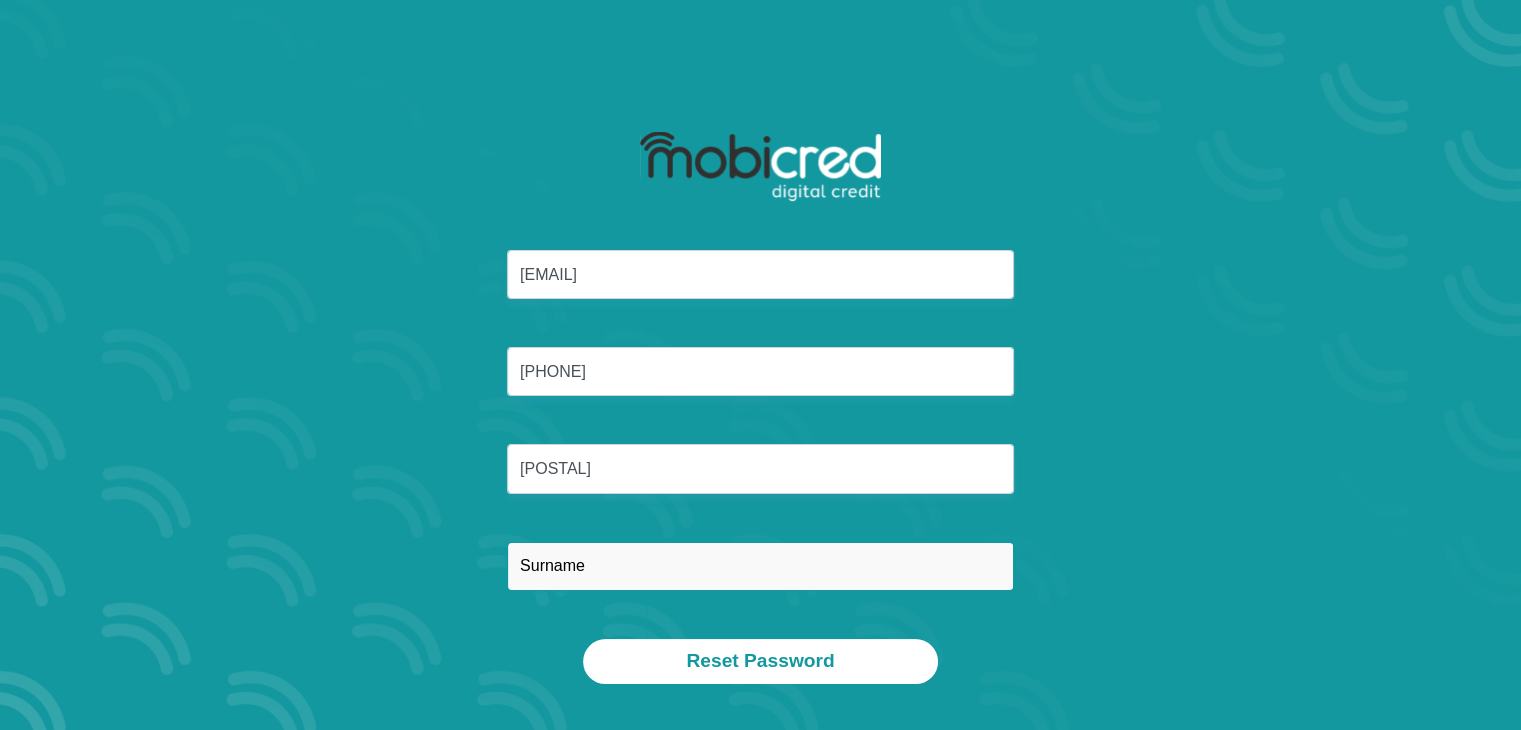 click at bounding box center (760, 566) 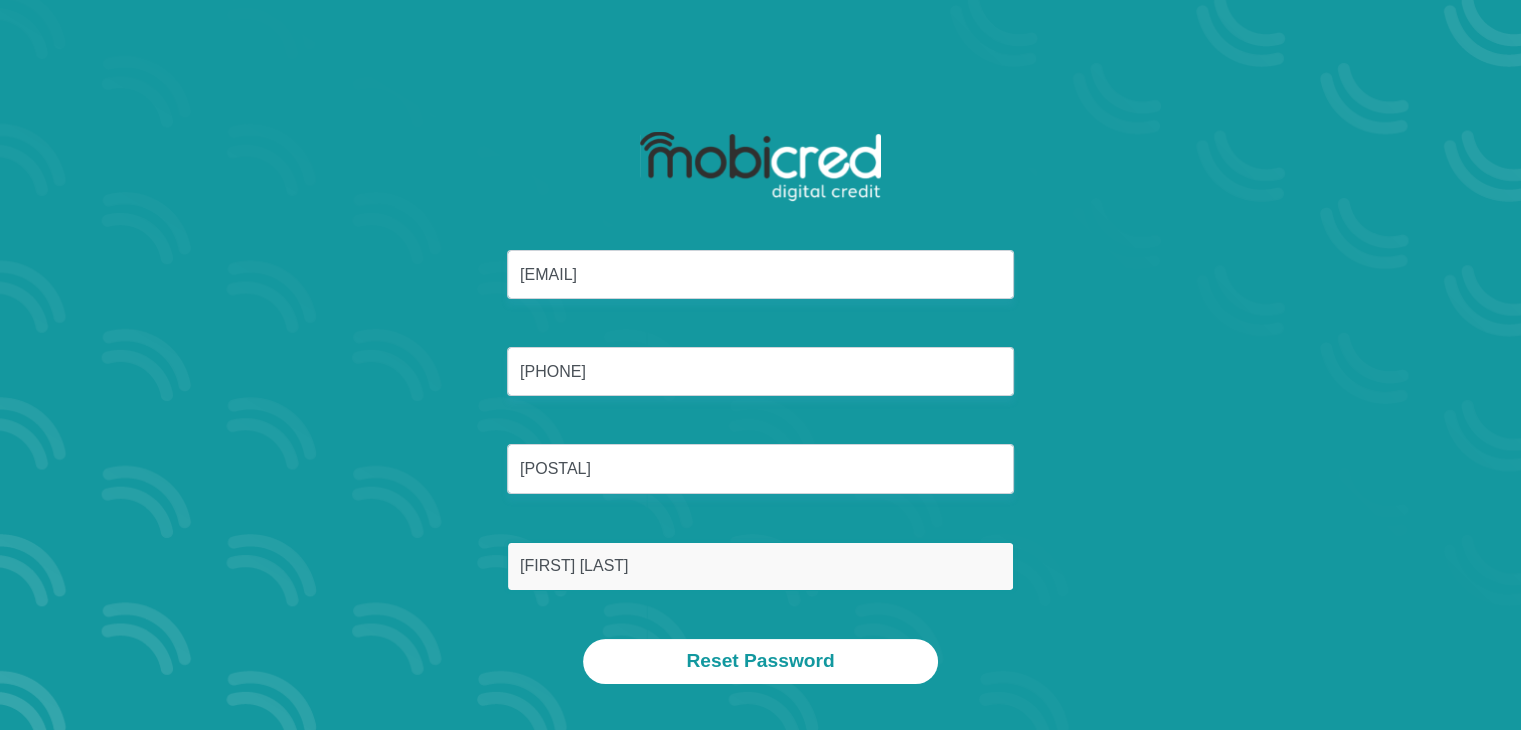 type on "Garrett" 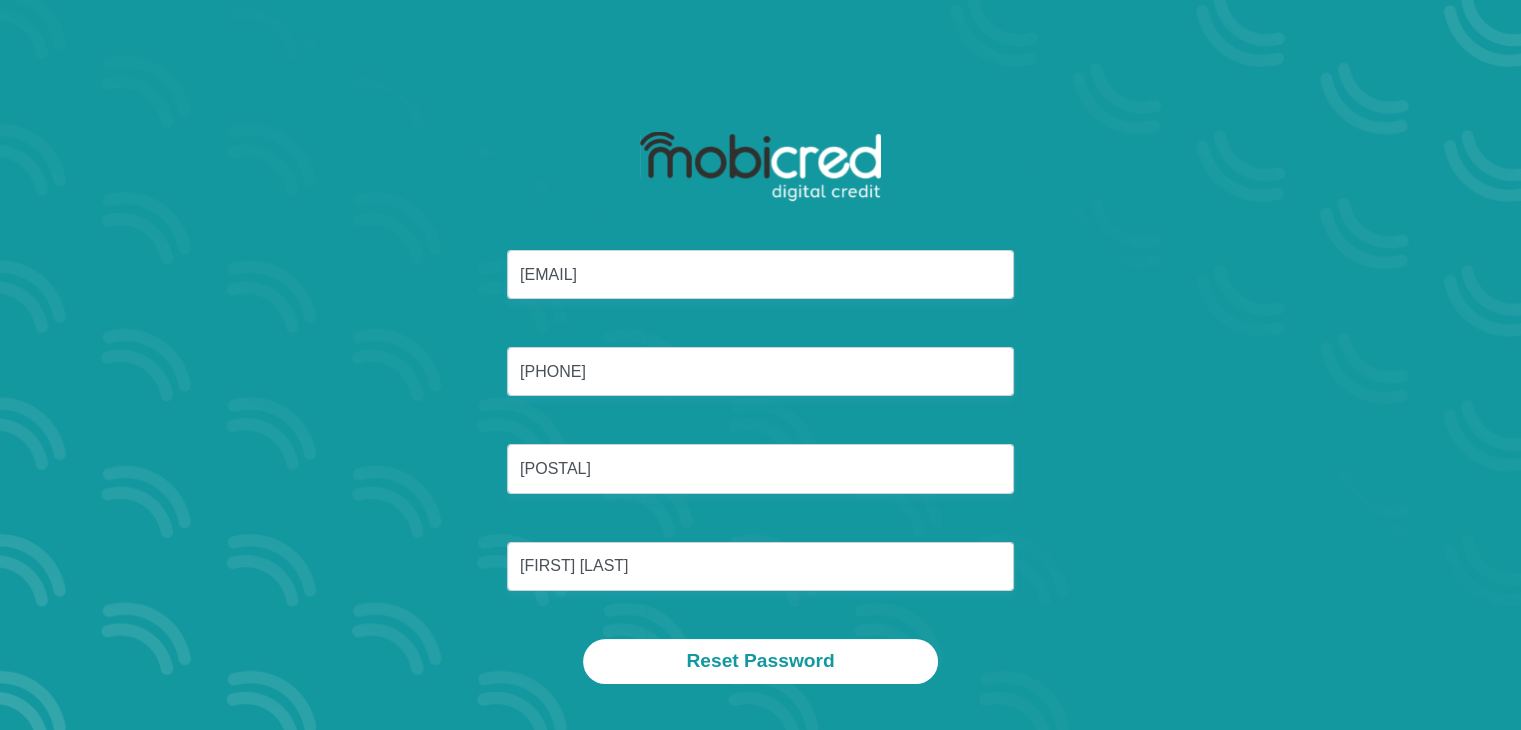 drag, startPoint x: 1205, startPoint y: 584, endPoint x: 1191, endPoint y: 576, distance: 16.124516 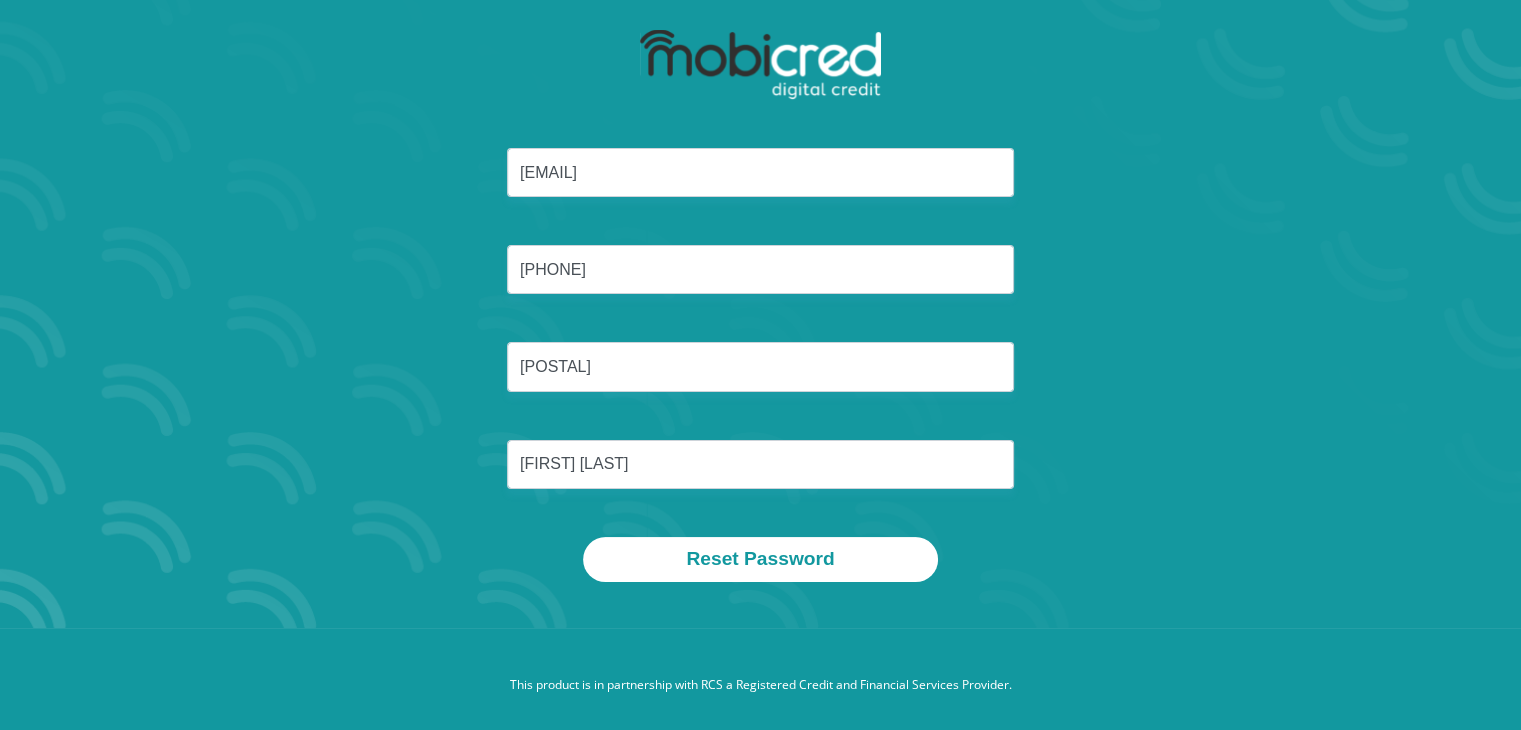 scroll, scrollTop: 114, scrollLeft: 0, axis: vertical 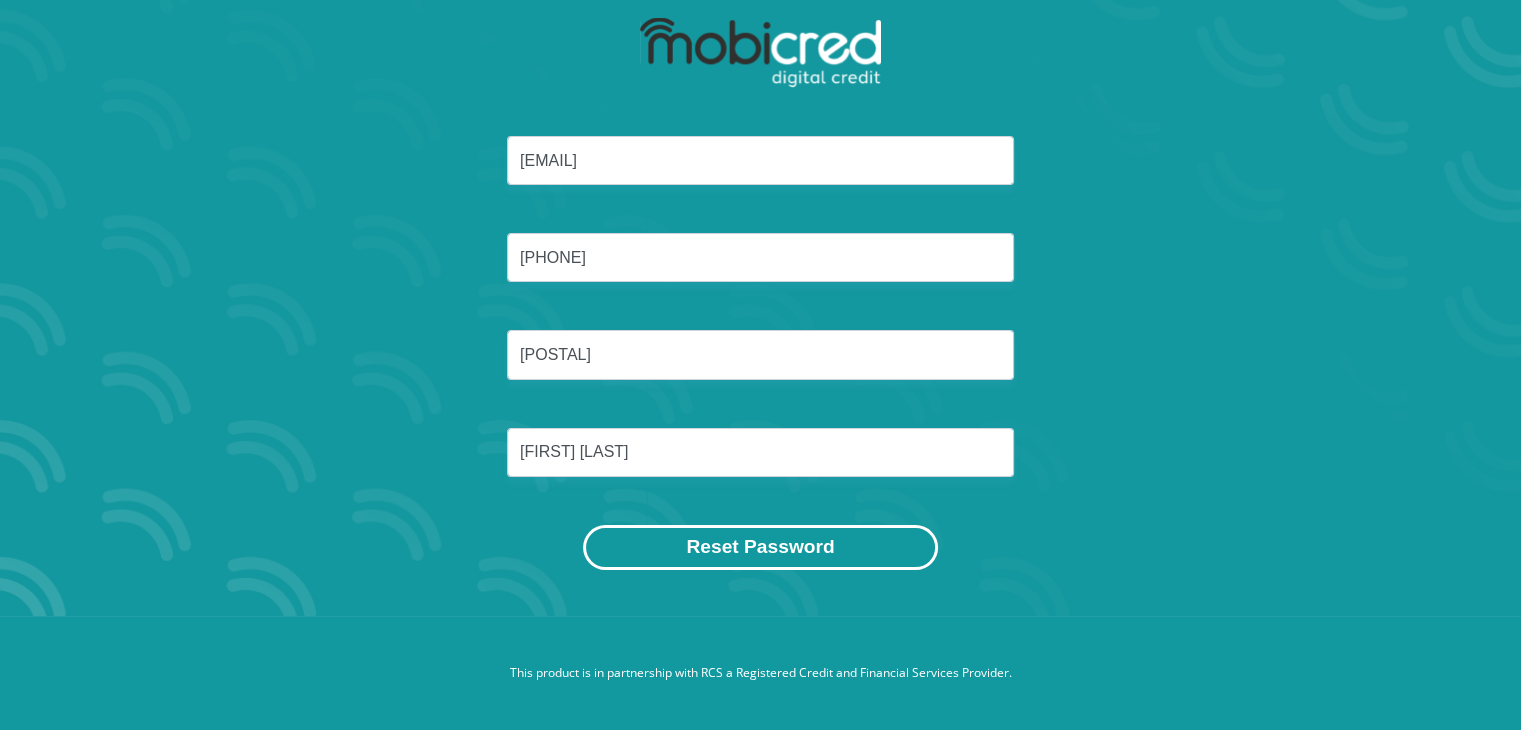 click on "Reset Password" at bounding box center [760, 547] 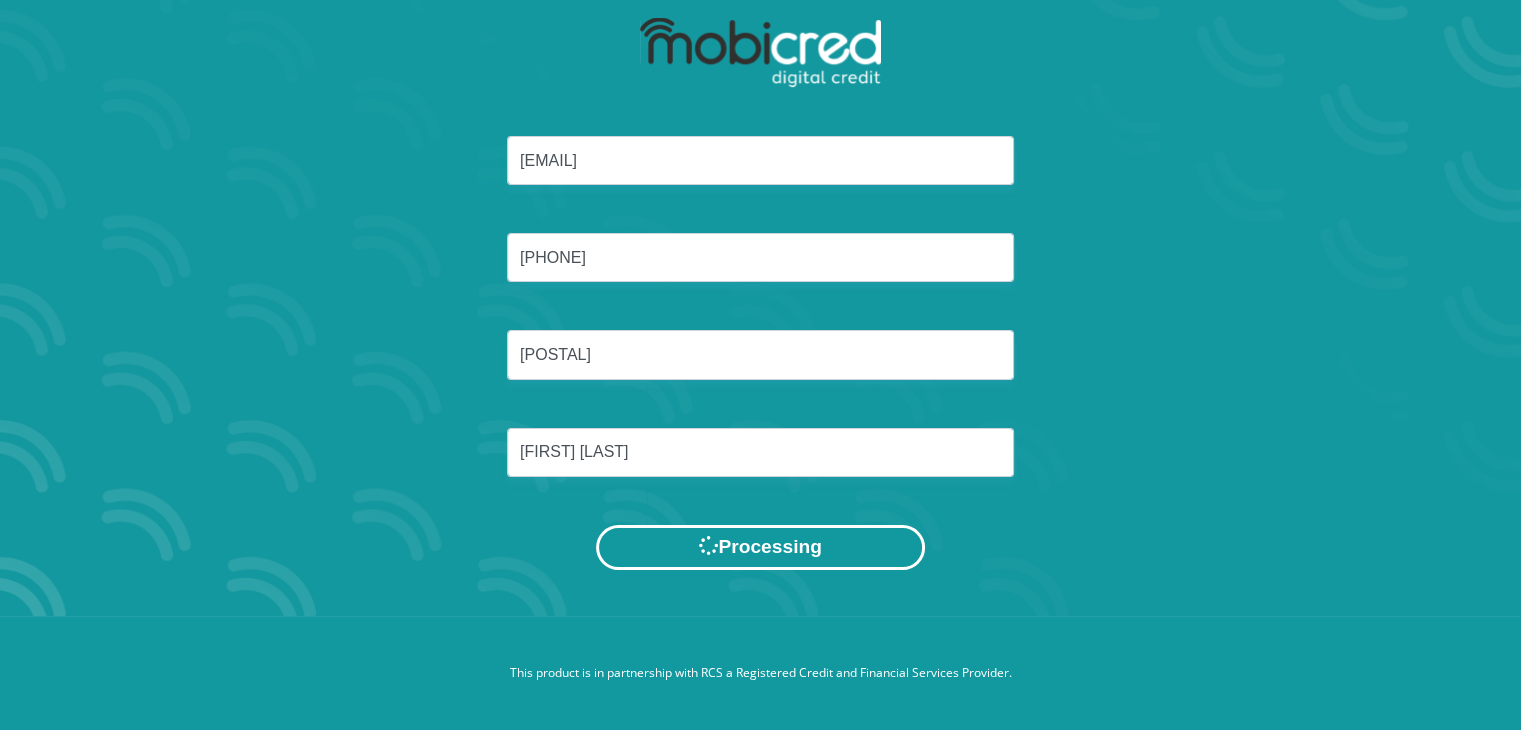 scroll, scrollTop: 0, scrollLeft: 0, axis: both 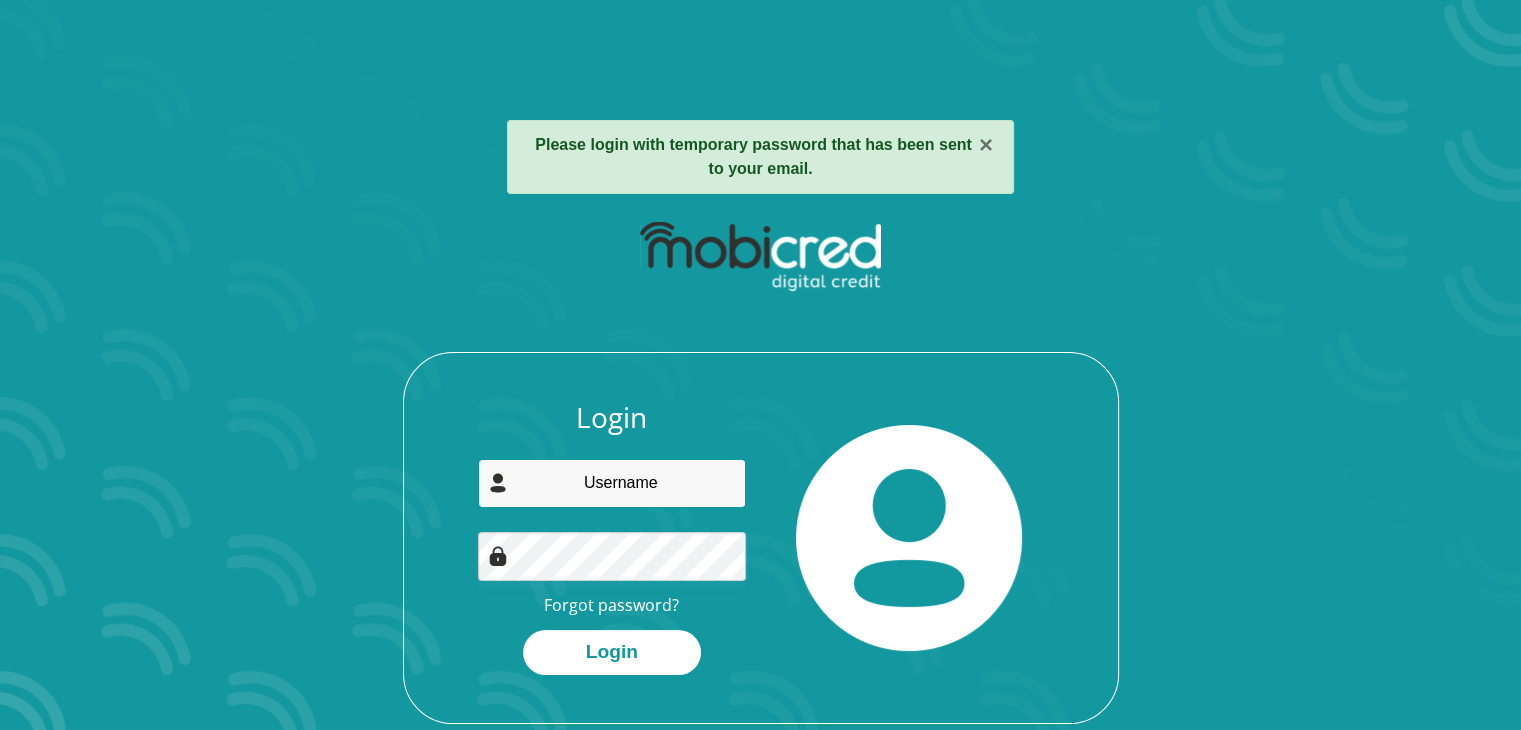 click at bounding box center [612, 483] 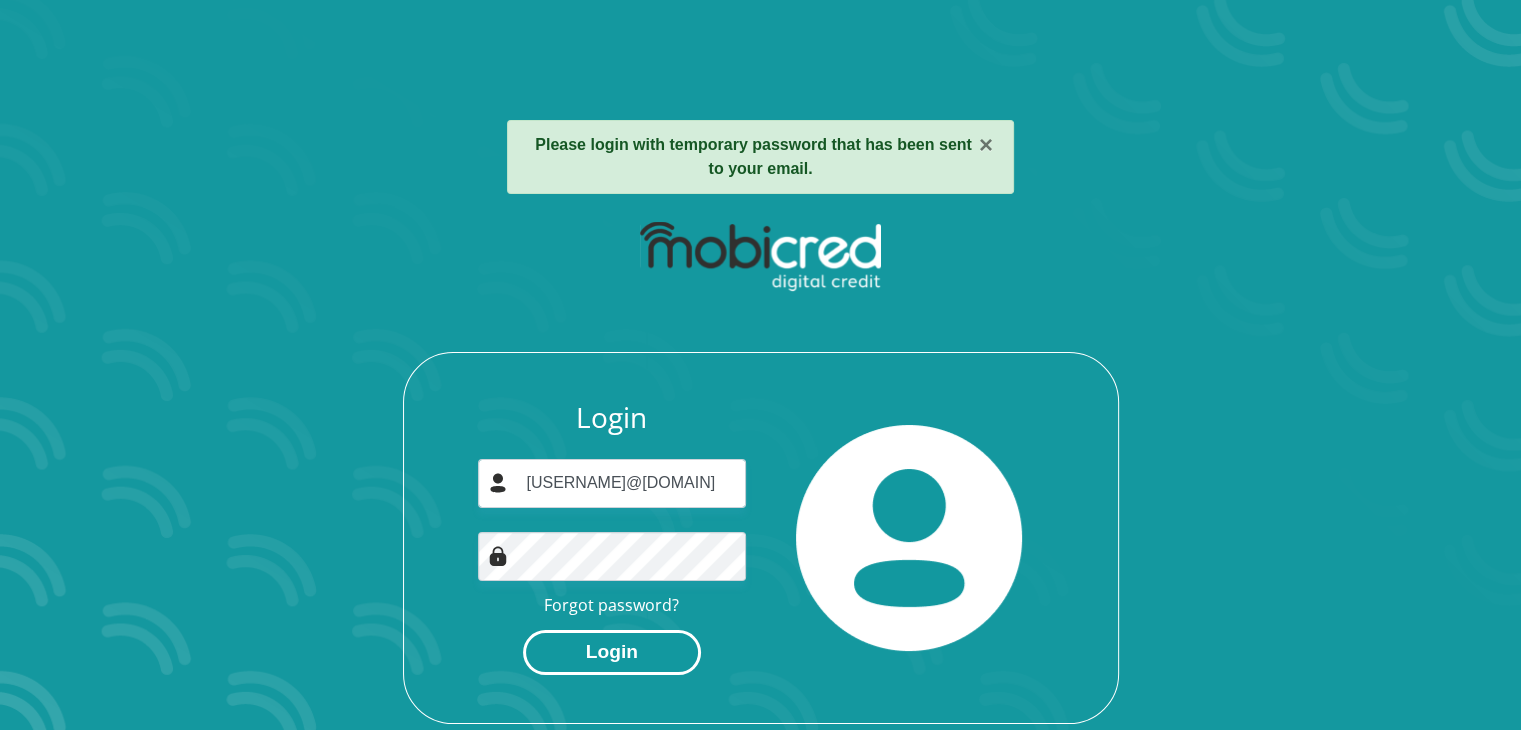 click on "Login" at bounding box center [612, 652] 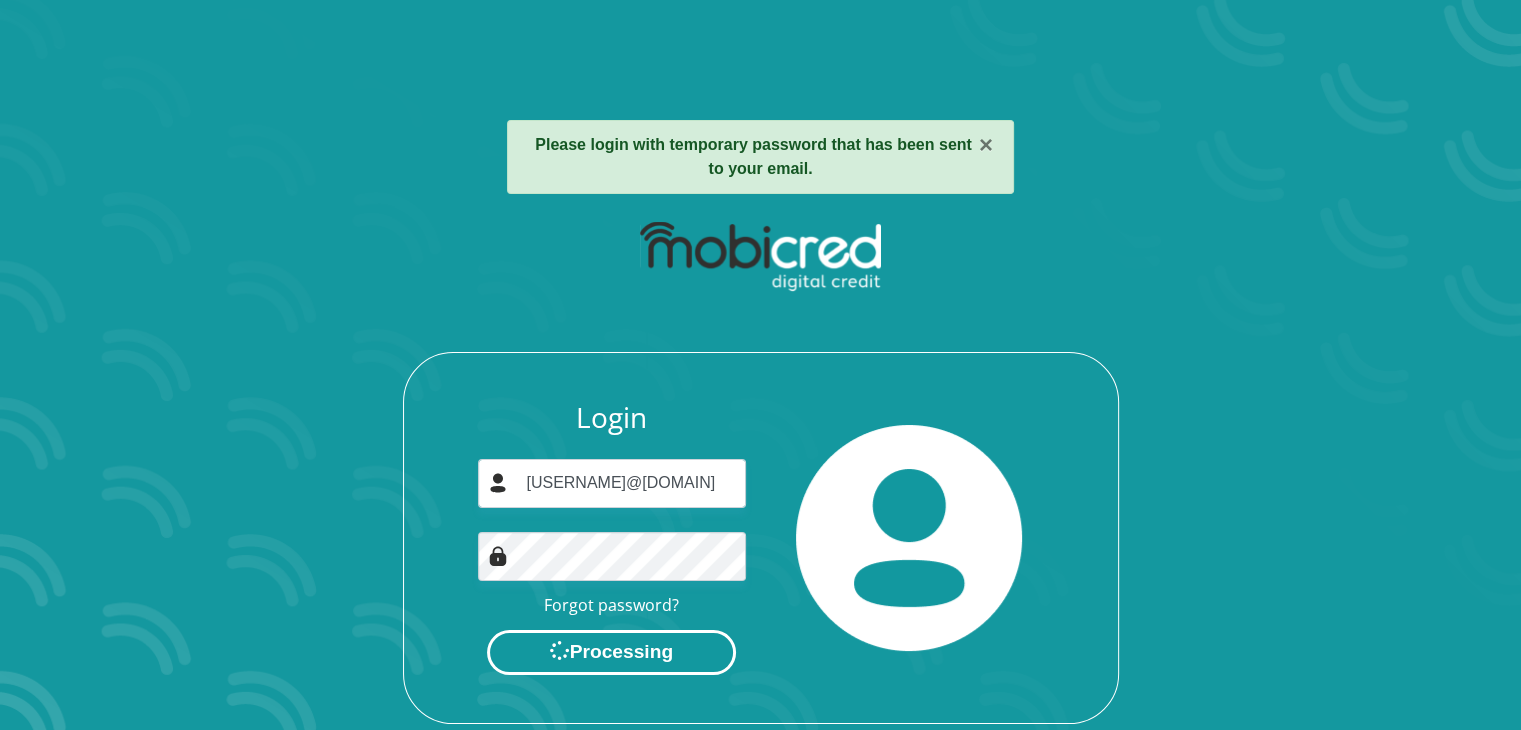 scroll, scrollTop: 0, scrollLeft: 0, axis: both 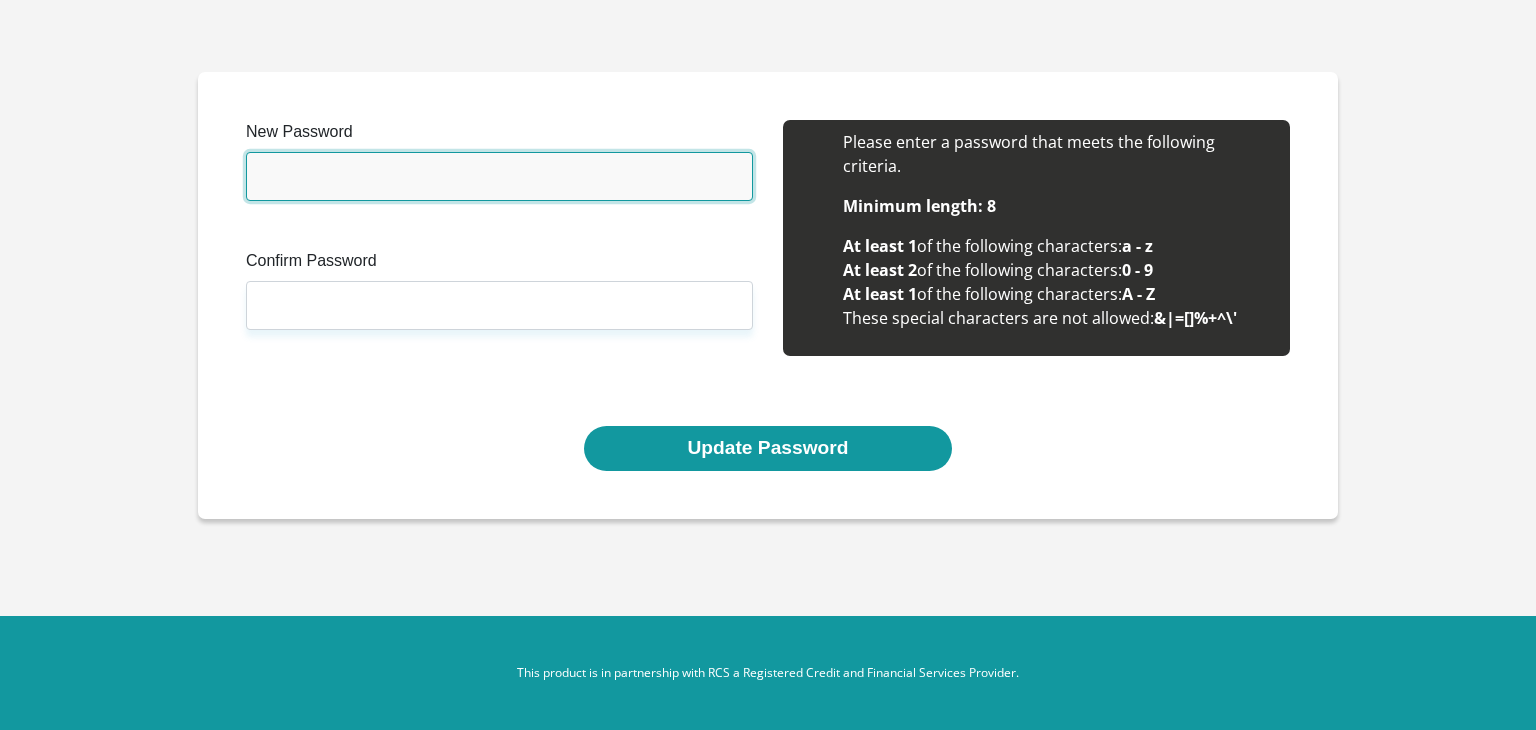 click on "New Password" at bounding box center (499, 176) 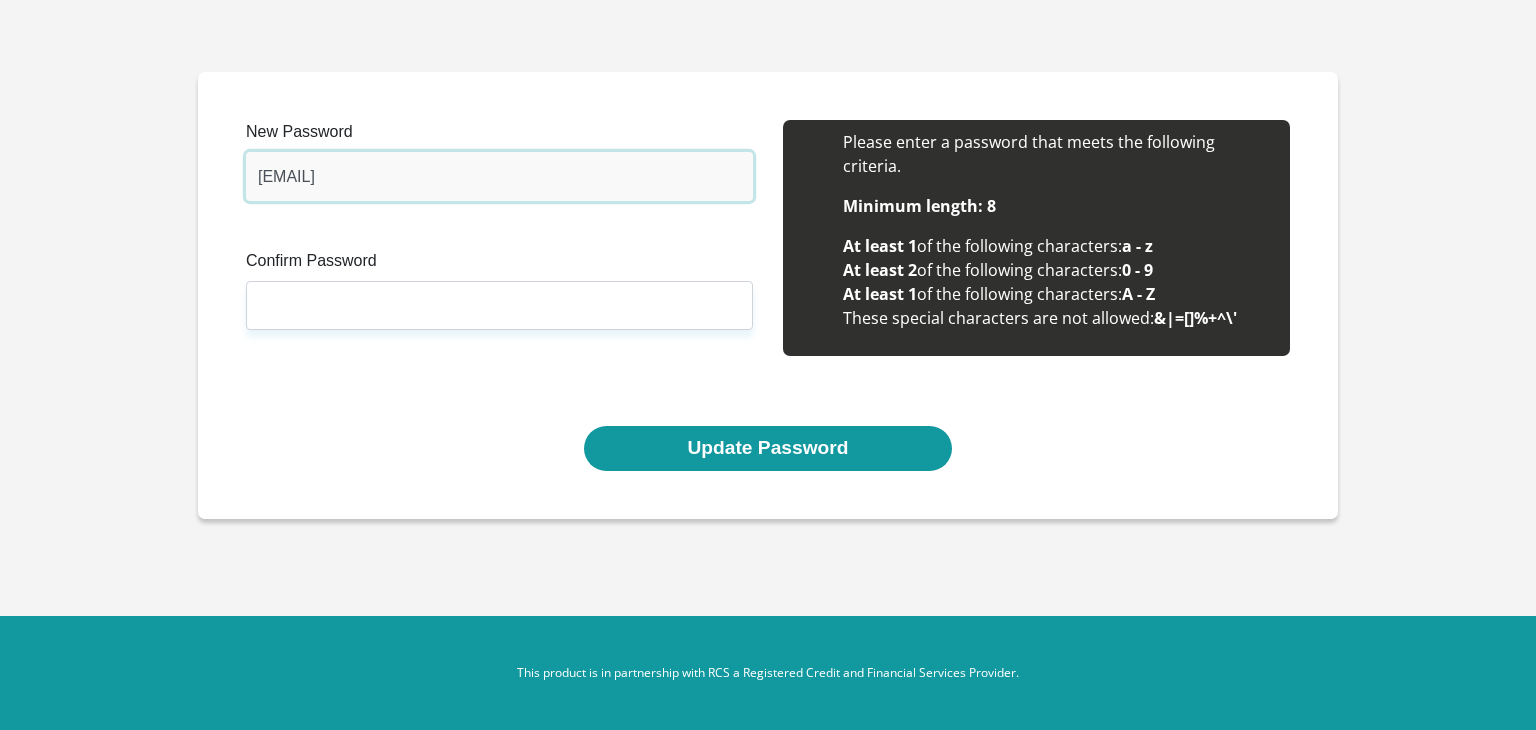 type on "[EMAIL]" 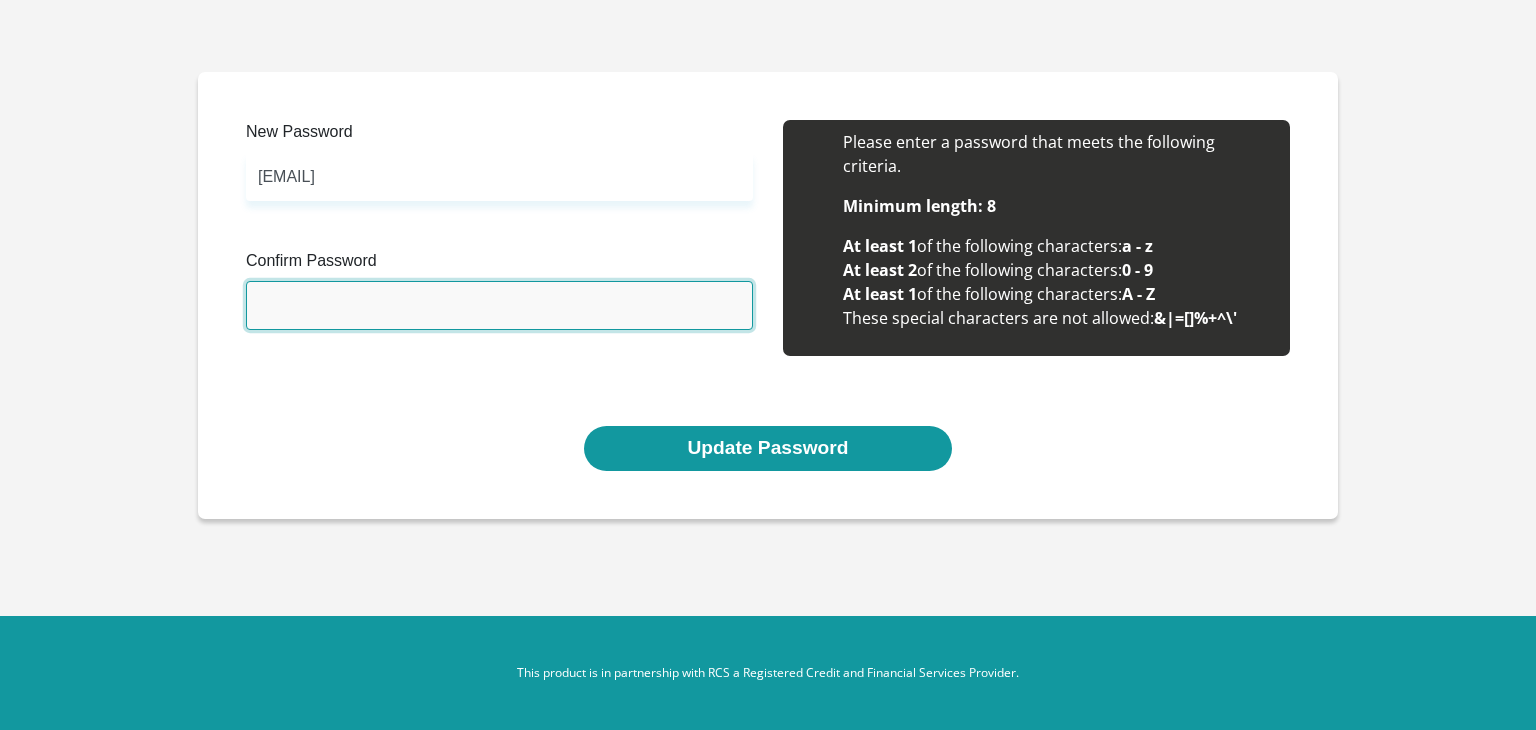 click on "Confirm Password" at bounding box center (499, 305) 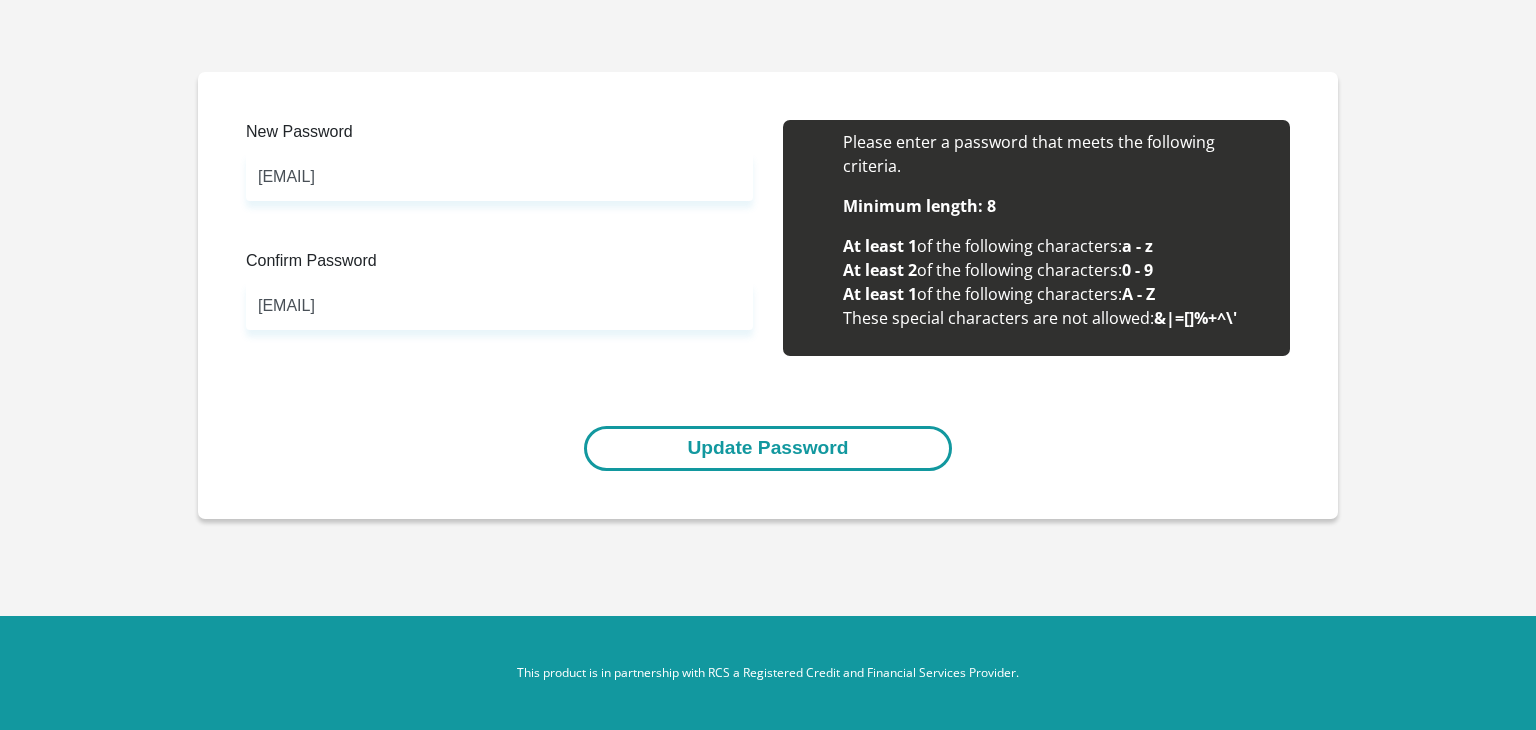 click on "Update Password" at bounding box center [767, 448] 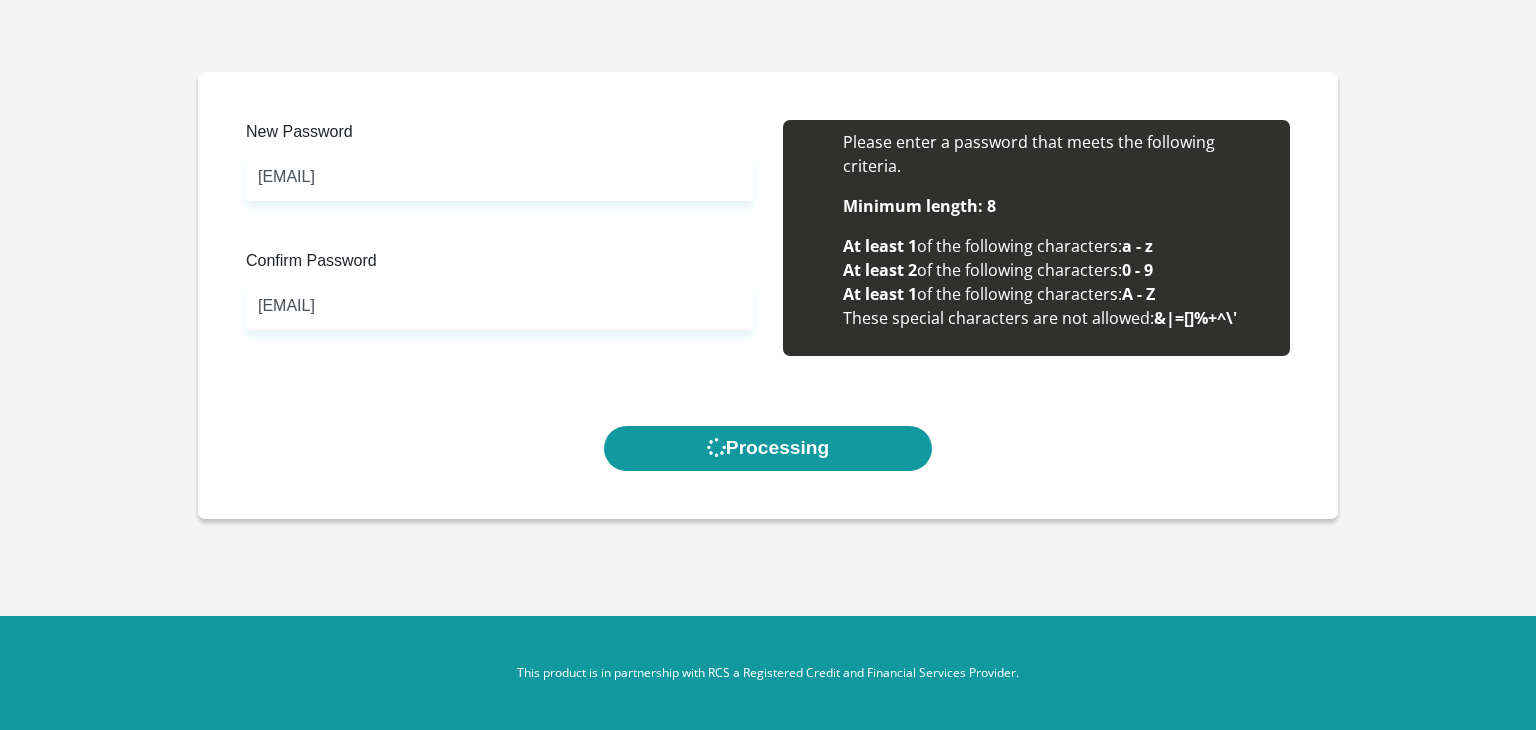 scroll, scrollTop: 0, scrollLeft: 0, axis: both 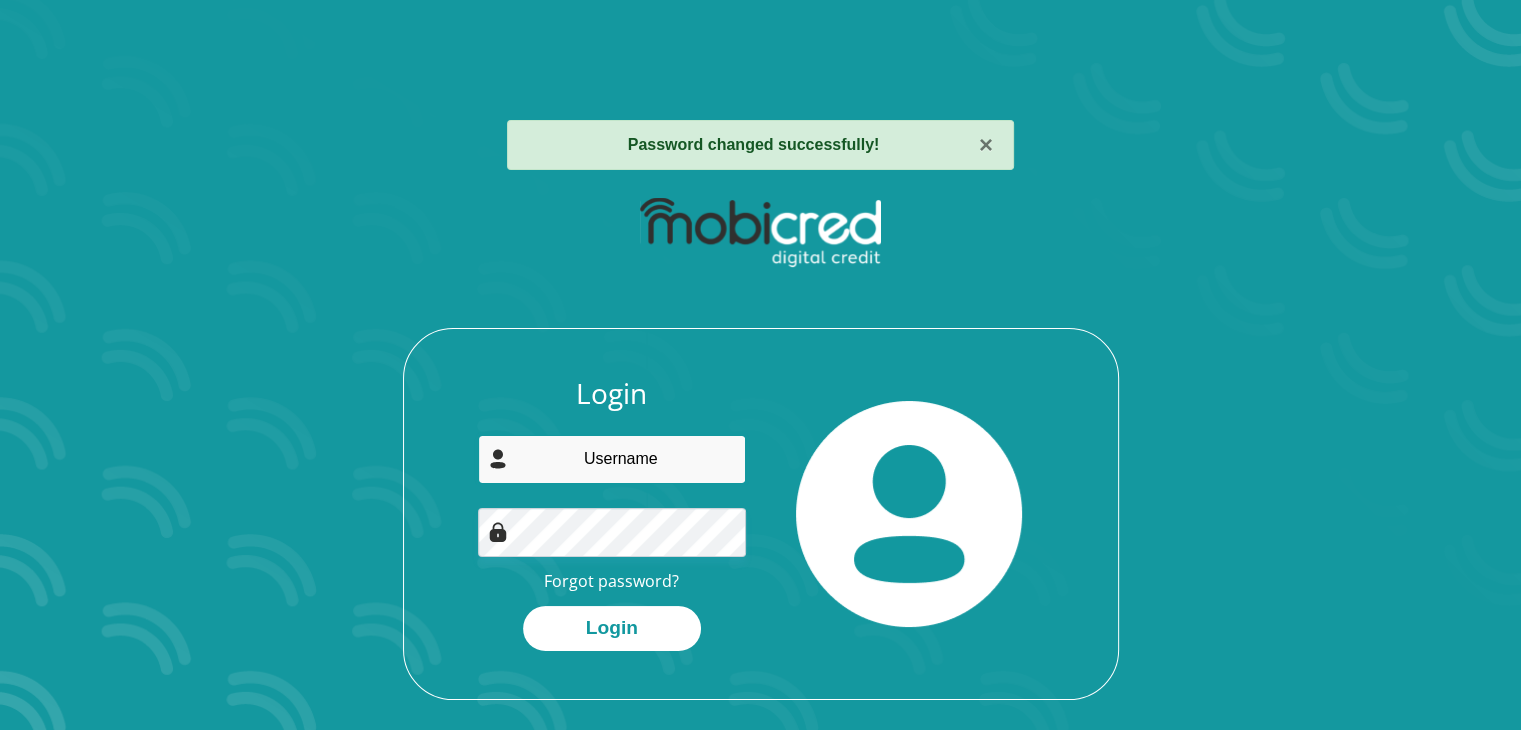 click at bounding box center [612, 459] 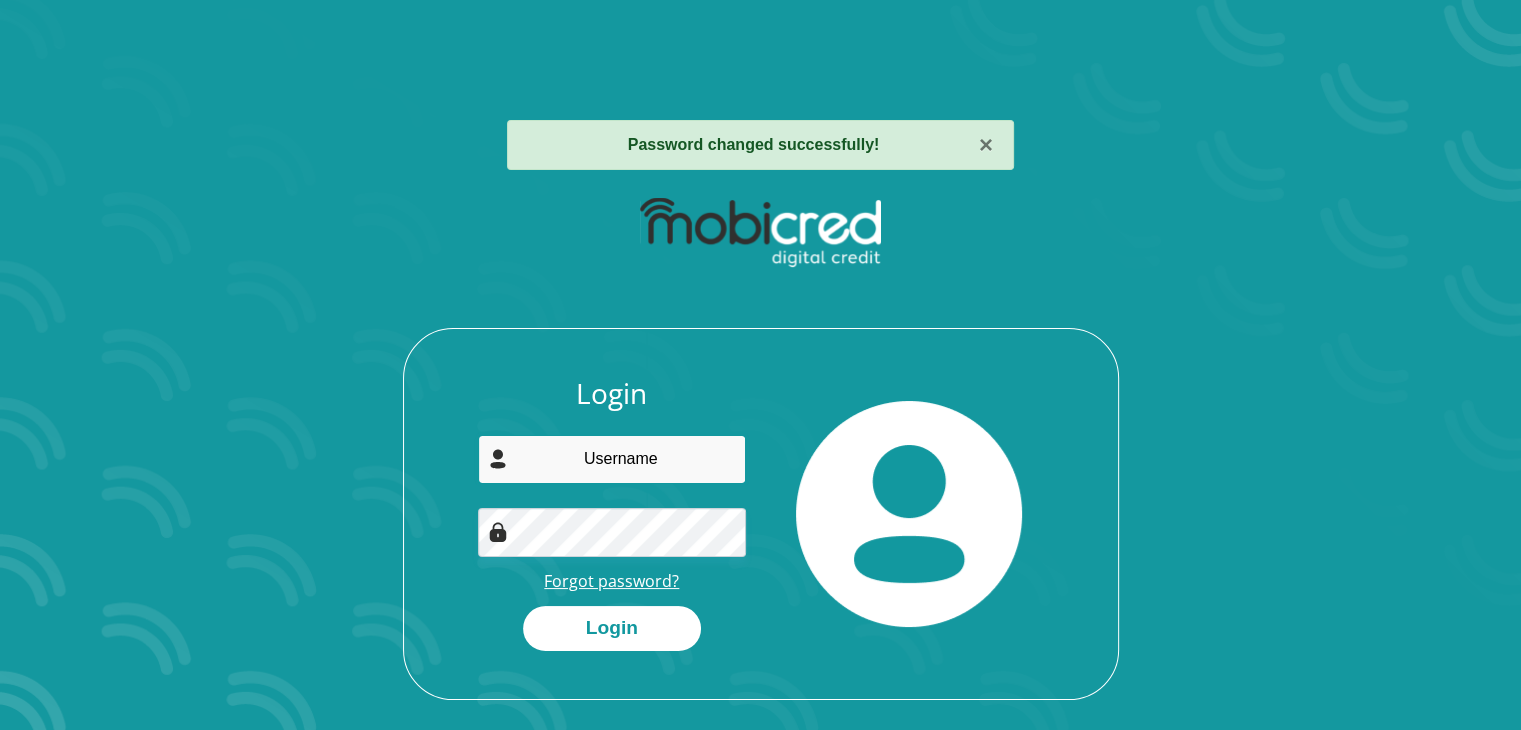 type on "[USERNAME]@[DOMAIN]" 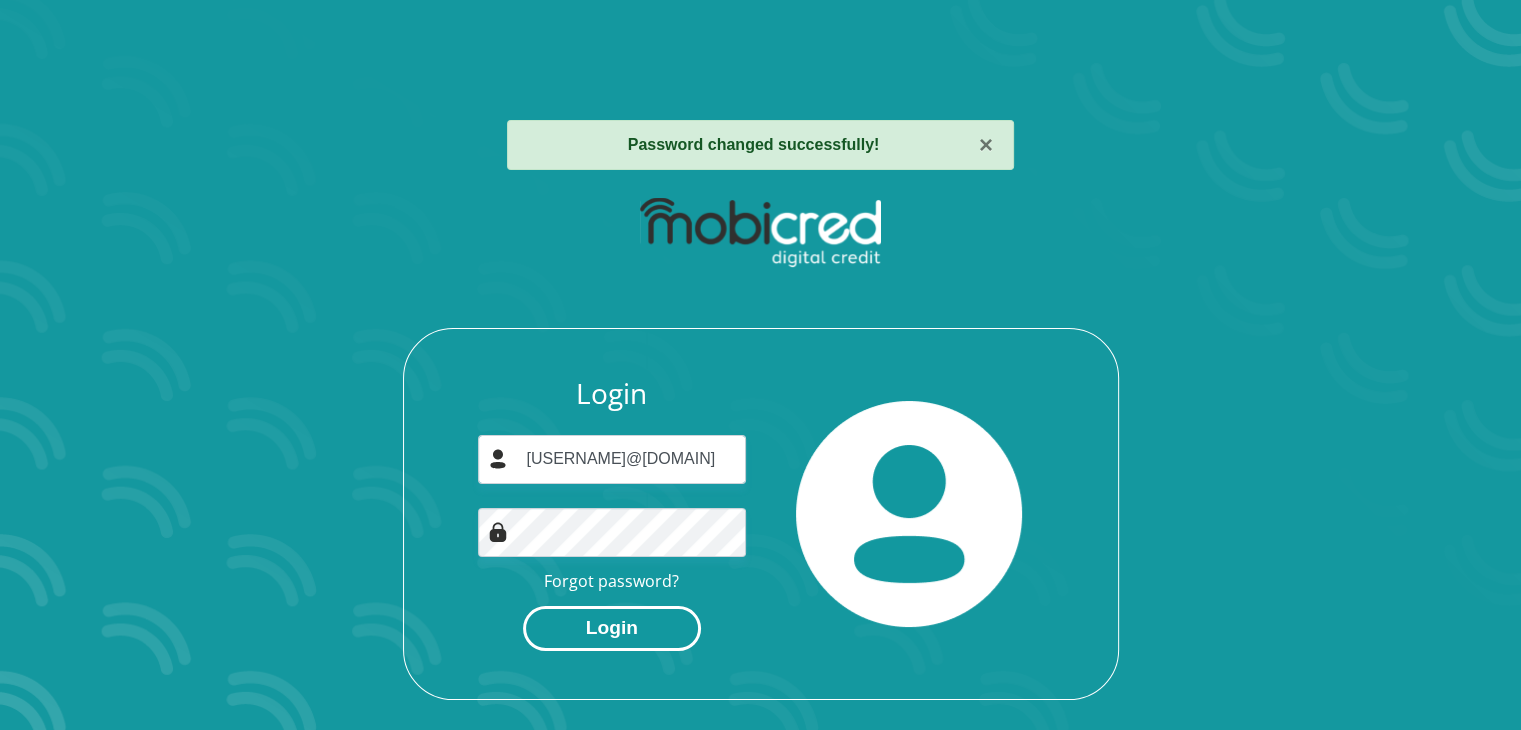 drag, startPoint x: 632, startPoint y: 633, endPoint x: 664, endPoint y: 635, distance: 32.06244 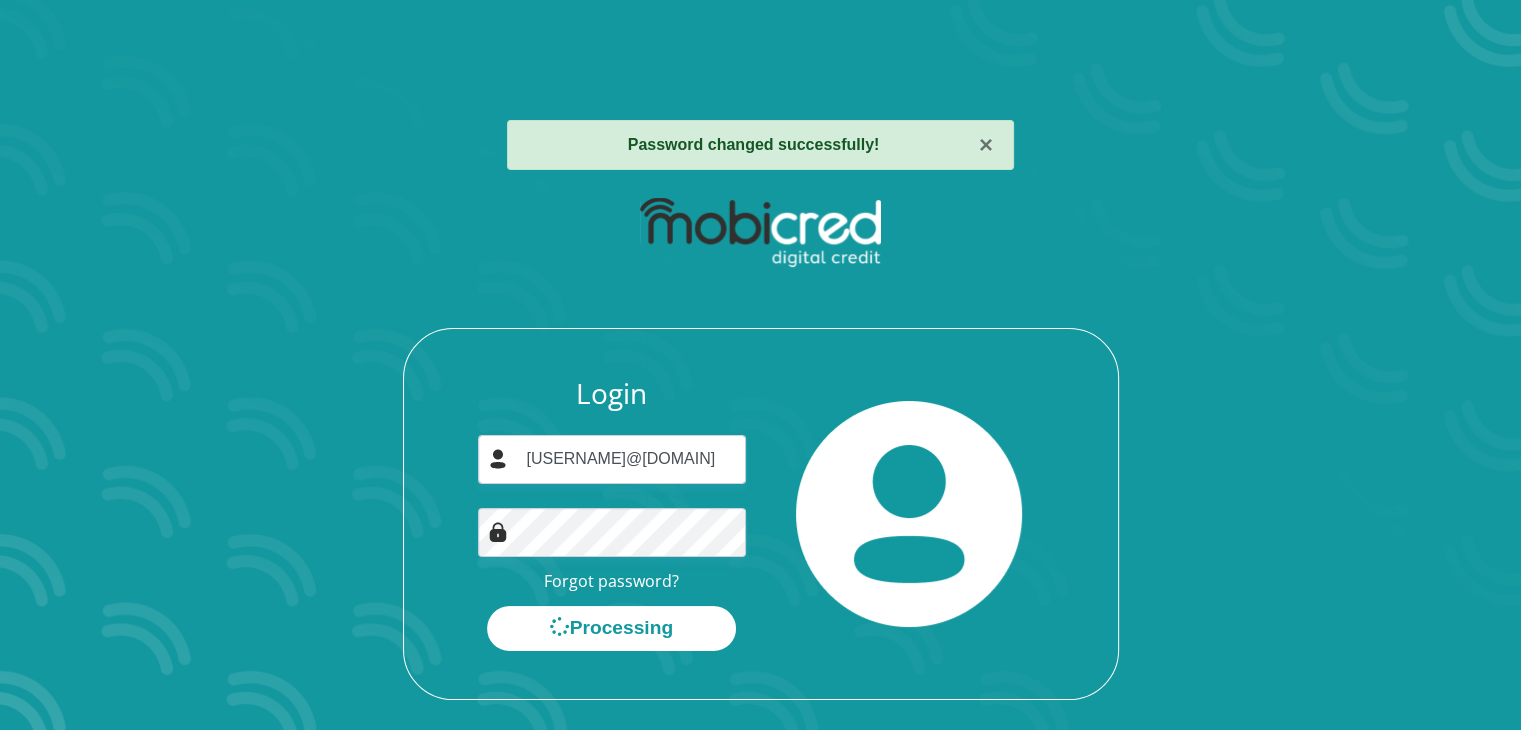 scroll, scrollTop: 0, scrollLeft: 0, axis: both 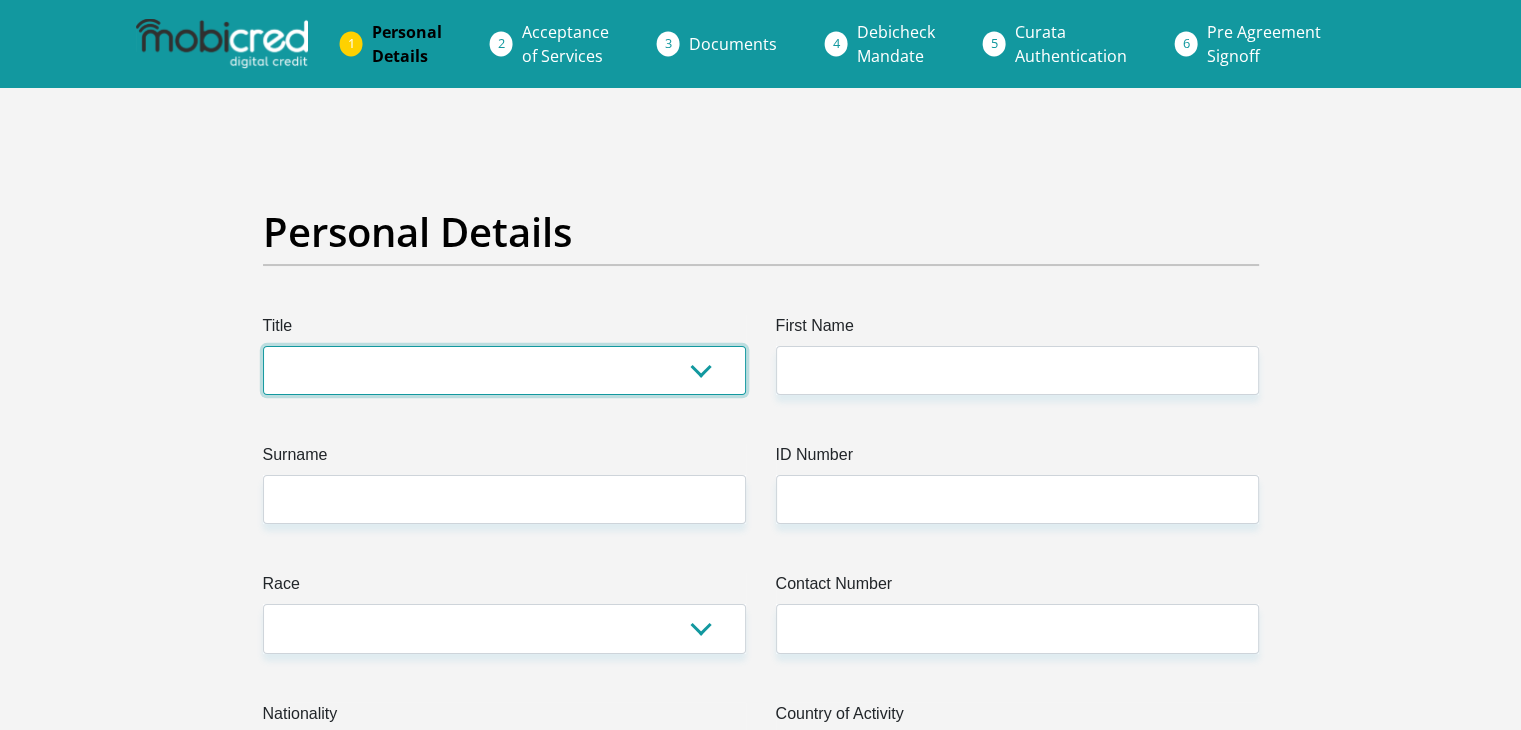 click on "Mr
Ms
Mrs
Dr
Other" at bounding box center (504, 370) 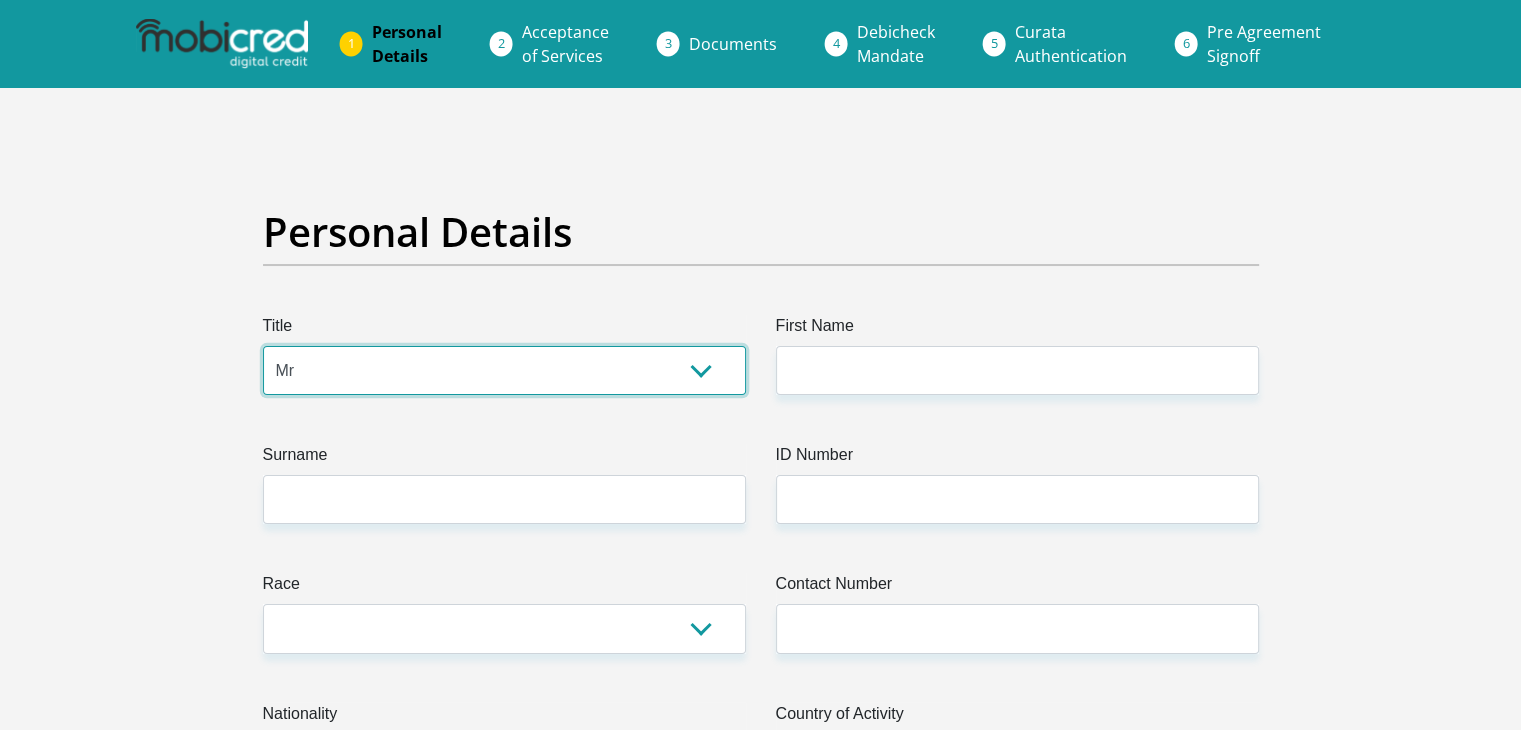click on "Mr
Ms
Mrs
Dr
Other" at bounding box center (504, 370) 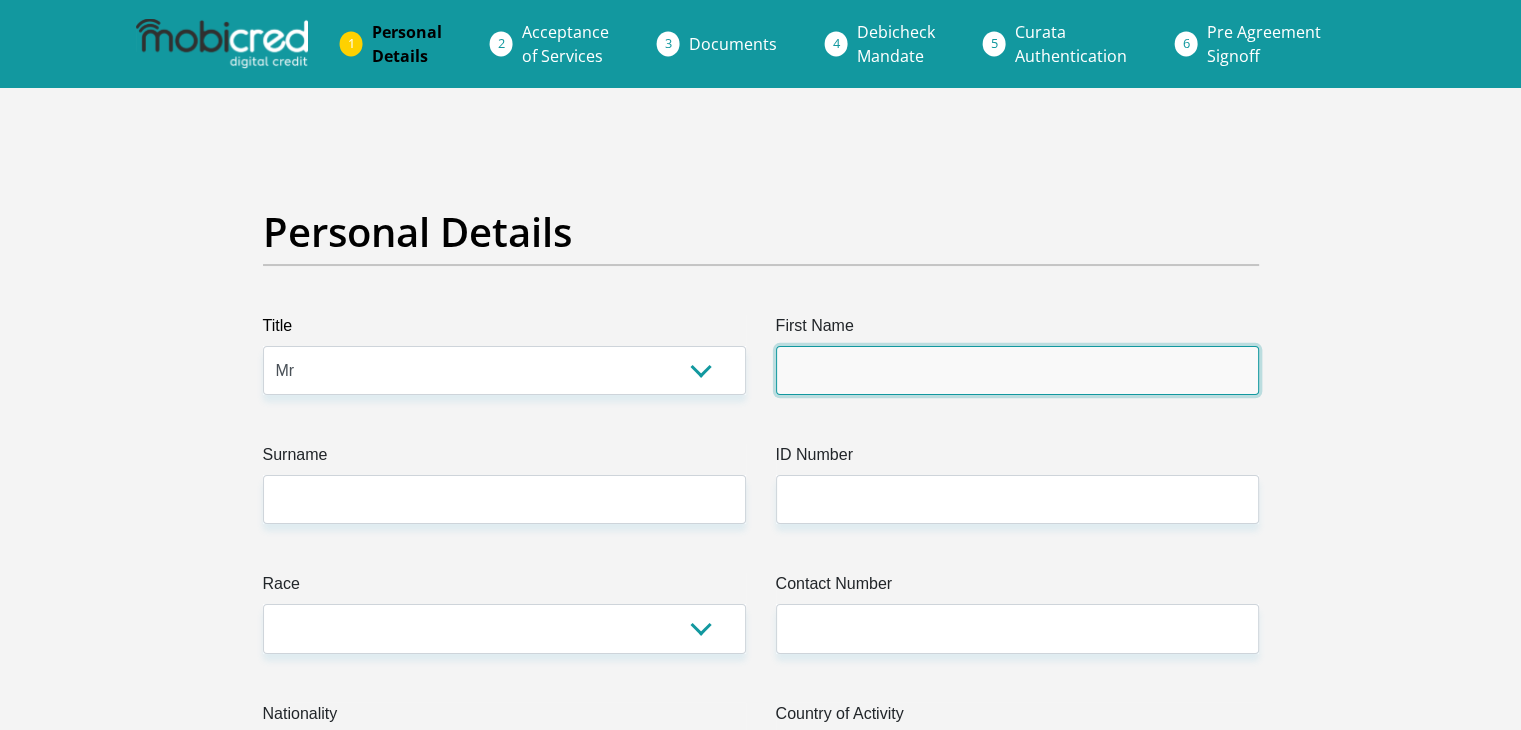 click on "First Name" at bounding box center [1017, 370] 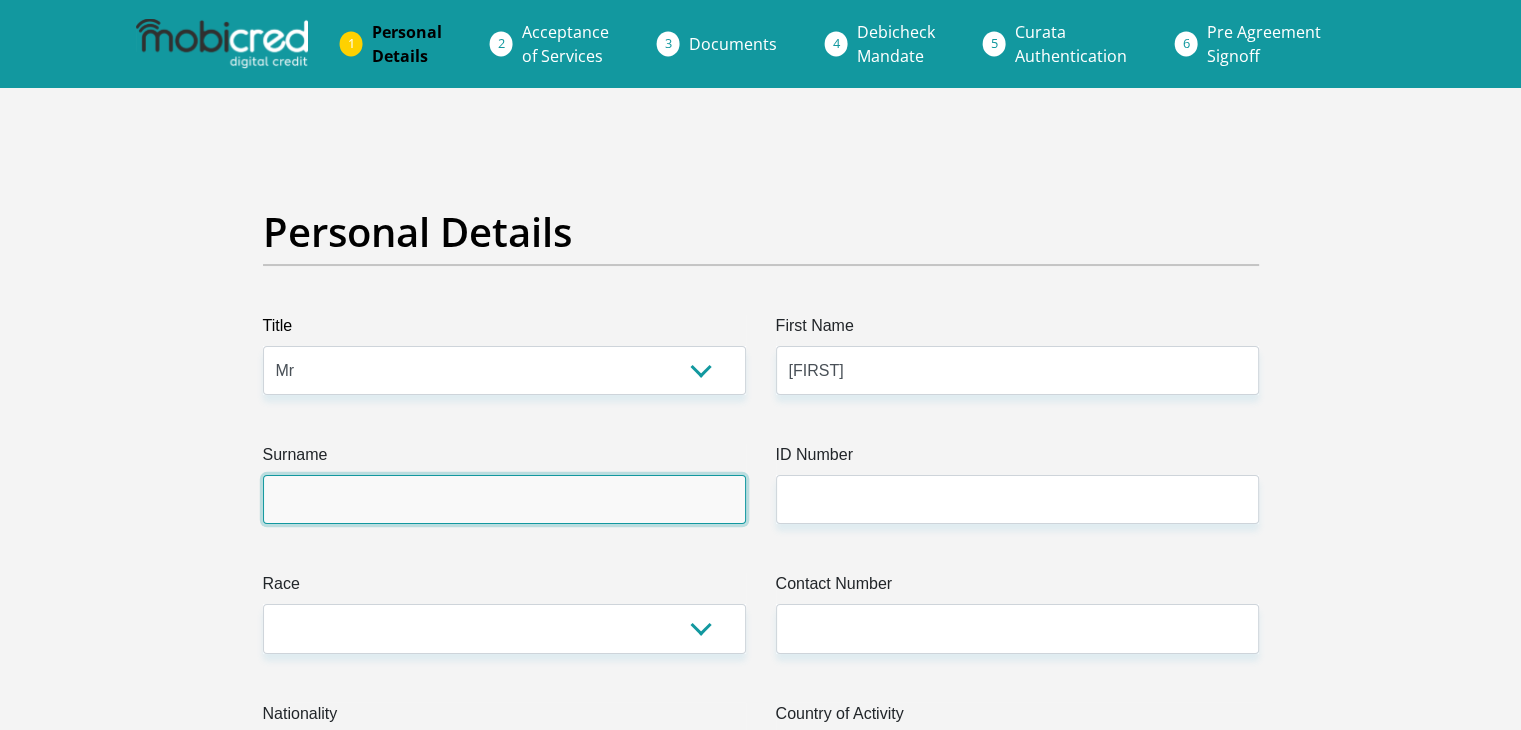 type on "Garrett" 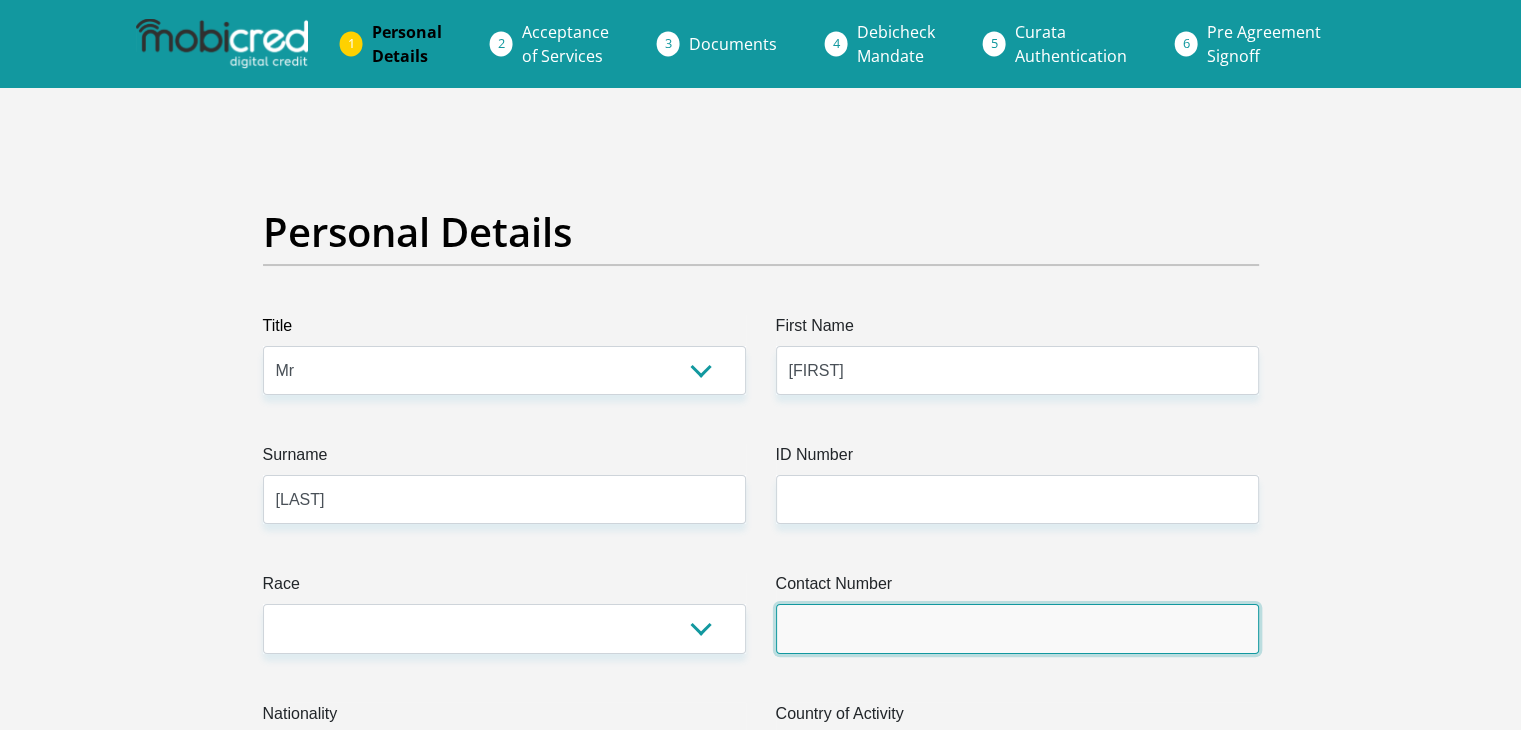 type on "0658063447" 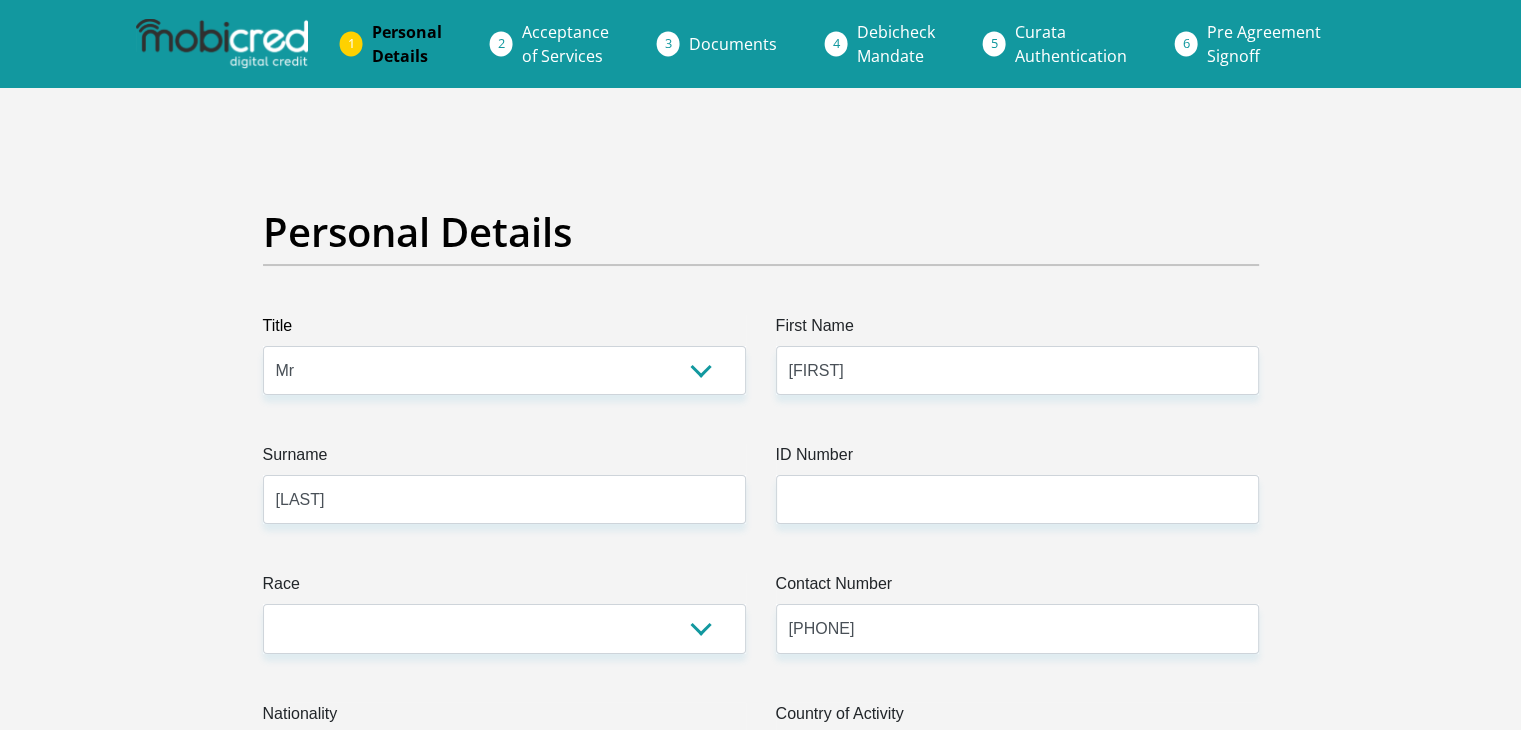 select on "ZAF" 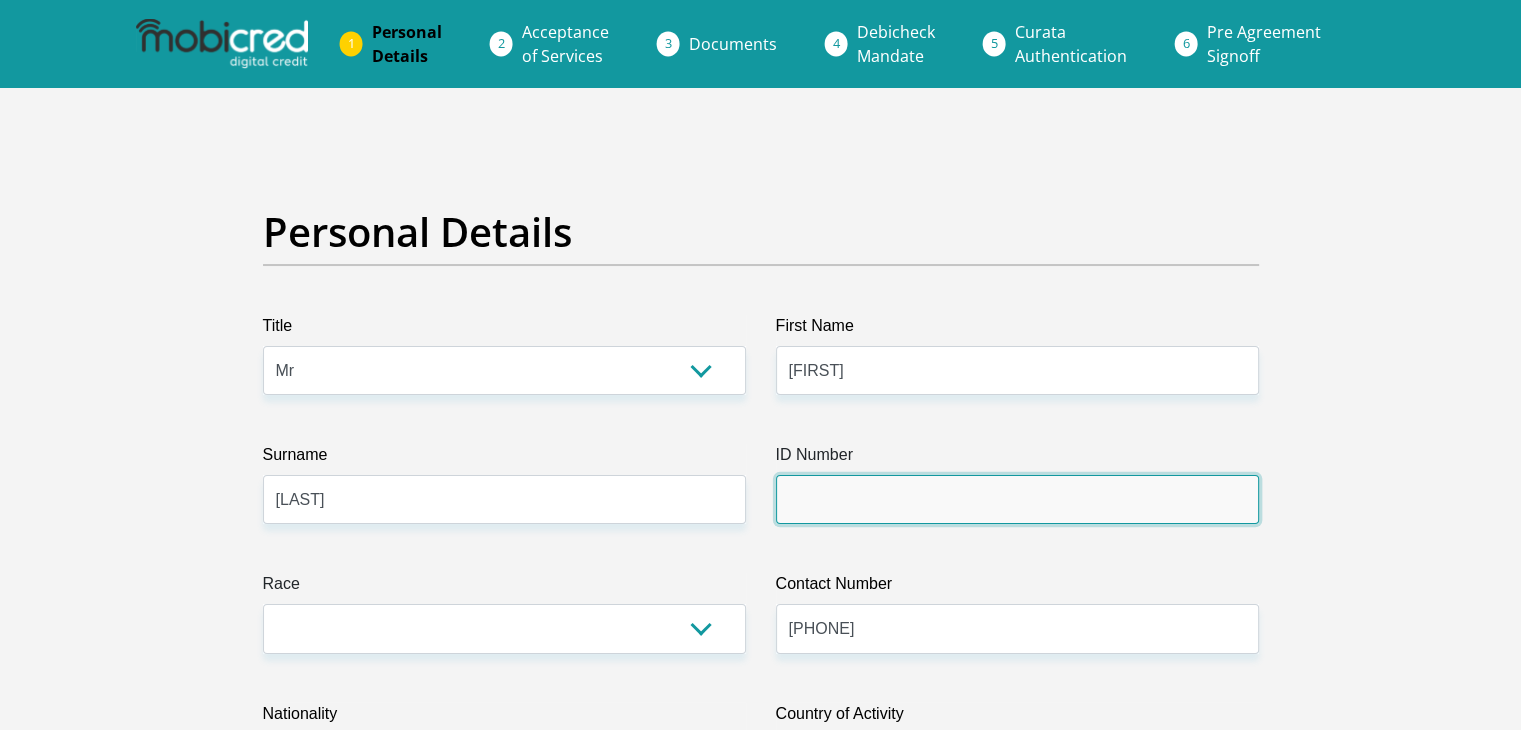 click on "ID Number" at bounding box center [1017, 499] 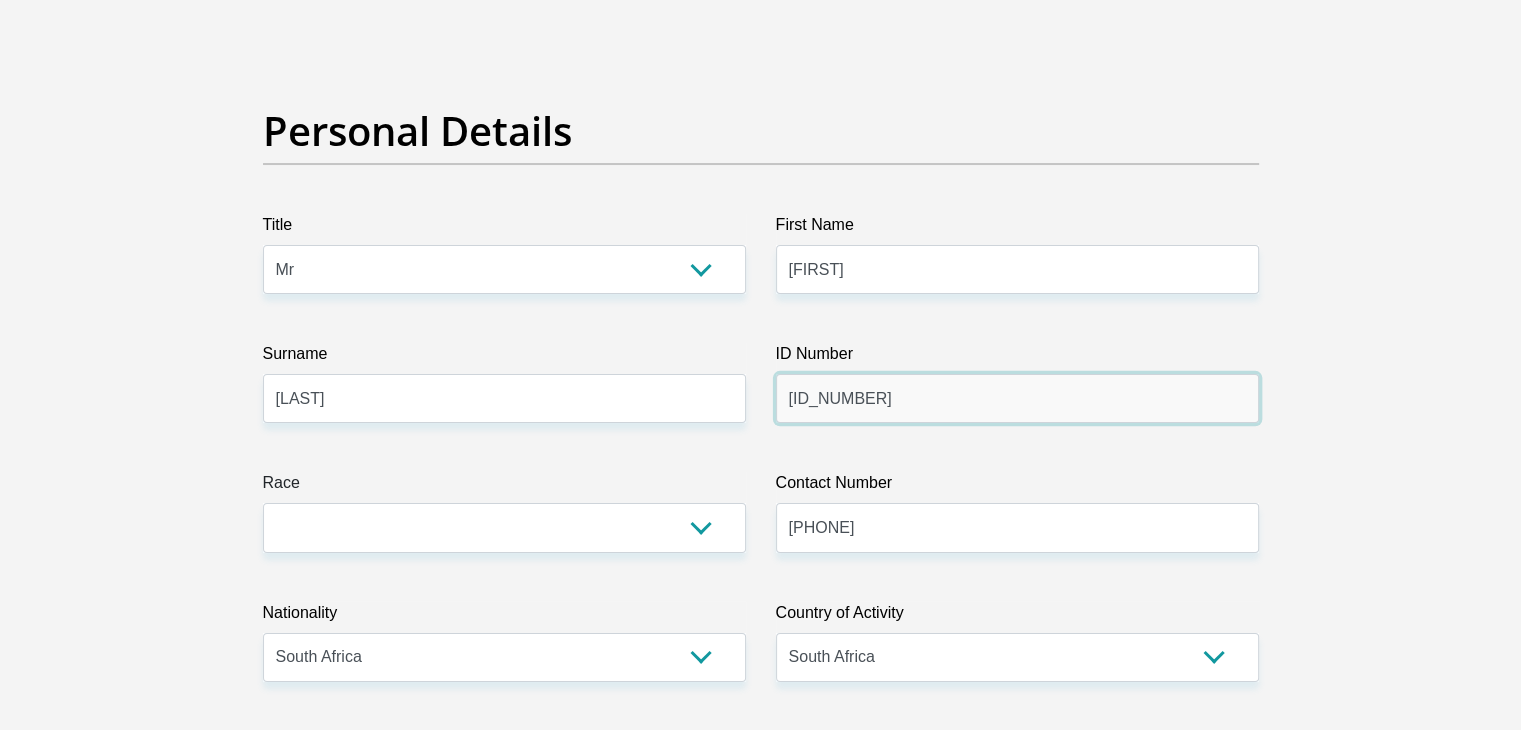 scroll, scrollTop: 200, scrollLeft: 0, axis: vertical 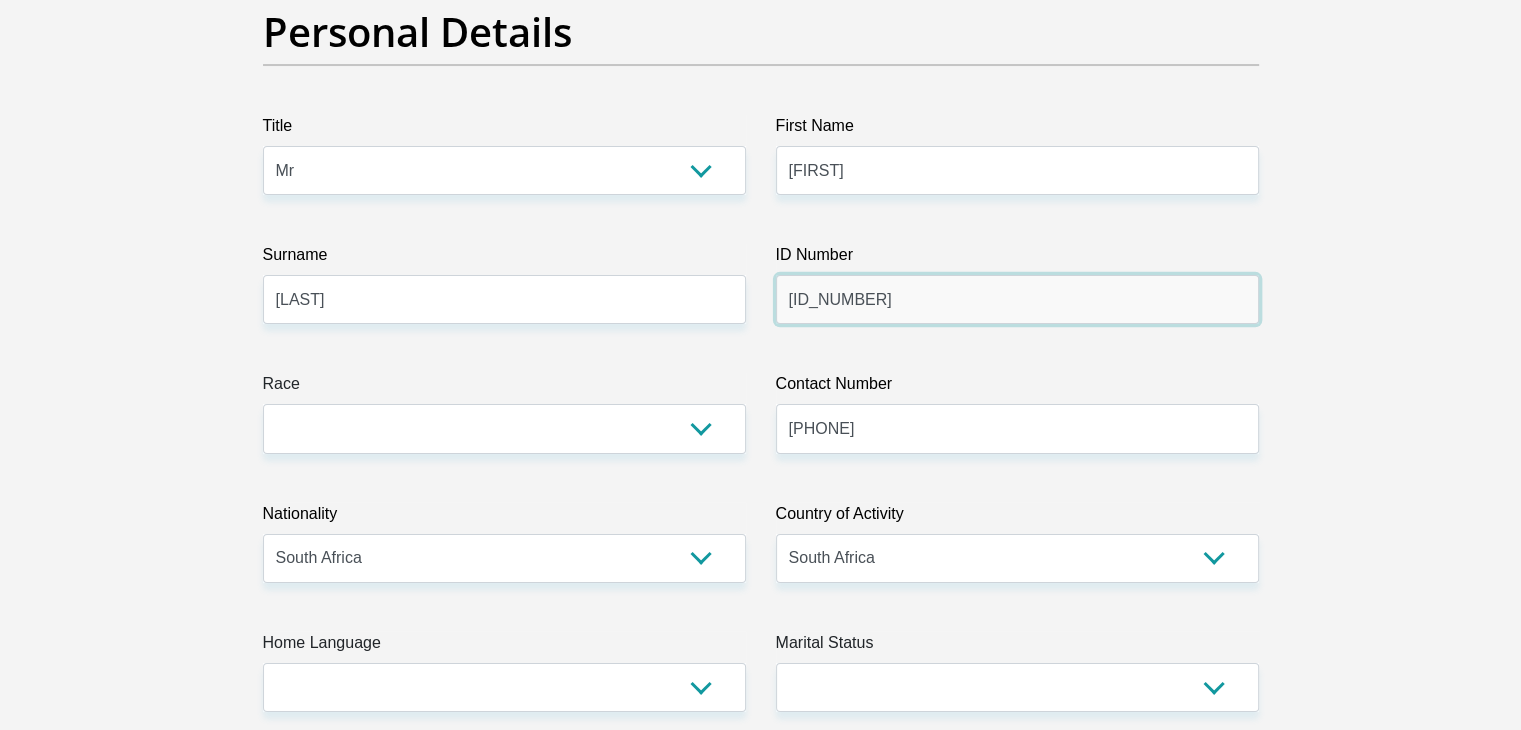 type on "7603075088082" 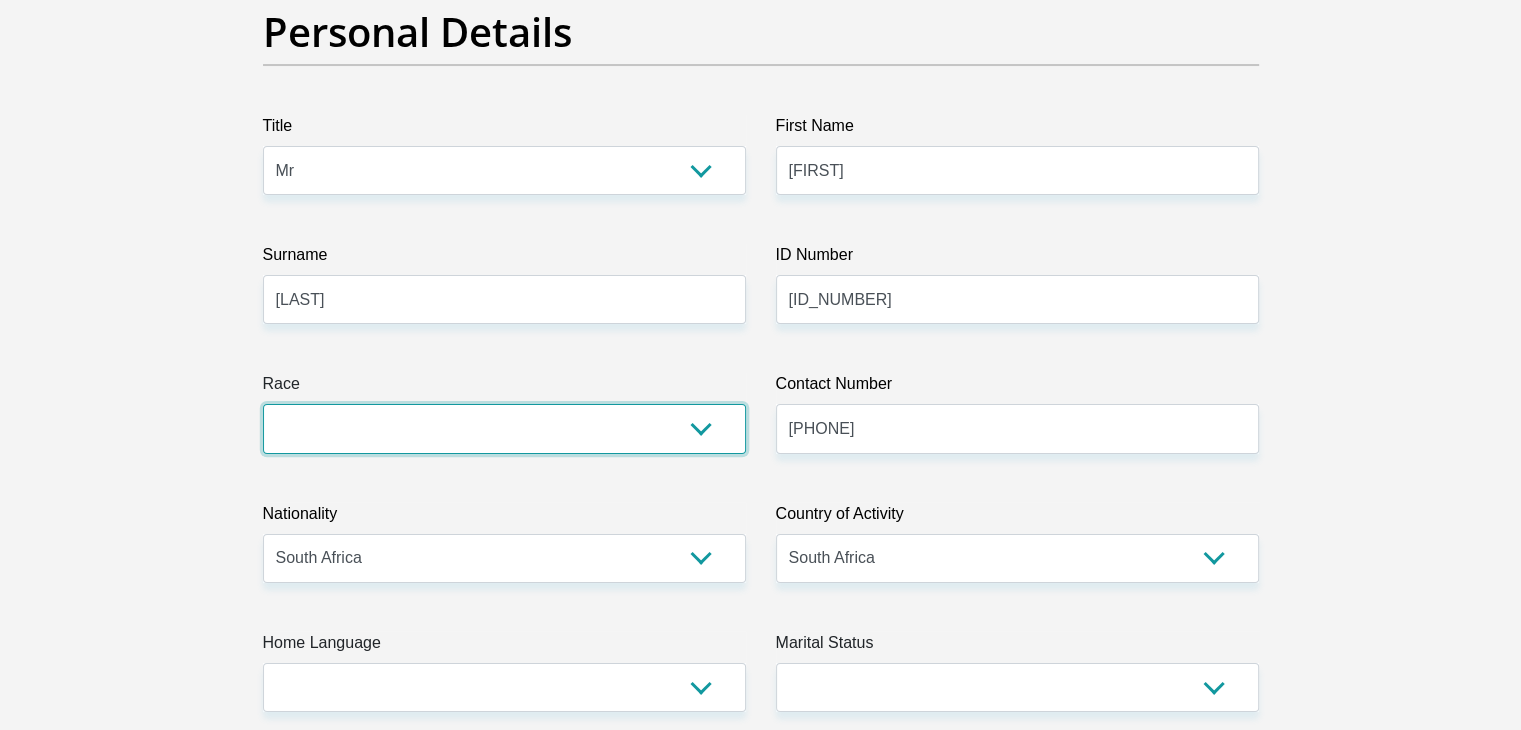 click on "Black
Coloured
Indian
White
Other" at bounding box center [504, 428] 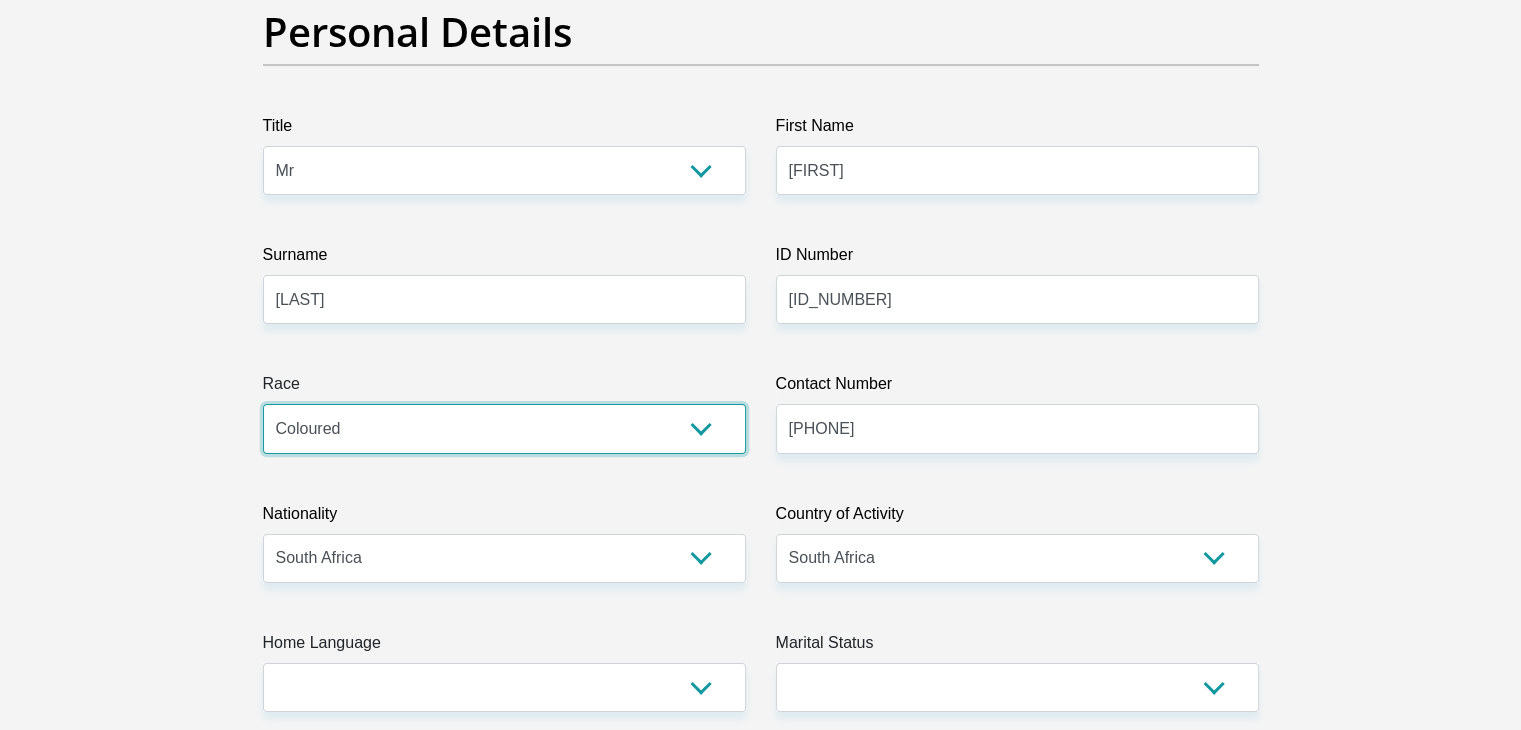click on "Black
Coloured
Indian
White
Other" at bounding box center (504, 428) 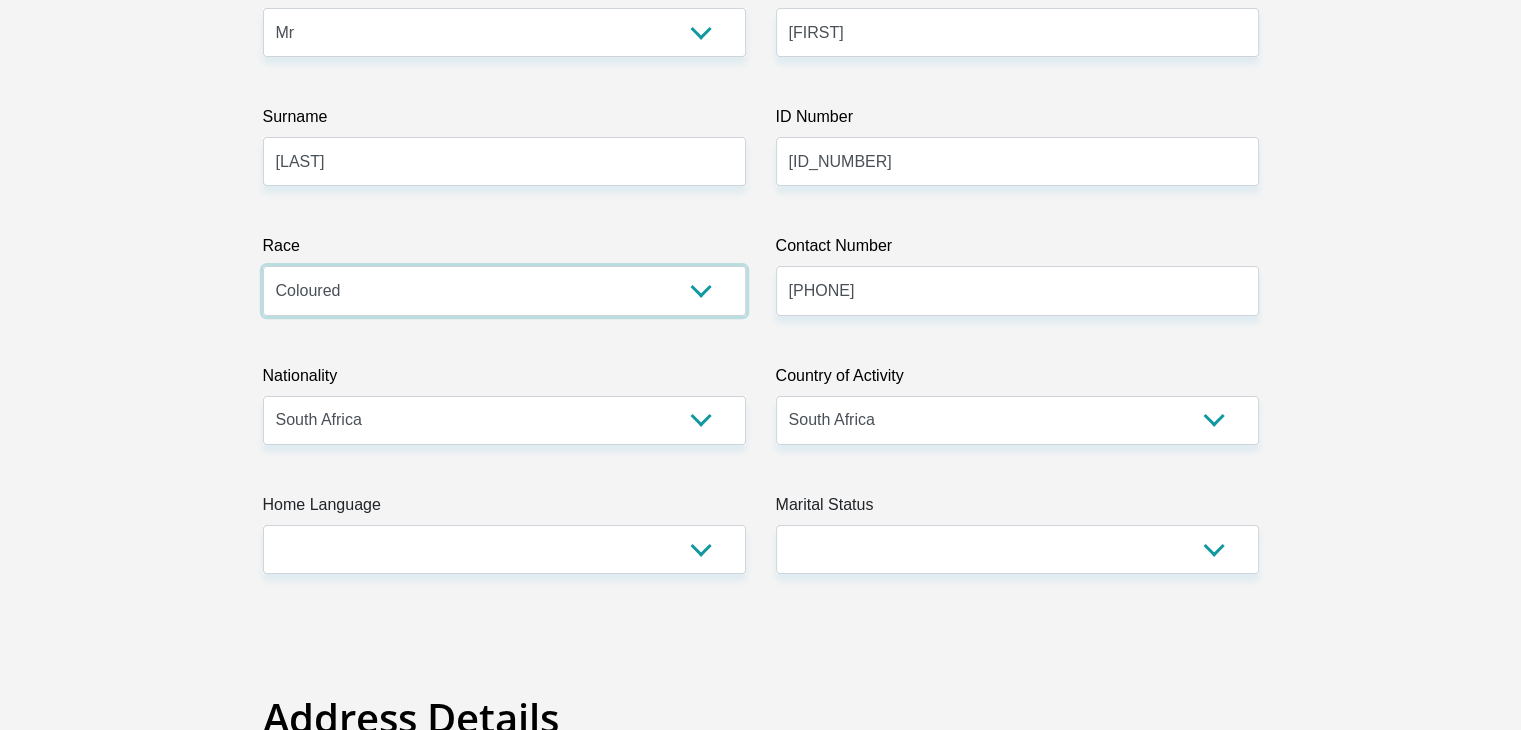 scroll, scrollTop: 400, scrollLeft: 0, axis: vertical 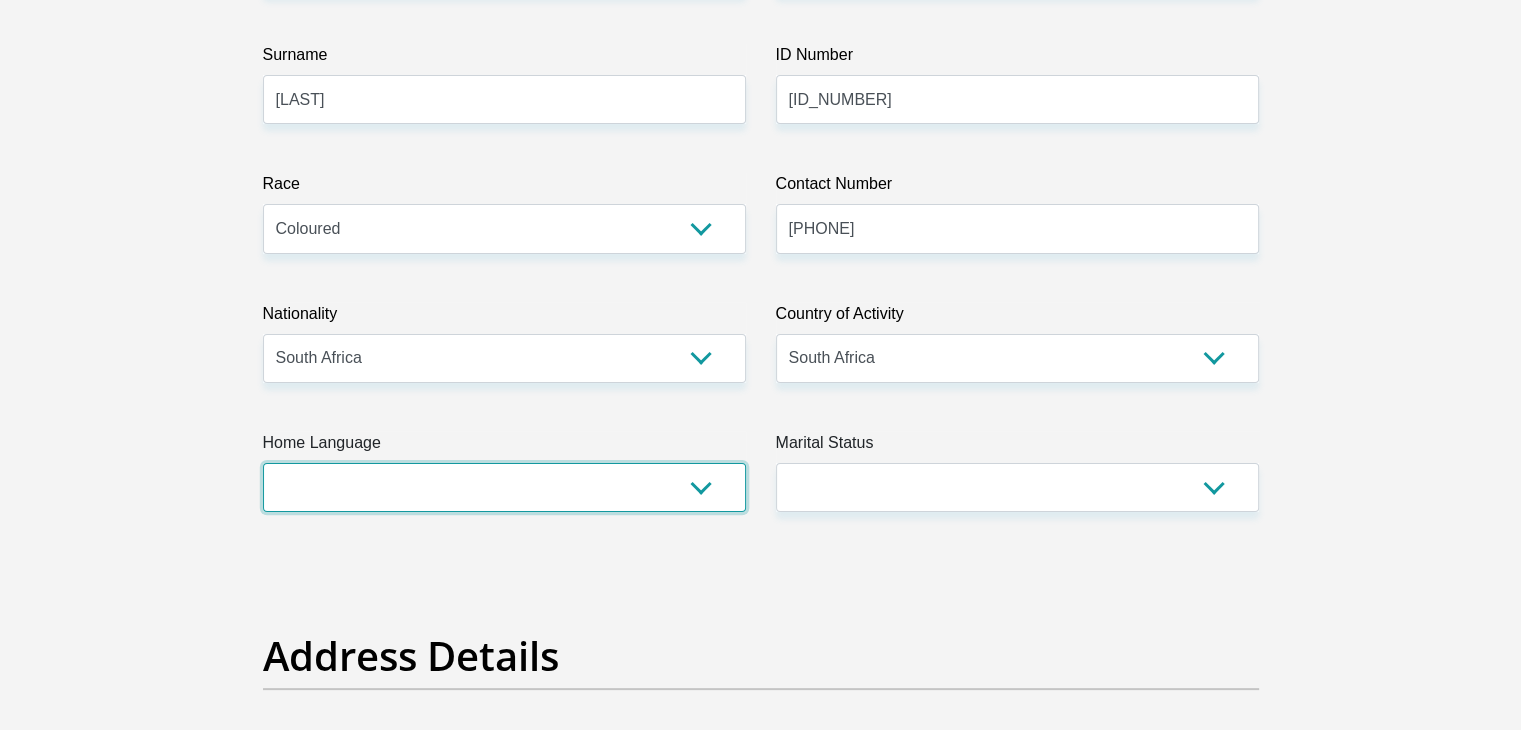 click on "Afrikaans
English
Sepedi
South Ndebele
Southern Sotho
Swati
Tsonga
Tswana
Venda
Xhosa
Zulu
Other" at bounding box center [504, 487] 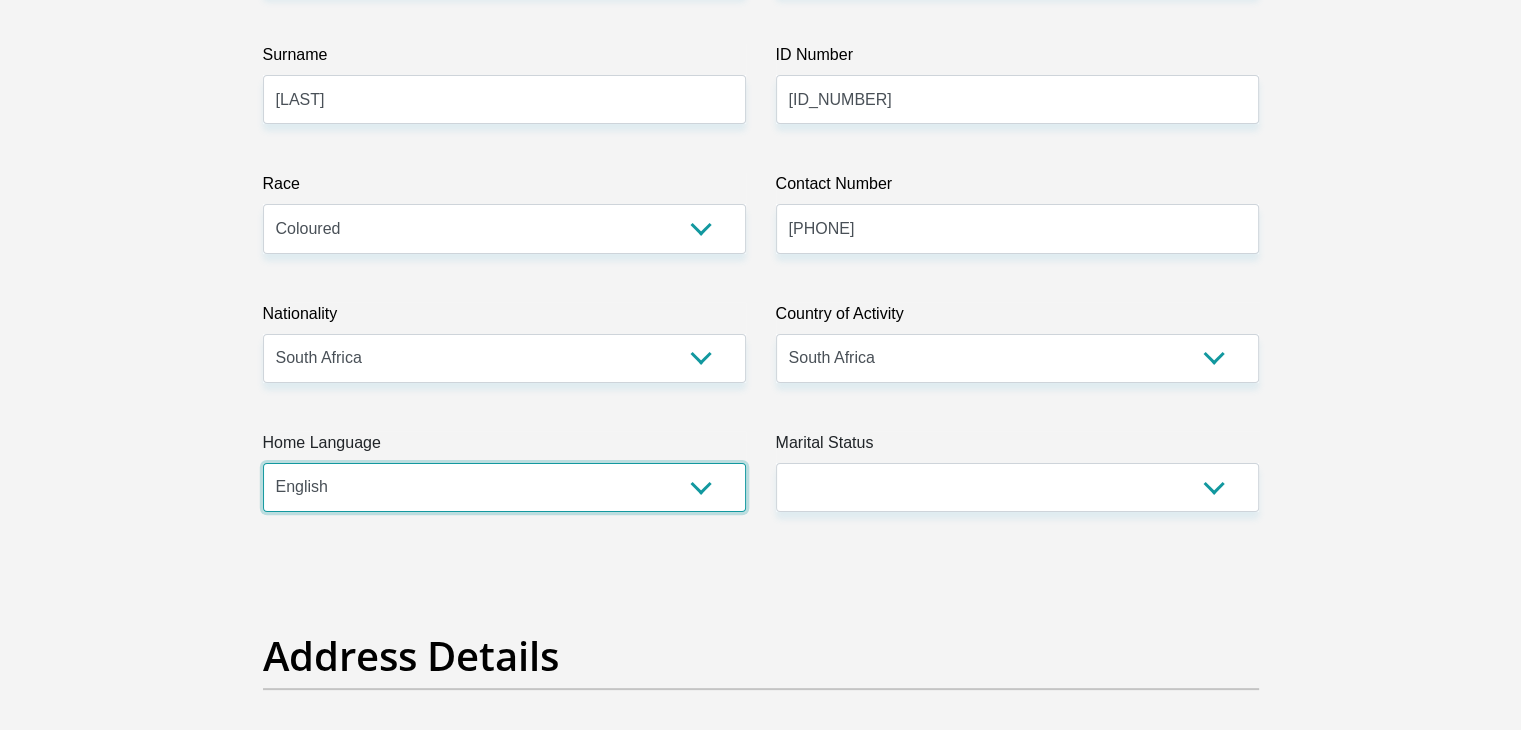 click on "Afrikaans
English
Sepedi
South Ndebele
Southern Sotho
Swati
Tsonga
Tswana
Venda
Xhosa
Zulu
Other" at bounding box center (504, 487) 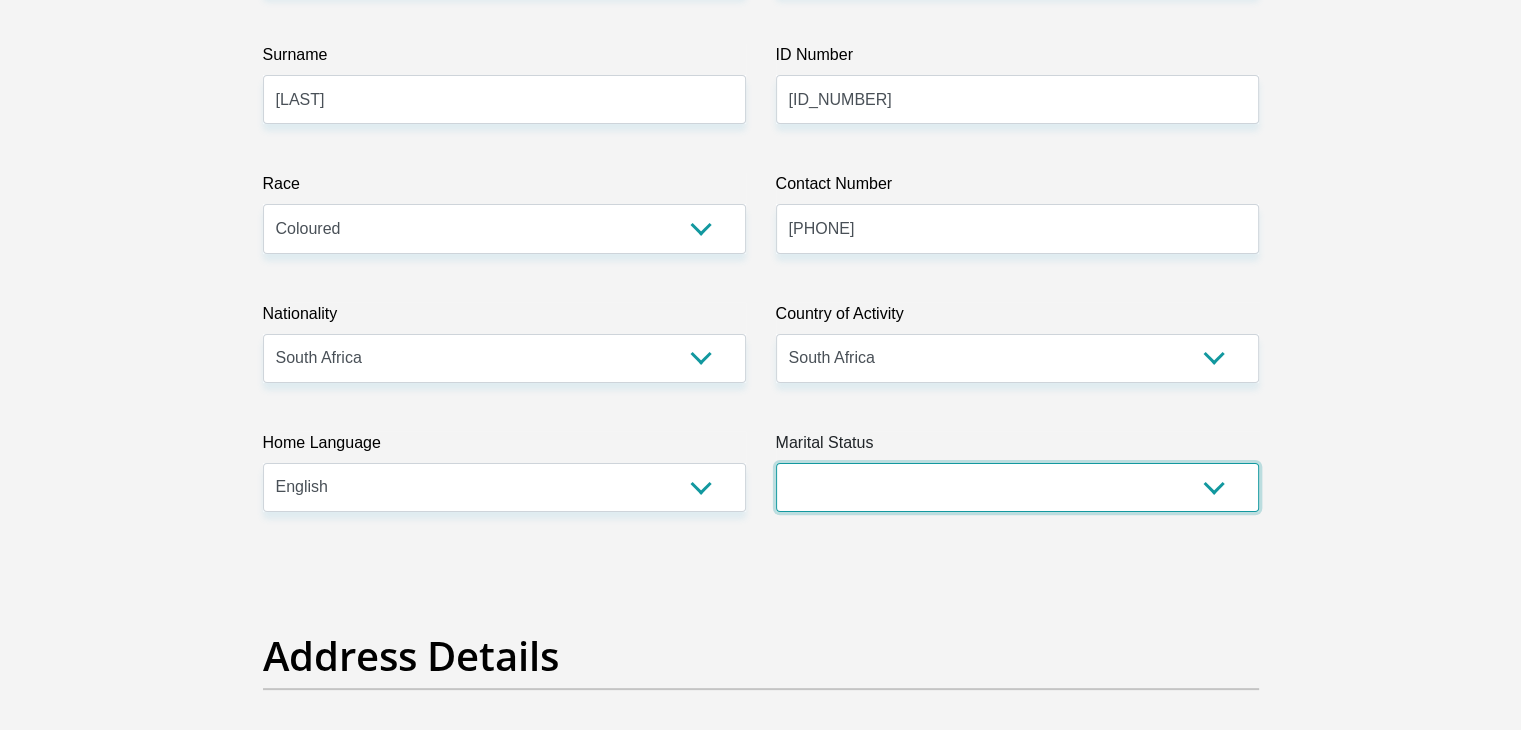click on "Married ANC
Single
Divorced
Widowed
Married COP or Customary Law" at bounding box center (1017, 487) 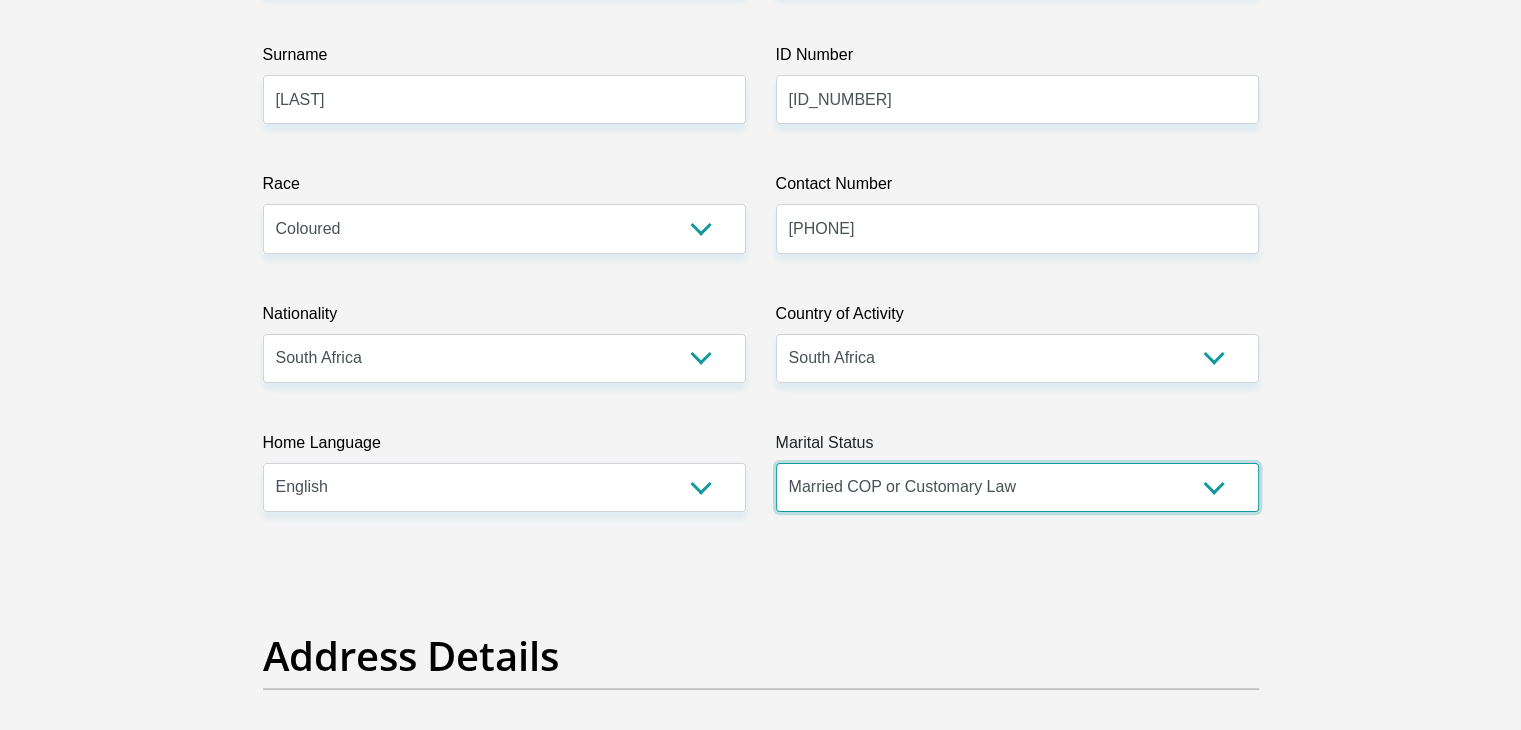 click on "Married ANC
Single
Divorced
Widowed
Married COP or Customary Law" at bounding box center [1017, 487] 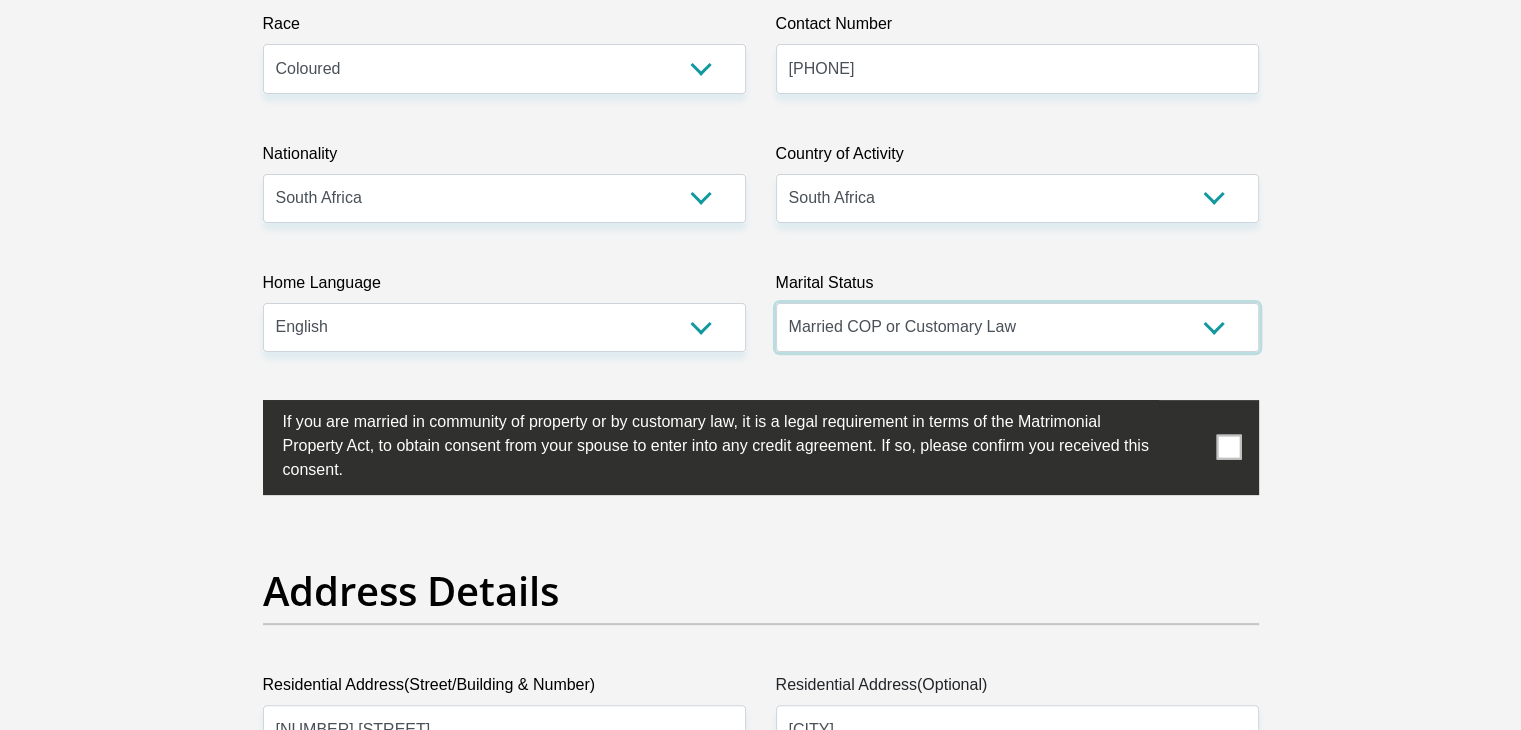 scroll, scrollTop: 600, scrollLeft: 0, axis: vertical 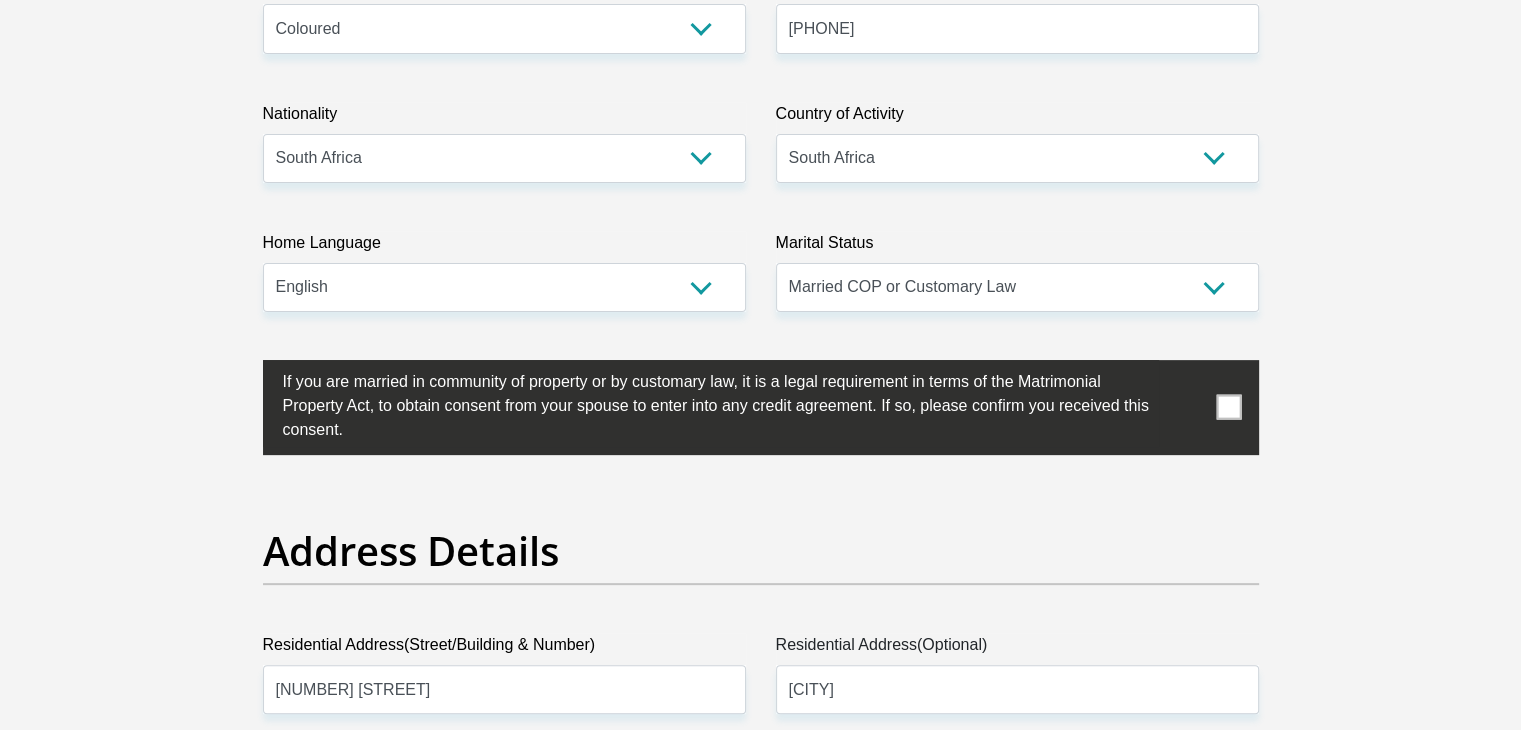 click at bounding box center (1228, 407) 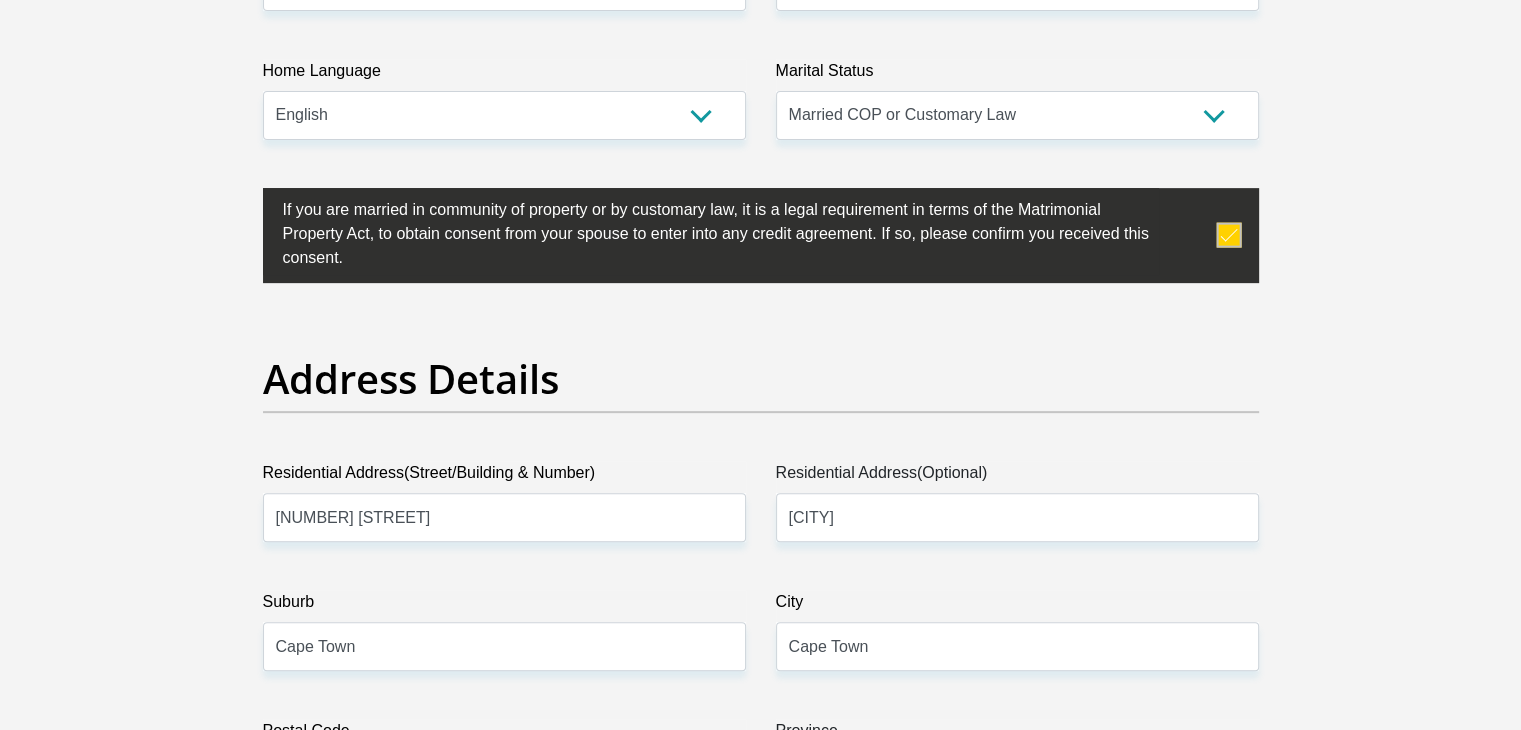 scroll, scrollTop: 800, scrollLeft: 0, axis: vertical 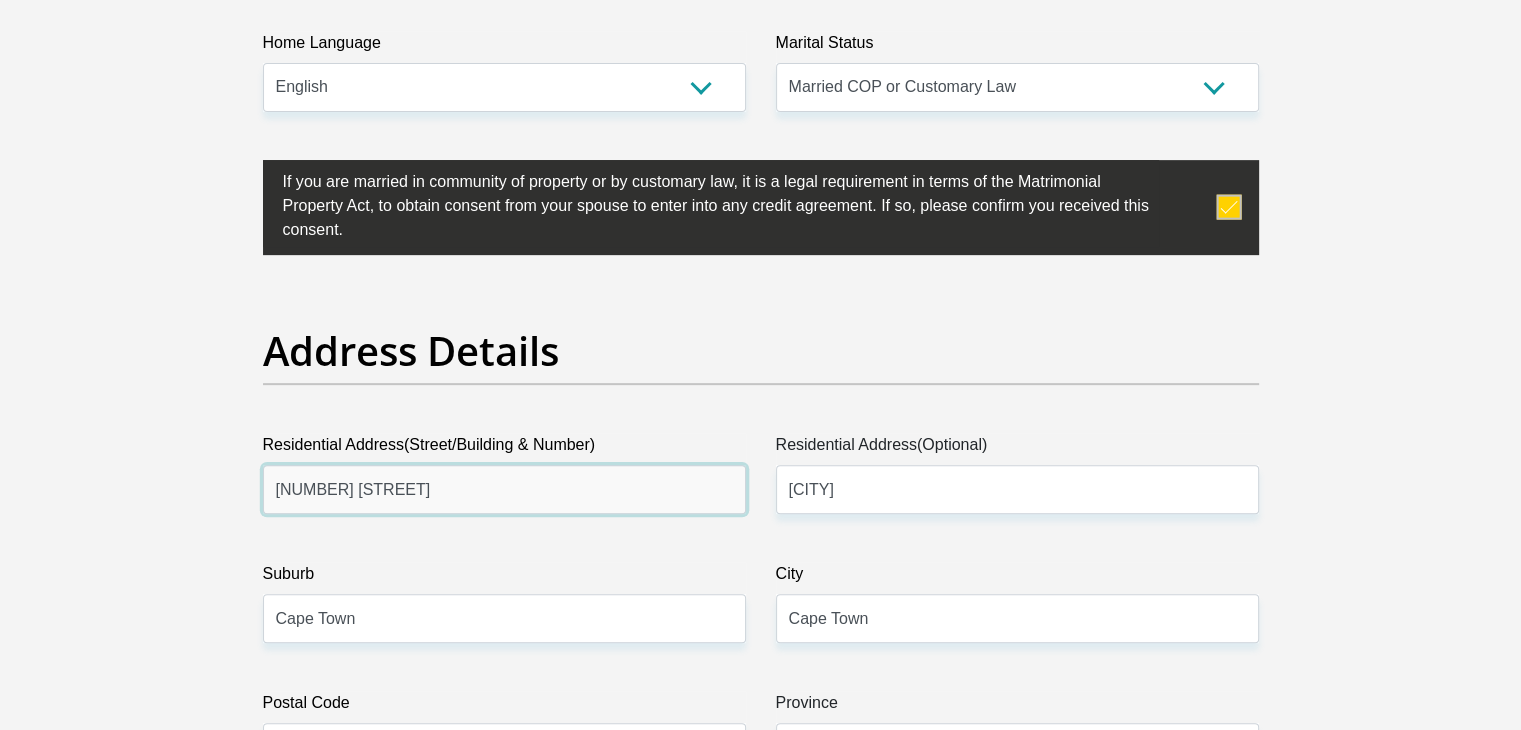 drag, startPoint x: 418, startPoint y: 486, endPoint x: 173, endPoint y: 477, distance: 245.16525 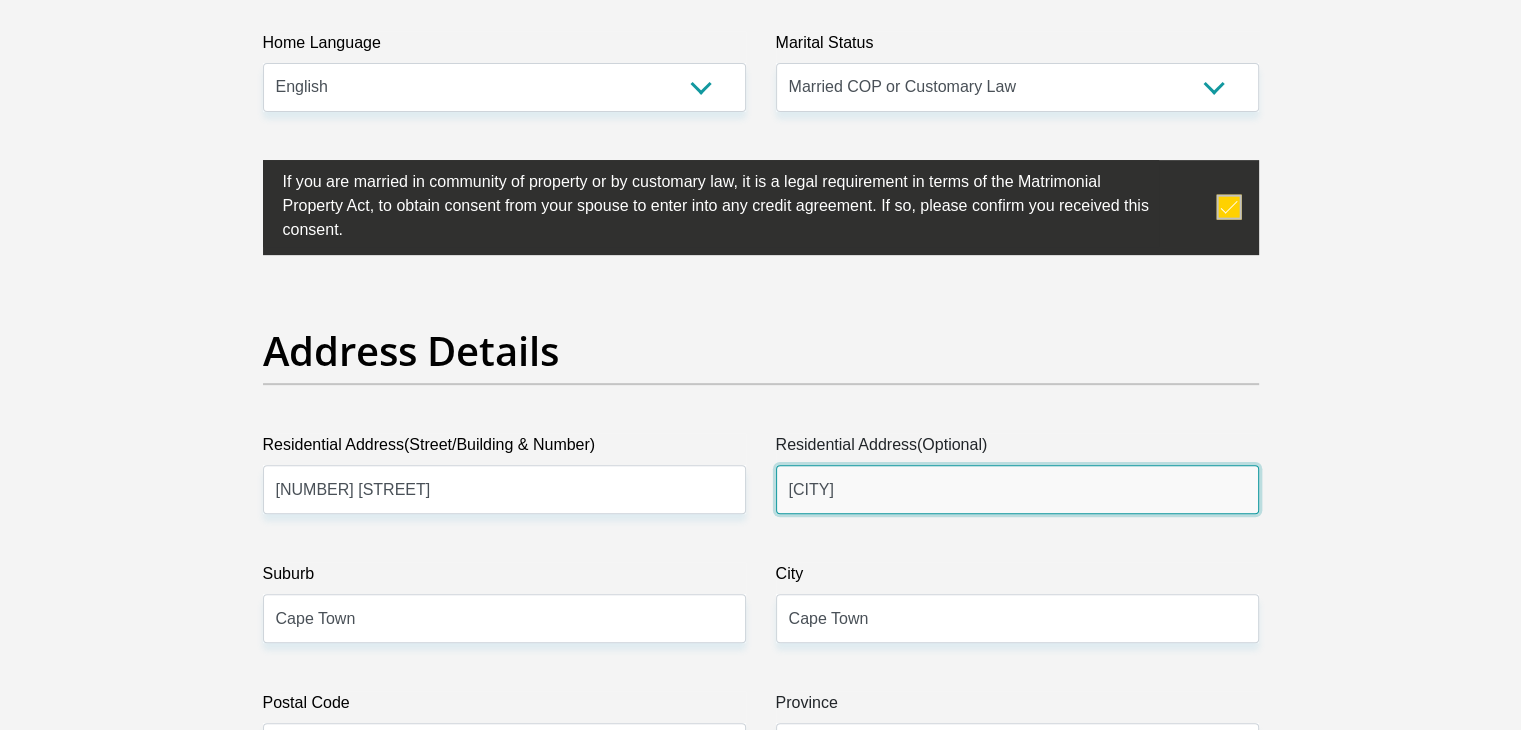 drag, startPoint x: 872, startPoint y: 489, endPoint x: 765, endPoint y: 487, distance: 107.01869 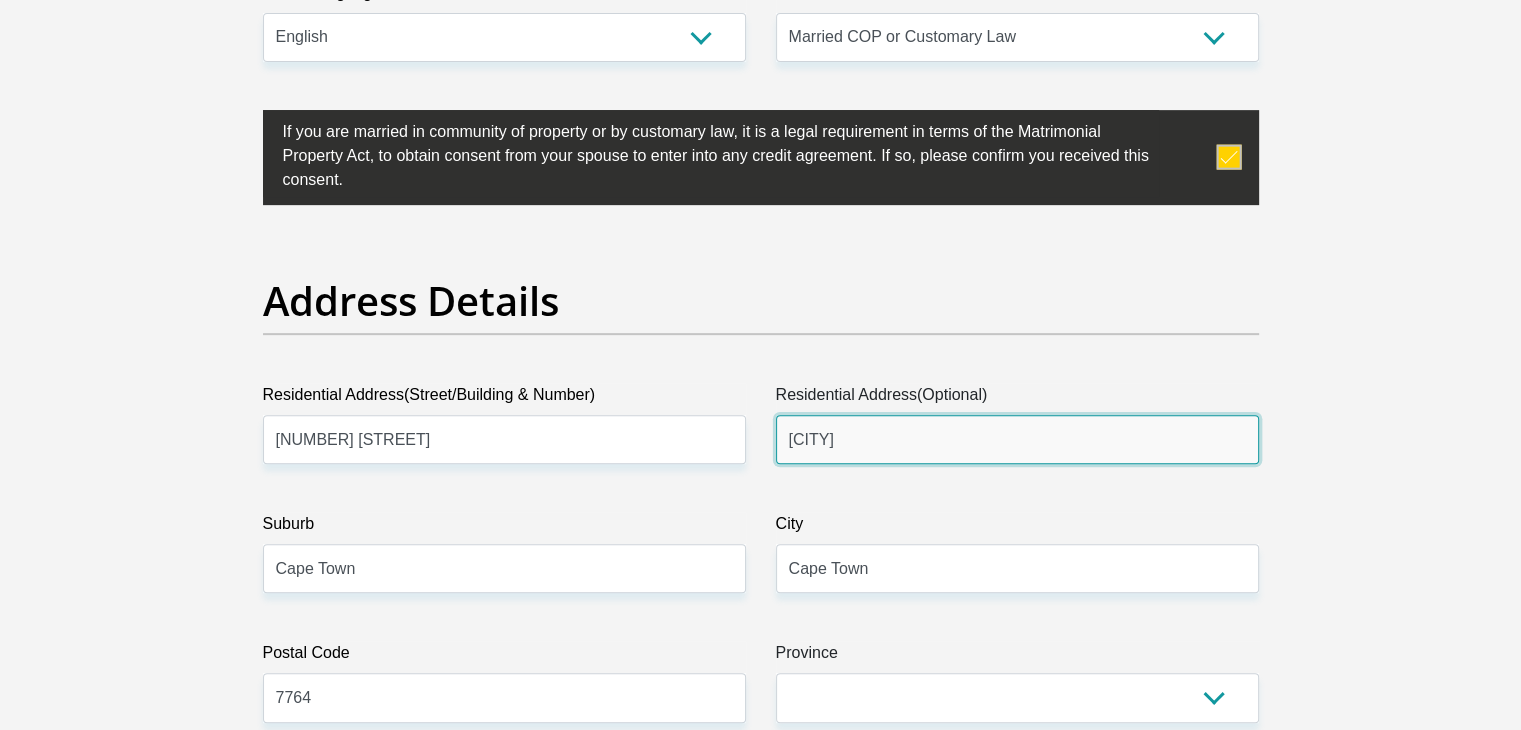 scroll, scrollTop: 1000, scrollLeft: 0, axis: vertical 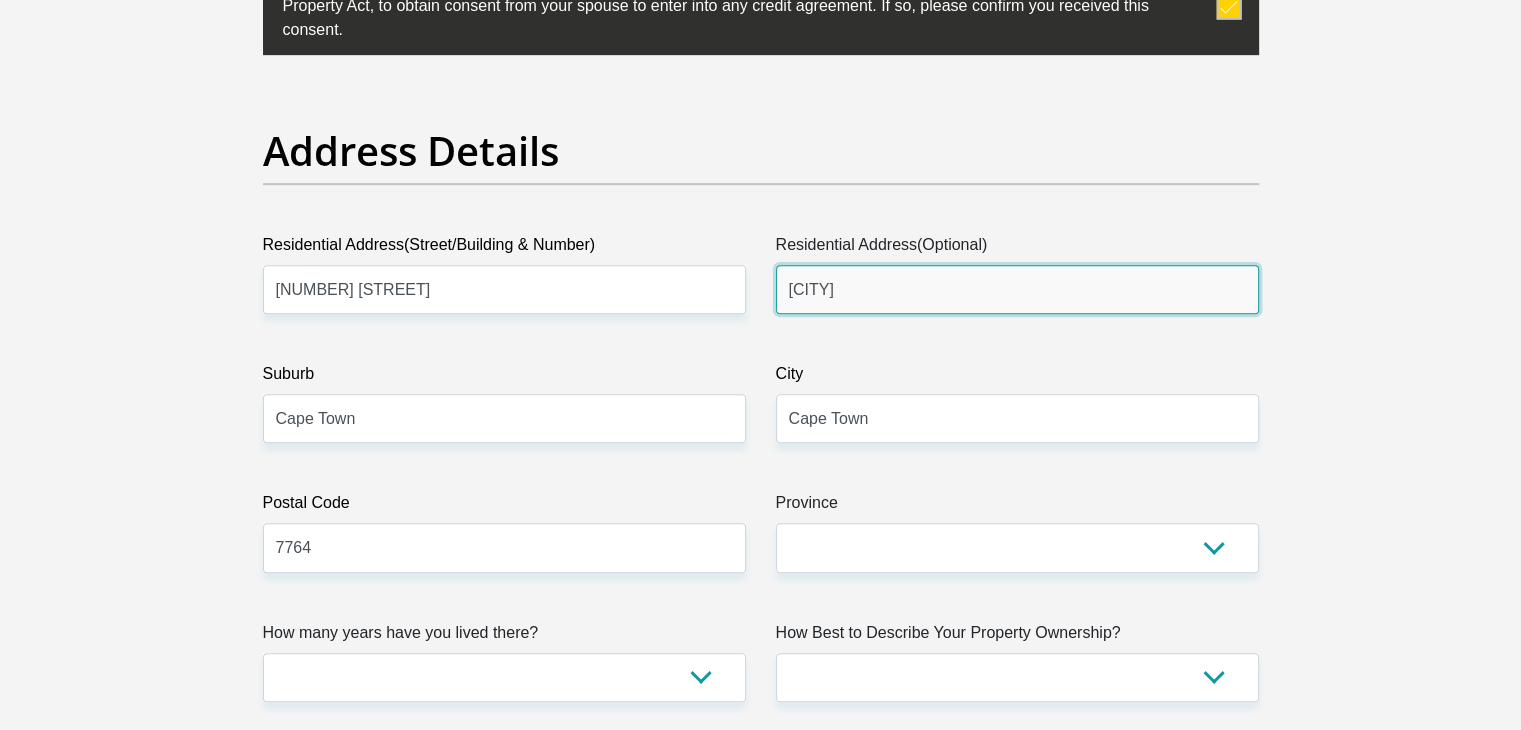 type on "Belthorn estate" 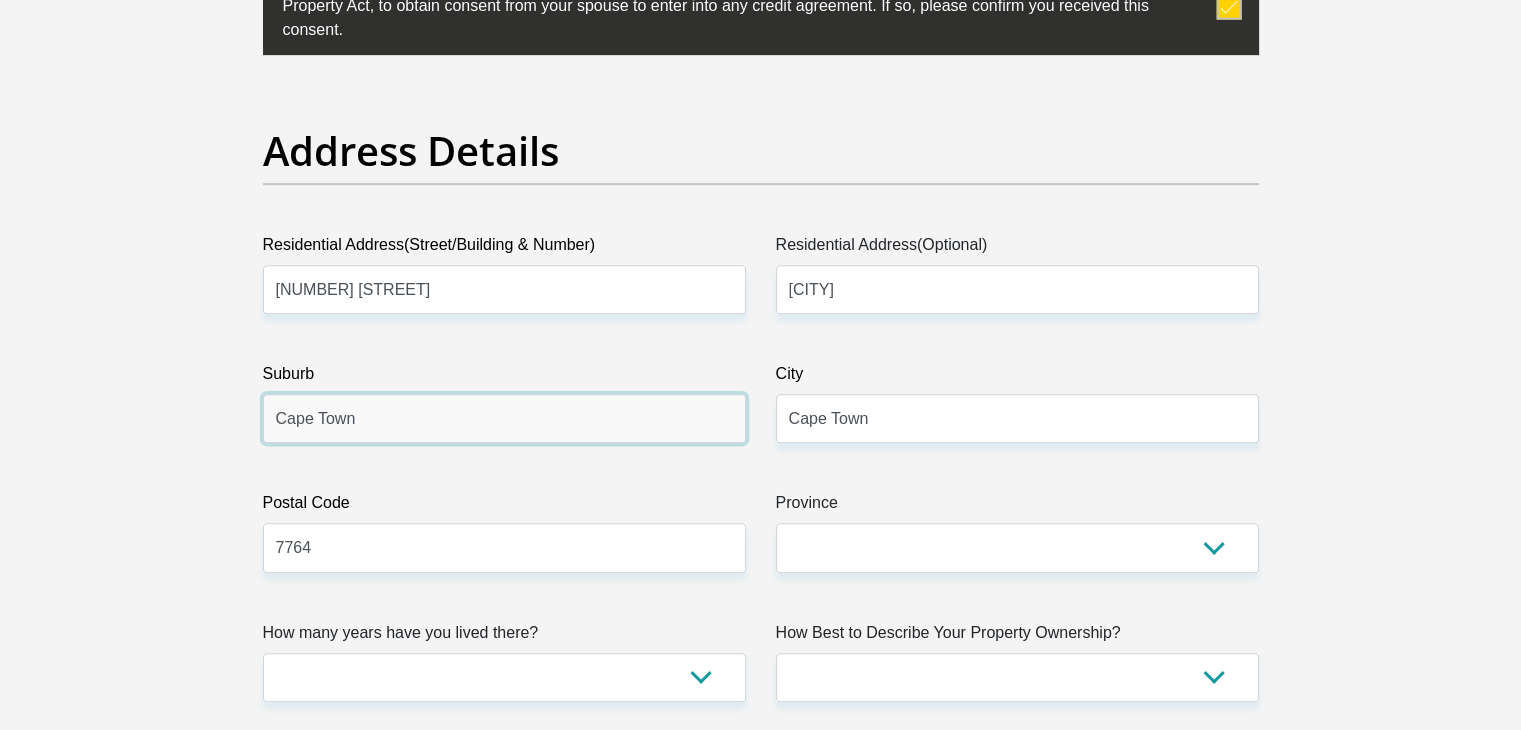 drag, startPoint x: 380, startPoint y: 423, endPoint x: 264, endPoint y: 423, distance: 116 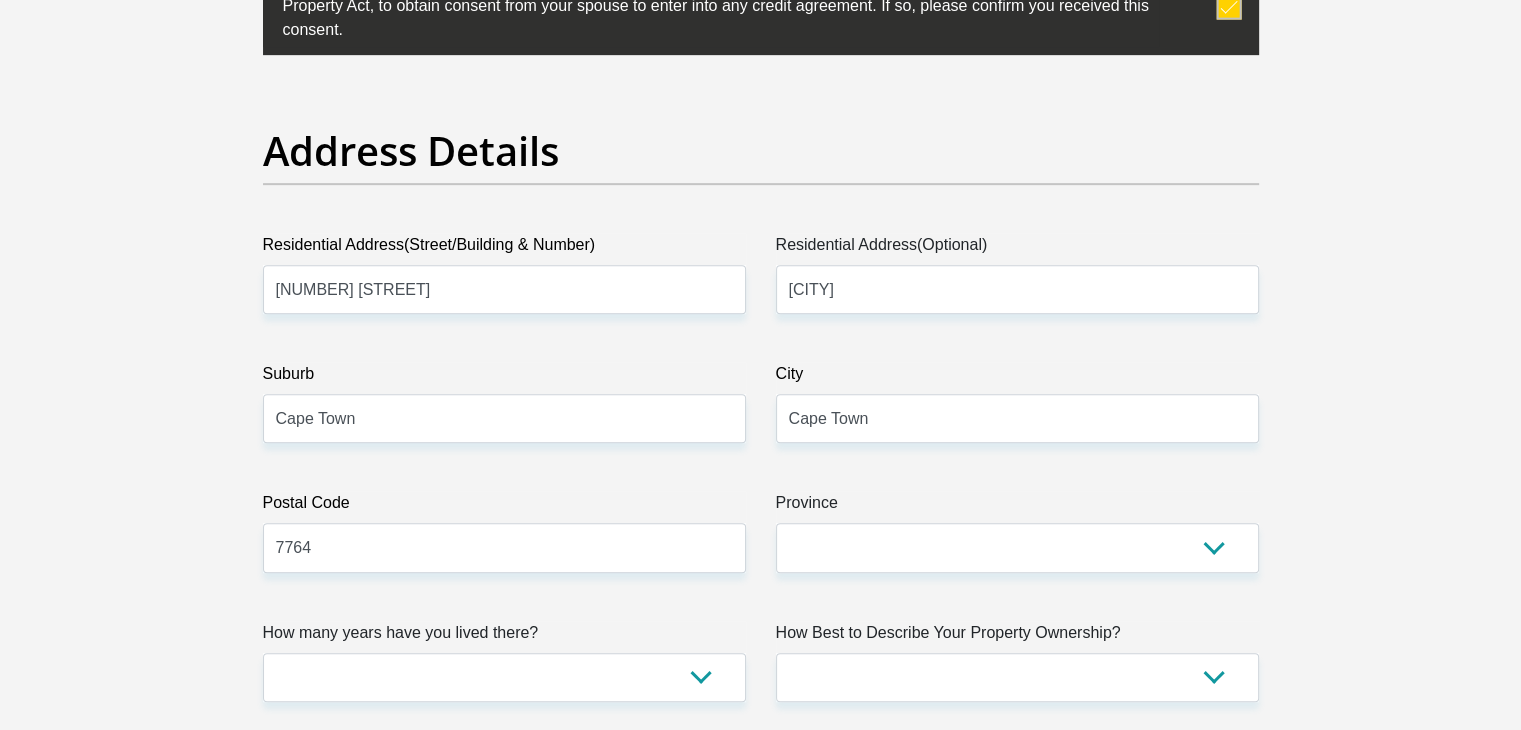 click on "Title
Mr
Ms
Mrs
Dr
Other
First Name
Mikaeel
Surname
Garrett
ID Number
7603075088082
Please input valid ID number
Race
Black
Coloured
Indian
White
Other
Contact Number
0658063447
Please input valid contact number
Nationality
South Africa
Afghanistan
Aland Islands  Albania  Algeria" at bounding box center [761, 2615] 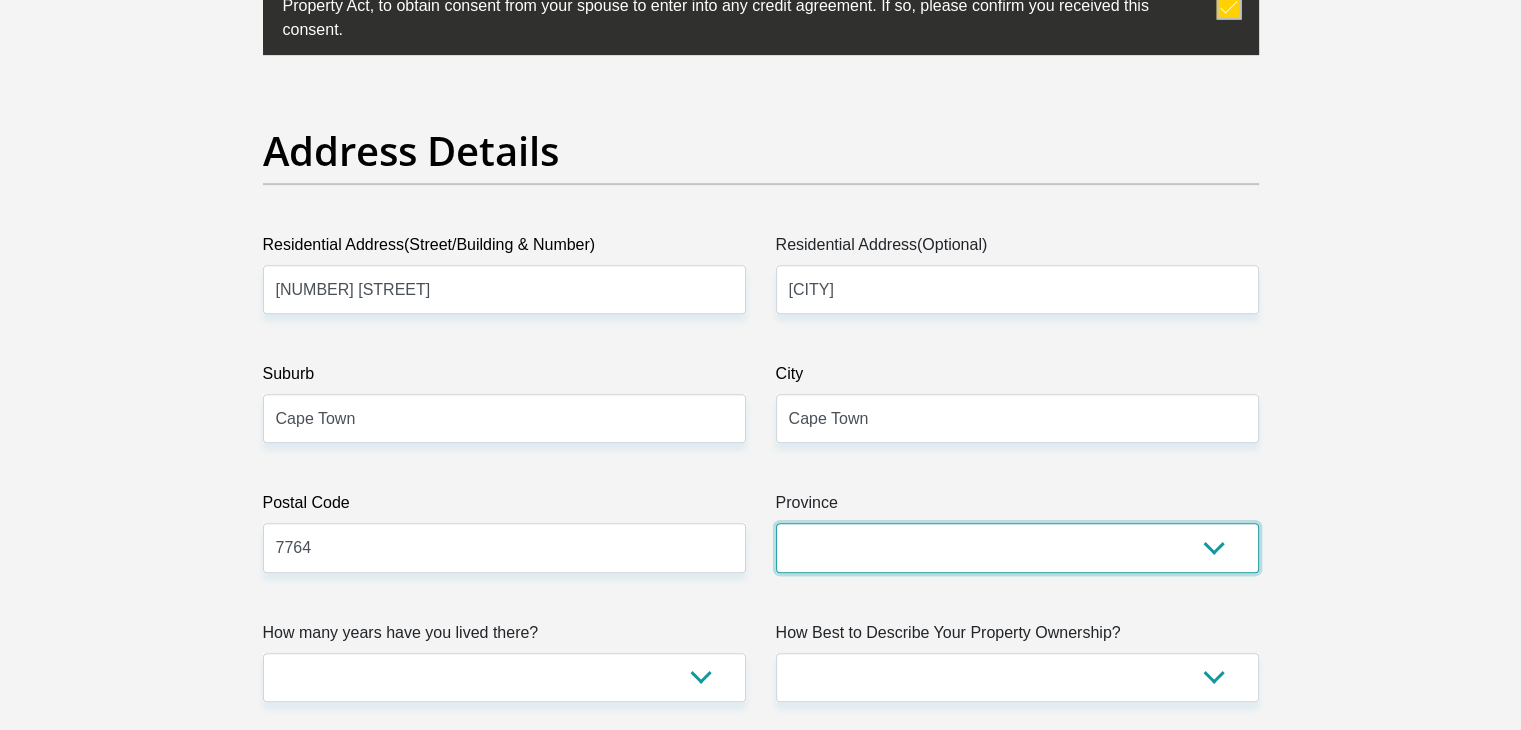 click on "Eastern Cape
Free State
Gauteng
KwaZulu-Natal
Limpopo
Mpumalanga
Northern Cape
North West
Western Cape" at bounding box center [1017, 547] 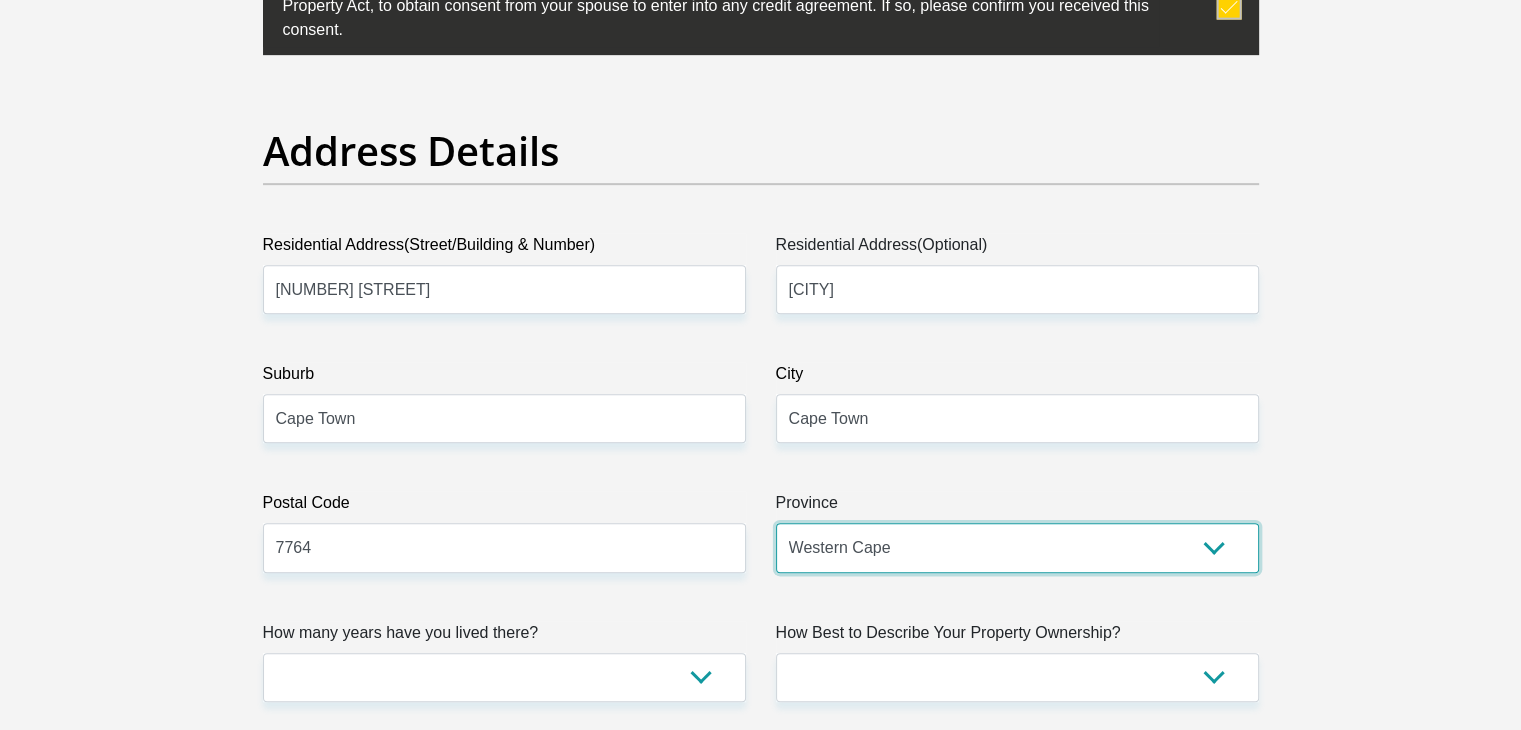 click on "Eastern Cape
Free State
Gauteng
KwaZulu-Natal
Limpopo
Mpumalanga
Northern Cape
North West
Western Cape" at bounding box center (1017, 547) 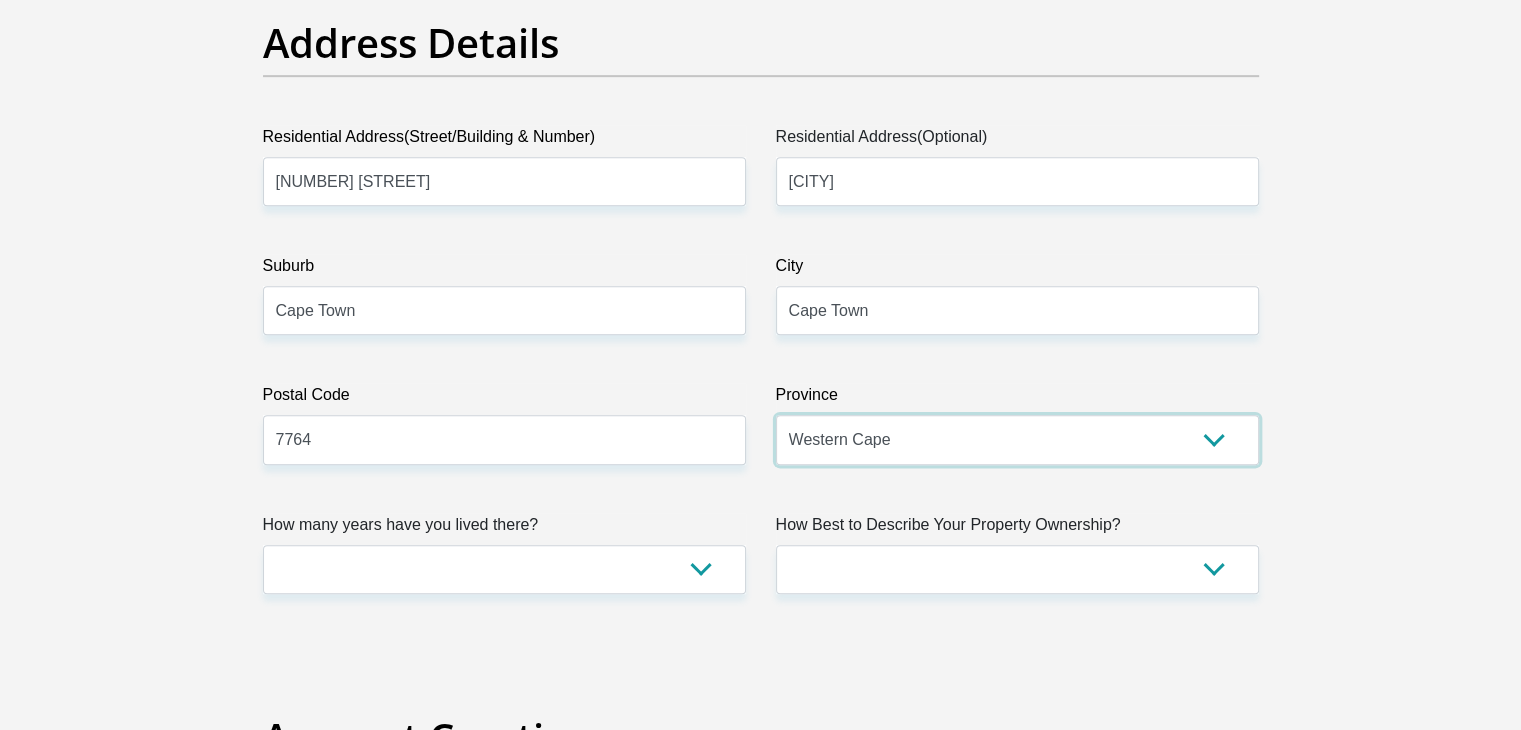 scroll, scrollTop: 1200, scrollLeft: 0, axis: vertical 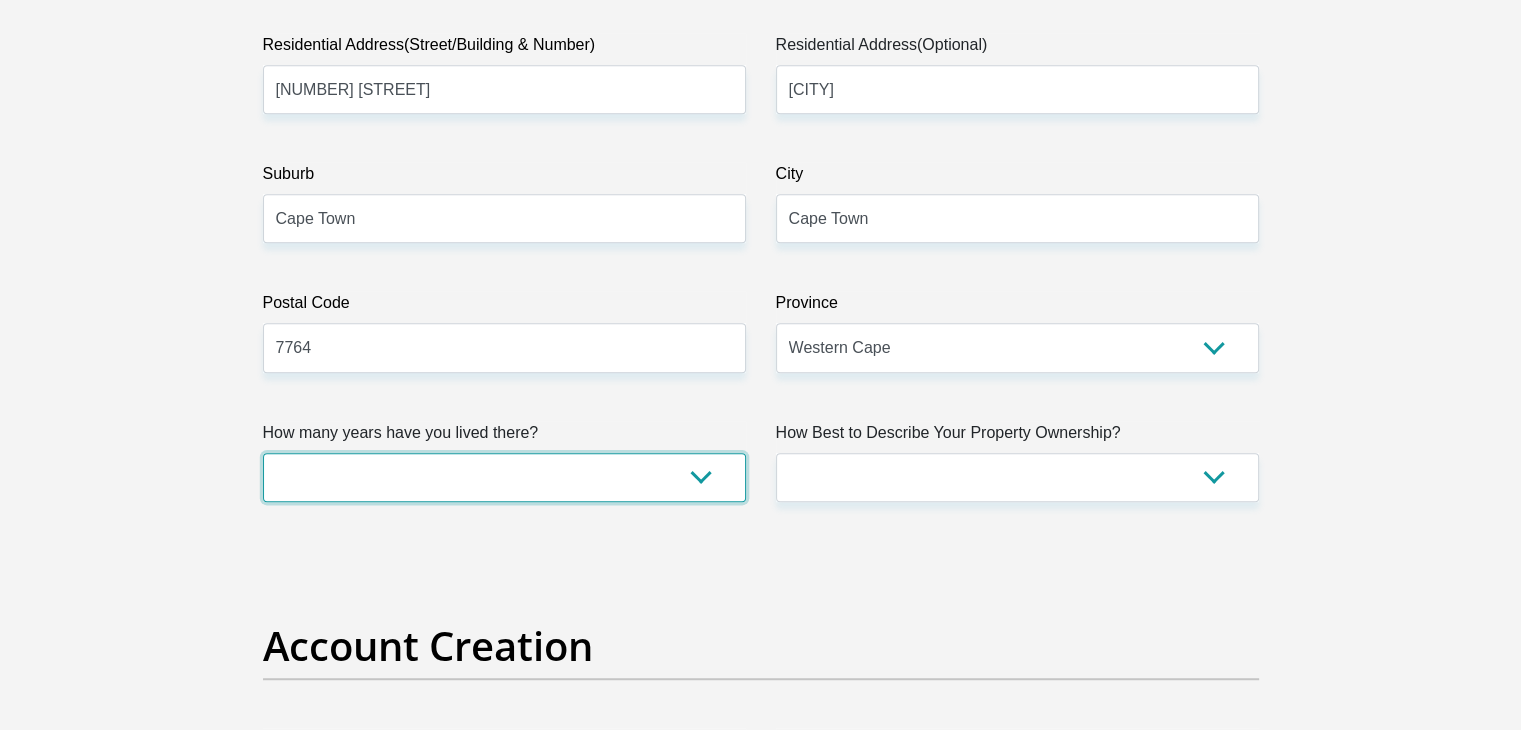 click on "less than 1 year
1-3 years
3-5 years
5+ years" at bounding box center (504, 477) 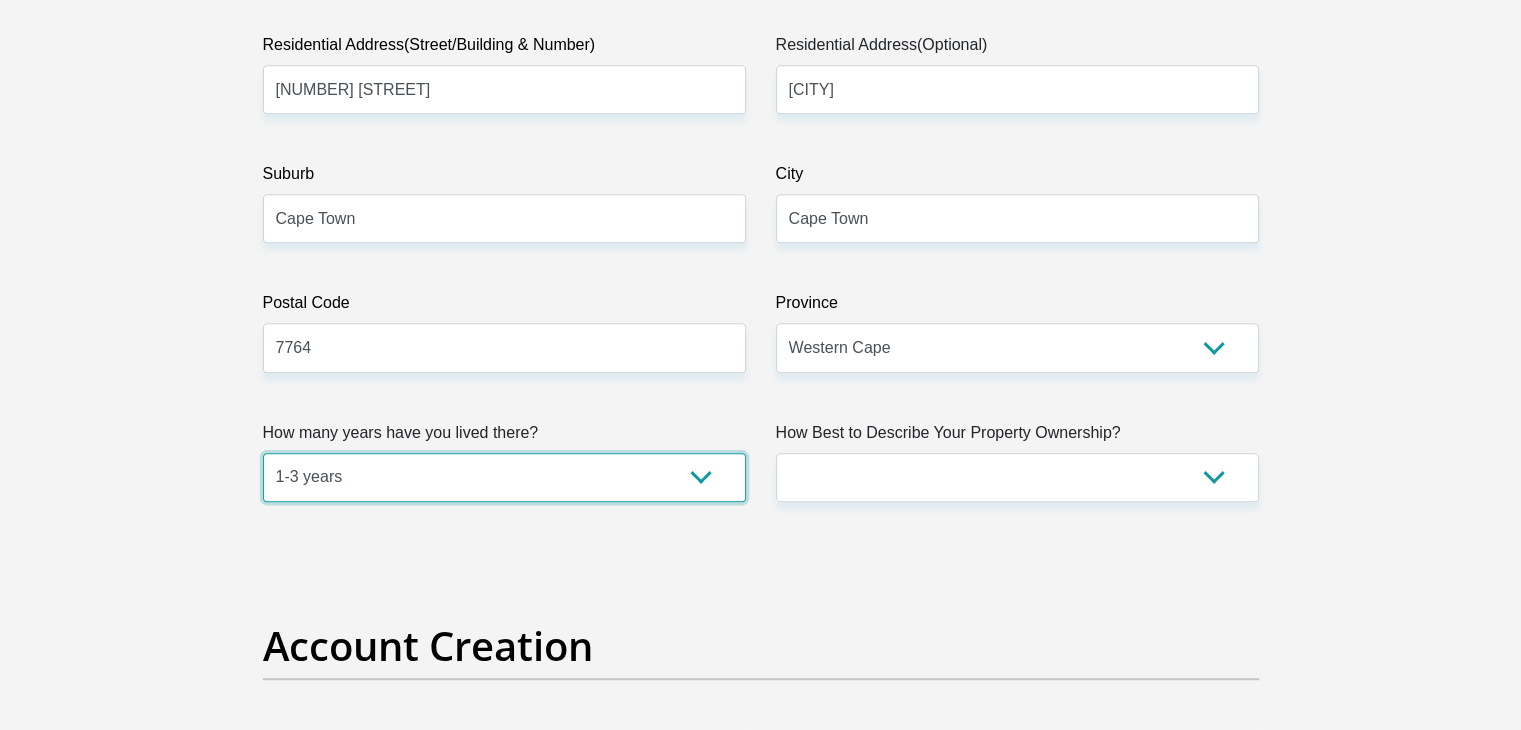 click on "less than 1 year
1-3 years
3-5 years
5+ years" at bounding box center [504, 477] 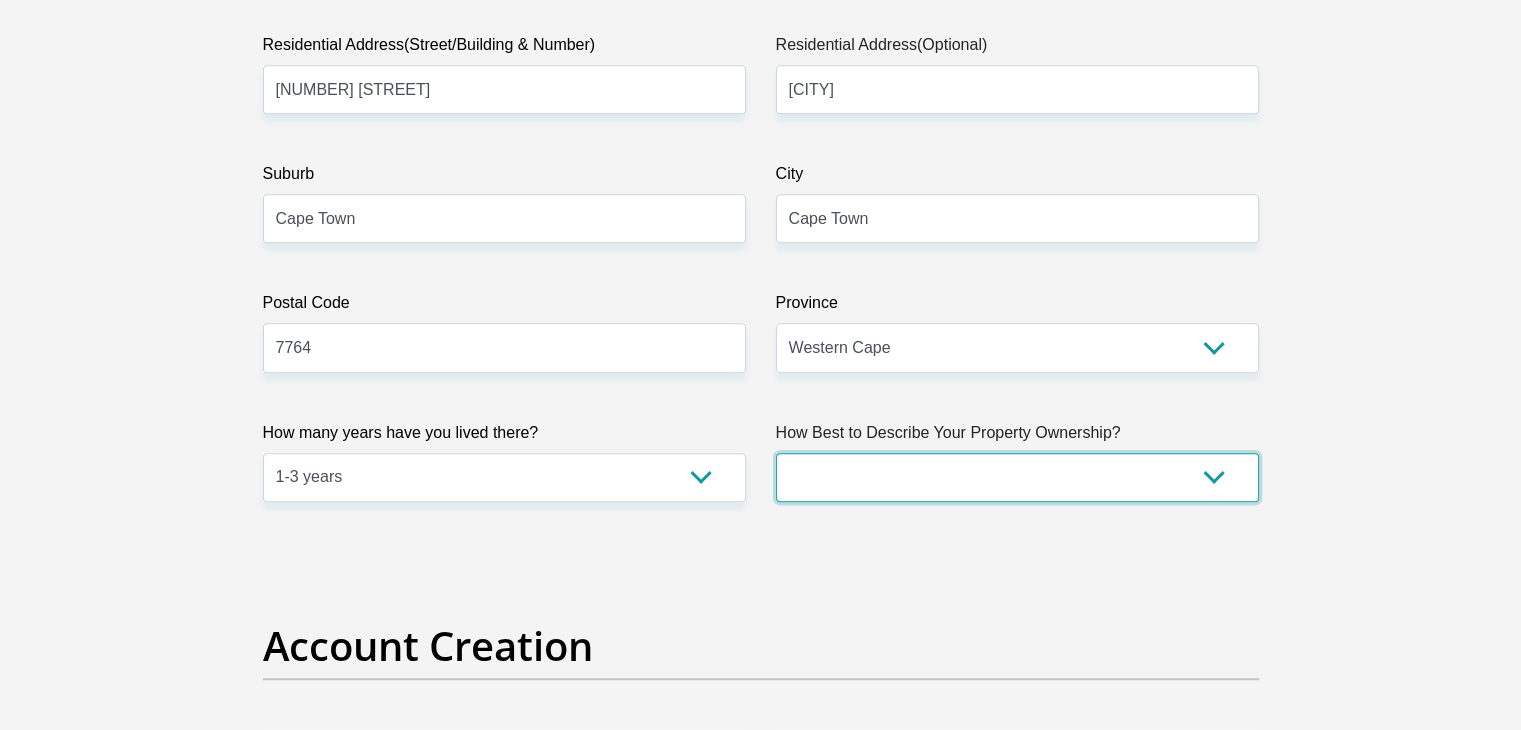 click on "Owned
Rented
Family Owned
Company Dwelling" at bounding box center [1017, 477] 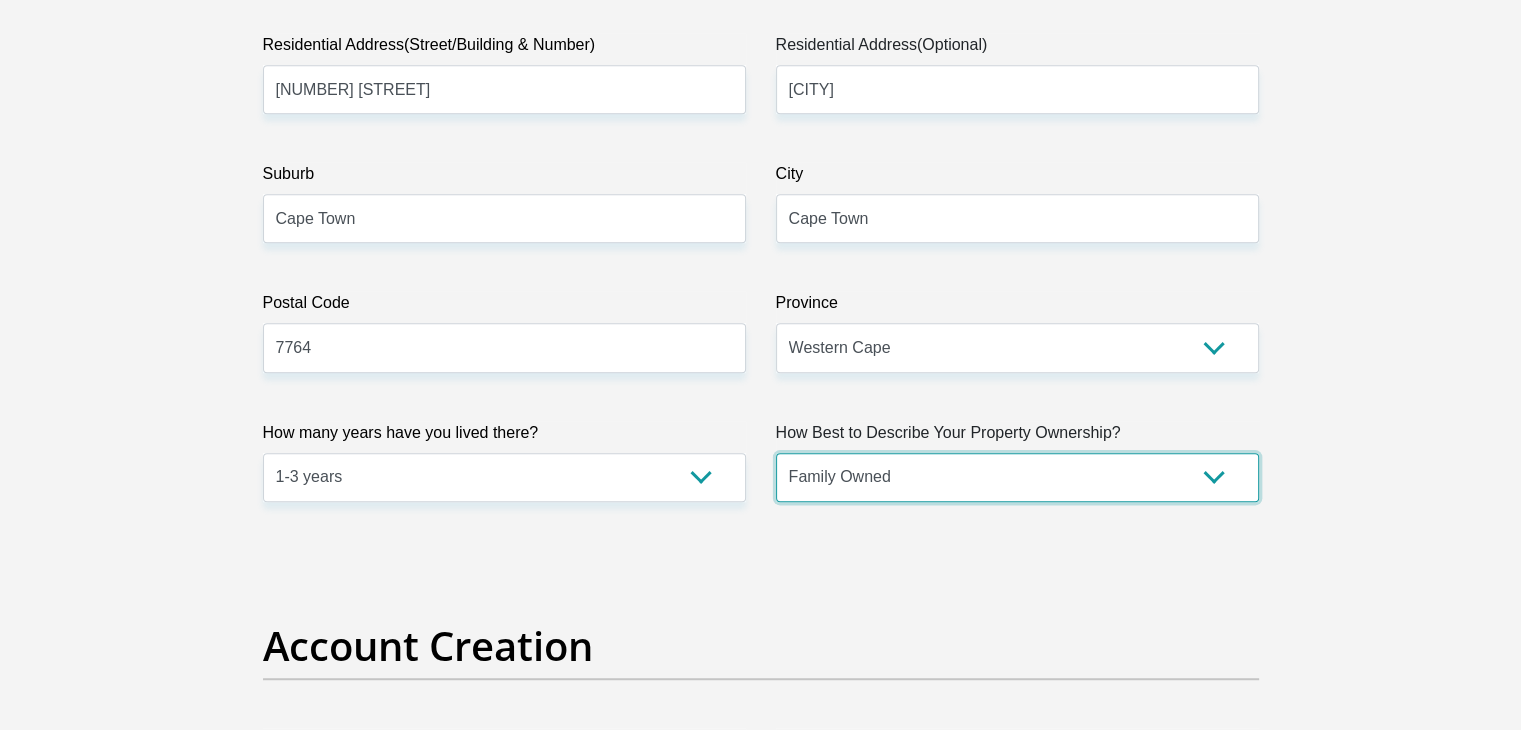 click on "Owned
Rented
Family Owned
Company Dwelling" at bounding box center (1017, 477) 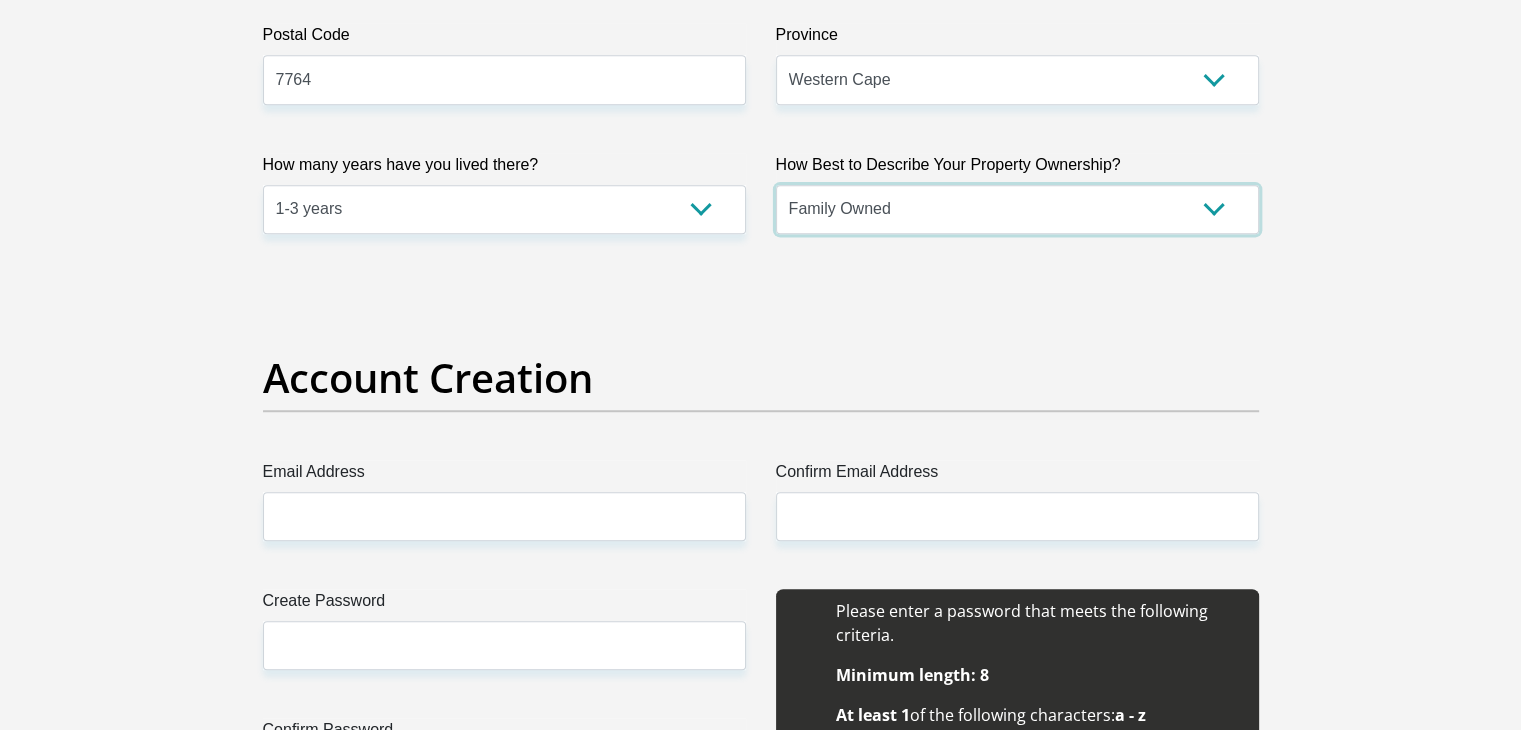 scroll, scrollTop: 1500, scrollLeft: 0, axis: vertical 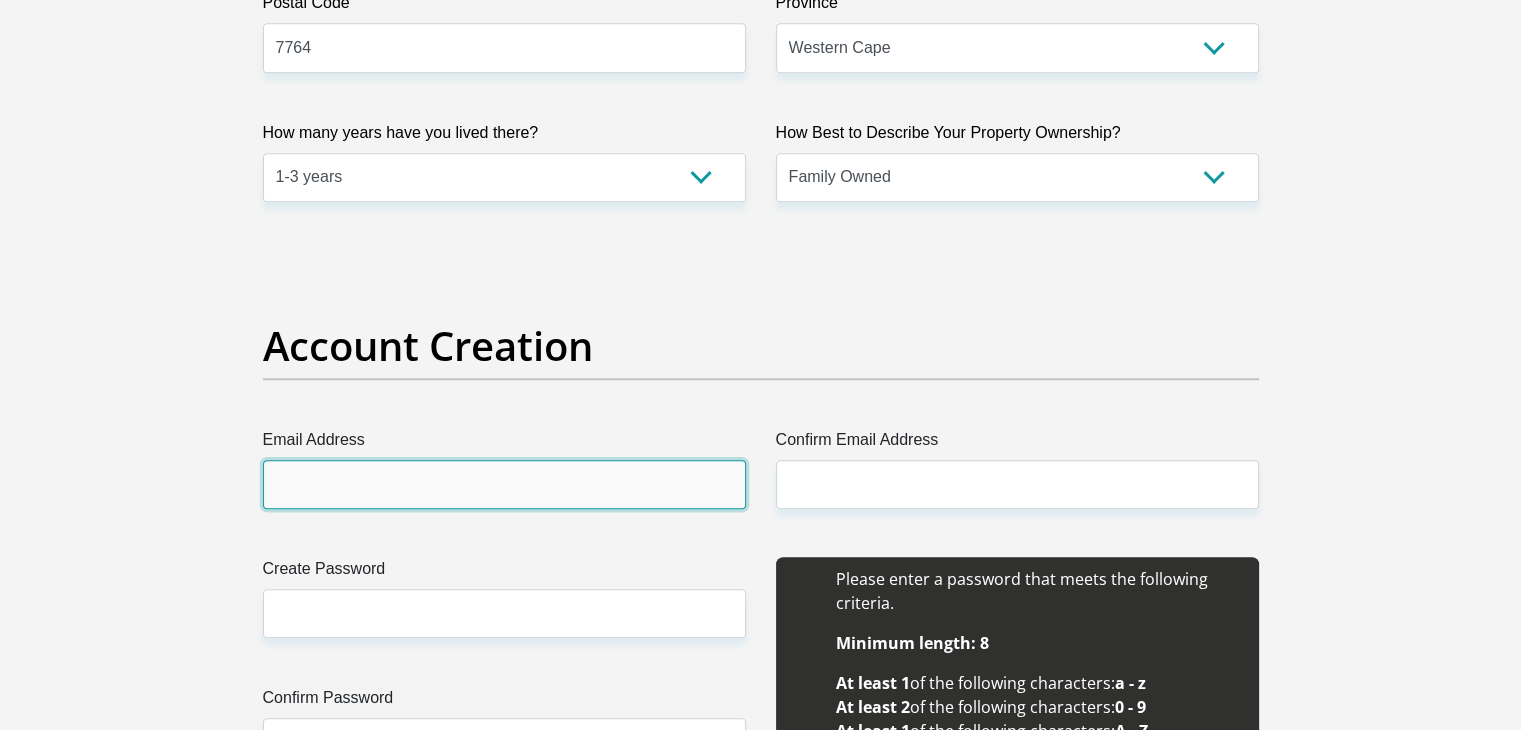 click on "Email Address" at bounding box center (504, 484) 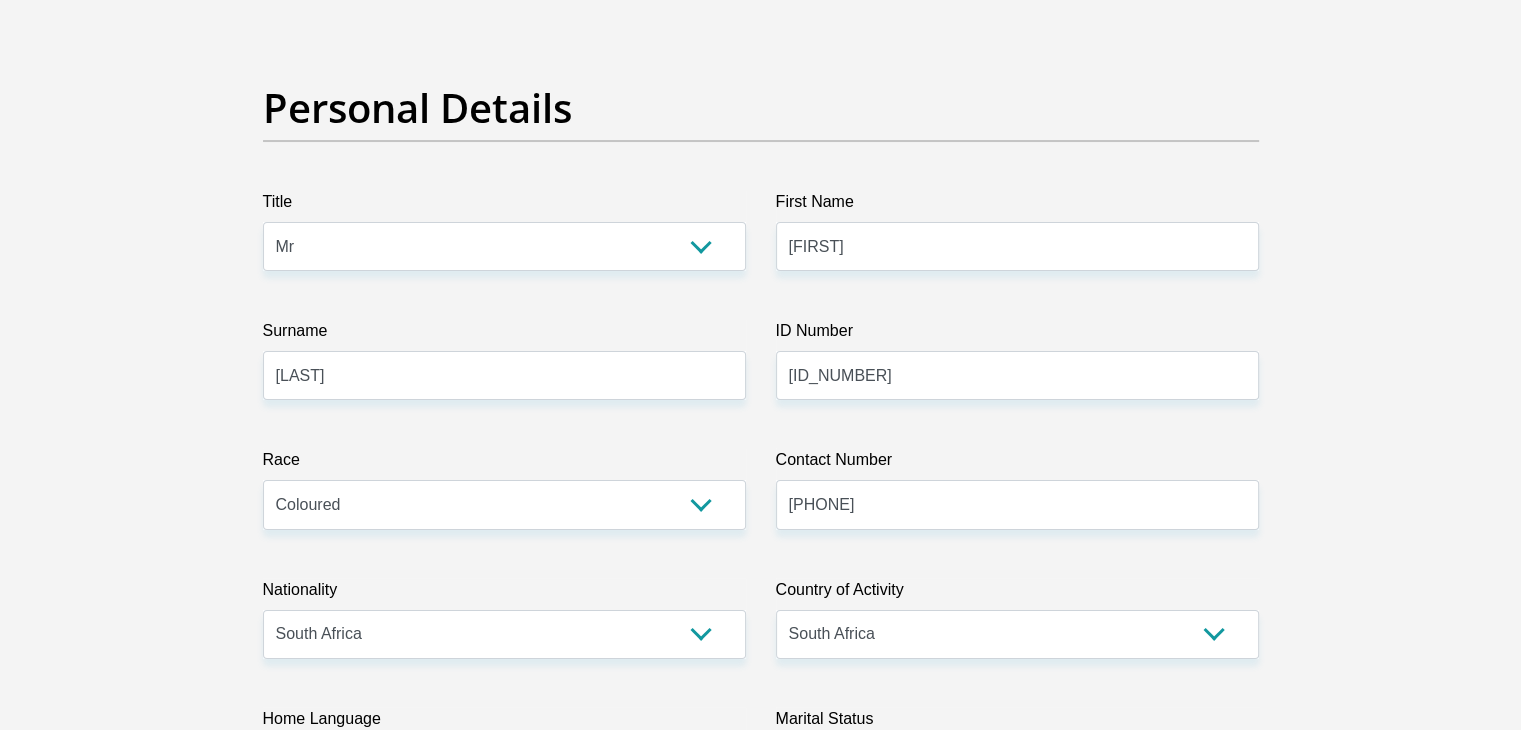 scroll, scrollTop: 0, scrollLeft: 0, axis: both 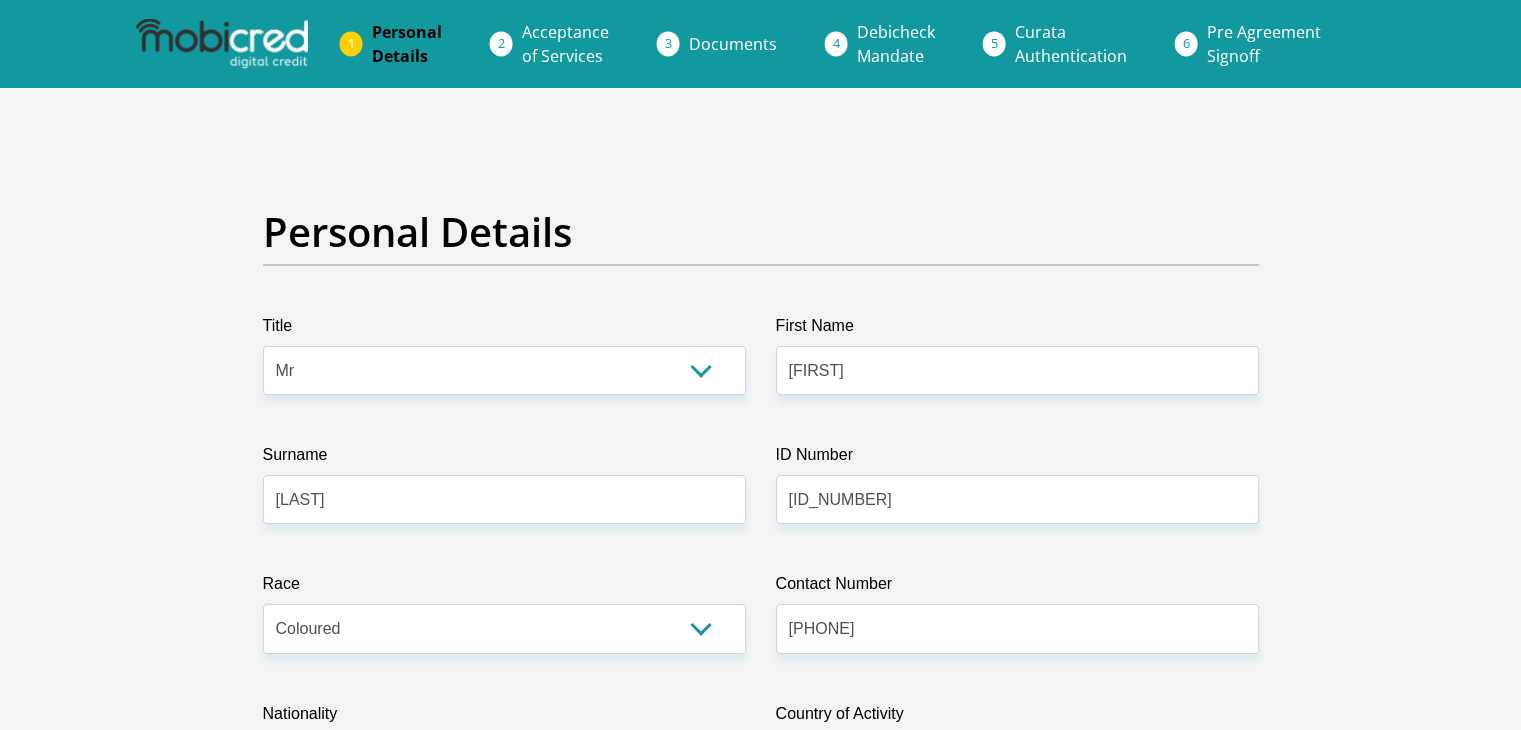 click on "Acceptance  of Services" at bounding box center [565, 44] 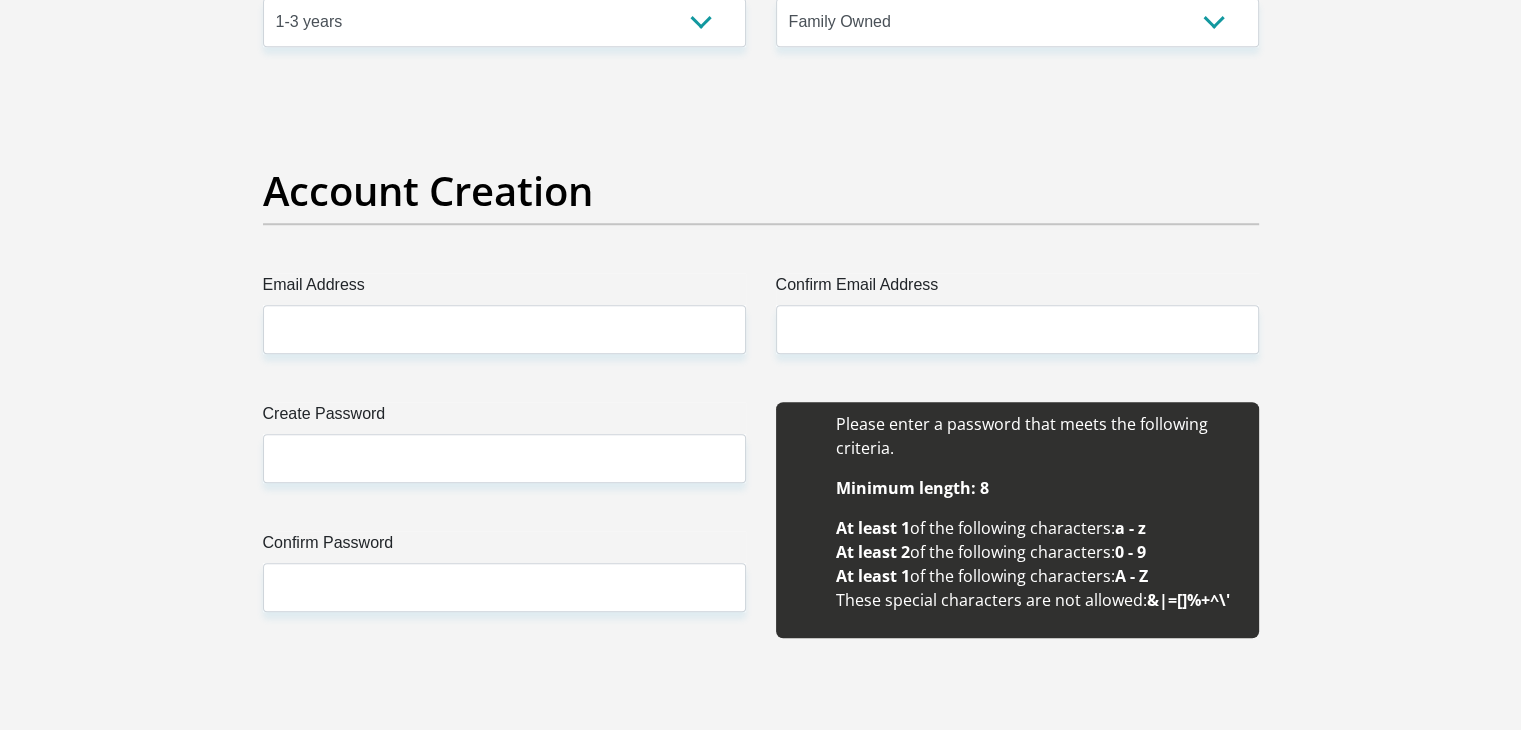 scroll, scrollTop: 1600, scrollLeft: 0, axis: vertical 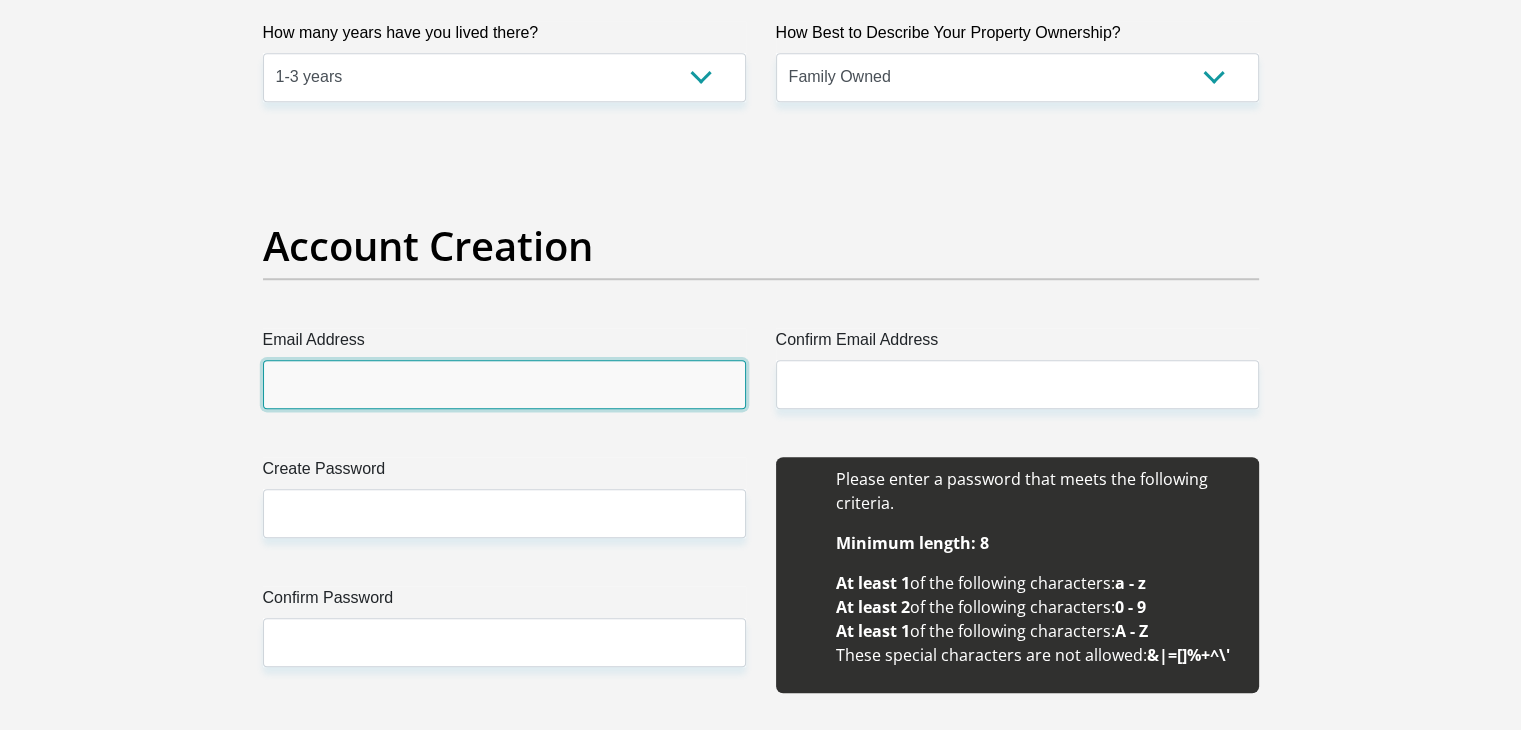 click on "Email Address" at bounding box center [504, 384] 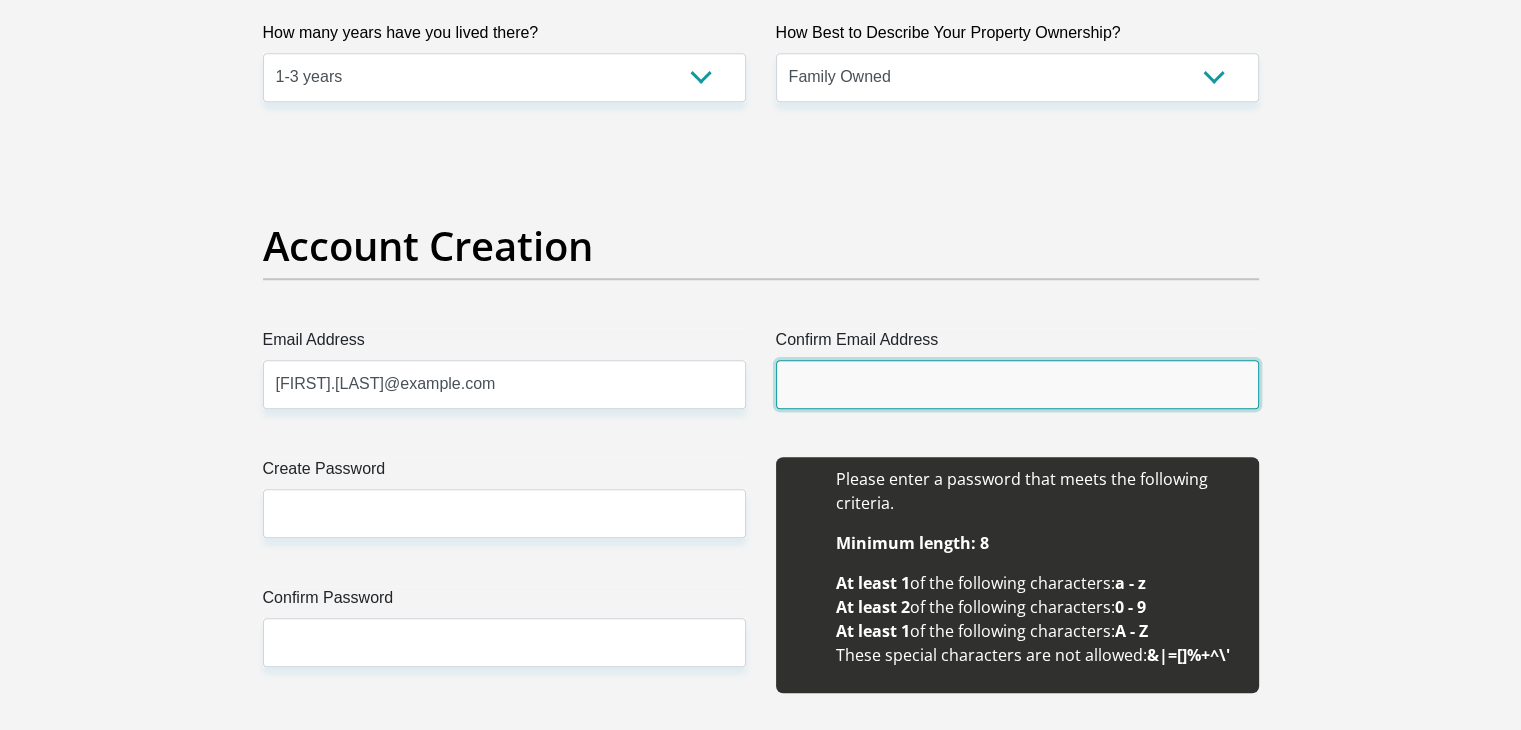 type on "mikaeel.garrett99@gmail.com" 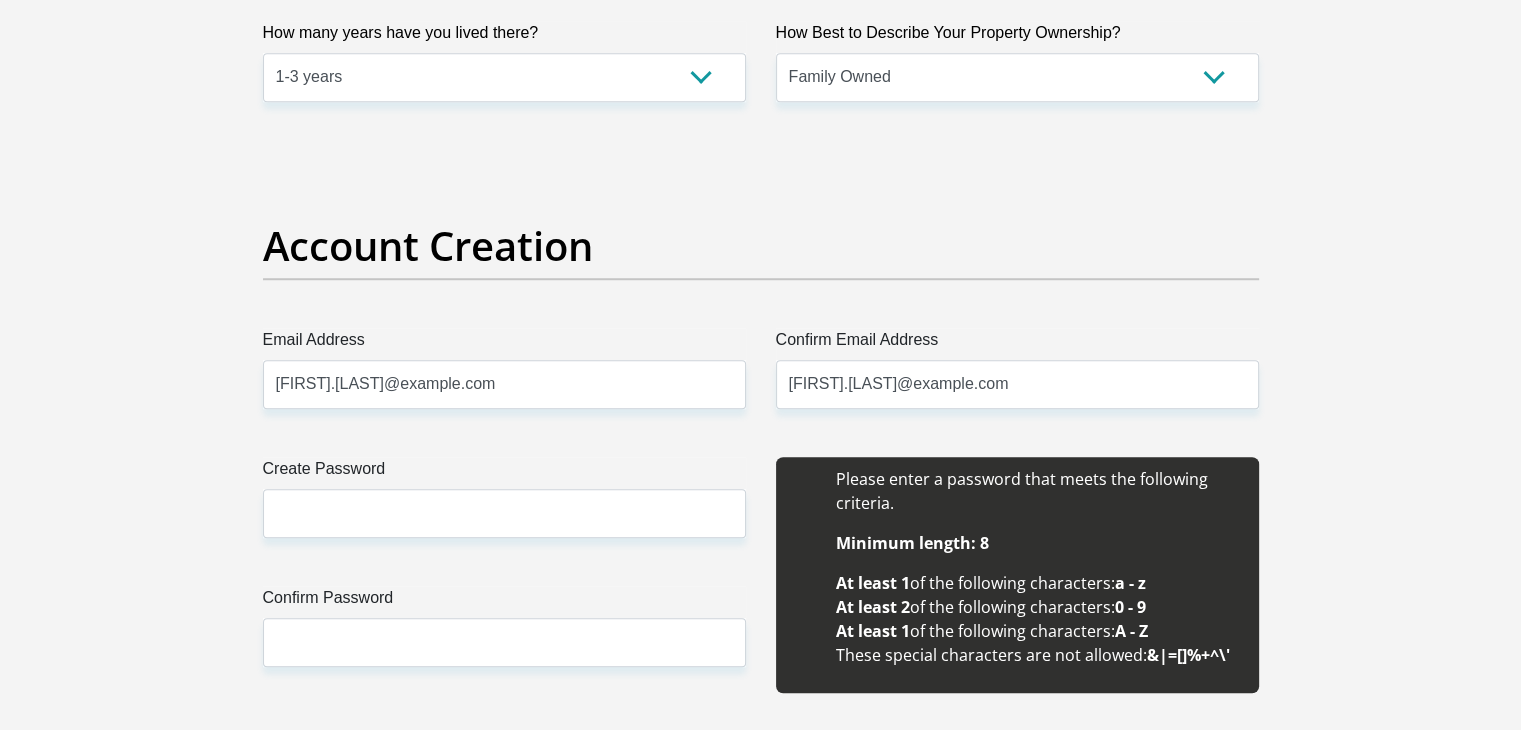 type 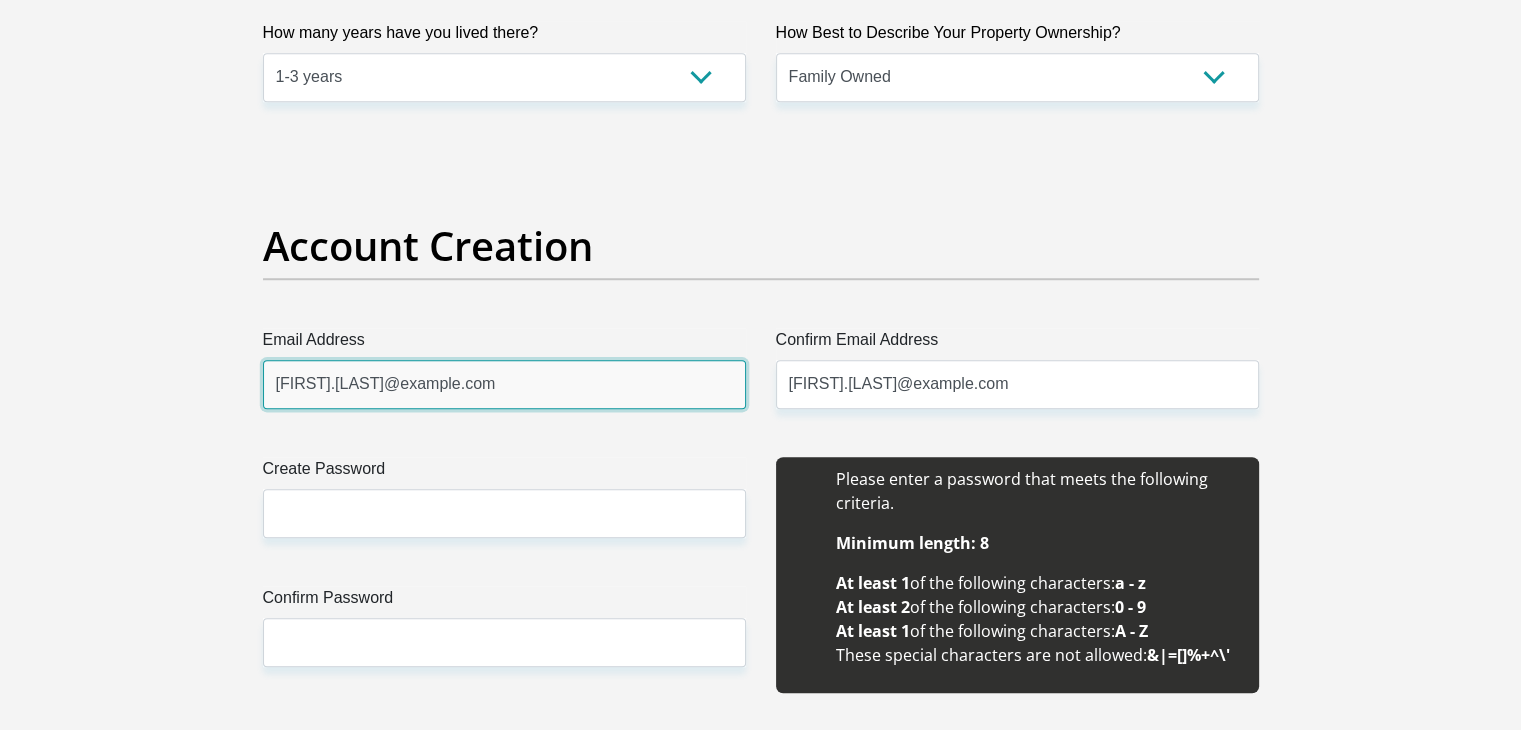type 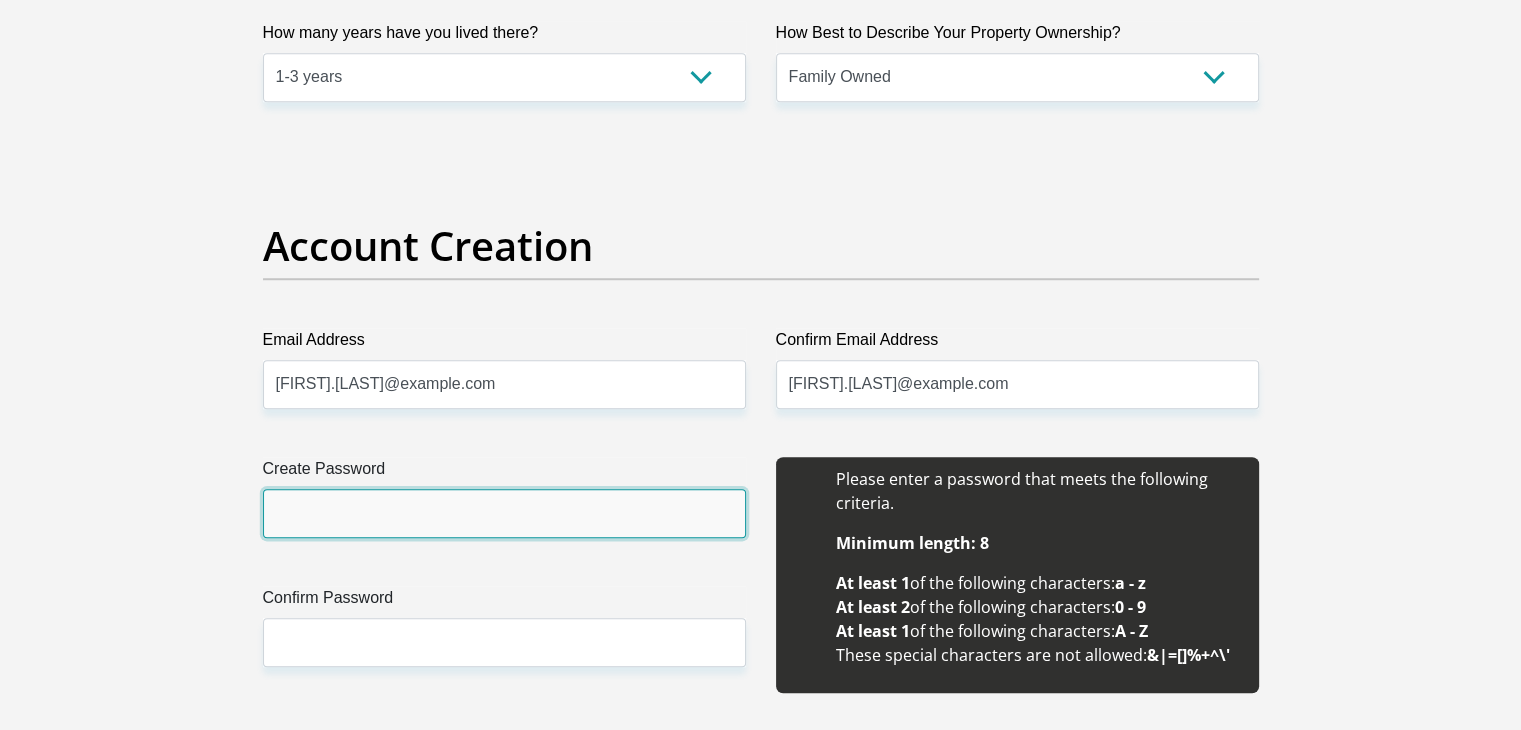 click on "Create Password" at bounding box center (504, 513) 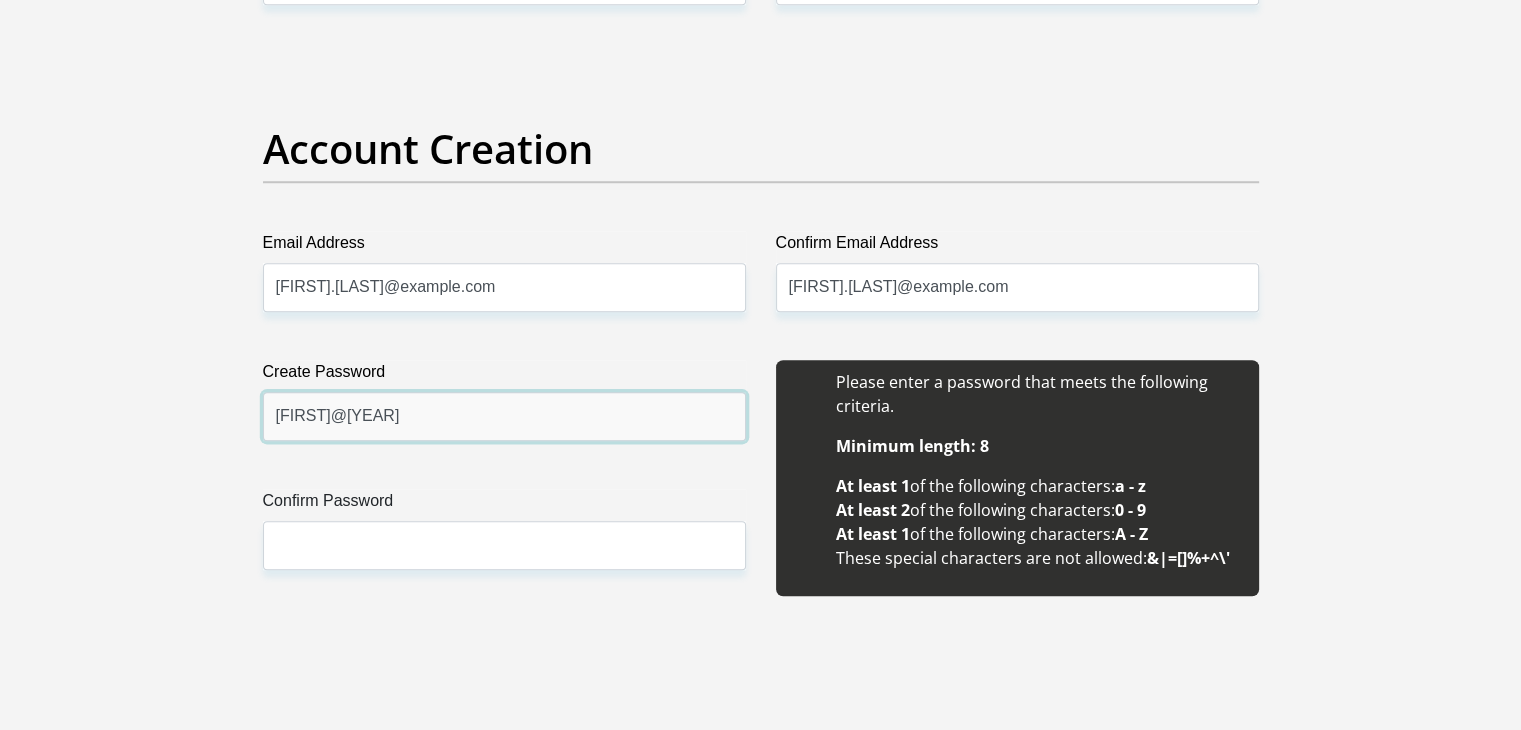scroll, scrollTop: 1700, scrollLeft: 0, axis: vertical 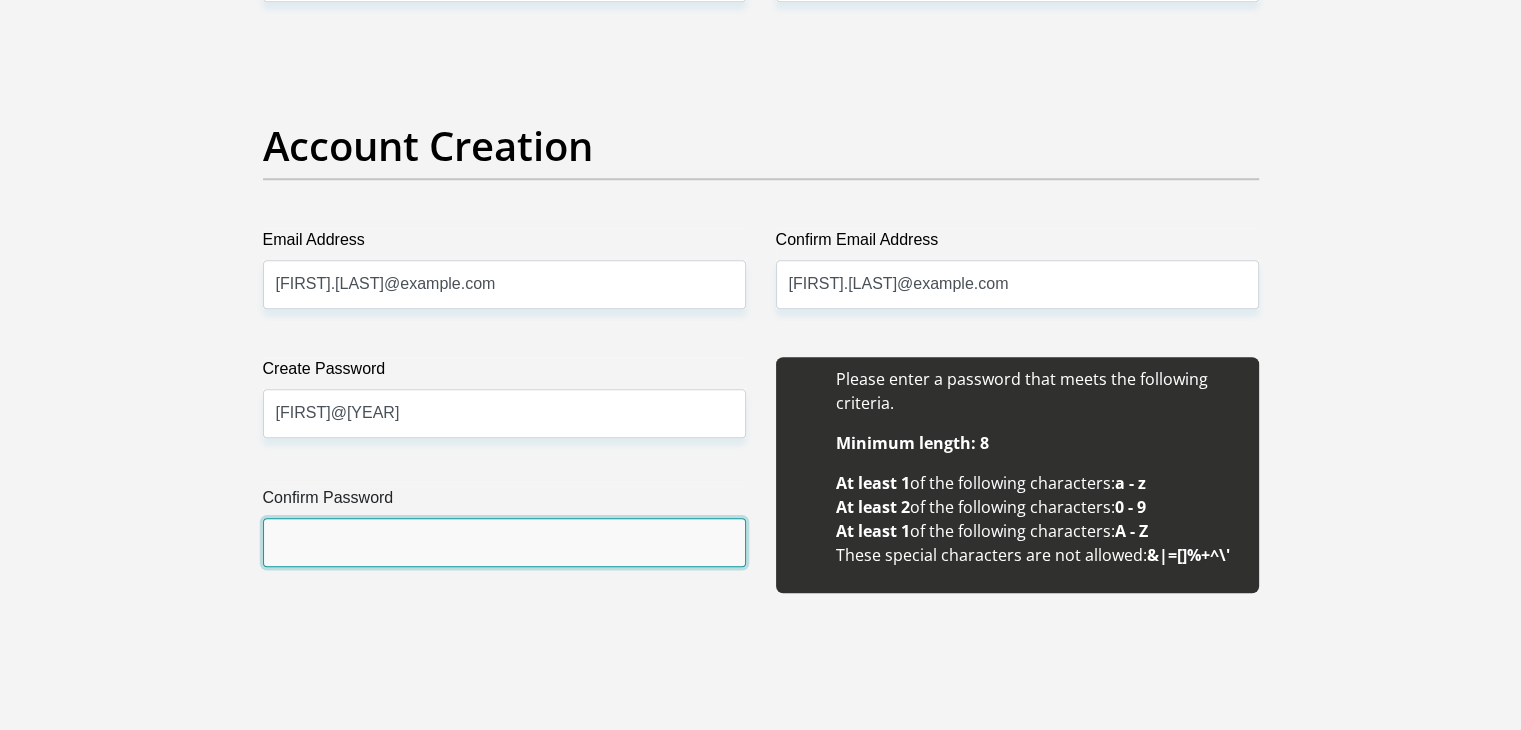 click on "Confirm Password" at bounding box center [504, 542] 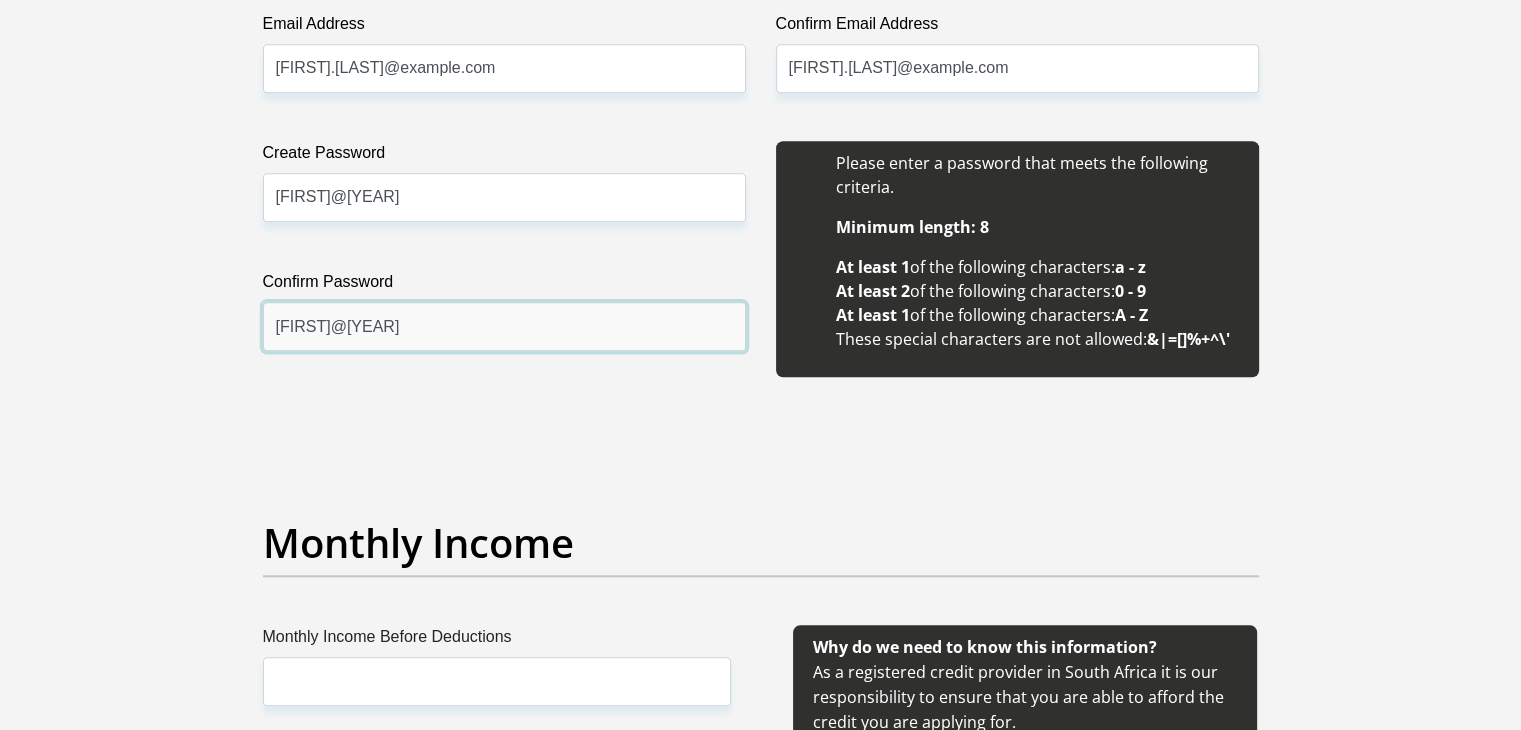 scroll, scrollTop: 2100, scrollLeft: 0, axis: vertical 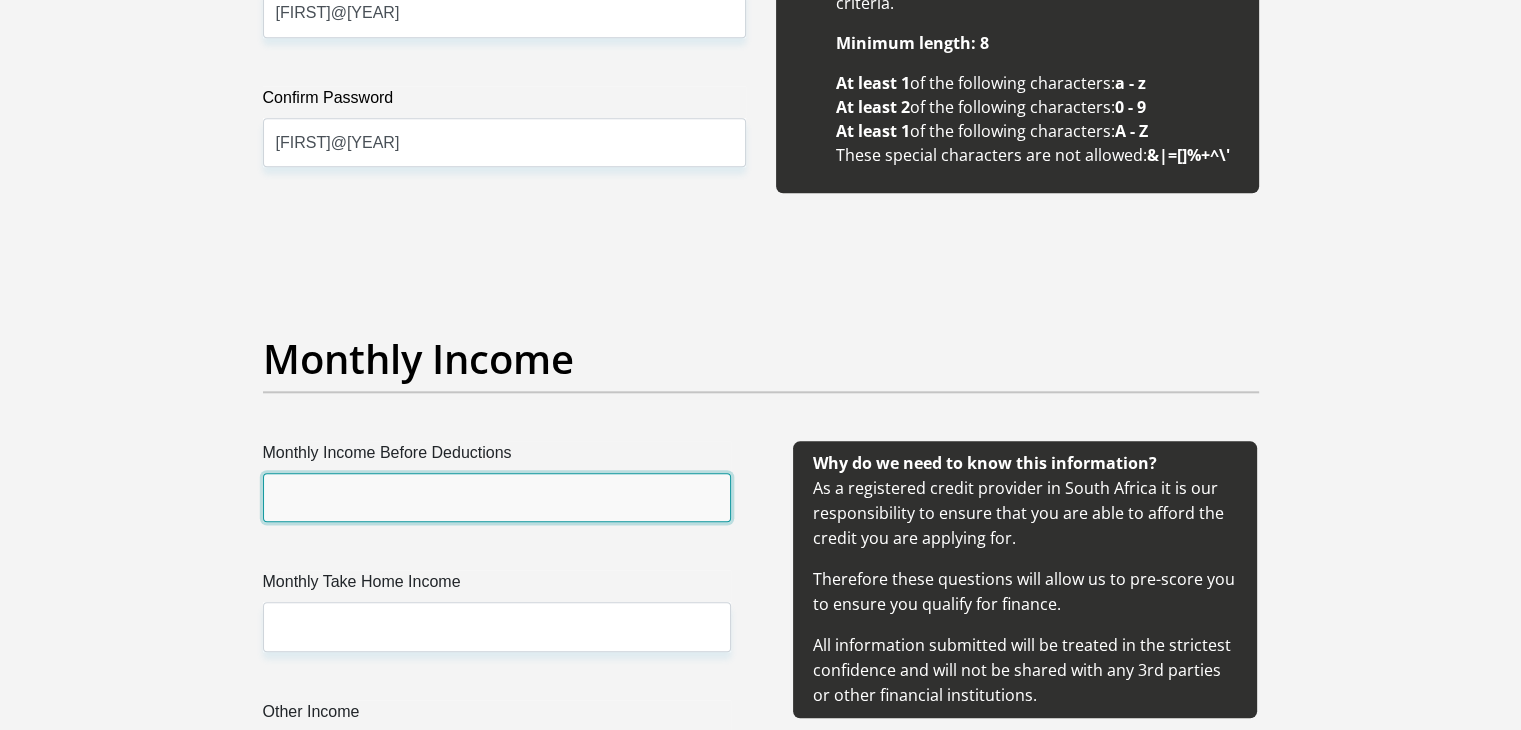 click on "Monthly Income Before Deductions" at bounding box center (497, 497) 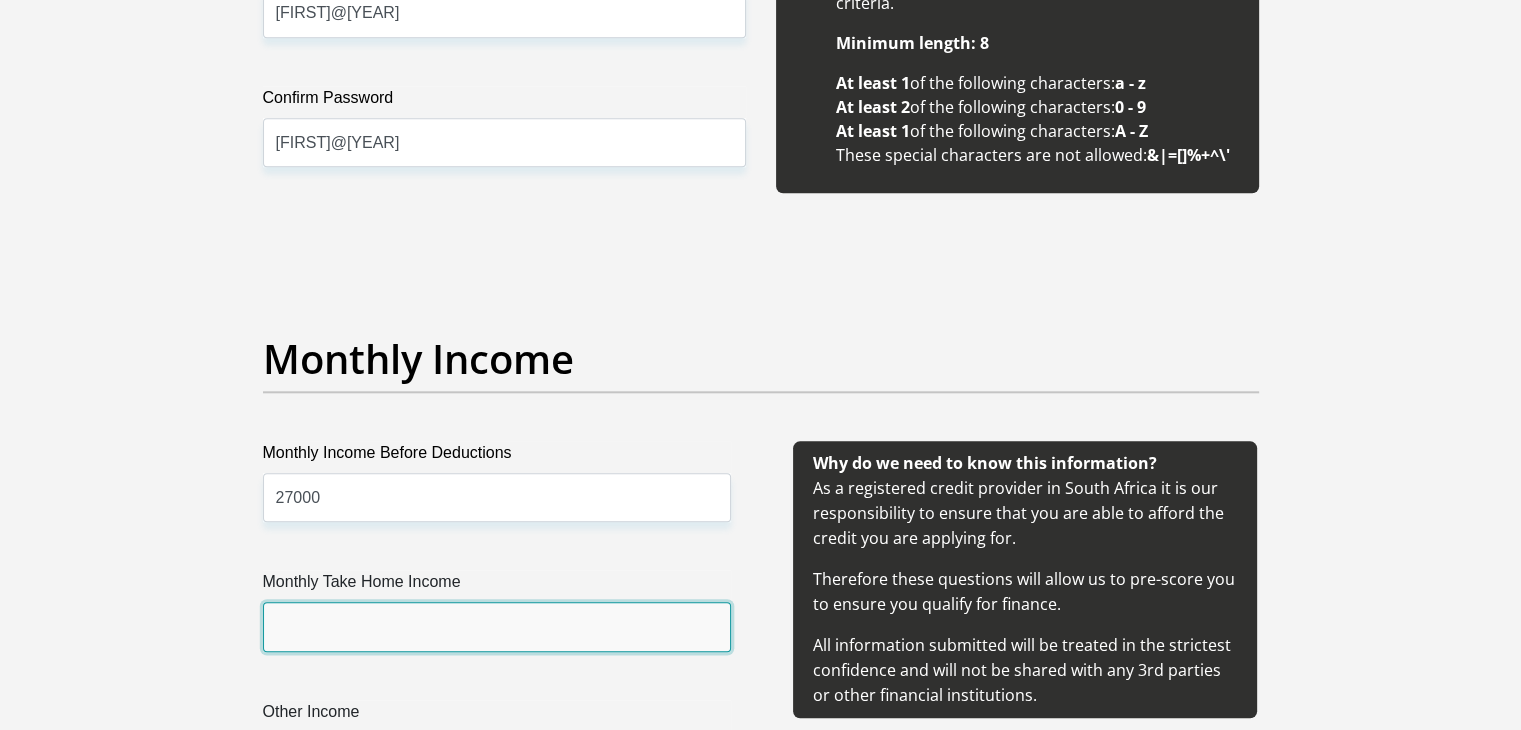 click on "Monthly Take Home Income" at bounding box center (497, 626) 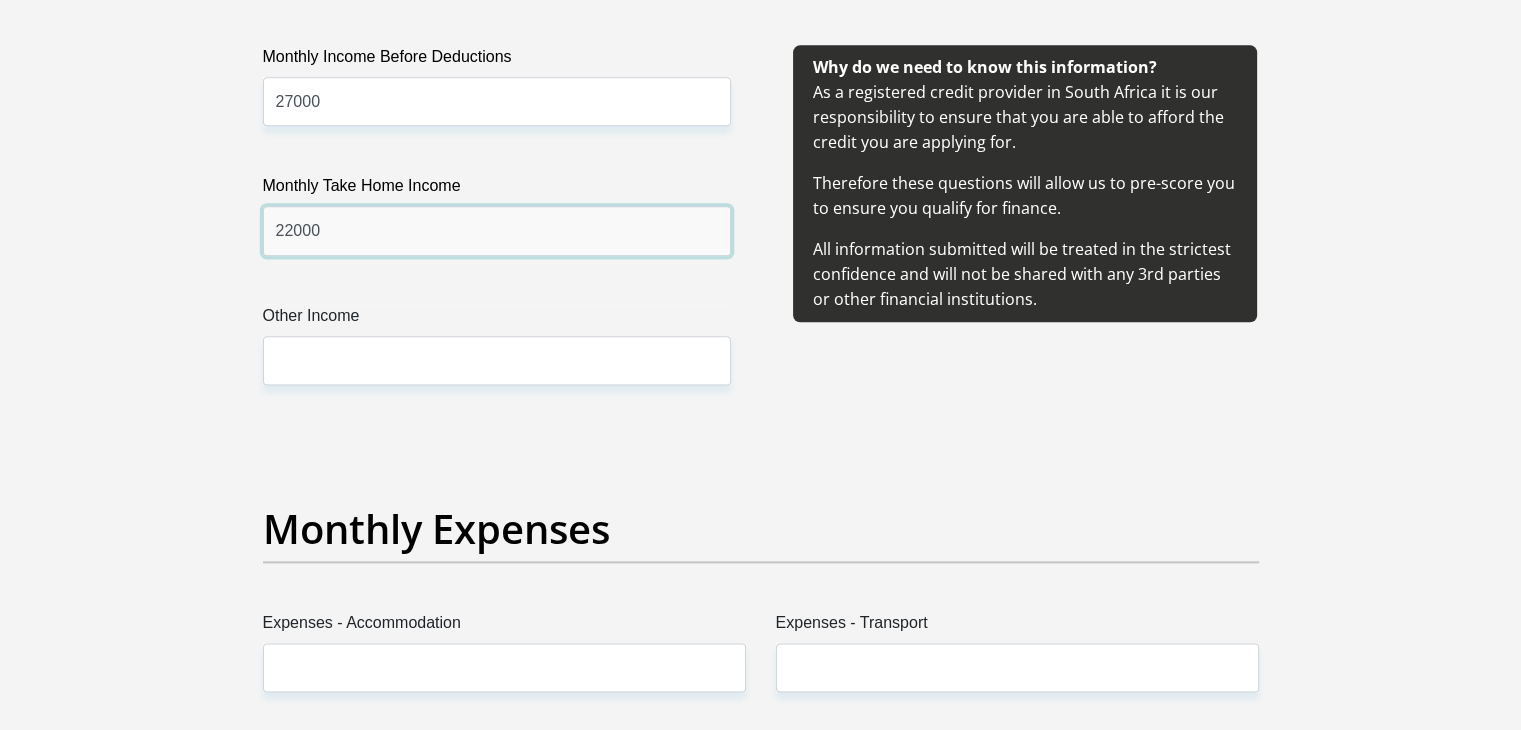 scroll, scrollTop: 2500, scrollLeft: 0, axis: vertical 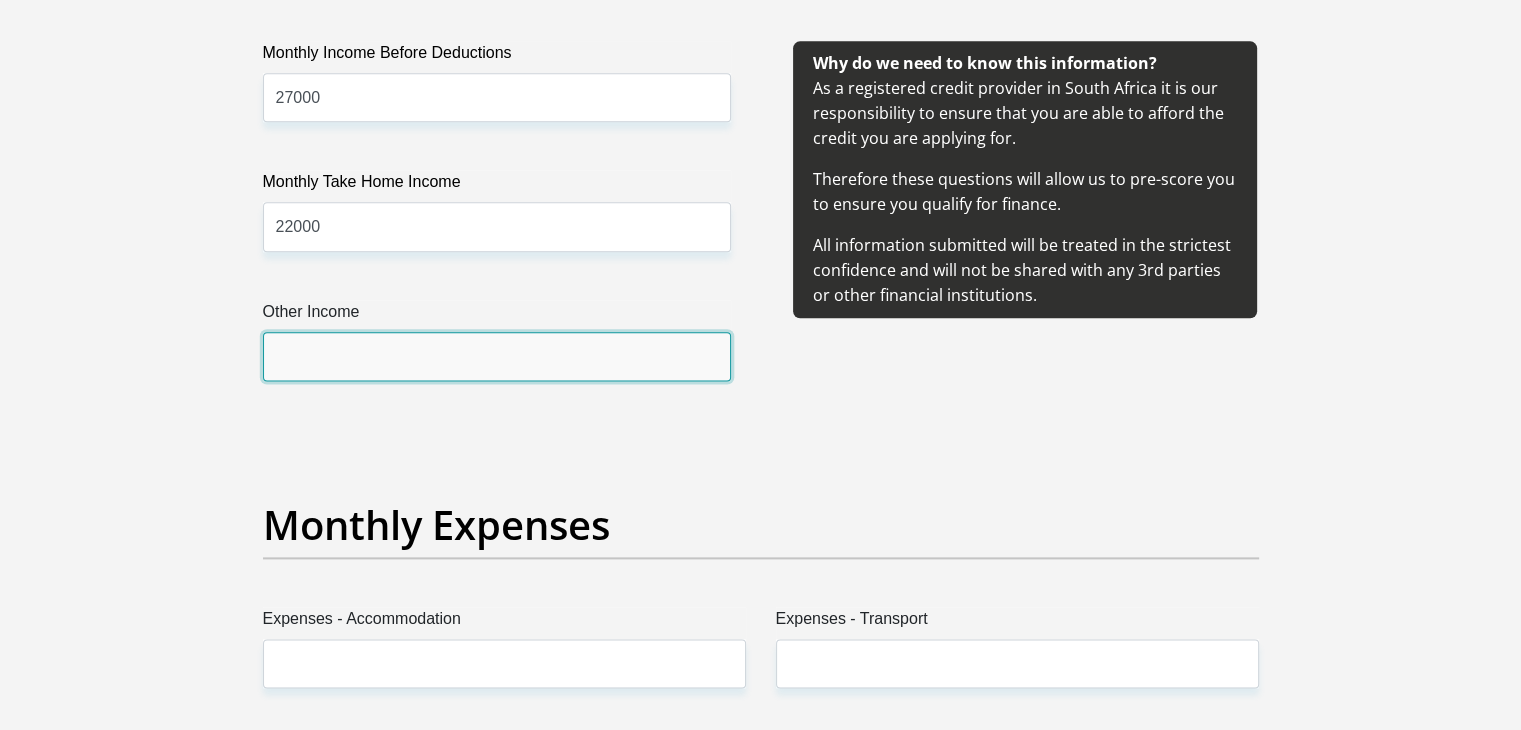 click on "Other Income" at bounding box center (497, 356) 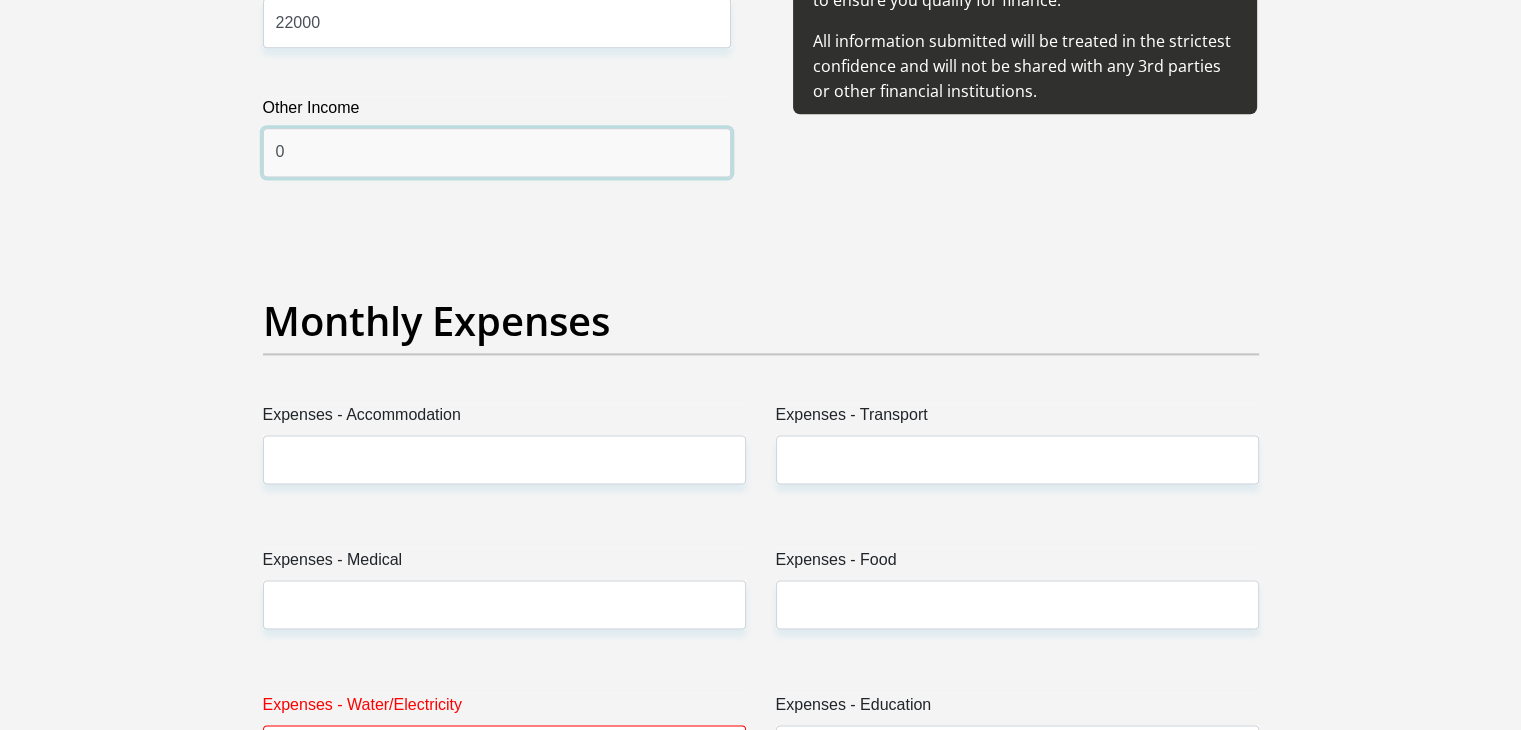 scroll, scrollTop: 2800, scrollLeft: 0, axis: vertical 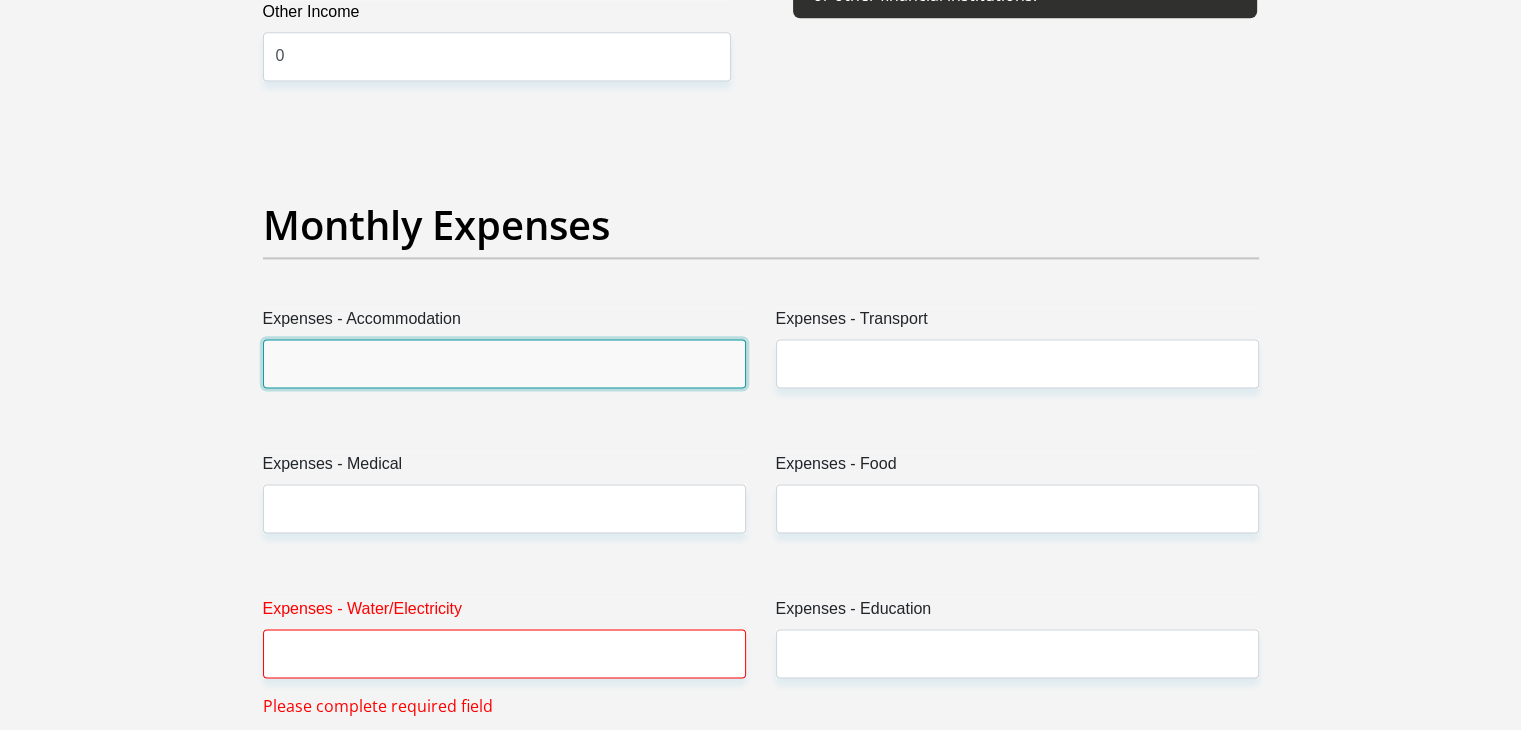click on "Expenses - Accommodation" at bounding box center [504, 363] 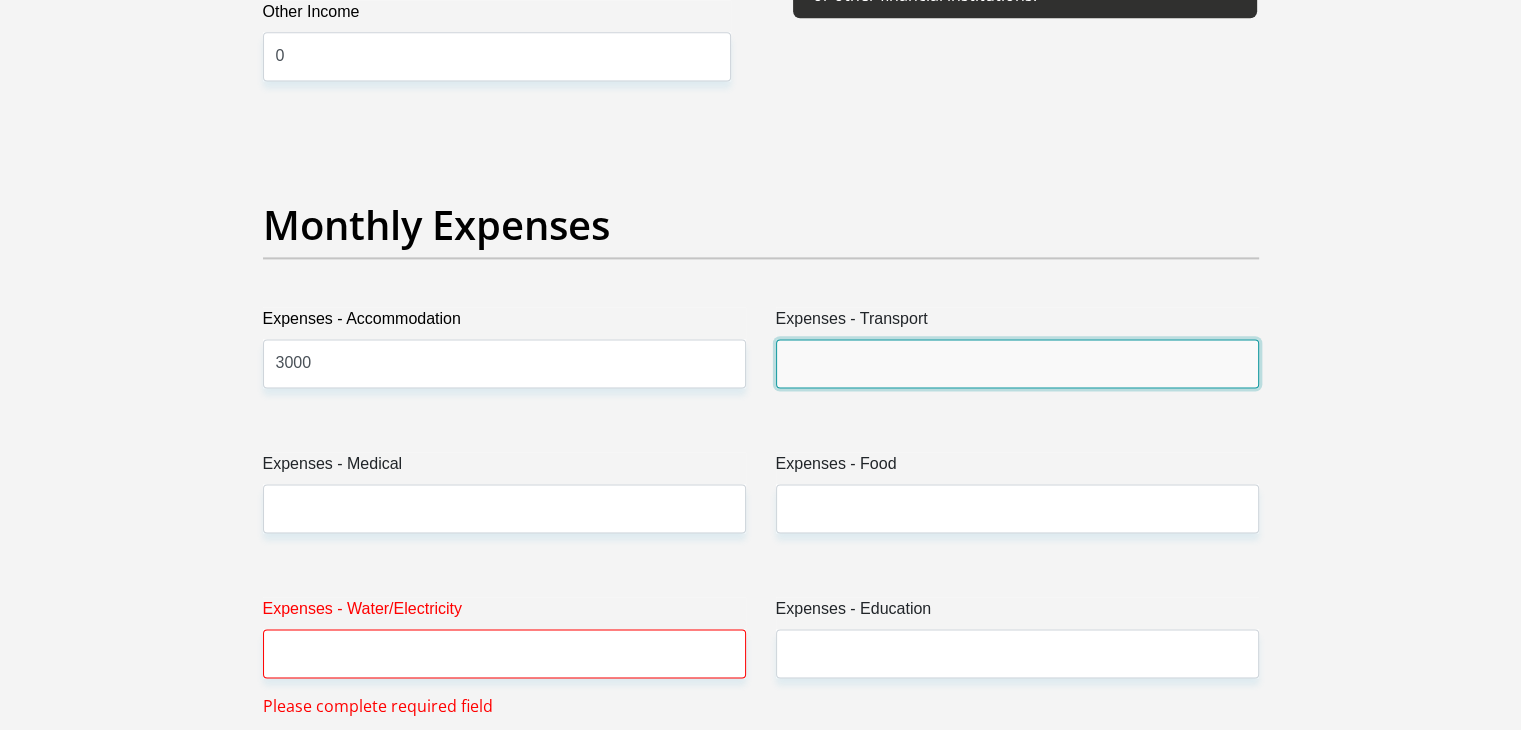 click on "Expenses - Transport" at bounding box center (1017, 363) 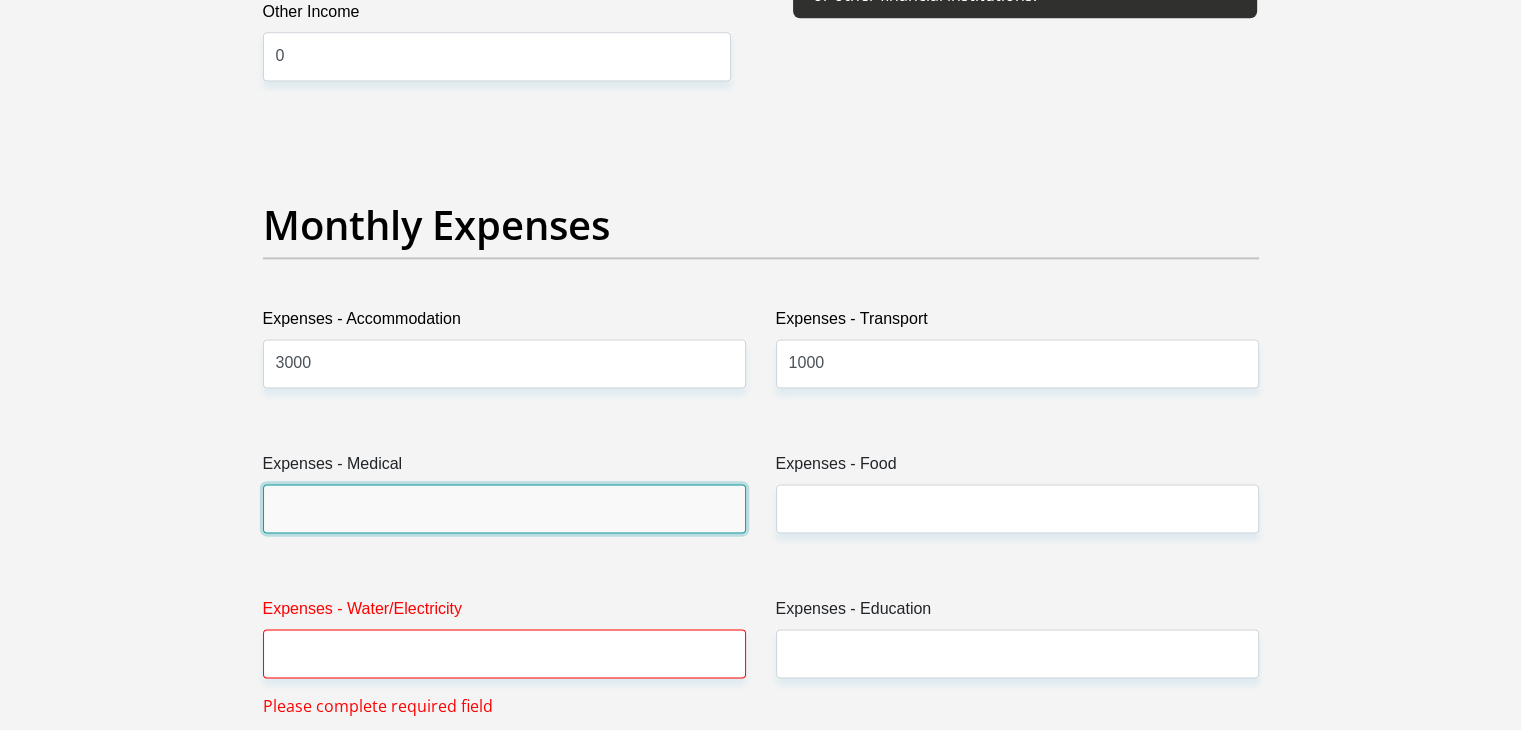 click on "Expenses - Medical" at bounding box center (504, 508) 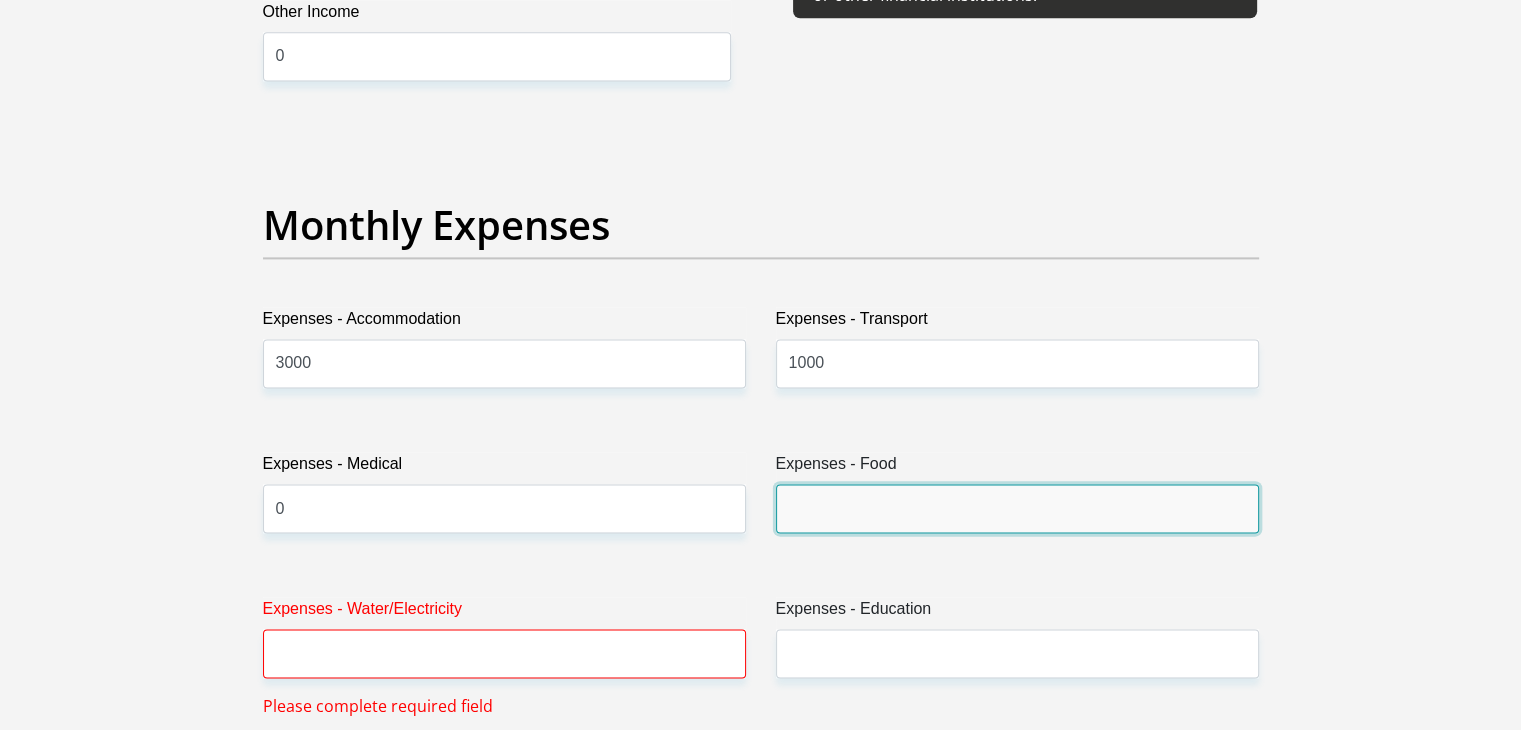 drag, startPoint x: 853, startPoint y: 516, endPoint x: 876, endPoint y: 529, distance: 26.41969 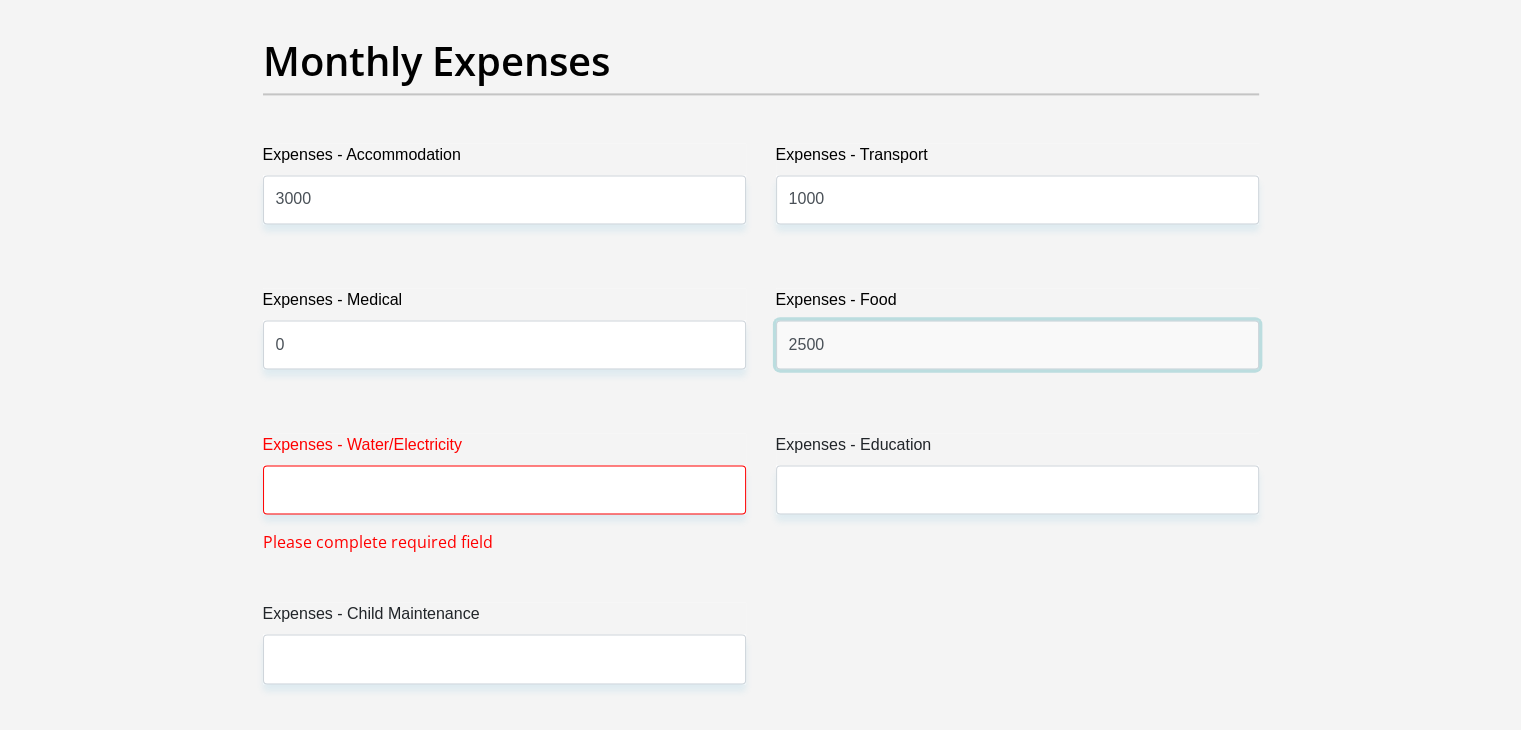 scroll, scrollTop: 3000, scrollLeft: 0, axis: vertical 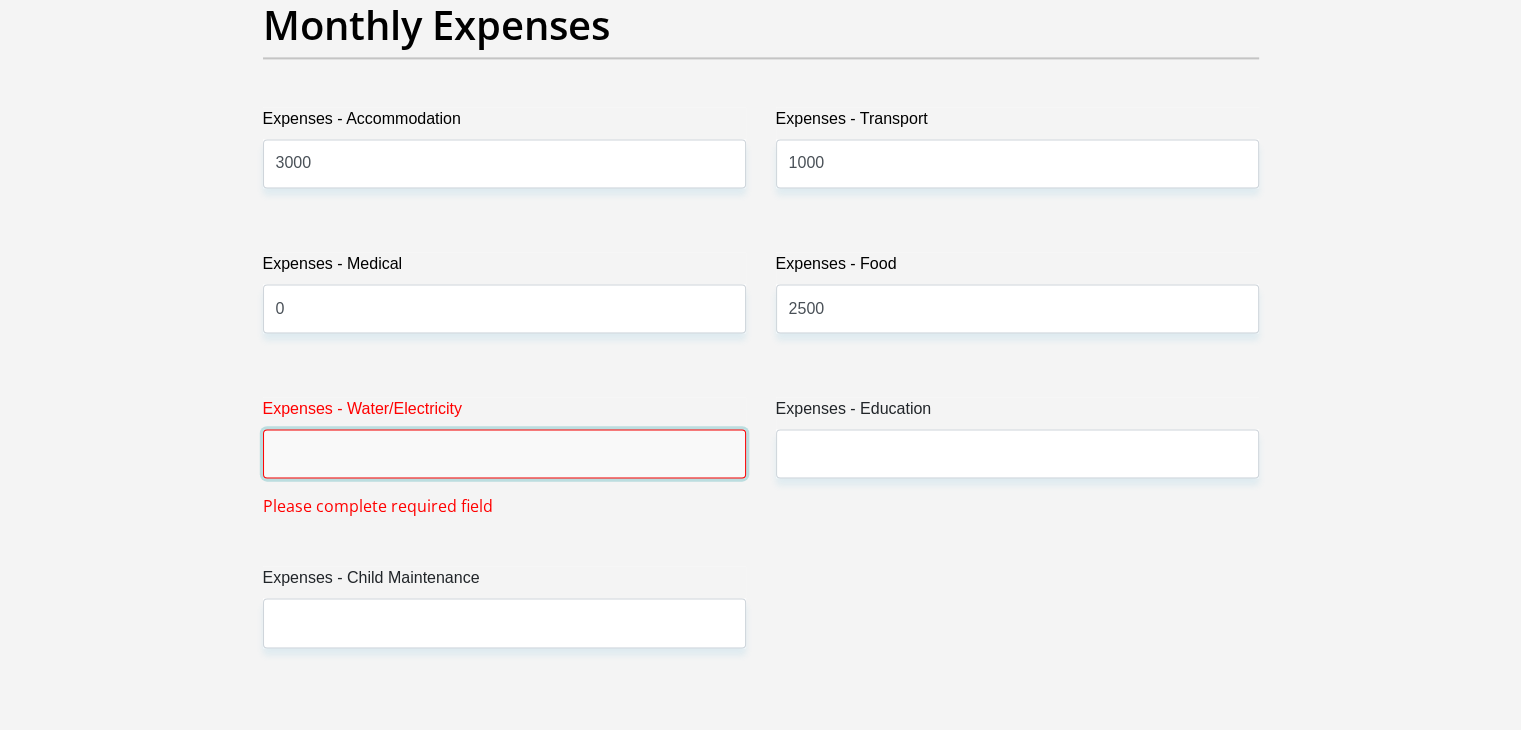 click on "Expenses - Water/Electricity" at bounding box center [504, 453] 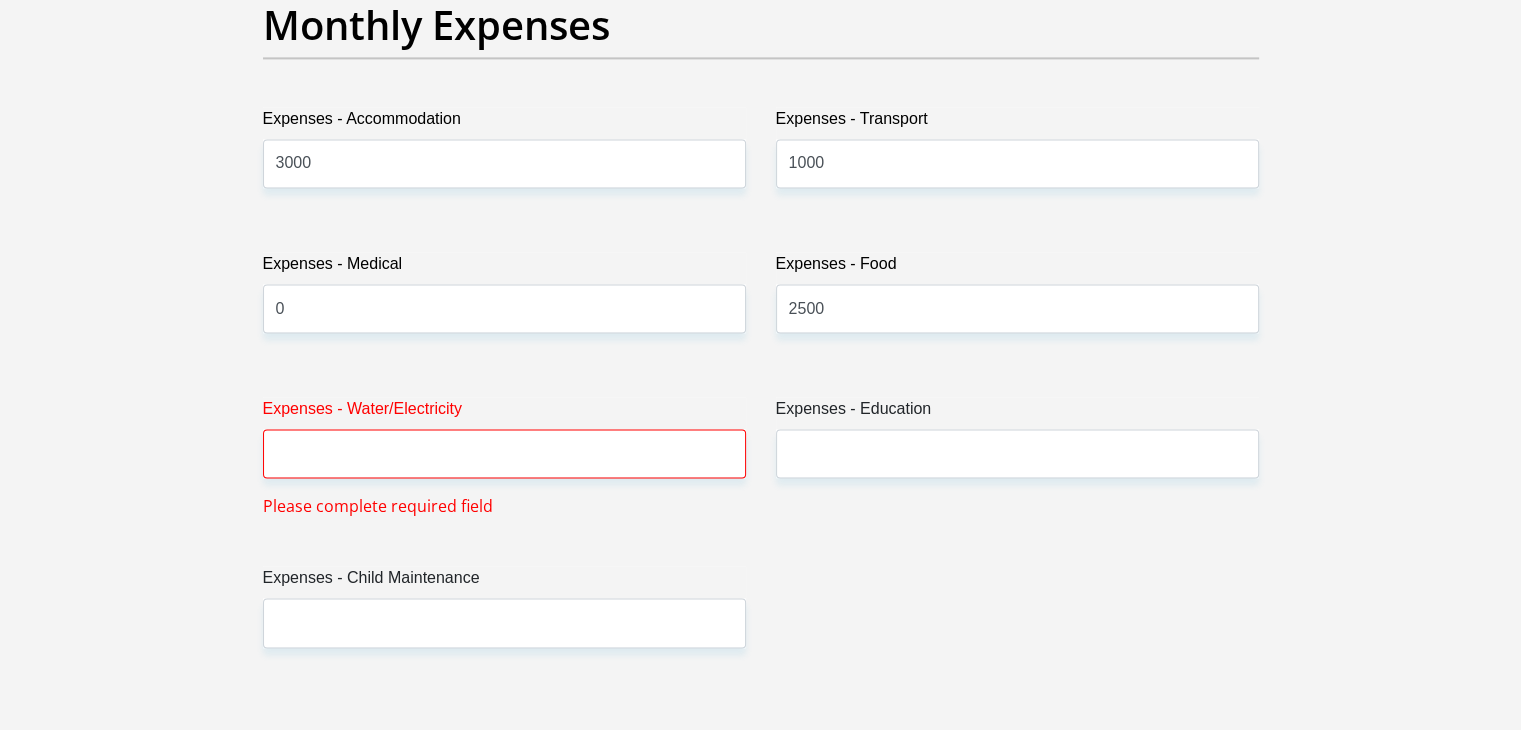 click on "Title
Mr
Ms
Mrs
Dr
Other
First Name
Mikaeel
Surname
Garrett
ID Number
7603075088082
Please input valid ID number
Race
Black
Coloured
Indian
White
Other
Contact Number
0658063447
Please input valid contact number
Nationality
South Africa
Afghanistan
Aland Islands  Albania  Algeria" at bounding box center [761, 627] 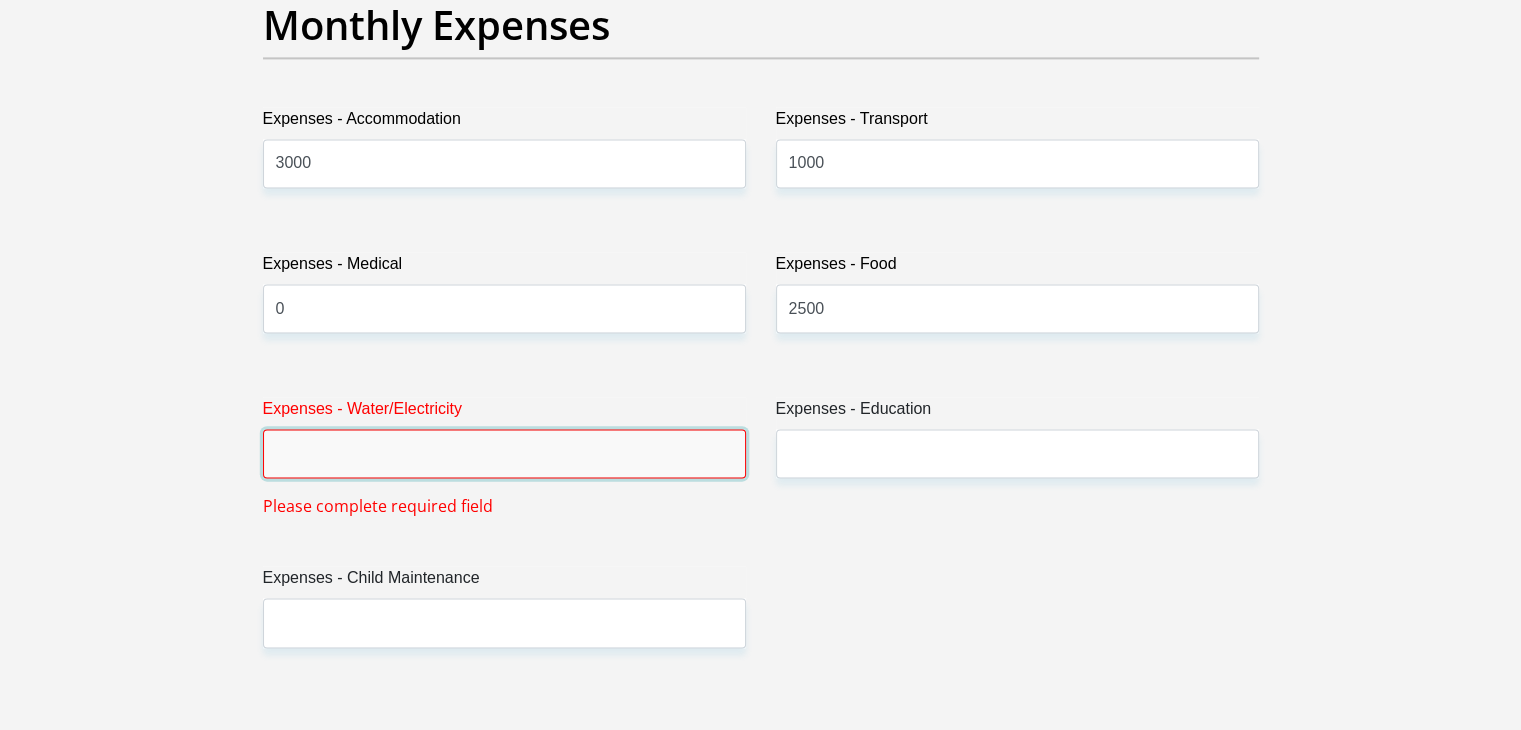 click on "Expenses - Water/Electricity" at bounding box center [504, 453] 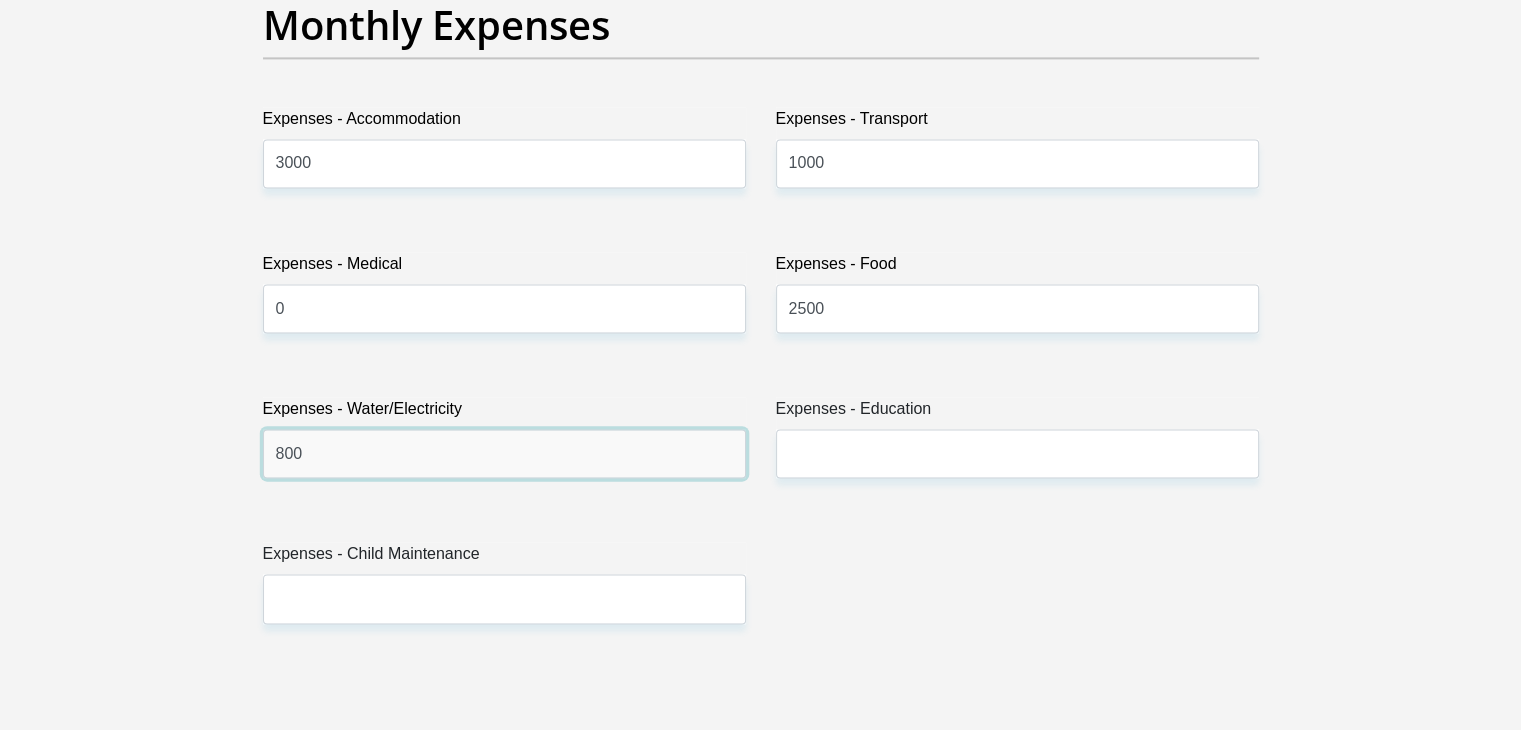 type on "800" 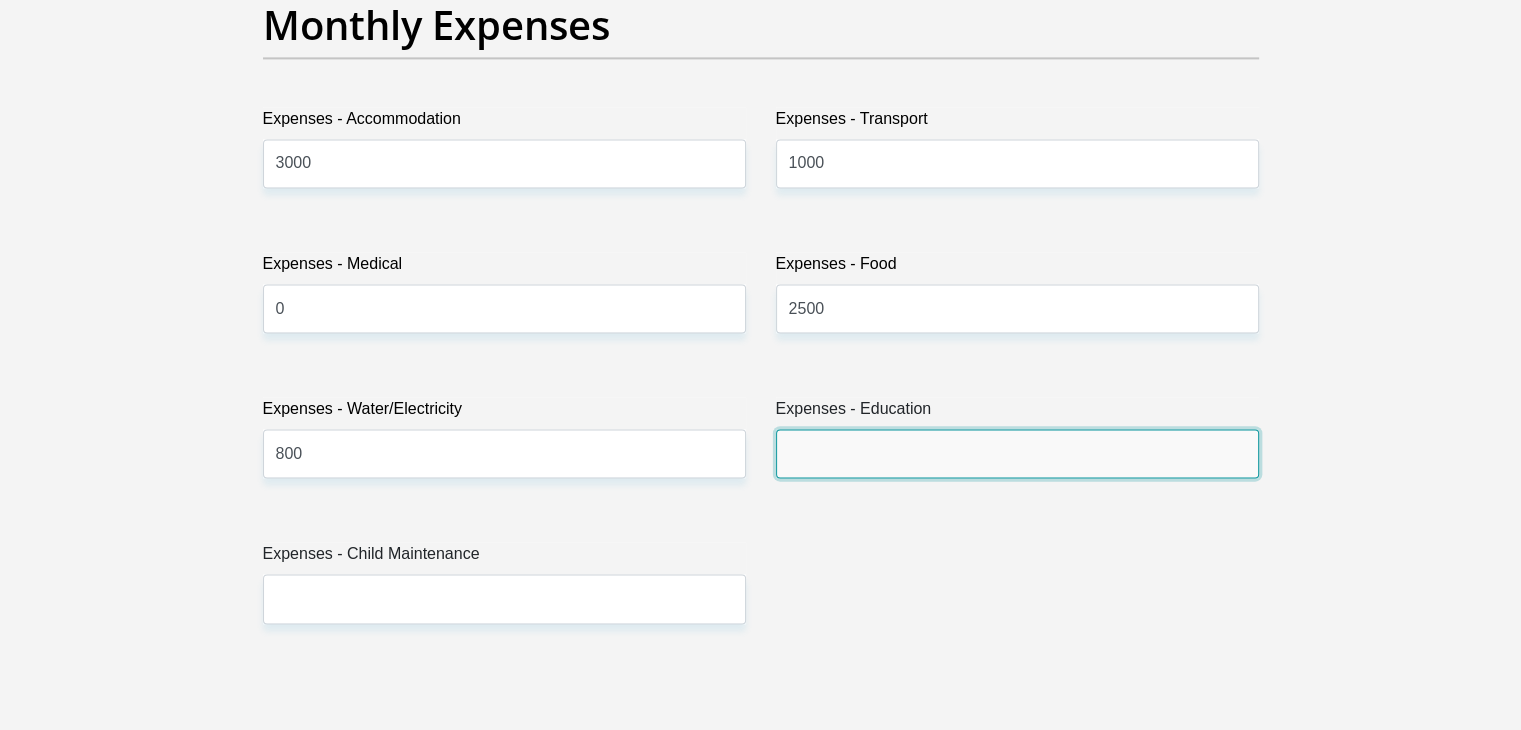 drag, startPoint x: 822, startPoint y: 454, endPoint x: 820, endPoint y: 469, distance: 15.132746 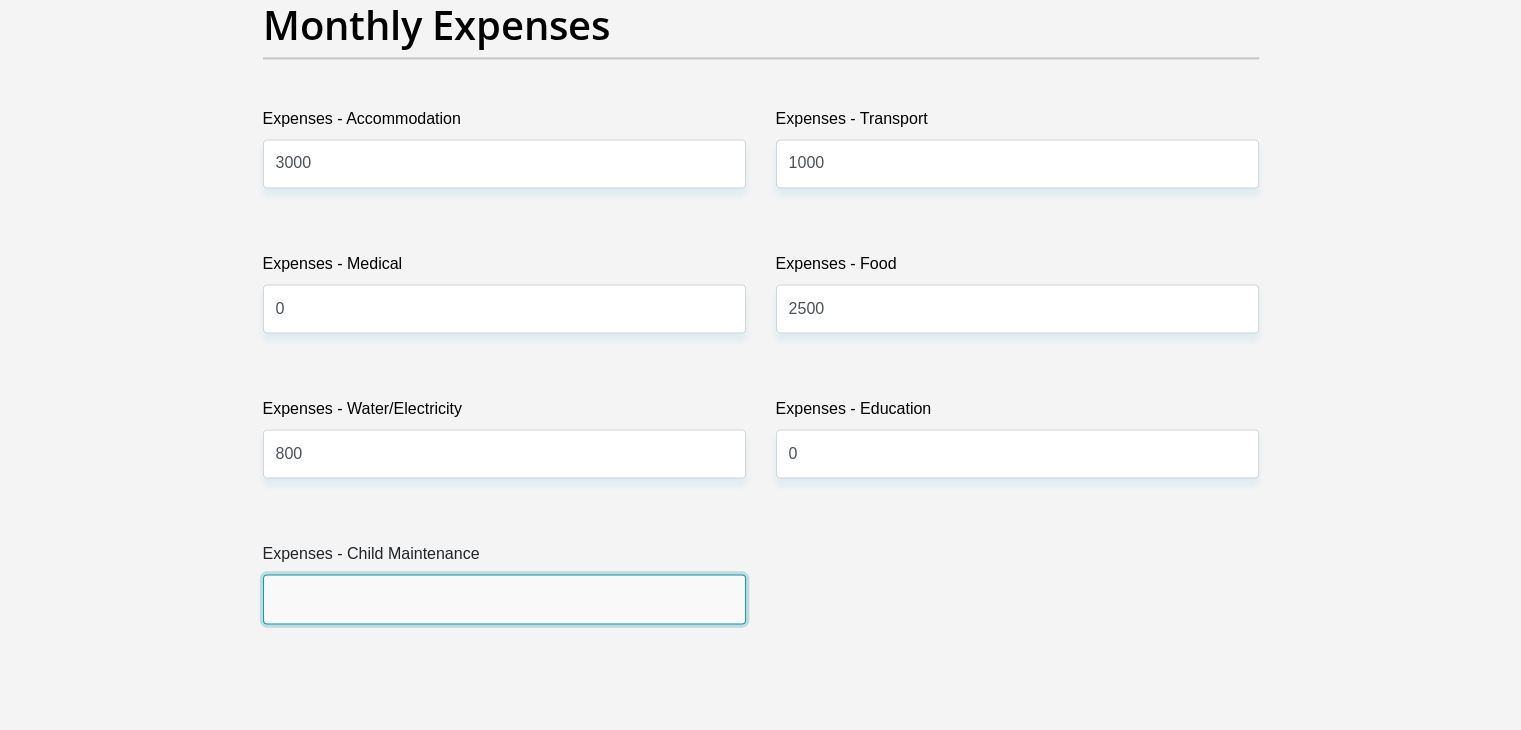click on "Expenses - Child Maintenance" at bounding box center [504, 598] 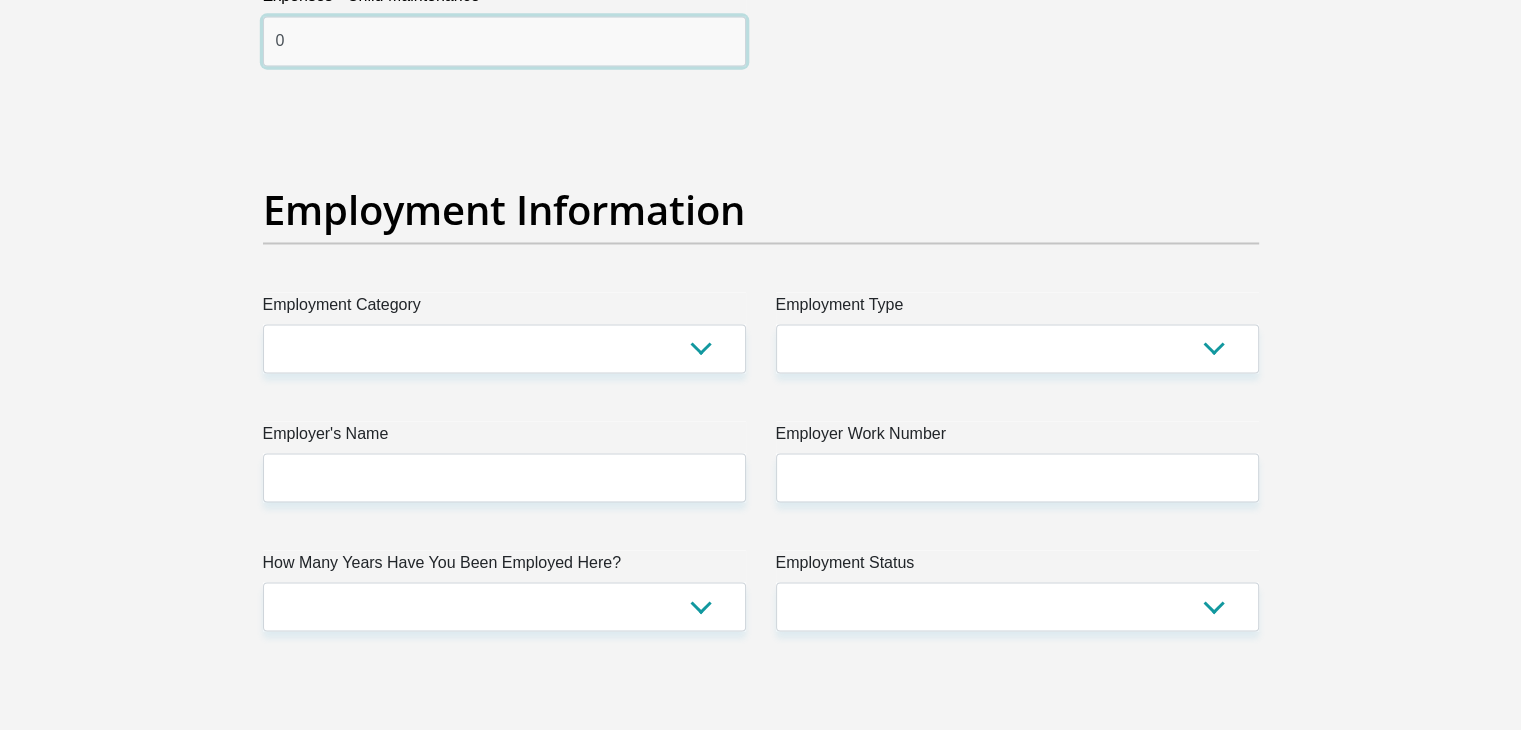 scroll, scrollTop: 3600, scrollLeft: 0, axis: vertical 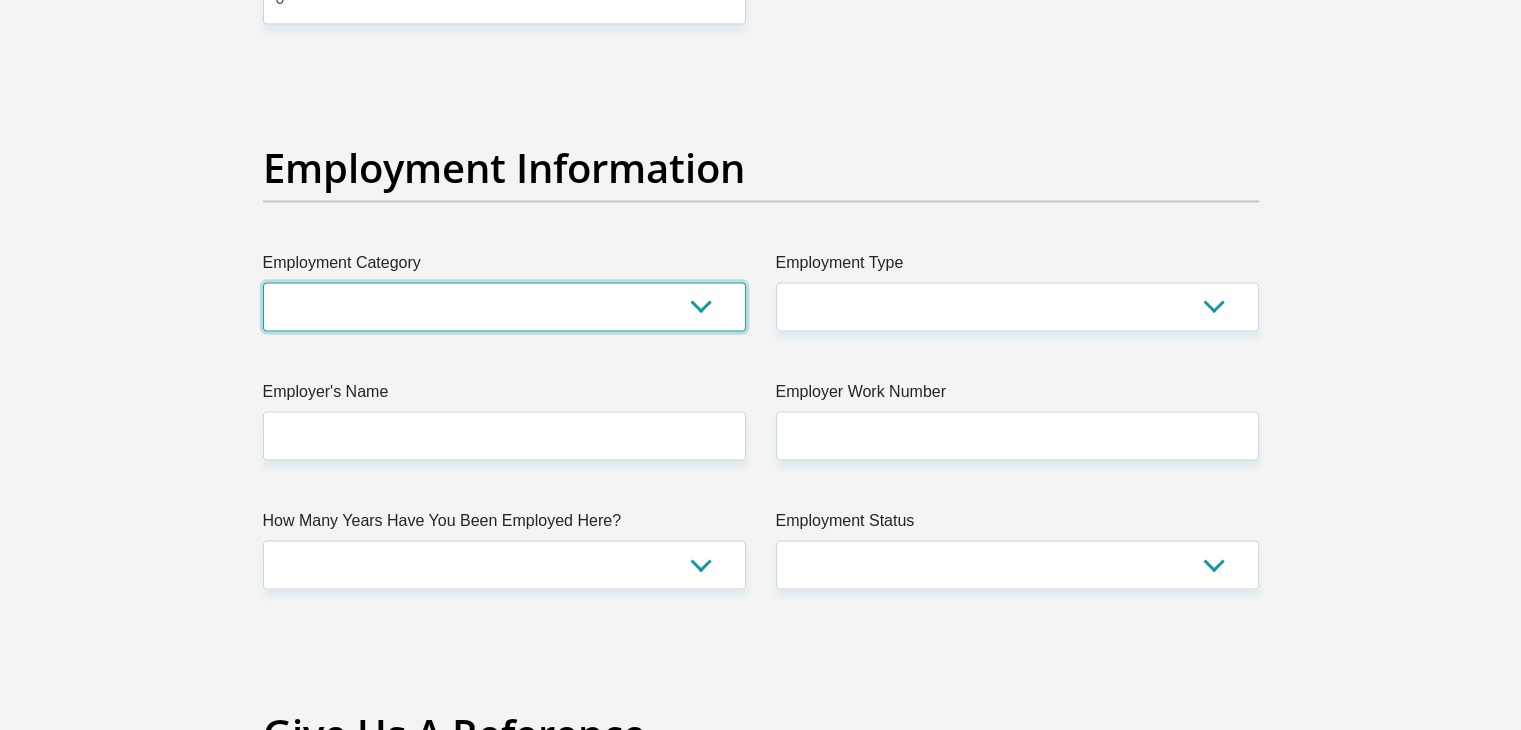 click on "AGRICULTURE
ALCOHOL & TOBACCO
CONSTRUCTION MATERIALS
METALLURGY
EQUIPMENT FOR RENEWABLE ENERGY
SPECIALIZED CONTRACTORS
CAR
GAMING (INCL. INTERNET
OTHER WHOLESALE
UNLICENSED PHARMACEUTICALS
CURRENCY EXCHANGE HOUSES
OTHER FINANCIAL INSTITUTIONS & INSURANCE
REAL ESTATE AGENTS
OIL & GAS
OTHER MATERIALS (E.G. IRON ORE)
PRECIOUS STONES & PRECIOUS METALS
POLITICAL ORGANIZATIONS
RELIGIOUS ORGANIZATIONS(NOT SECTS)
ACTI. HAVING BUSINESS DEAL WITH PUBLIC ADMINISTRATION
LAUNDROMATS" at bounding box center (504, 306) 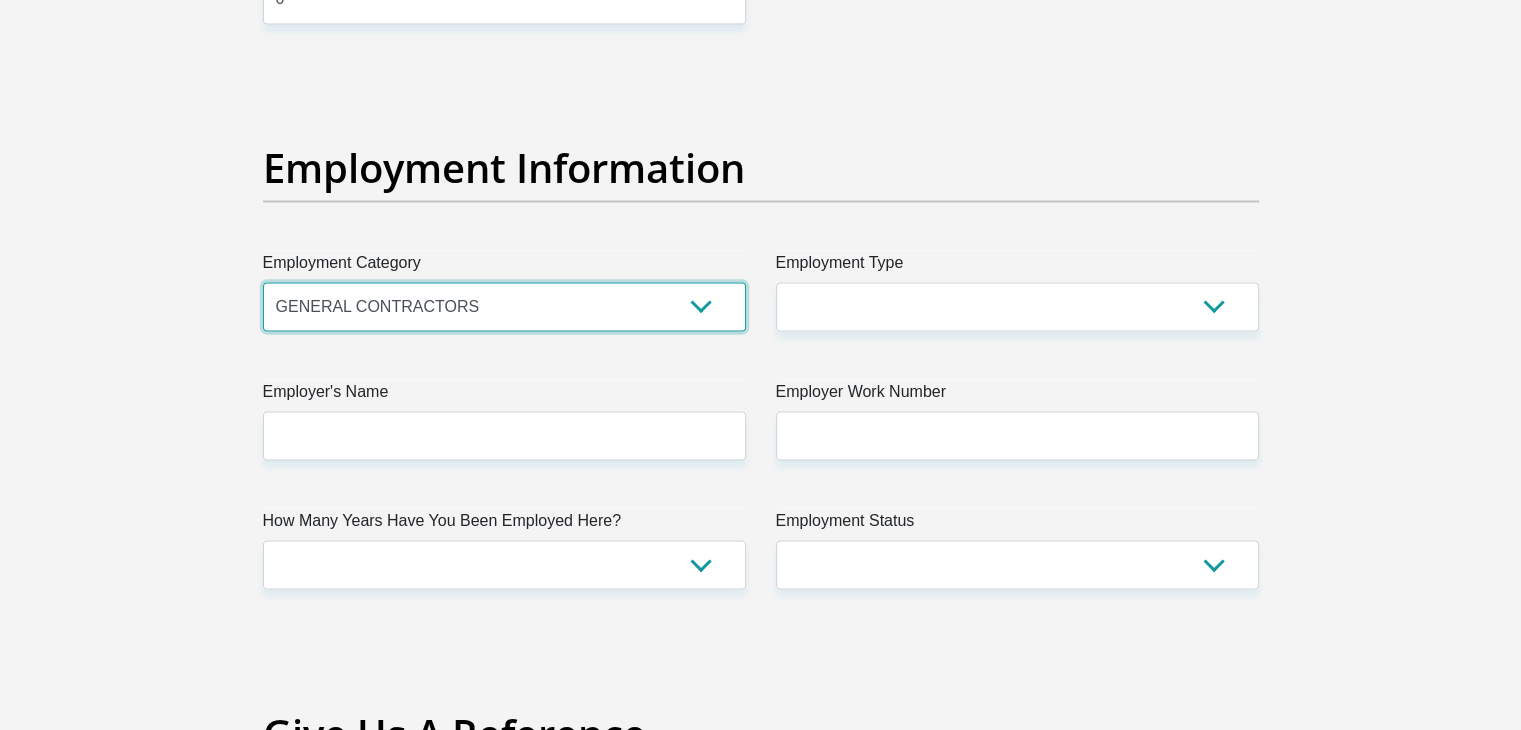click on "AGRICULTURE
ALCOHOL & TOBACCO
CONSTRUCTION MATERIALS
METALLURGY
EQUIPMENT FOR RENEWABLE ENERGY
SPECIALIZED CONTRACTORS
CAR
GAMING (INCL. INTERNET
OTHER WHOLESALE
UNLICENSED PHARMACEUTICALS
CURRENCY EXCHANGE HOUSES
OTHER FINANCIAL INSTITUTIONS & INSURANCE
REAL ESTATE AGENTS
OIL & GAS
OTHER MATERIALS (E.G. IRON ORE)
PRECIOUS STONES & PRECIOUS METALS
POLITICAL ORGANIZATIONS
RELIGIOUS ORGANIZATIONS(NOT SECTS)
ACTI. HAVING BUSINESS DEAL WITH PUBLIC ADMINISTRATION
LAUNDROMATS" at bounding box center (504, 306) 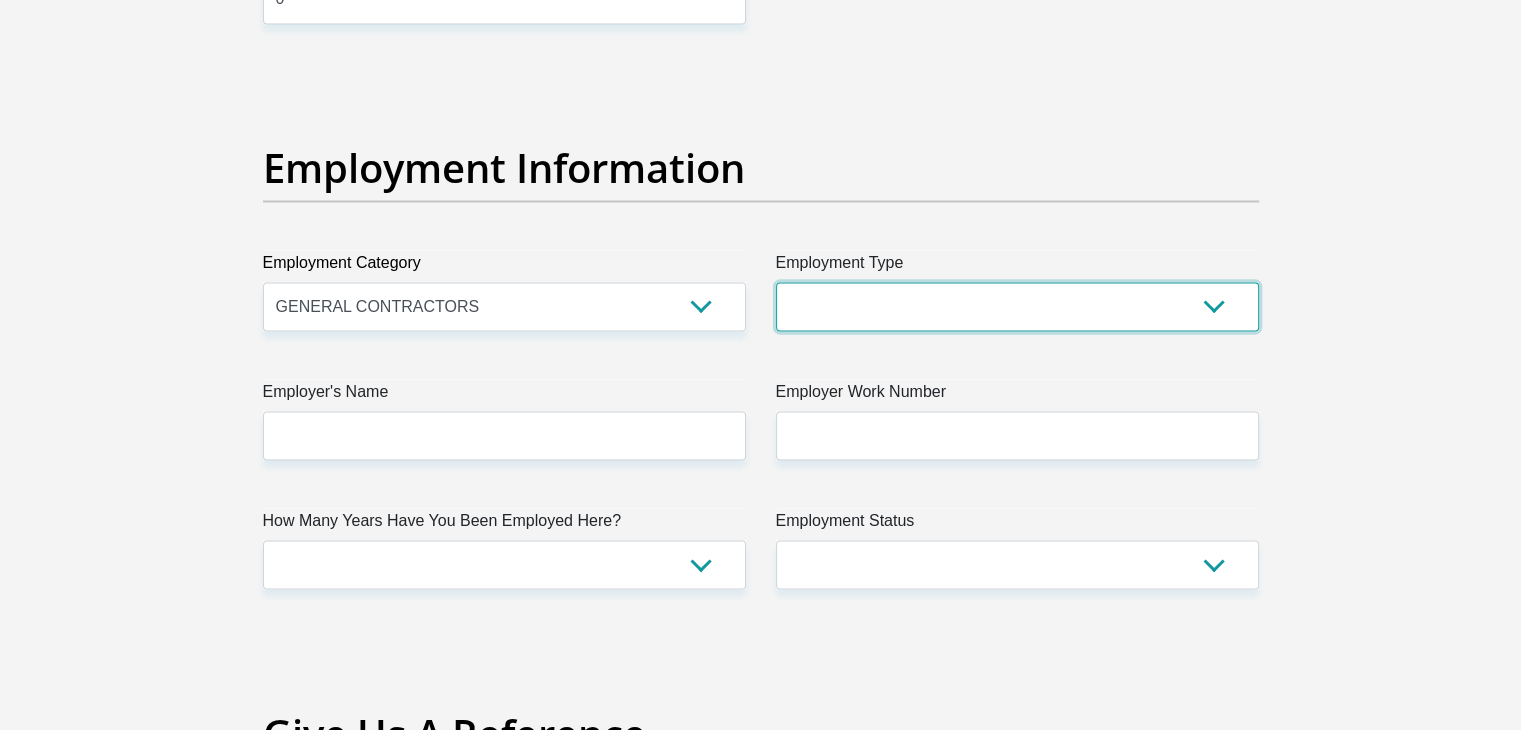 click on "College/Lecturer
Craft Seller
Creative
Driver
Executive
Farmer
Forces - Non Commissioned
Forces - Officer
Hawker
Housewife
Labourer
Licenced Professional
Manager
Miner
Non Licenced Professional
Office Staff/Clerk
Outside Worker
Pensioner
Permanent Teacher
Production/Manufacturing
Sales
Self-Employed
Semi-Professional Worker
Service Industry  Social Worker  Student" at bounding box center (1017, 306) 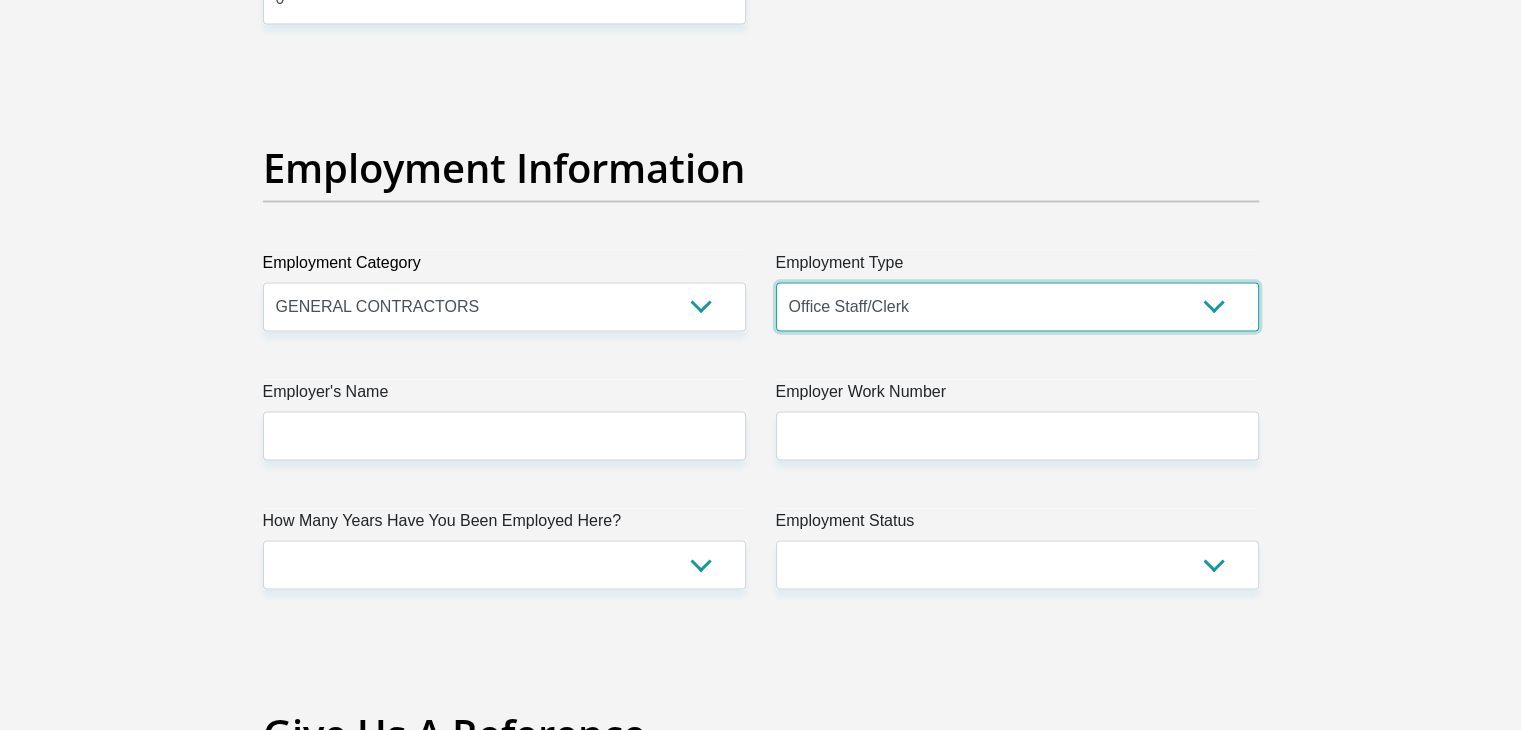 click on "College/Lecturer
Craft Seller
Creative
Driver
Executive
Farmer
Forces - Non Commissioned
Forces - Officer
Hawker
Housewife
Labourer
Licenced Professional
Manager
Miner
Non Licenced Professional
Office Staff/Clerk
Outside Worker
Pensioner
Permanent Teacher
Production/Manufacturing
Sales
Self-Employed
Semi-Professional Worker
Service Industry  Social Worker  Student" at bounding box center [1017, 306] 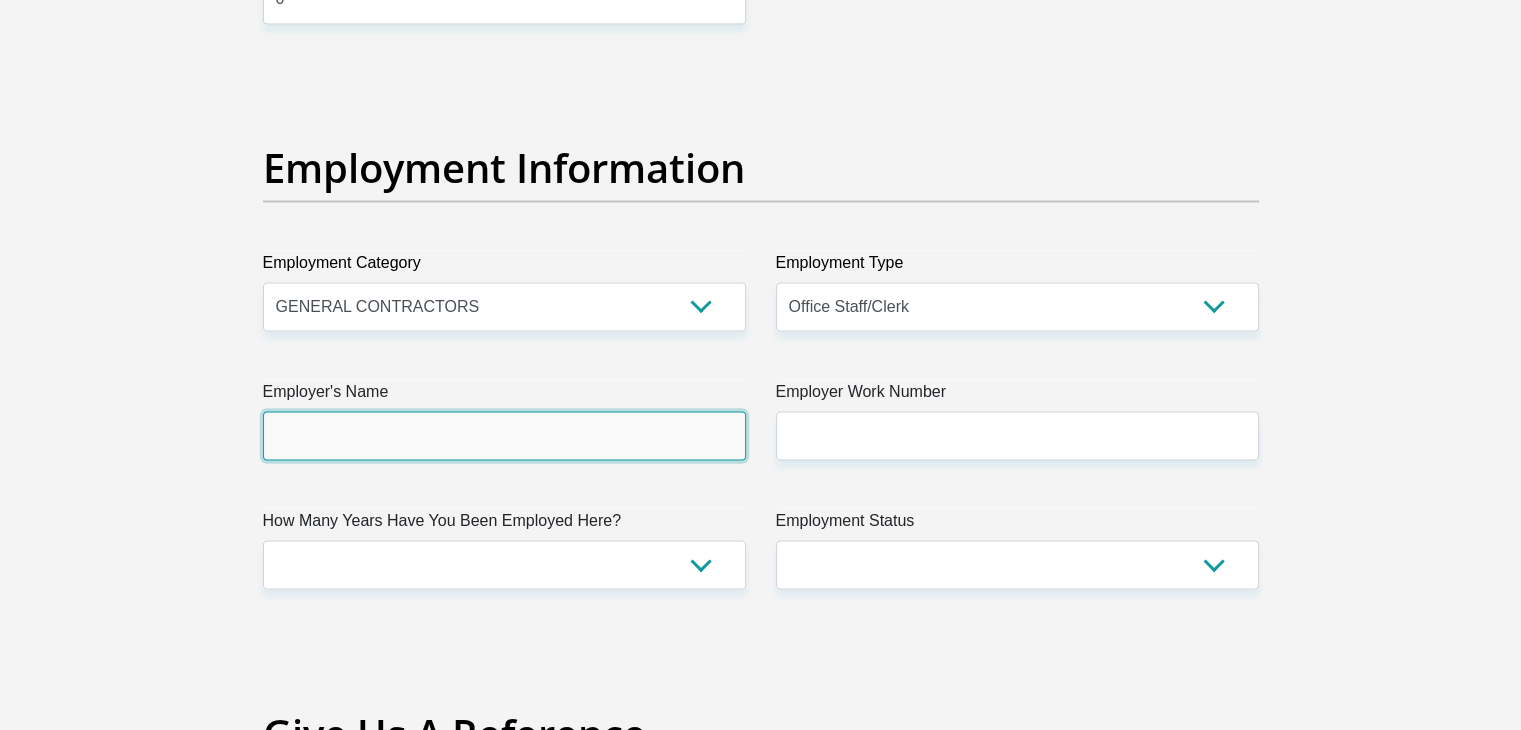 click on "Employer's Name" at bounding box center [504, 435] 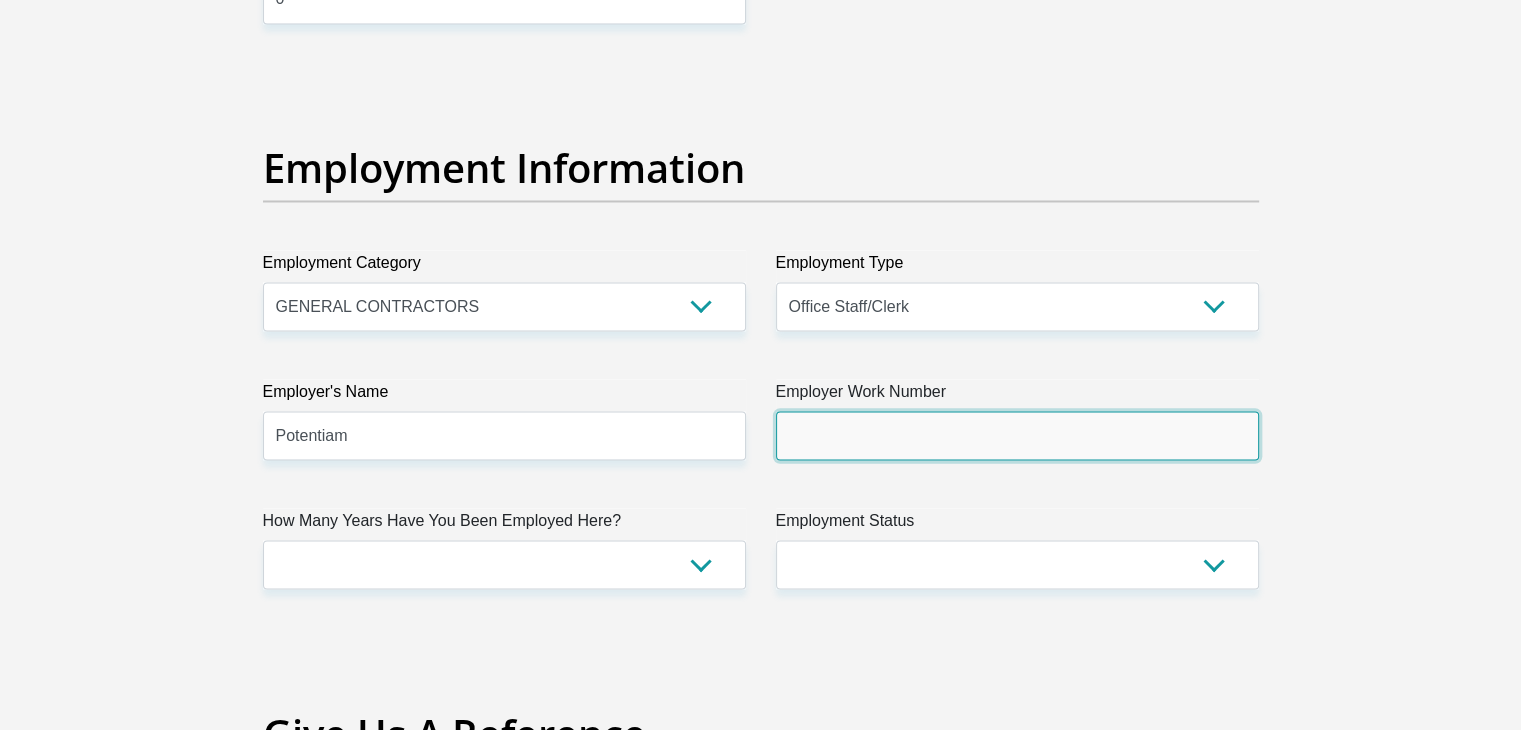click on "Employer Work Number" at bounding box center (1017, 435) 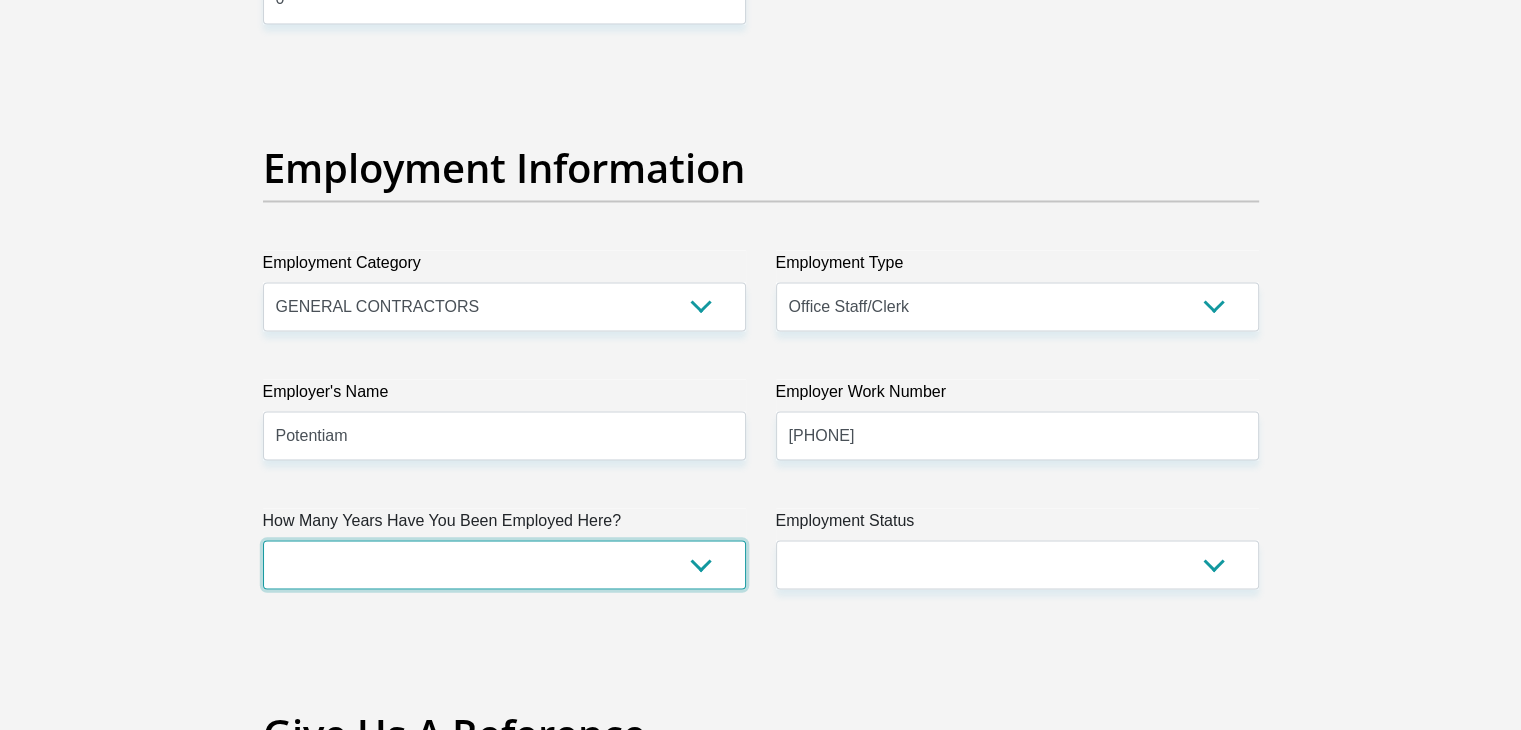 click on "less than 1 year
1-3 years
3-5 years
5+ years" at bounding box center [504, 564] 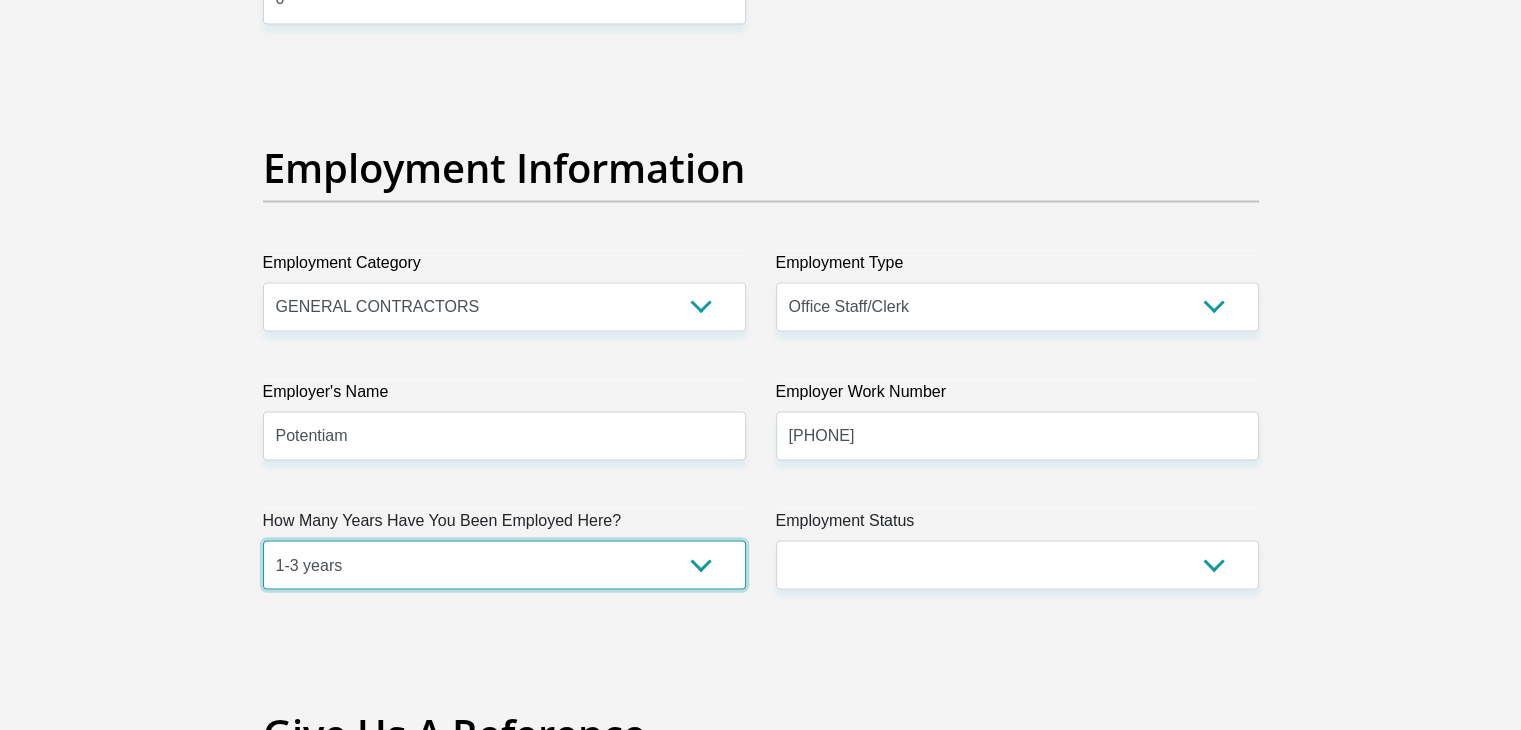click on "less than 1 year
1-3 years
3-5 years
5+ years" at bounding box center (504, 564) 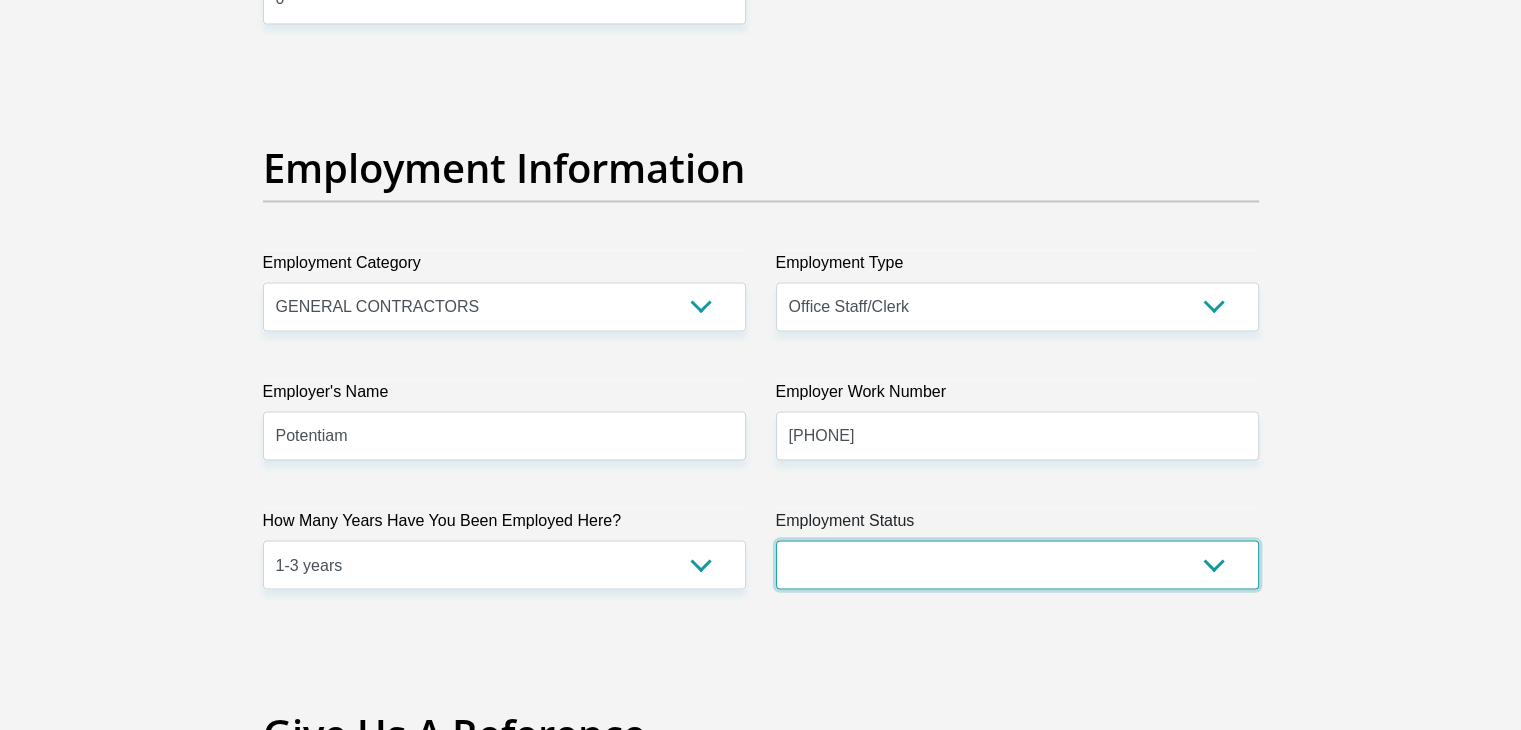 click on "Permanent/Full-time
Part-time/Casual
Contract Worker
Self-Employed
Housewife
Retired
Student
Medically Boarded
Disability
Unemployed" at bounding box center [1017, 564] 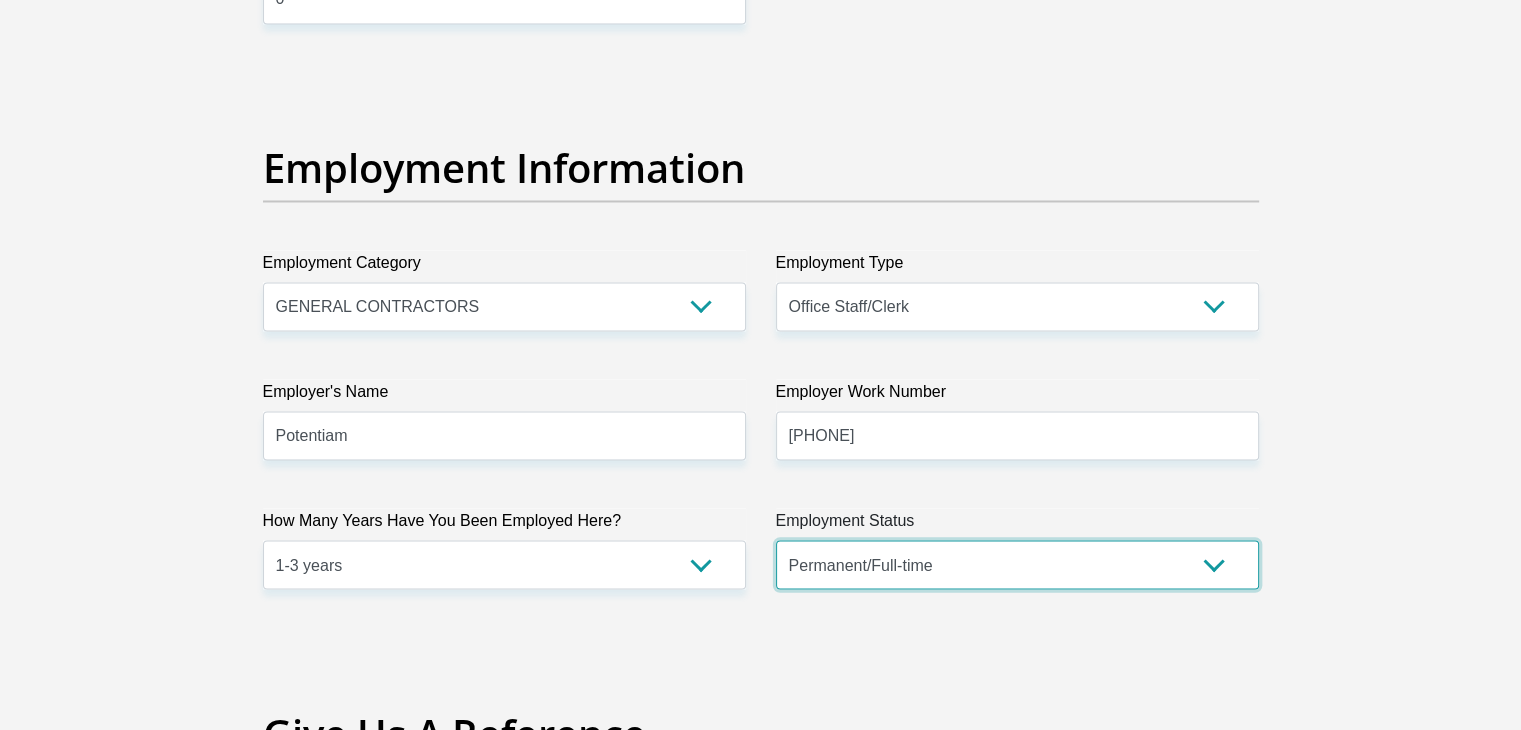 click on "Permanent/Full-time
Part-time/Casual
Contract Worker
Self-Employed
Housewife
Retired
Student
Medically Boarded
Disability
Unemployed" at bounding box center (1017, 564) 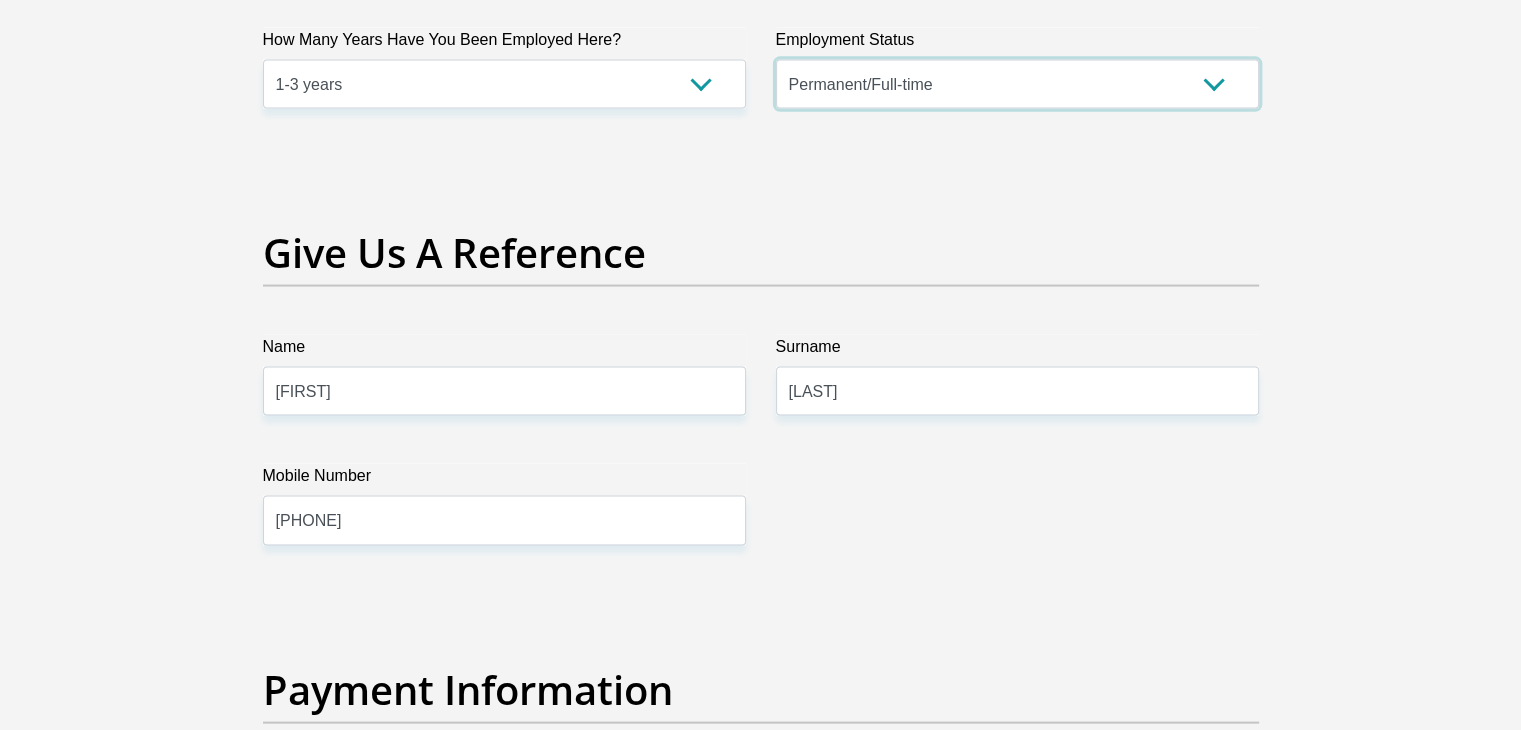 scroll, scrollTop: 4100, scrollLeft: 0, axis: vertical 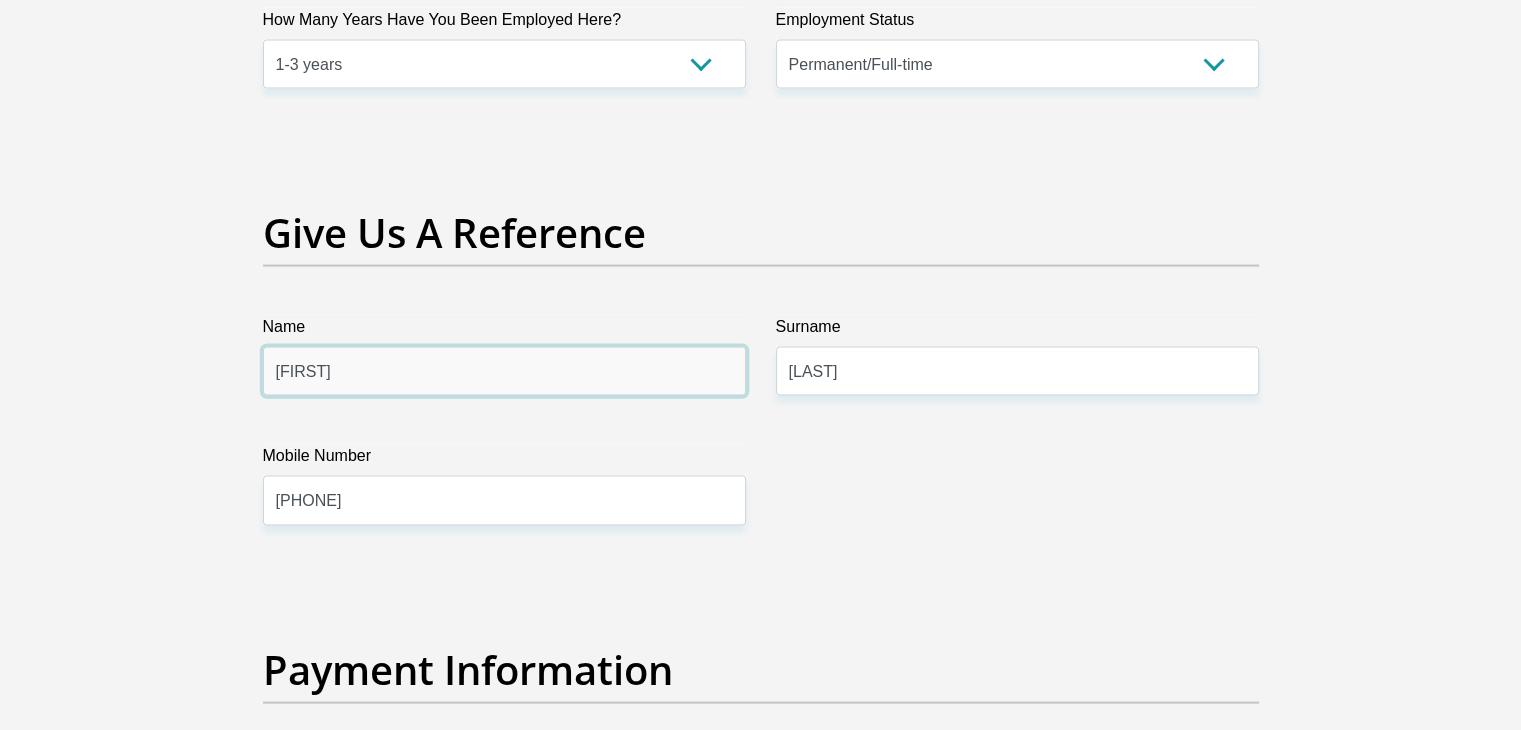 click on "Mikaeel" at bounding box center (504, 371) 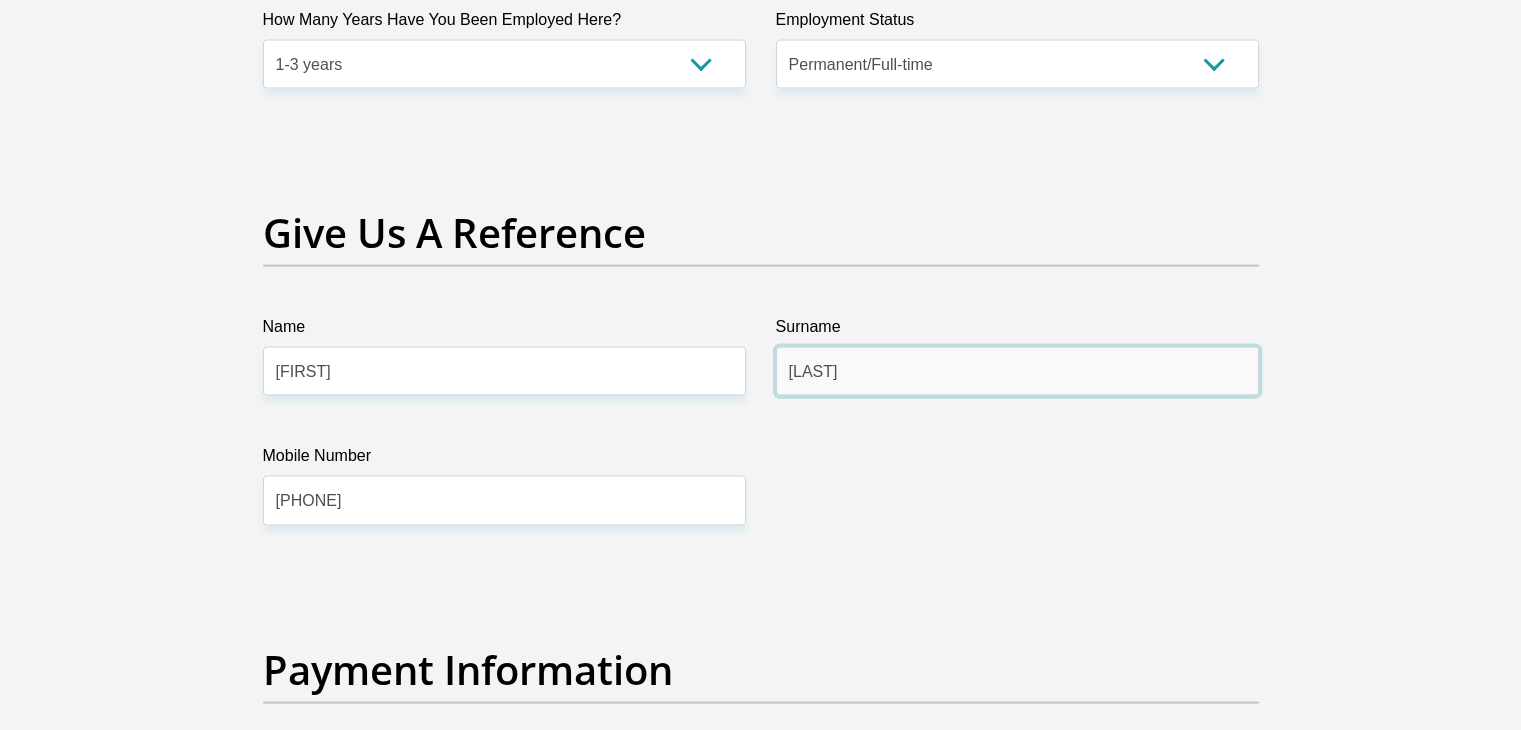 click on "Garrett" at bounding box center (1017, 371) 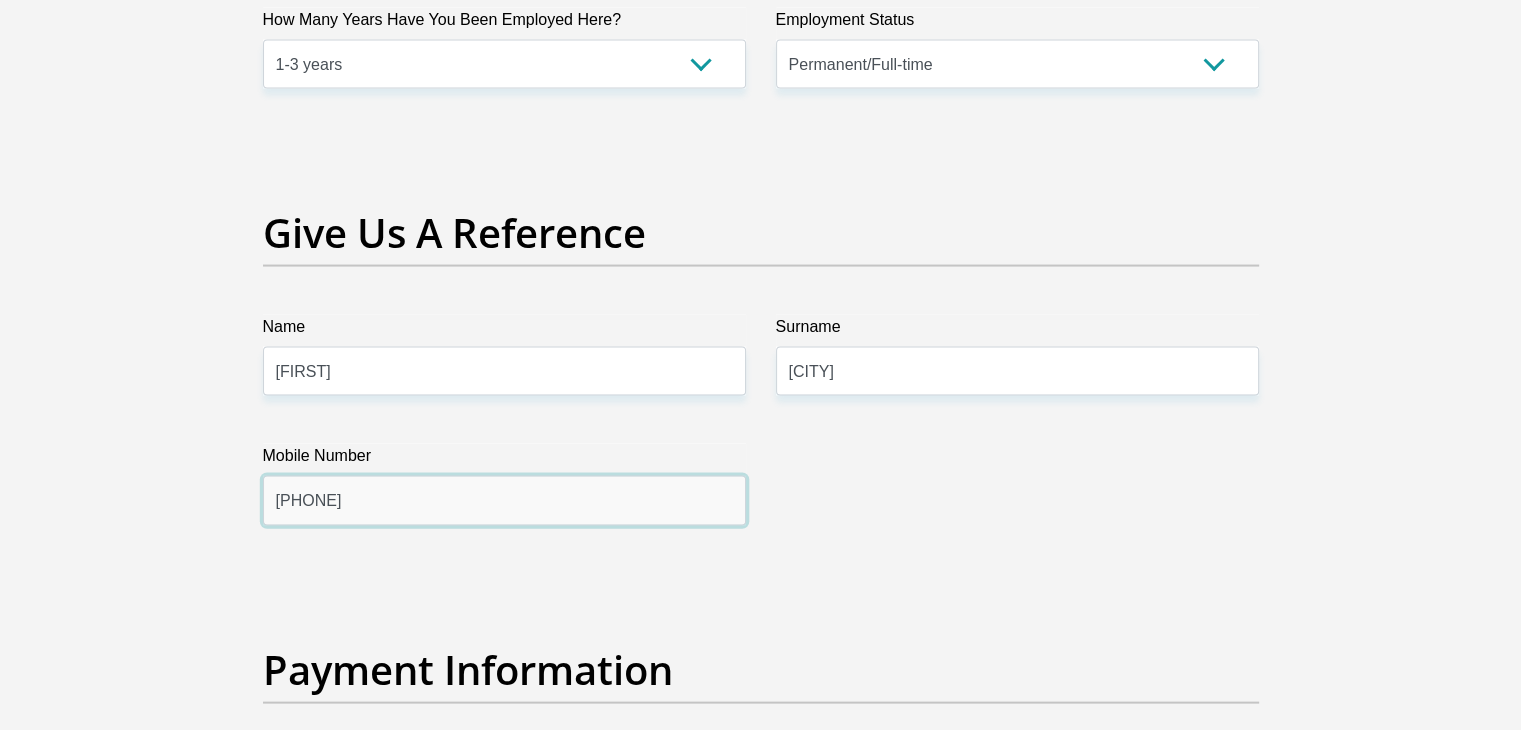 click on "0658063447" at bounding box center [504, 500] 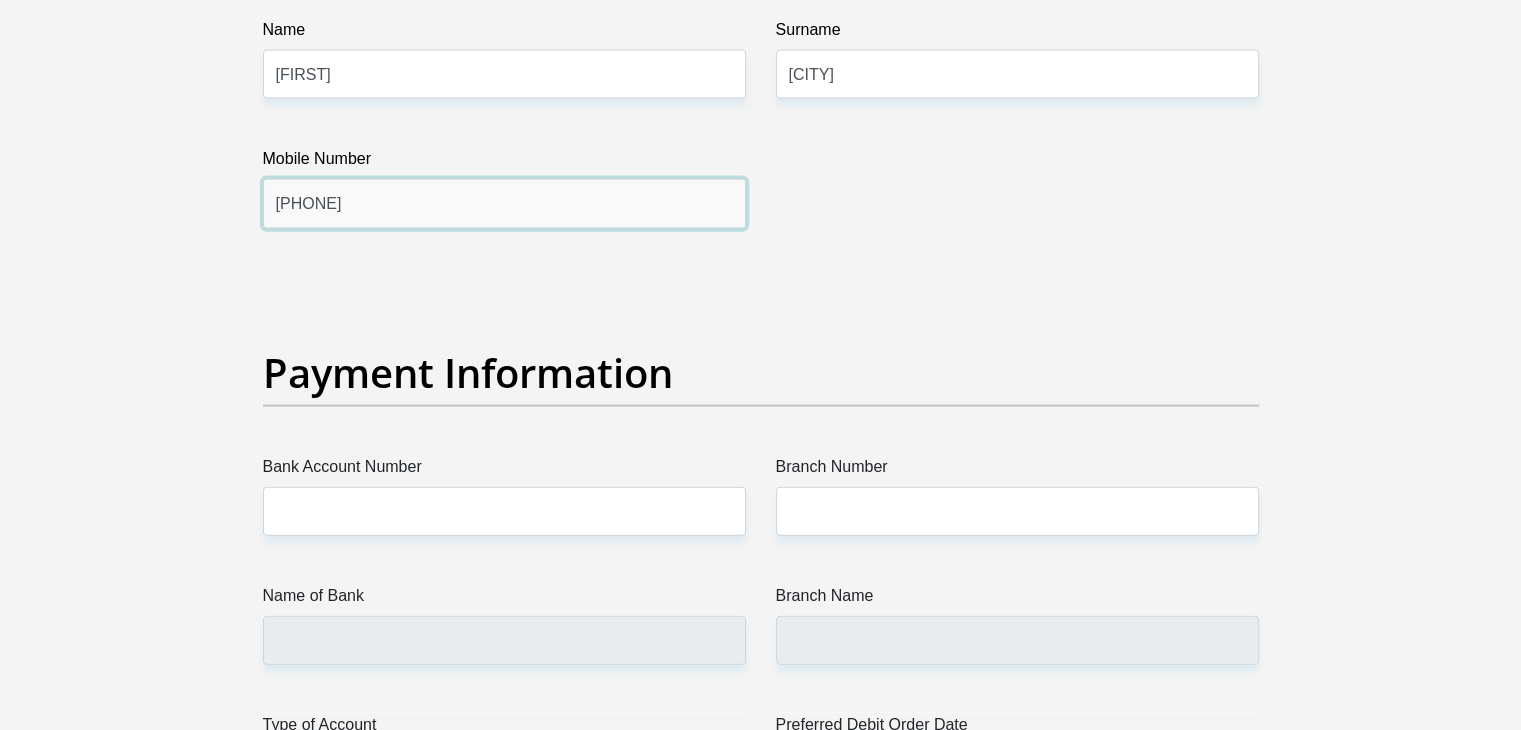 scroll, scrollTop: 4400, scrollLeft: 0, axis: vertical 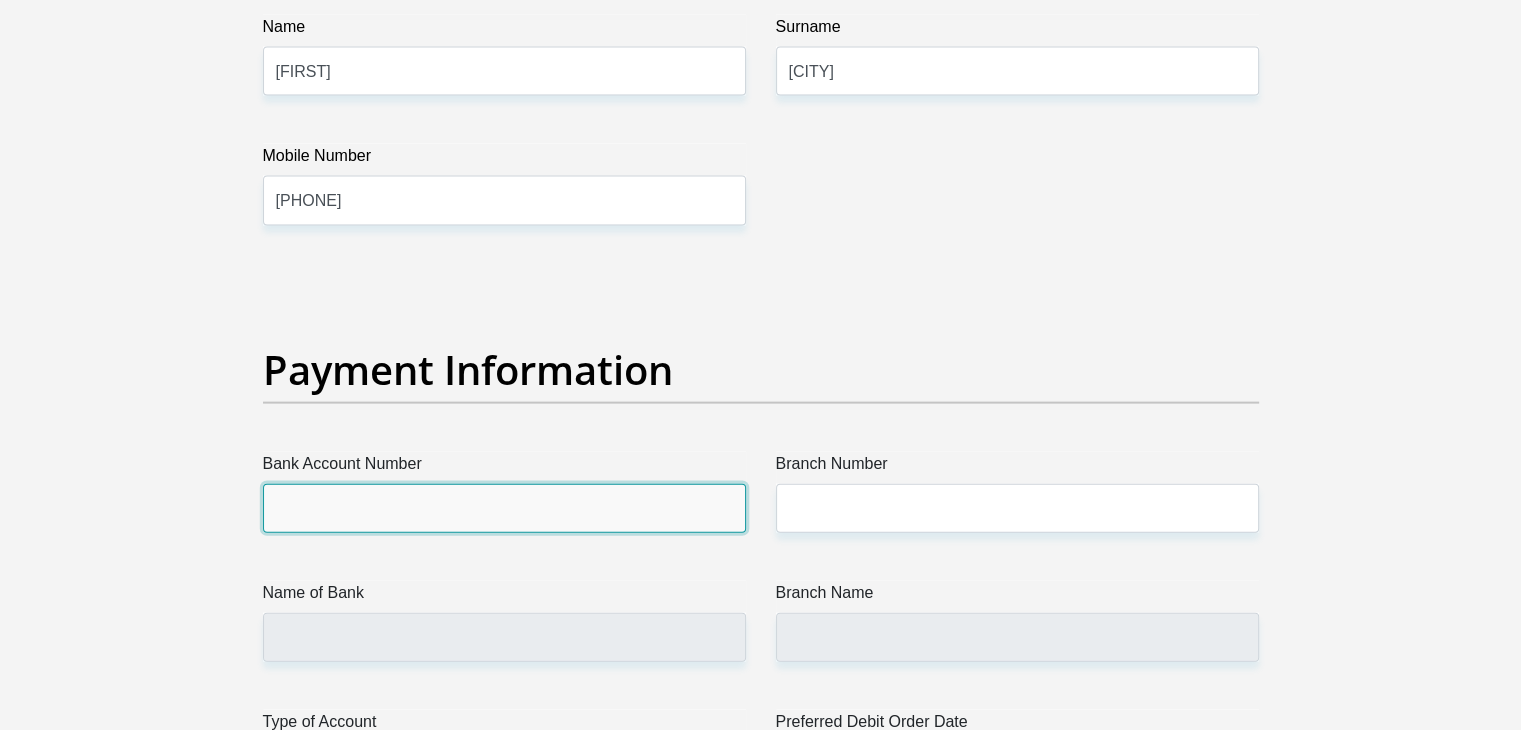 click on "Bank Account Number" at bounding box center (504, 508) 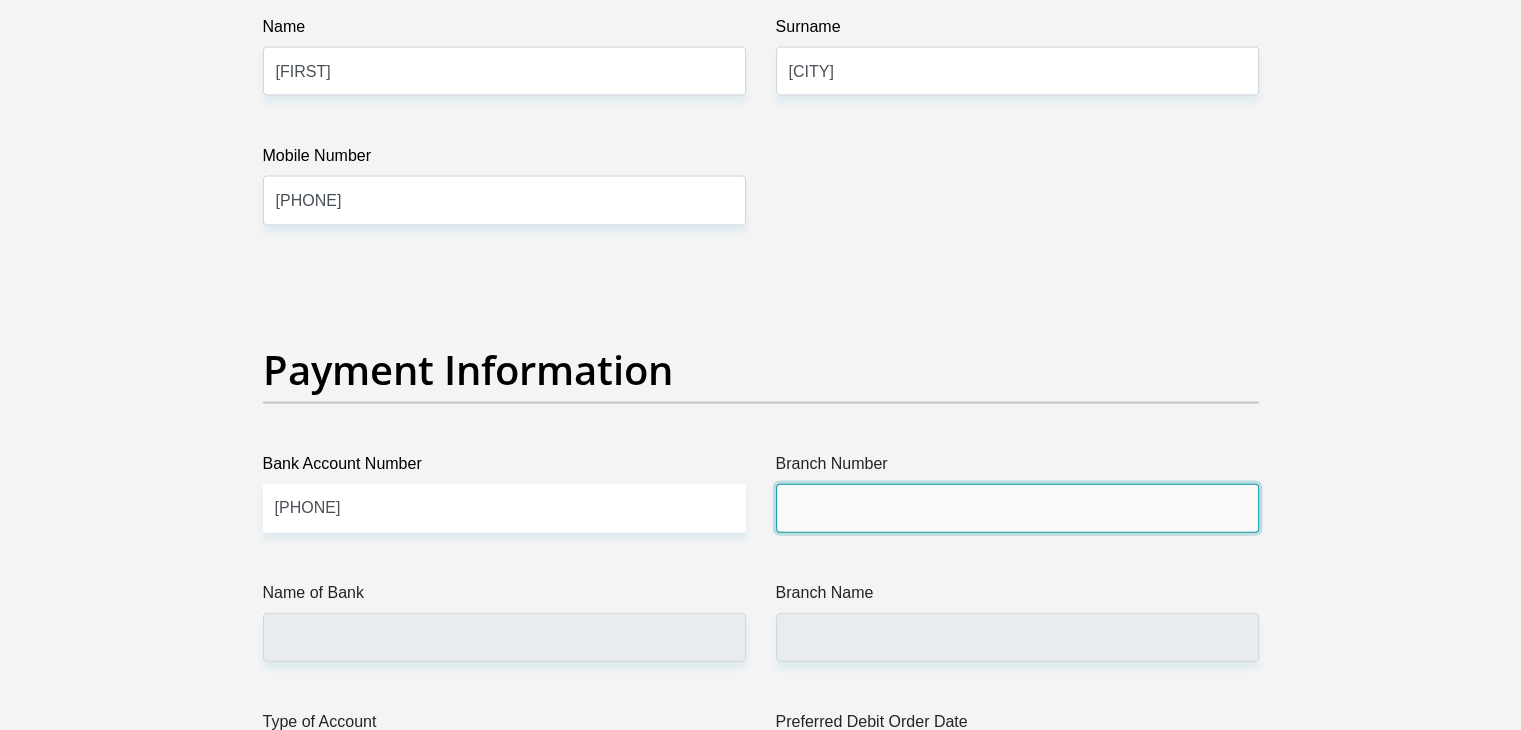 click on "Branch Number" at bounding box center [1017, 508] 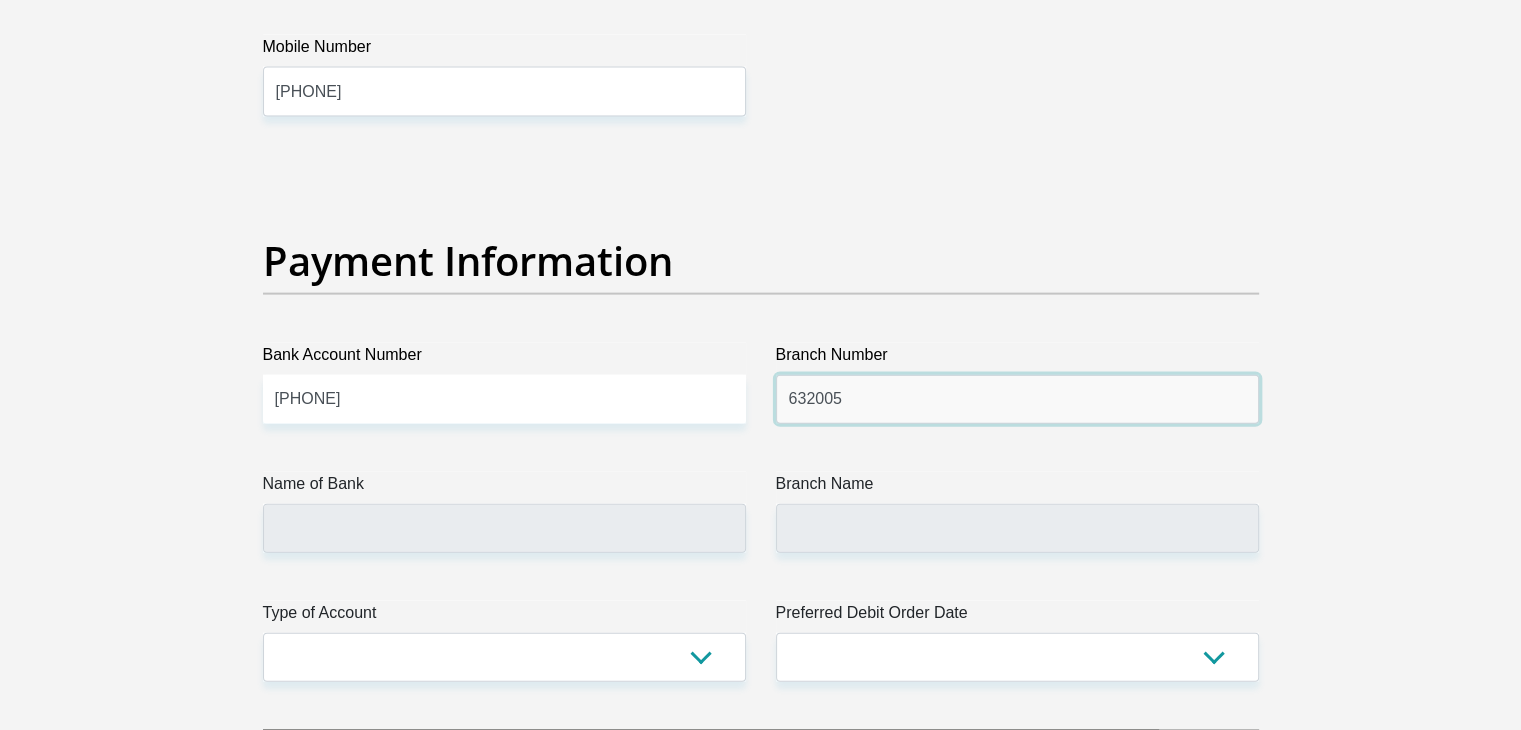 scroll, scrollTop: 4600, scrollLeft: 0, axis: vertical 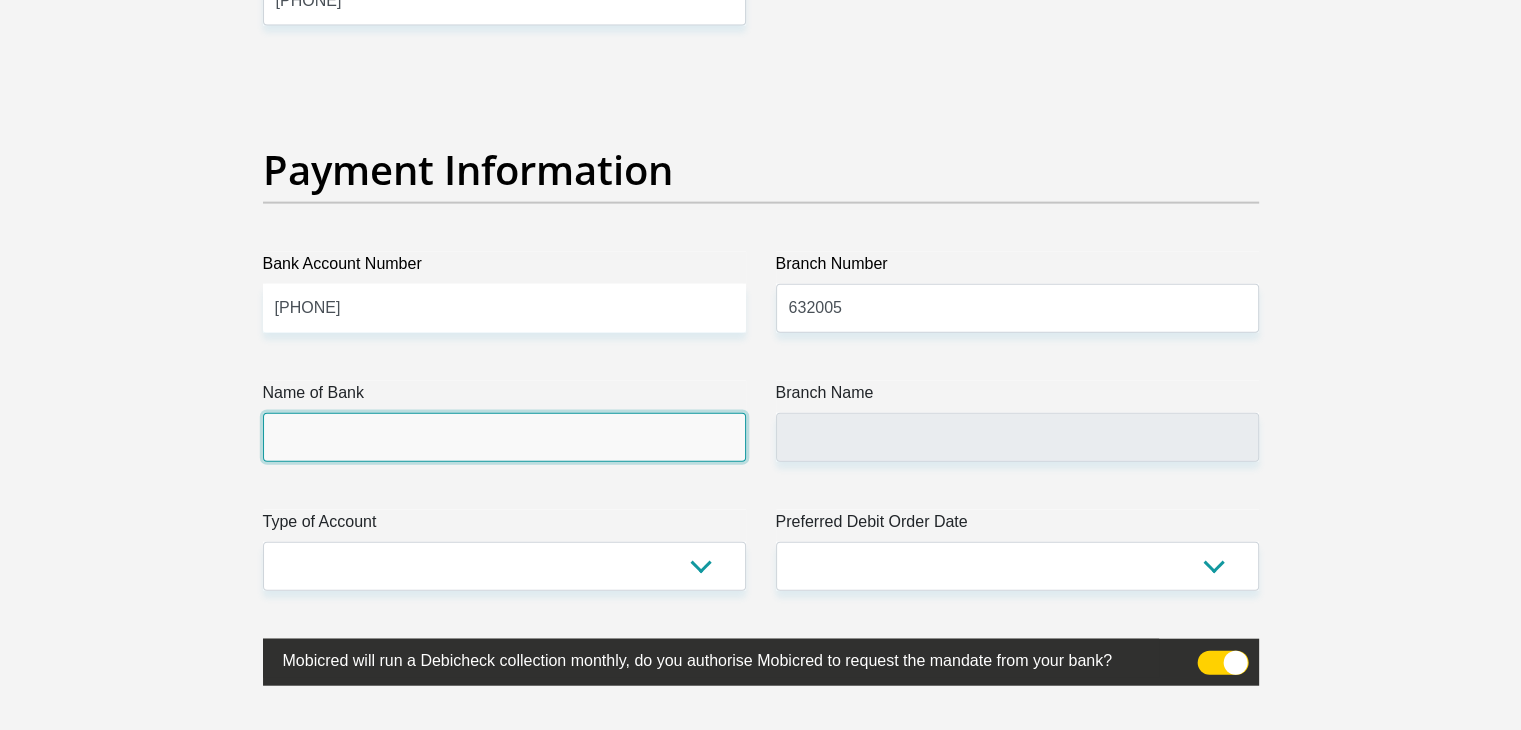 click on "Name of Bank" at bounding box center (504, 437) 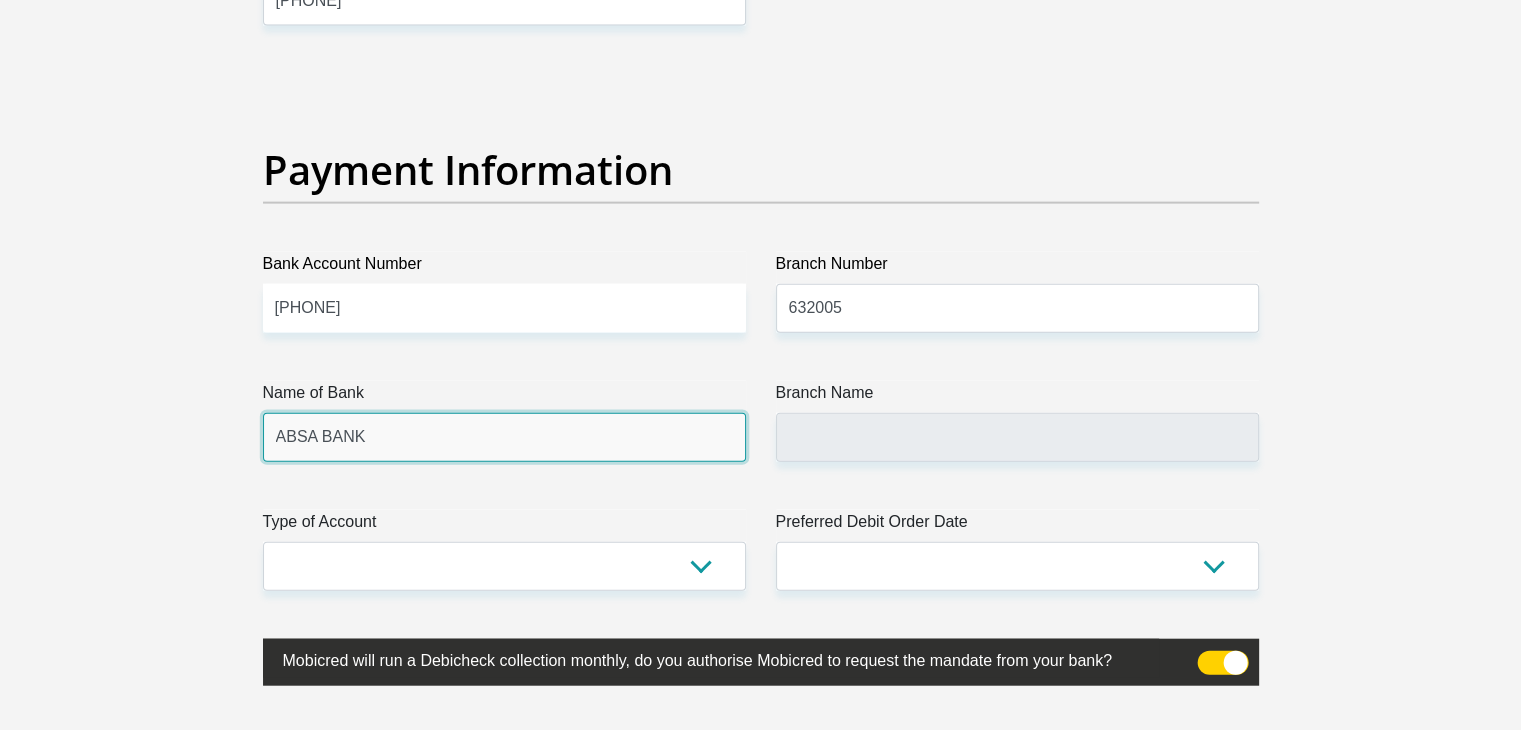 type on "ABSA ELECTRONIC SETTLEMENT CNT" 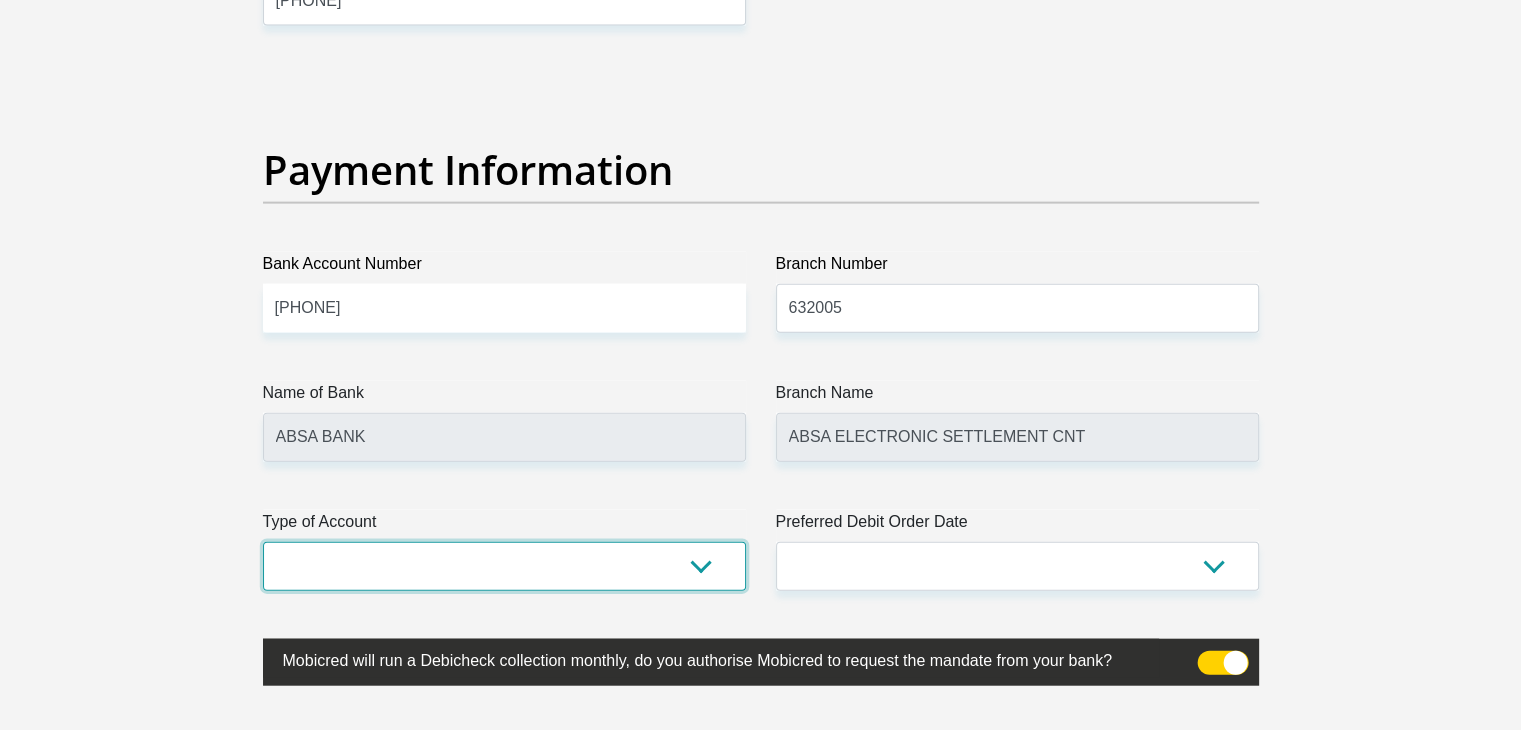 click on "Cheque
Savings" at bounding box center (504, 566) 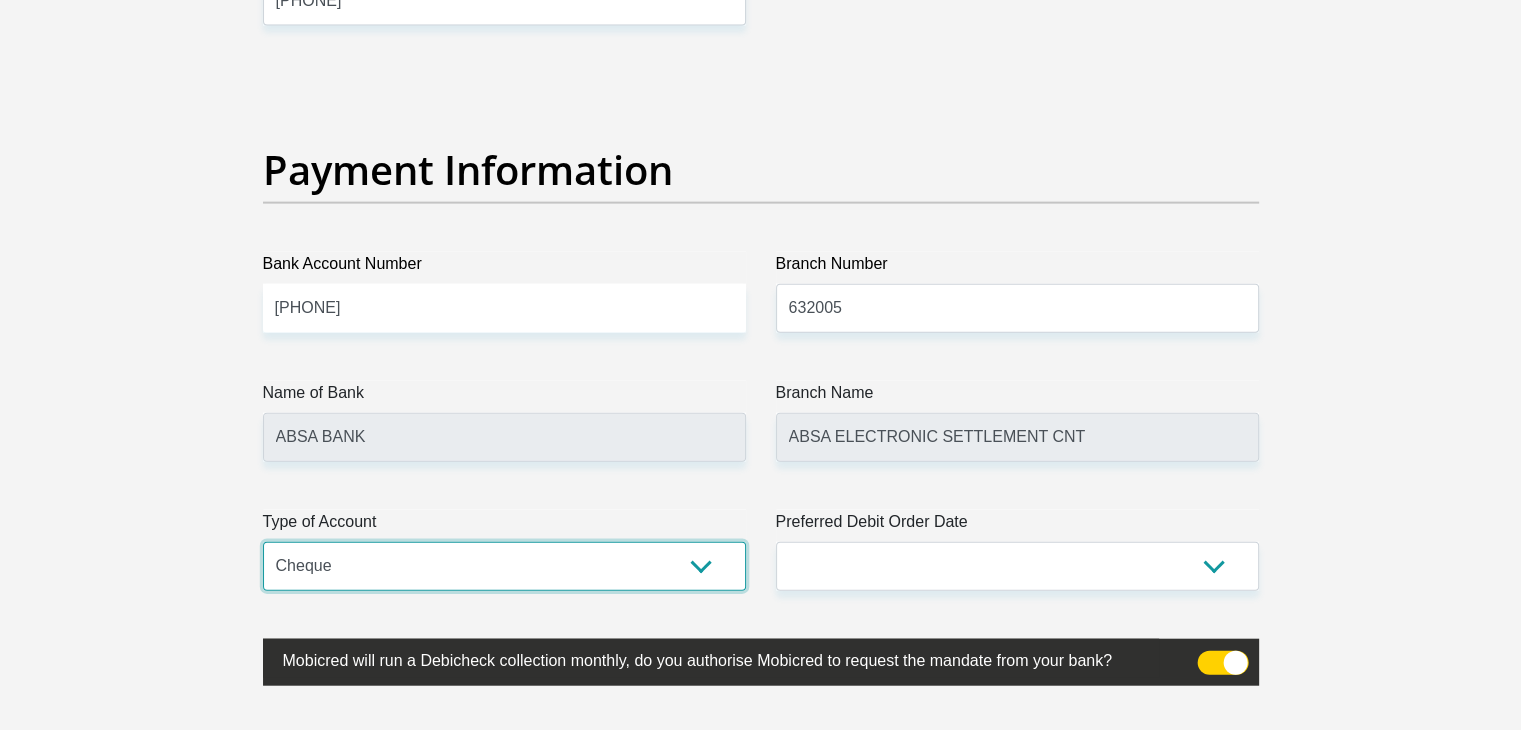 click on "Cheque
Savings" at bounding box center [504, 566] 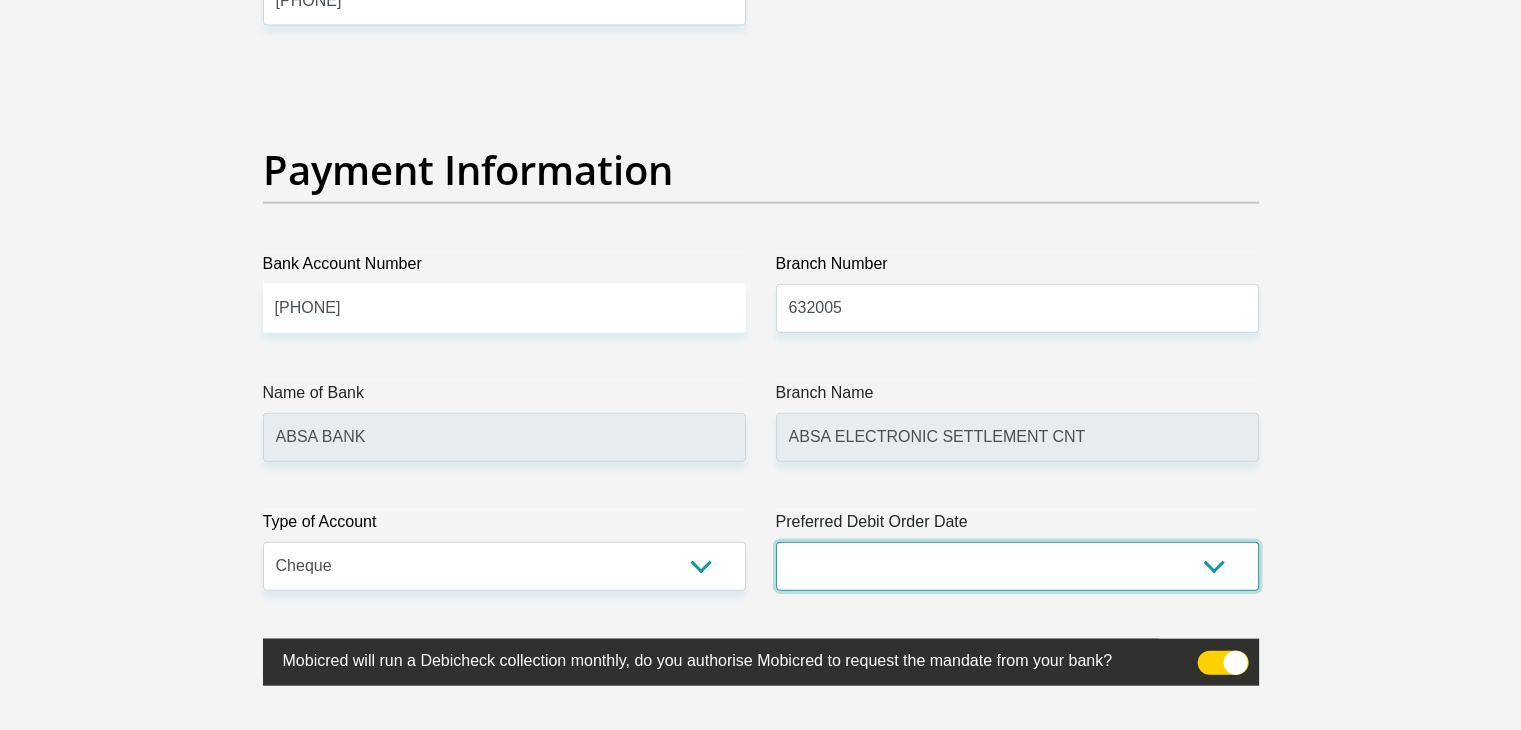 click on "1st
2nd
3rd
4th
5th
7th
18th
19th
20th
21st
22nd
23rd
24th
25th
26th
27th
28th
29th
30th" at bounding box center (1017, 566) 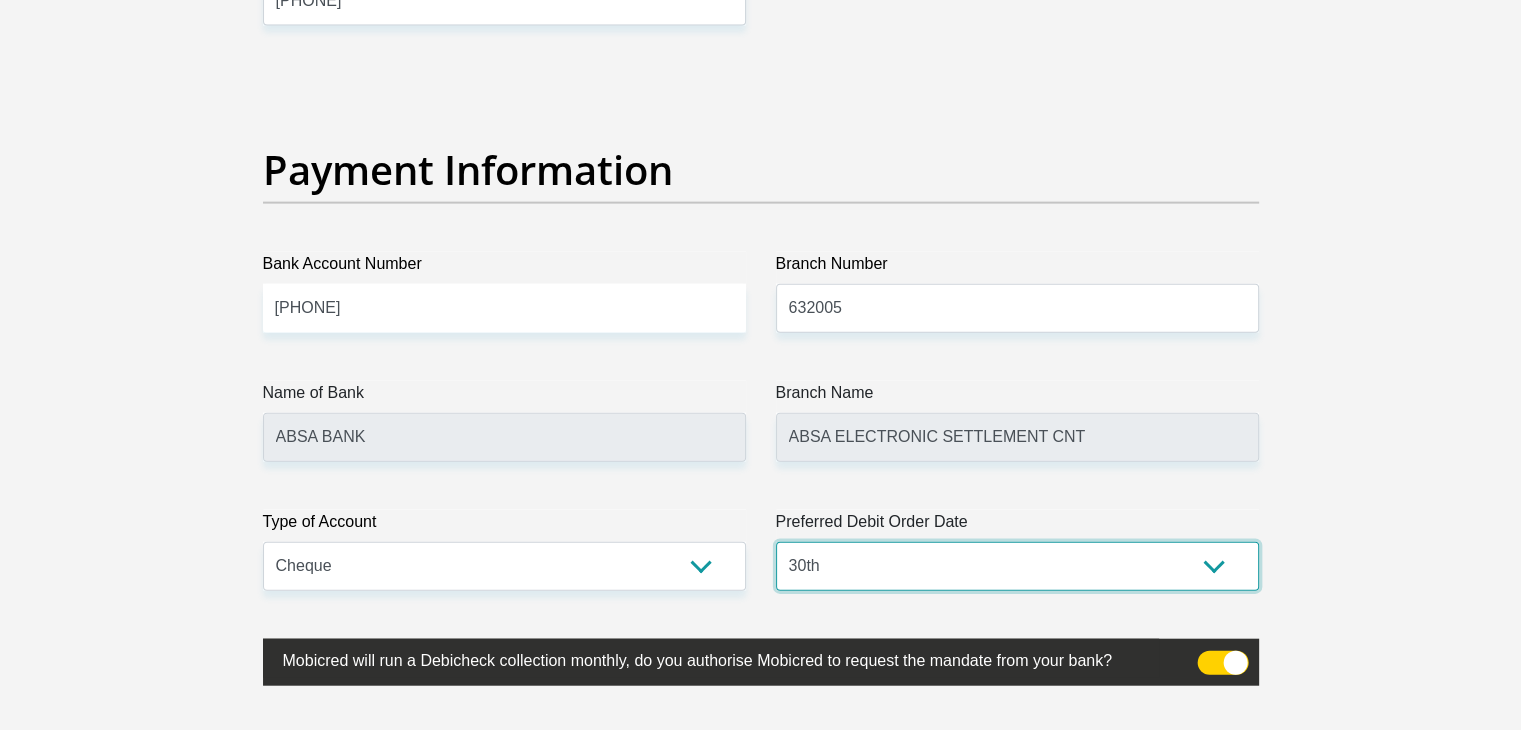 click on "1st
2nd
3rd
4th
5th
7th
18th
19th
20th
21st
22nd
23rd
24th
25th
26th
27th
28th
29th
30th" at bounding box center (1017, 566) 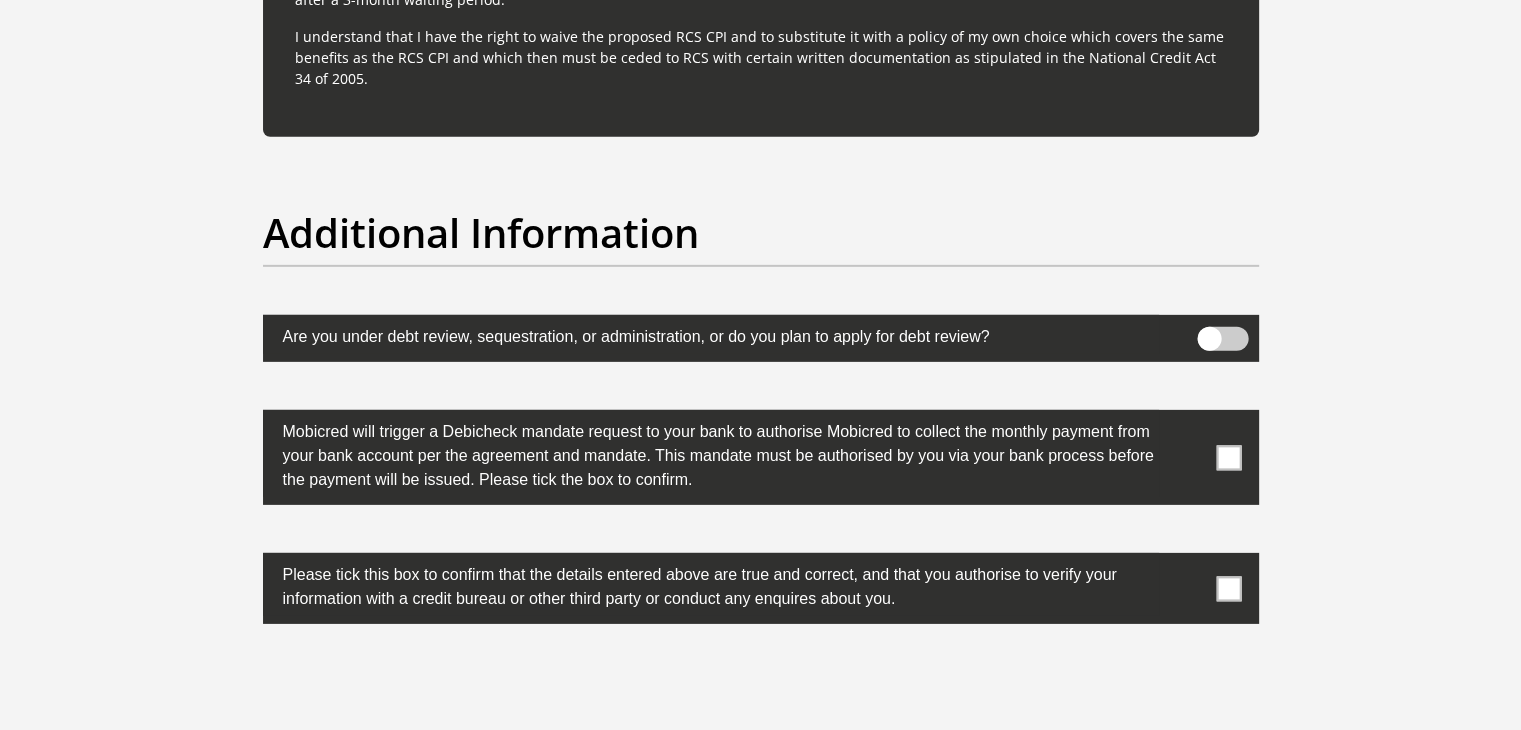 scroll, scrollTop: 6200, scrollLeft: 0, axis: vertical 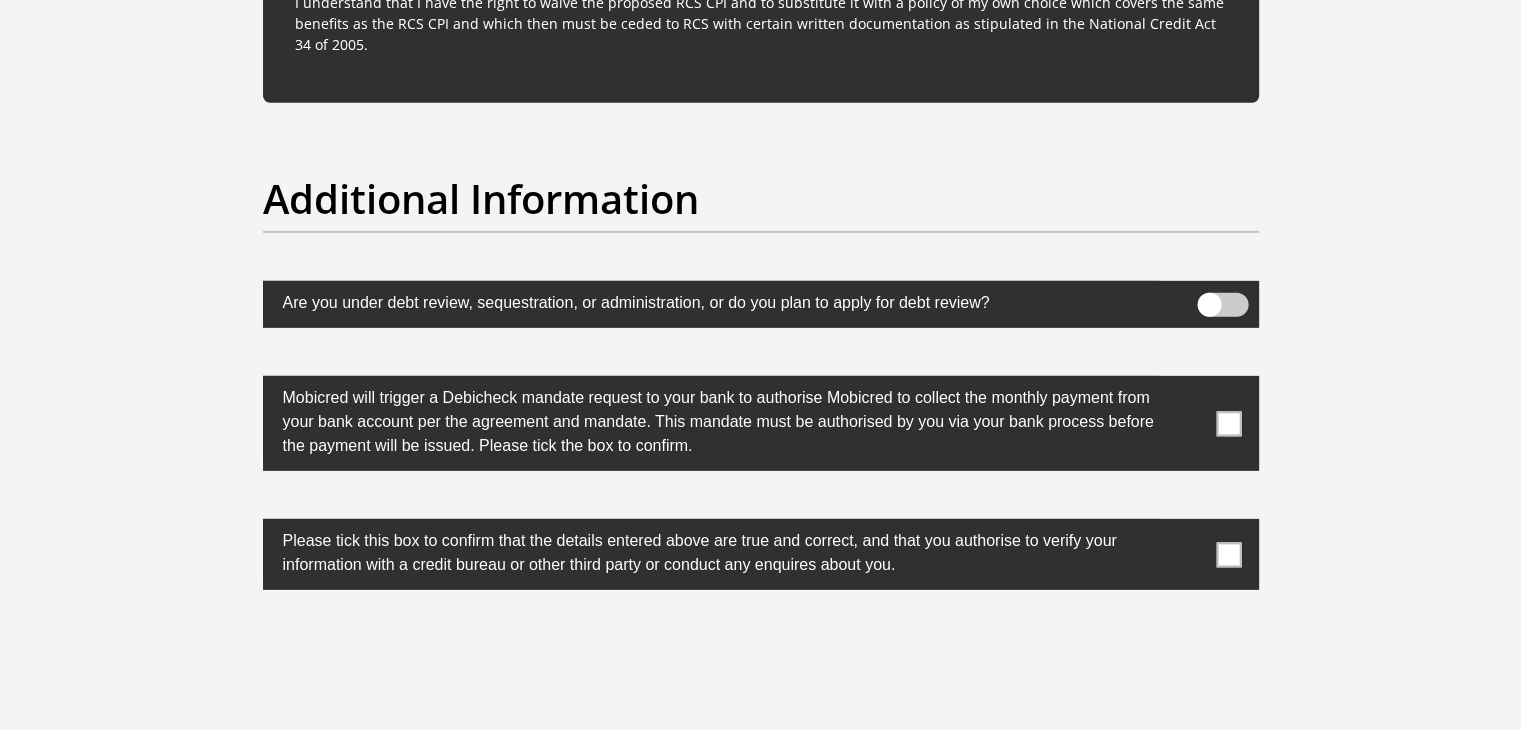 click at bounding box center [1228, 423] 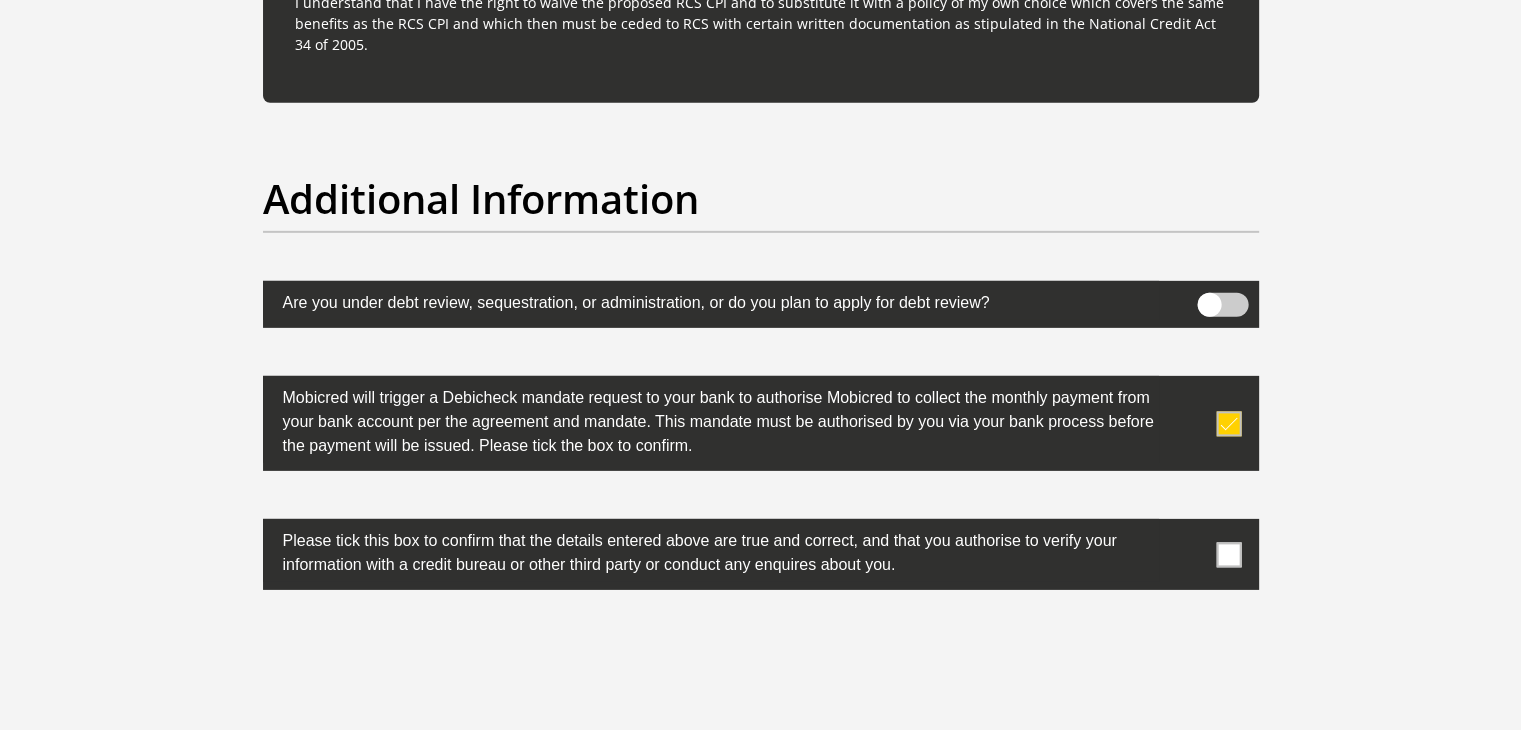 click at bounding box center (1228, 554) 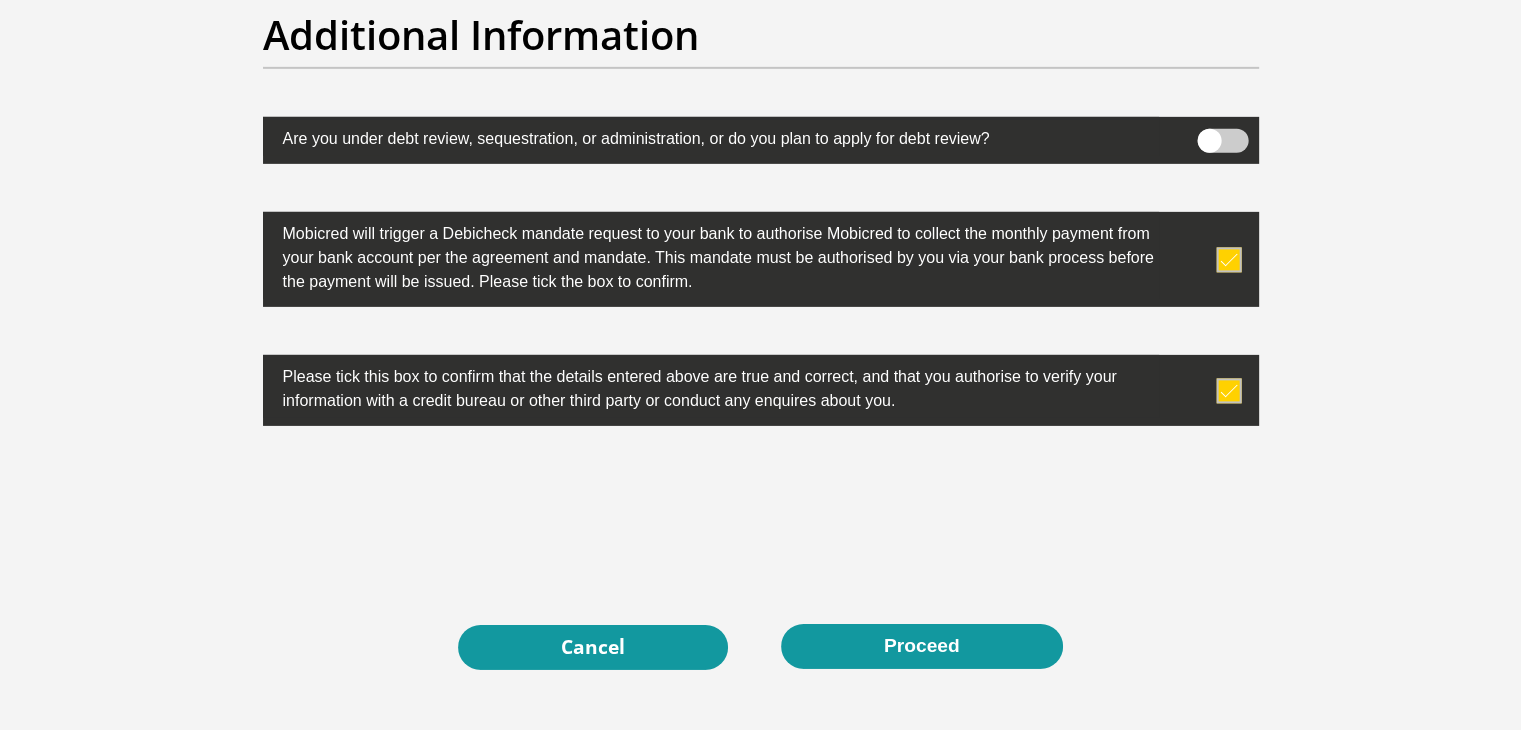 scroll, scrollTop: 6400, scrollLeft: 0, axis: vertical 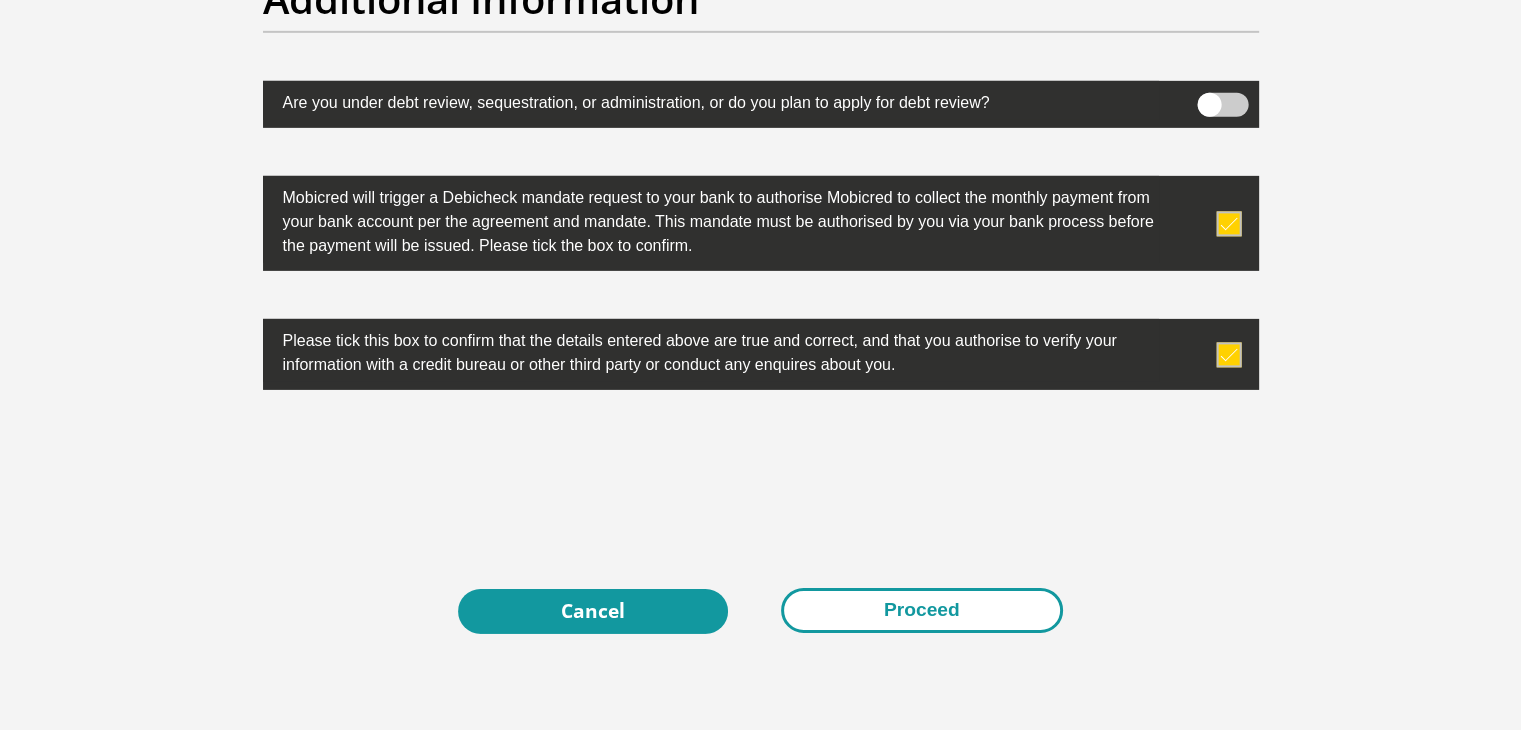 click on "Proceed" at bounding box center (922, 610) 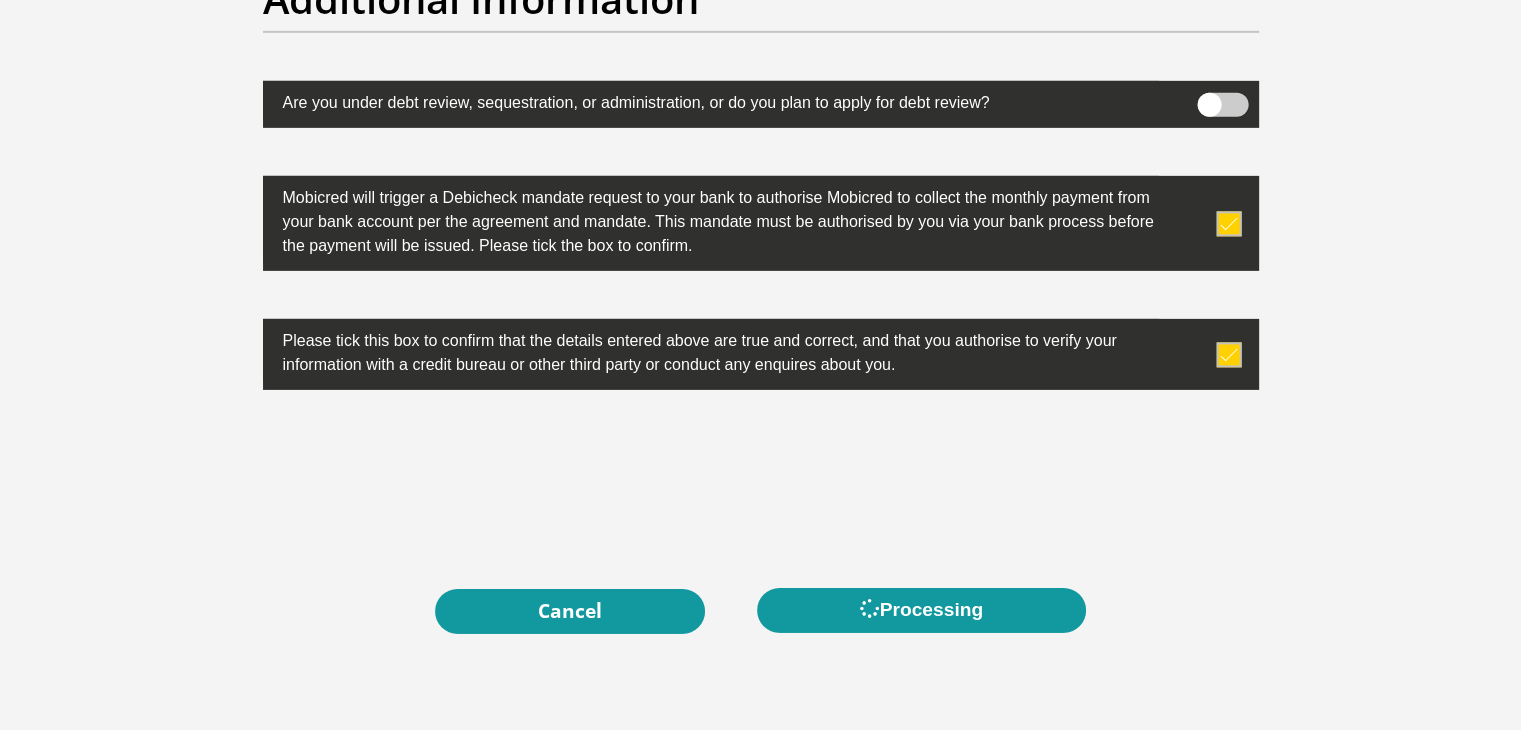 scroll, scrollTop: 0, scrollLeft: 0, axis: both 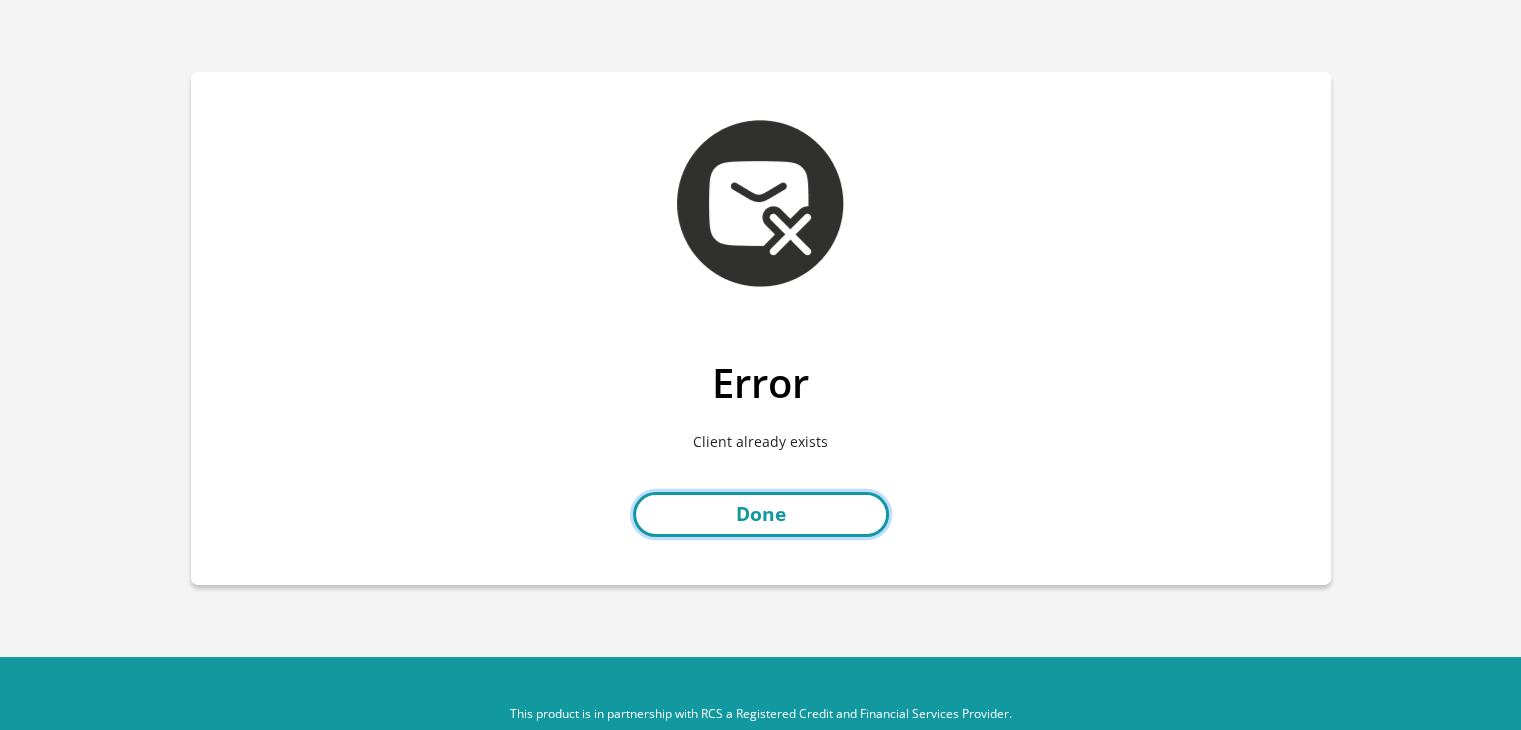 click on "Done" at bounding box center (761, 514) 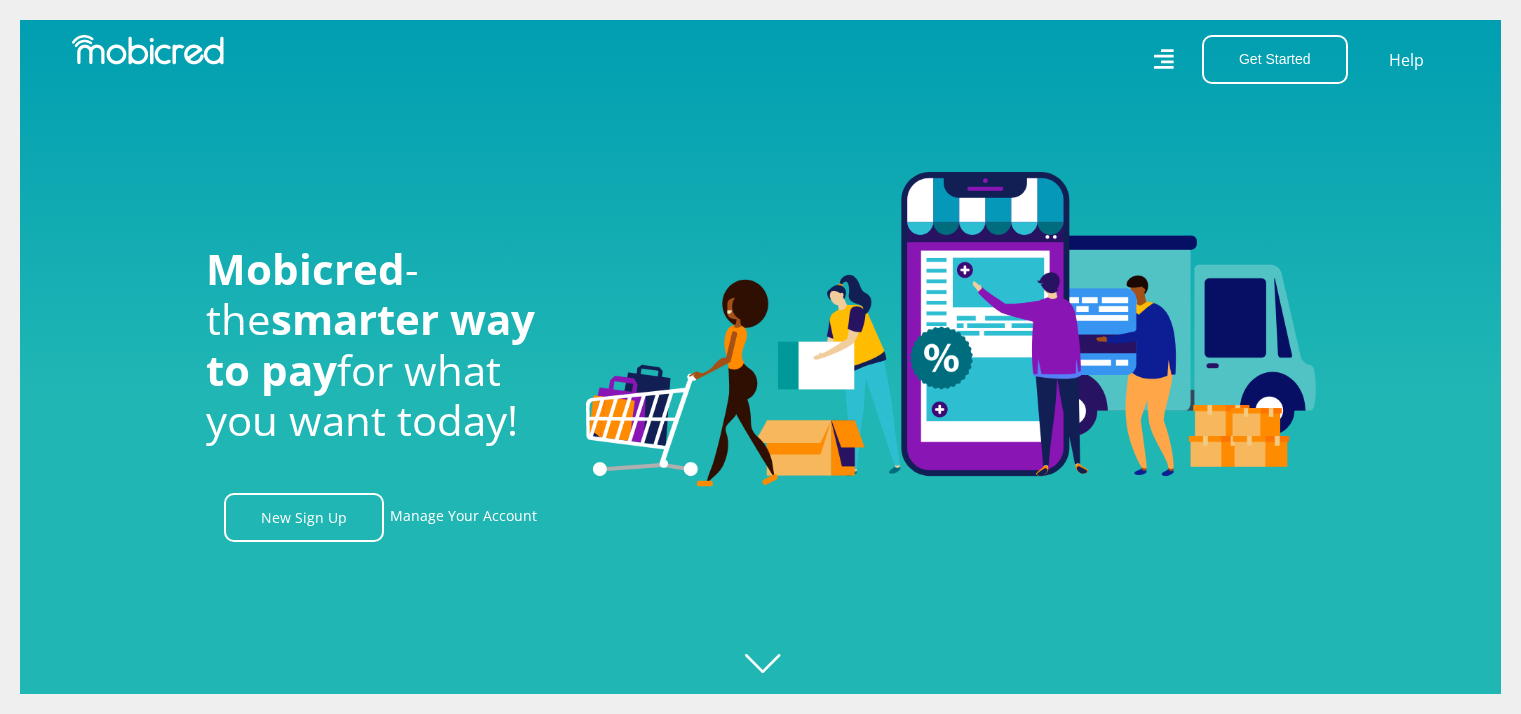 scroll, scrollTop: 0, scrollLeft: 0, axis: both 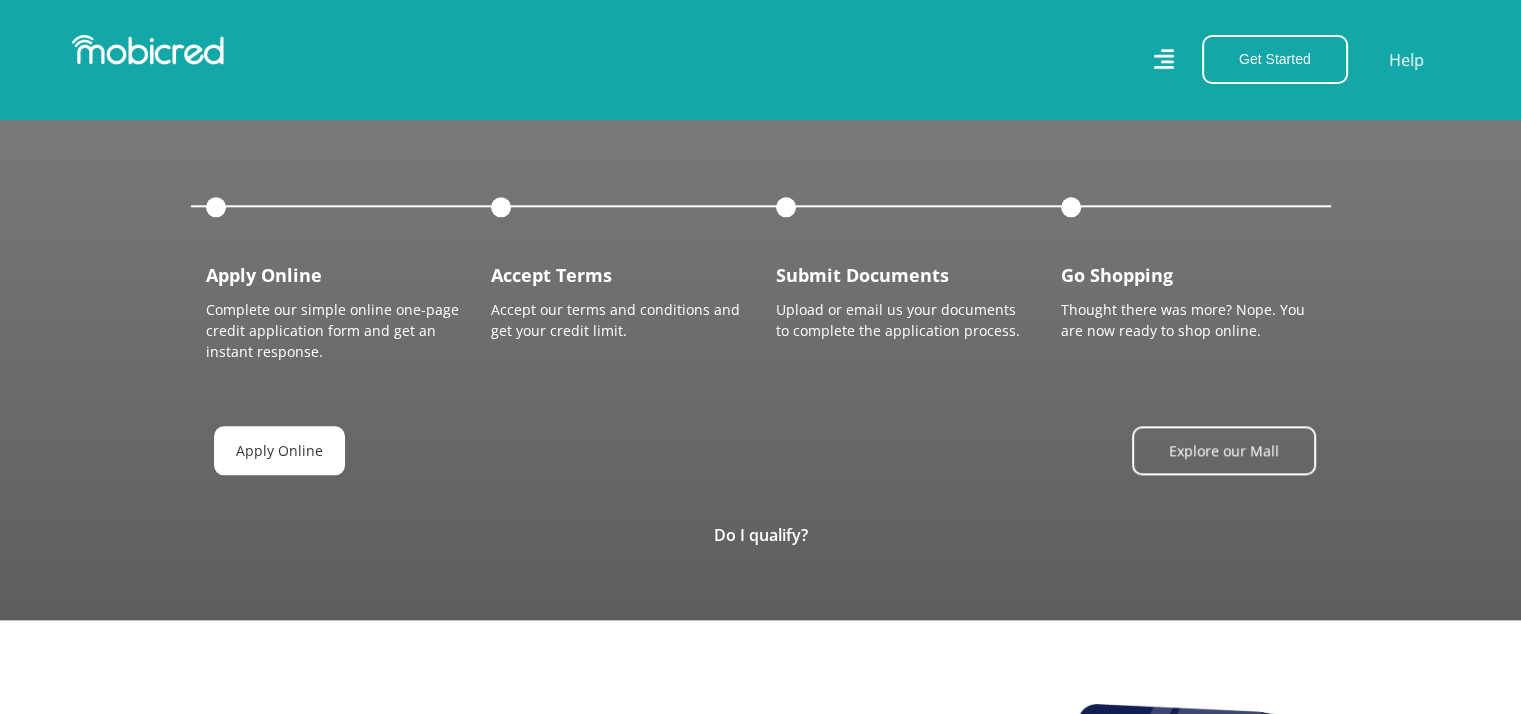 click on "Apply
Online" at bounding box center (279, 450) 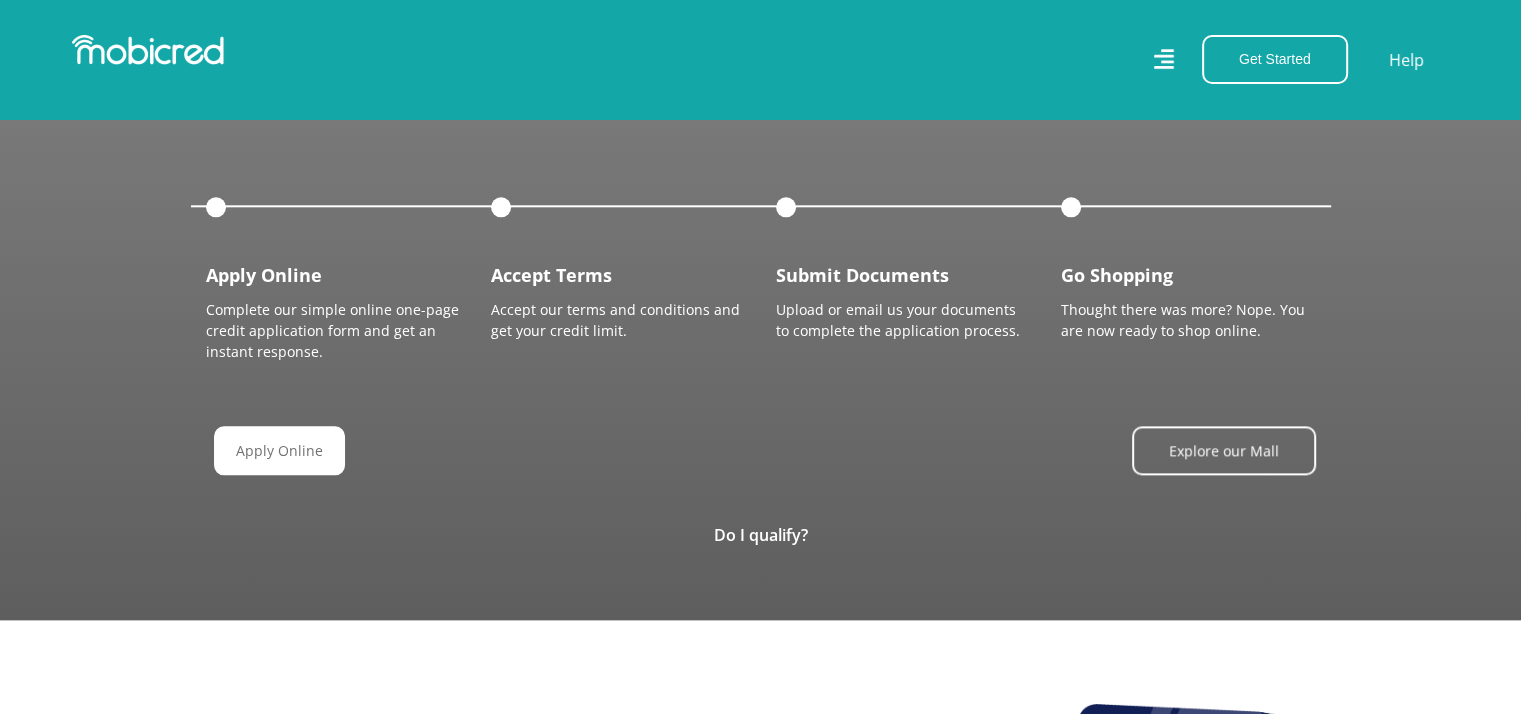 scroll, scrollTop: 0, scrollLeft: 0, axis: both 